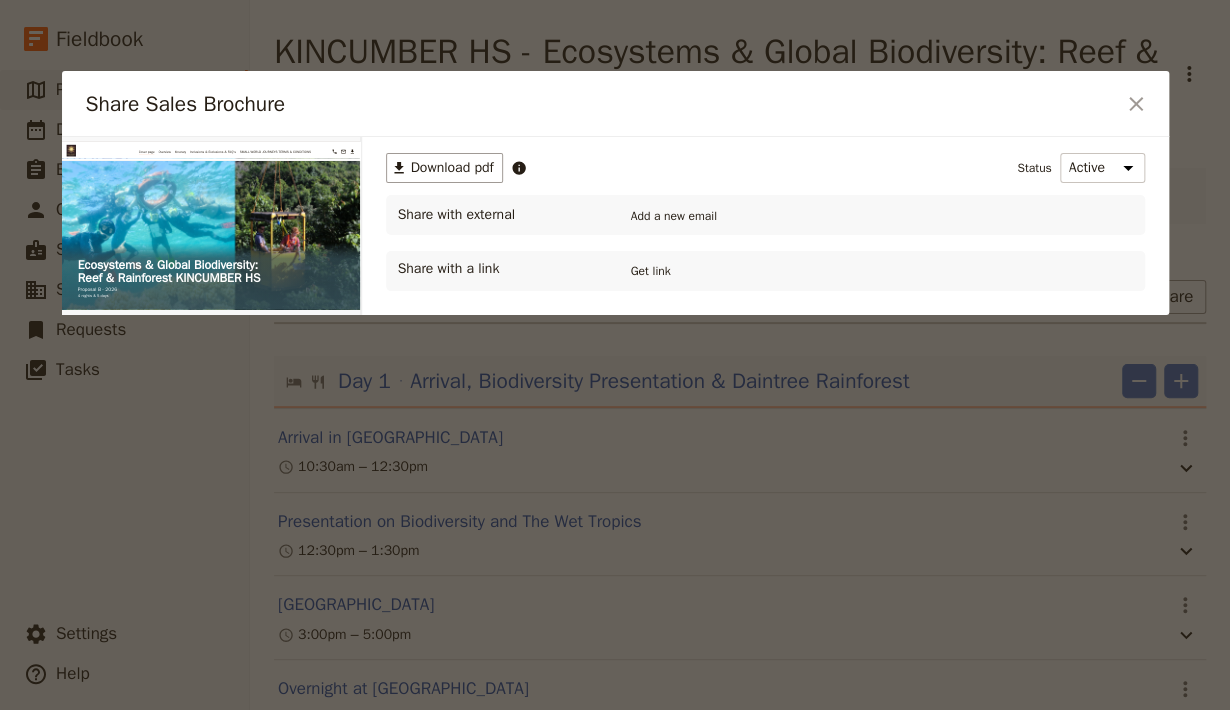scroll, scrollTop: 0, scrollLeft: 0, axis: both 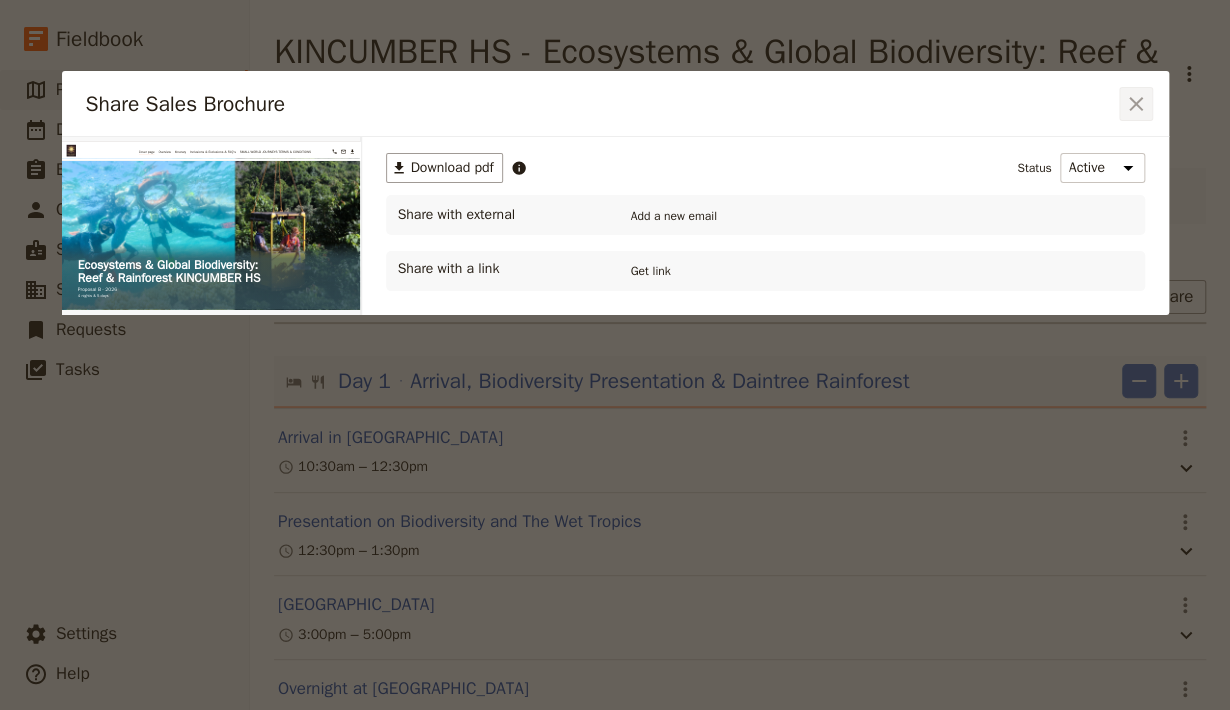 click 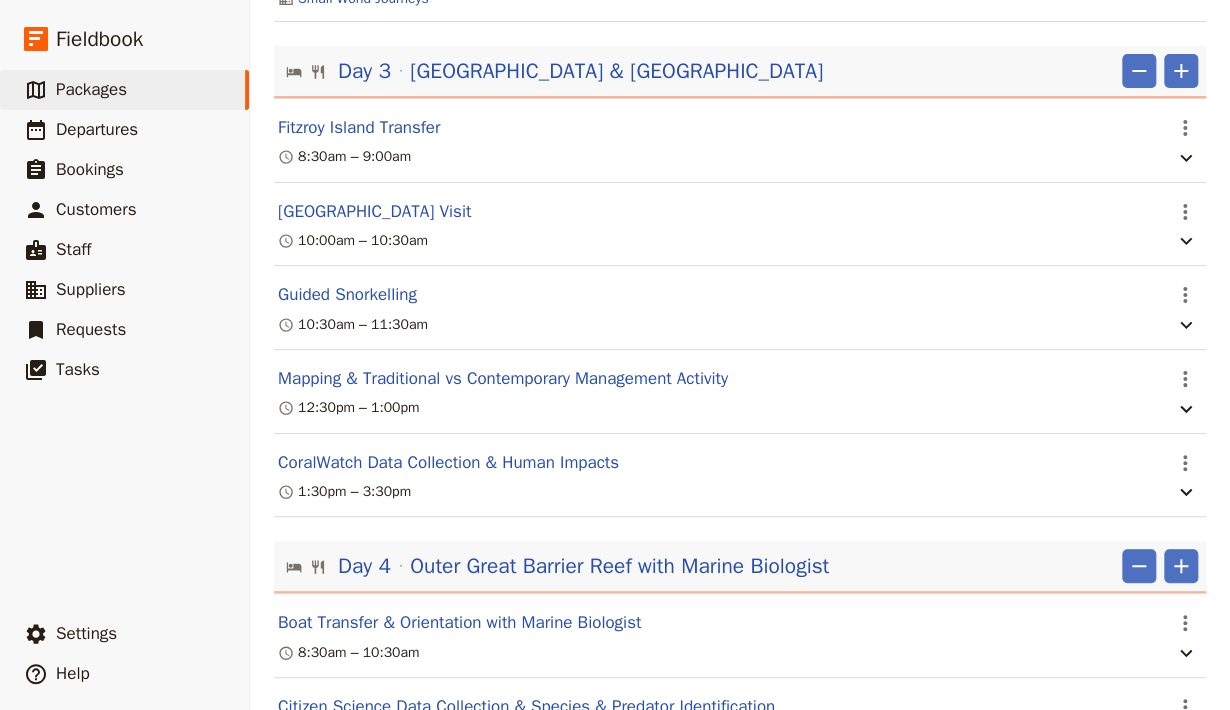scroll, scrollTop: 1890, scrollLeft: 0, axis: vertical 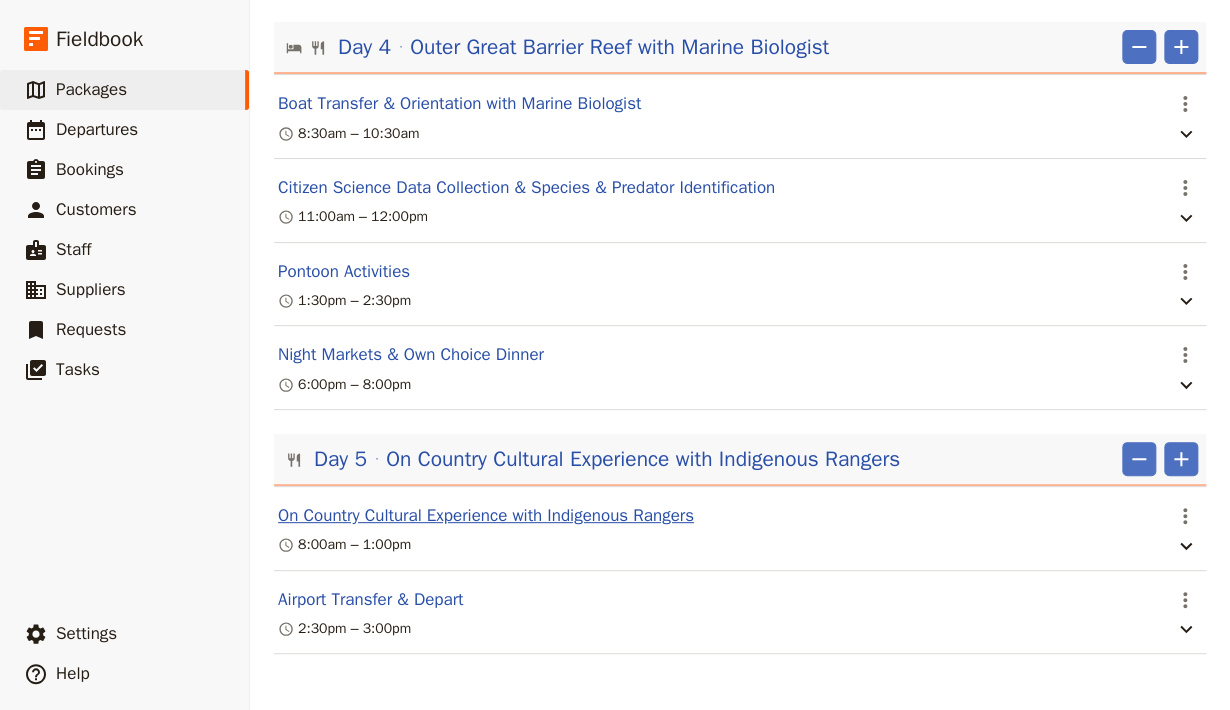 click on "On Country Cultural Experience with Indigenous Rangers" at bounding box center [486, 516] 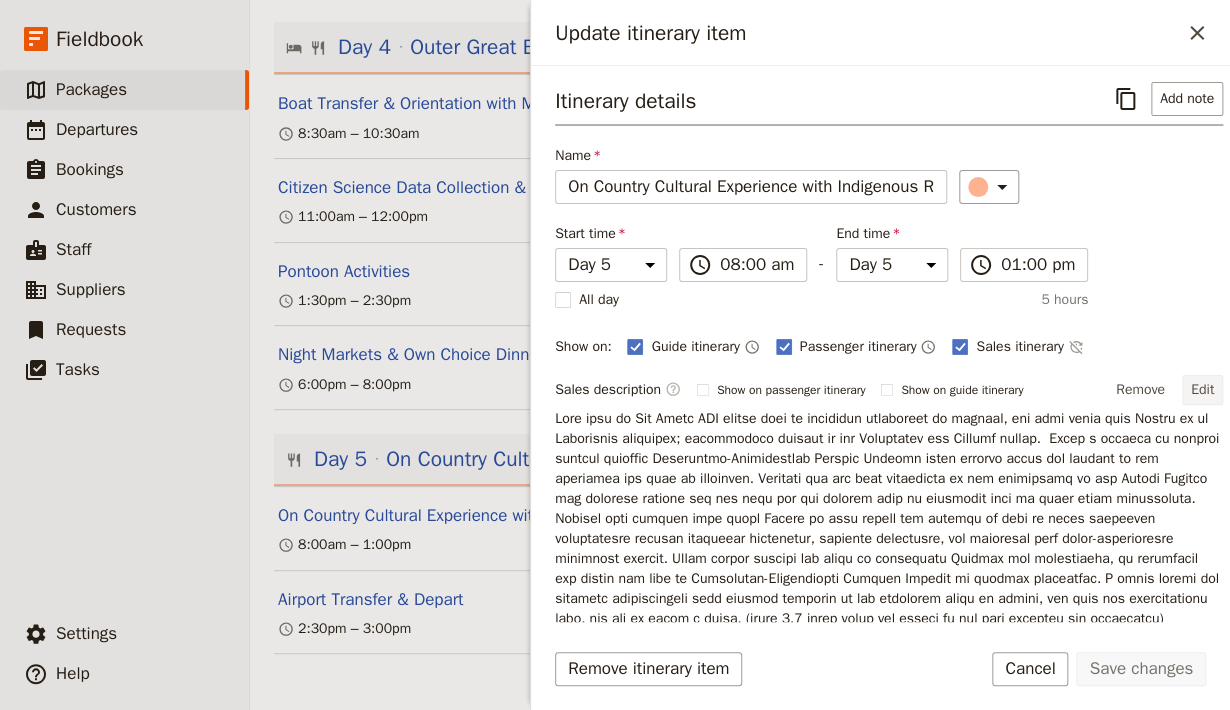 click on "Edit" at bounding box center (1202, 390) 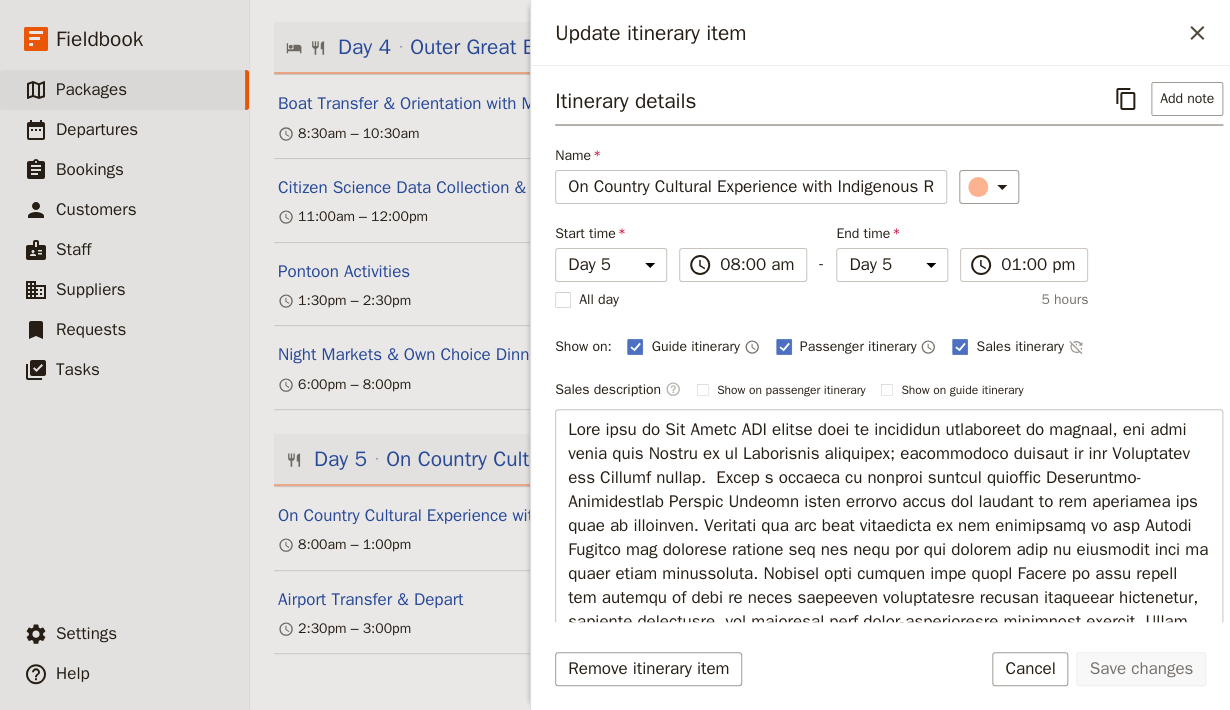 scroll, scrollTop: 15, scrollLeft: 0, axis: vertical 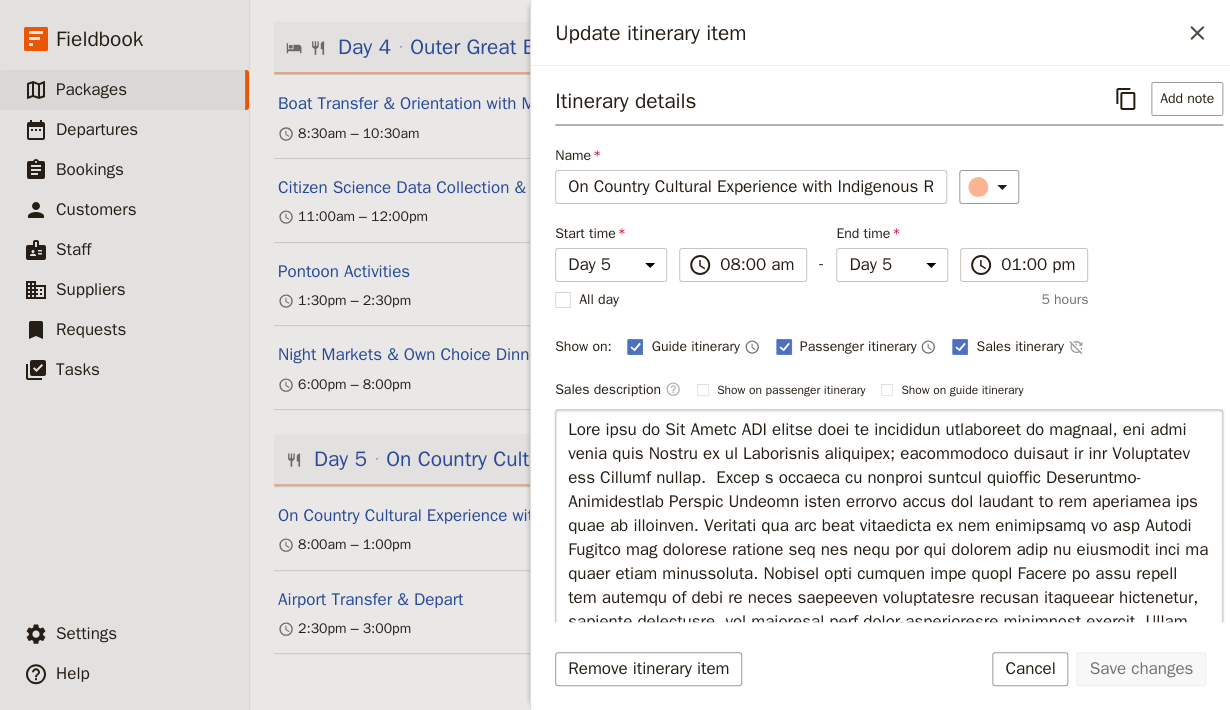 drag, startPoint x: 800, startPoint y: 416, endPoint x: 773, endPoint y: 415, distance: 27.018513 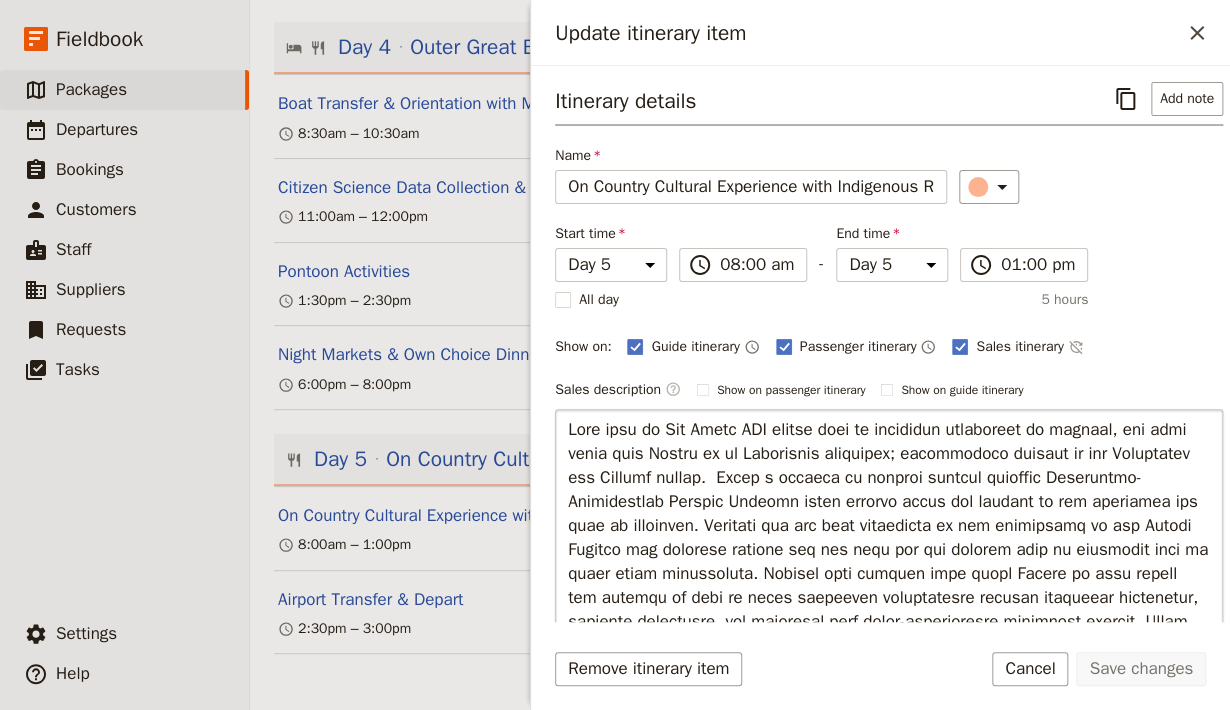 click at bounding box center (889, 586) 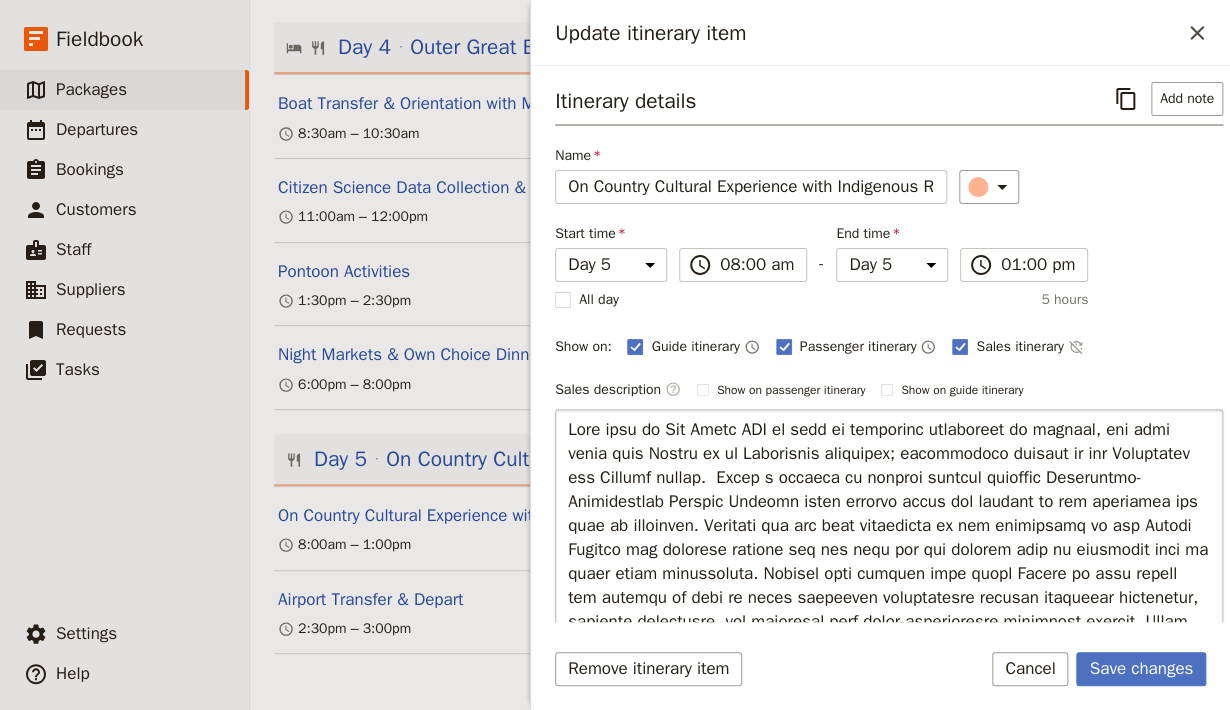 scroll, scrollTop: 0, scrollLeft: 0, axis: both 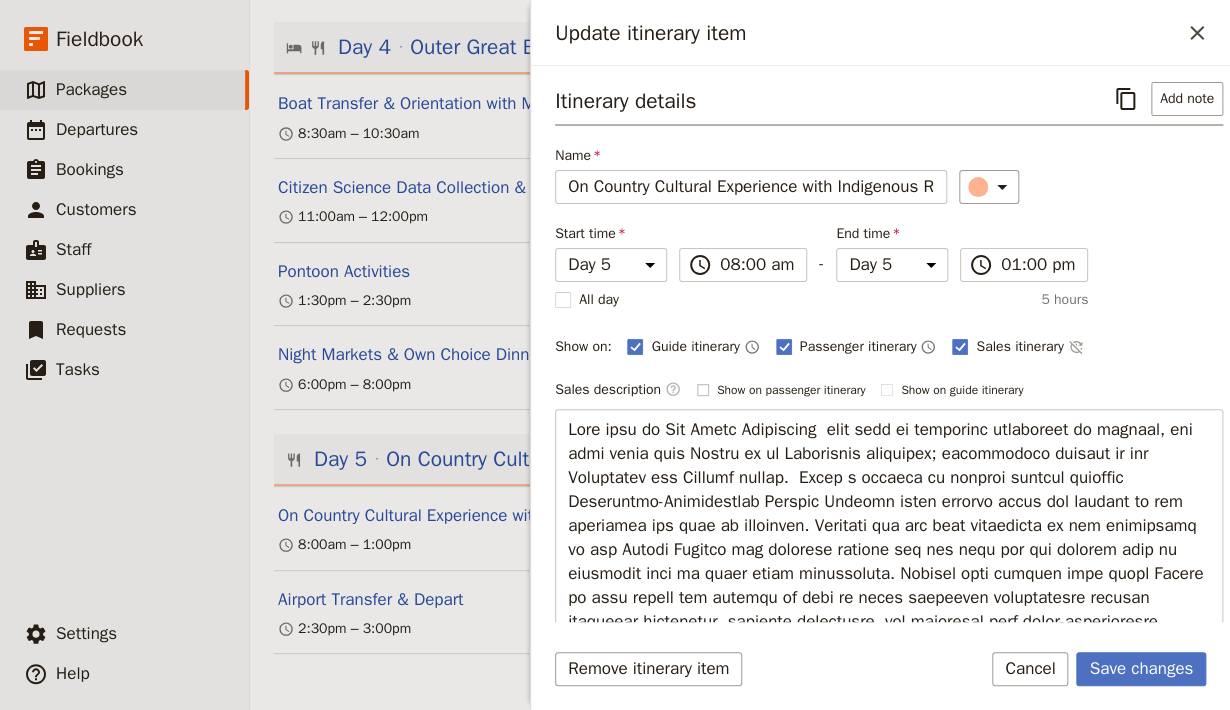 type on "Your trip to [GEOGRAPHIC_DATA] ends with an exclusive experience on country, you head south from [GEOGRAPHIC_DATA] to an [DEMOGRAPHIC_DATA] community; traditional country of the [GEOGRAPHIC_DATA] and [DEMOGRAPHIC_DATA] people.  After a welcome to country smoking ceremony Gunggandji-Mandingalbay Yidinji Rangers share stories about the history of the community and life in community. Students are led into discussion of the importance of the Ranger Program and managing country and how land and sea rangers play an important role in their local communities. Rangers work closely with their Elders to plan caring for country as well as their community contribution through modelling leadership, cultural connection, and assisting with inter-generational knowledge sharing. Other topics include the types of activities Rangers are undertaking, in particular how drones are used by Gunggandji-Mandingalbay Yidinji Rangers to monitor crocodiles. A spear making and throwing demonstration will educate students of the different types of spears, how they are tr..." 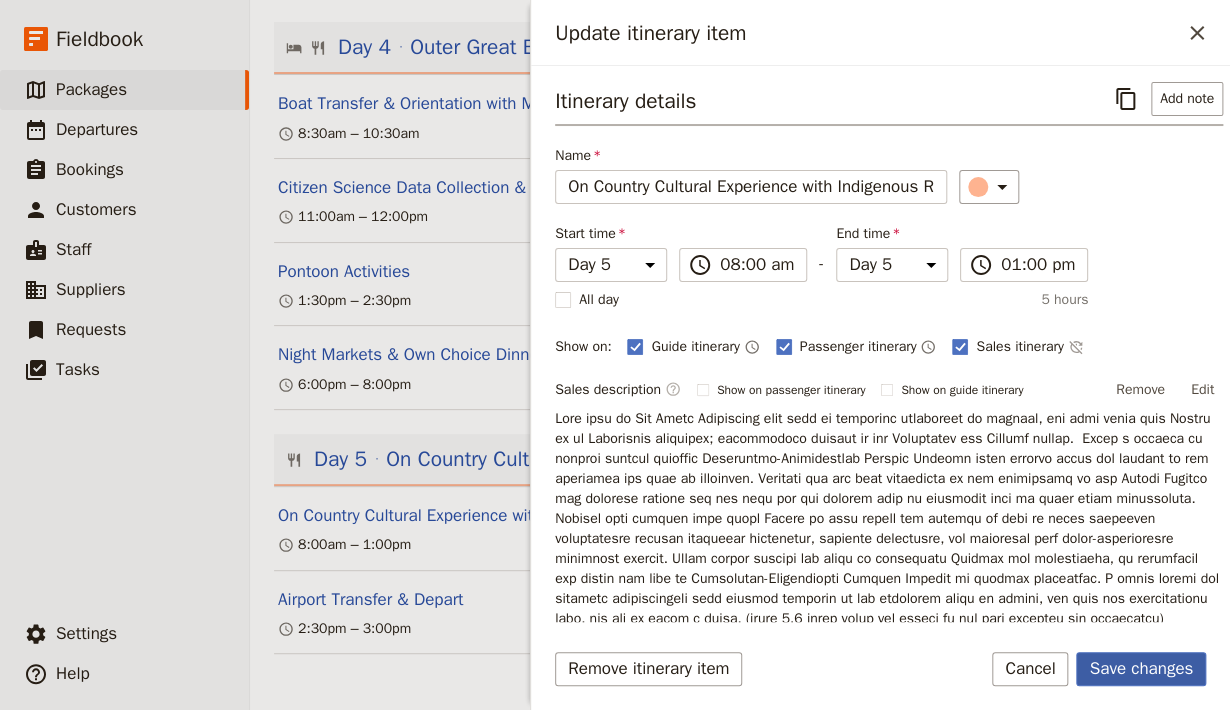 click on "Save changes" at bounding box center (1141, 669) 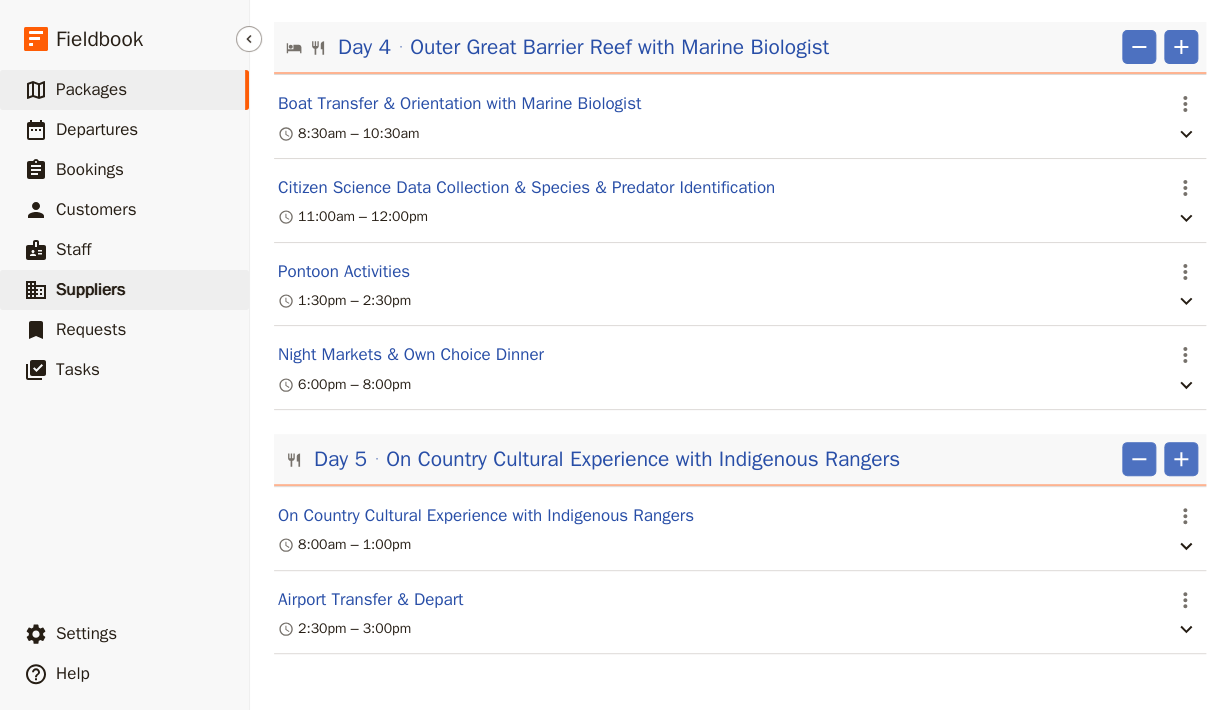 click on "Suppliers" at bounding box center [91, 289] 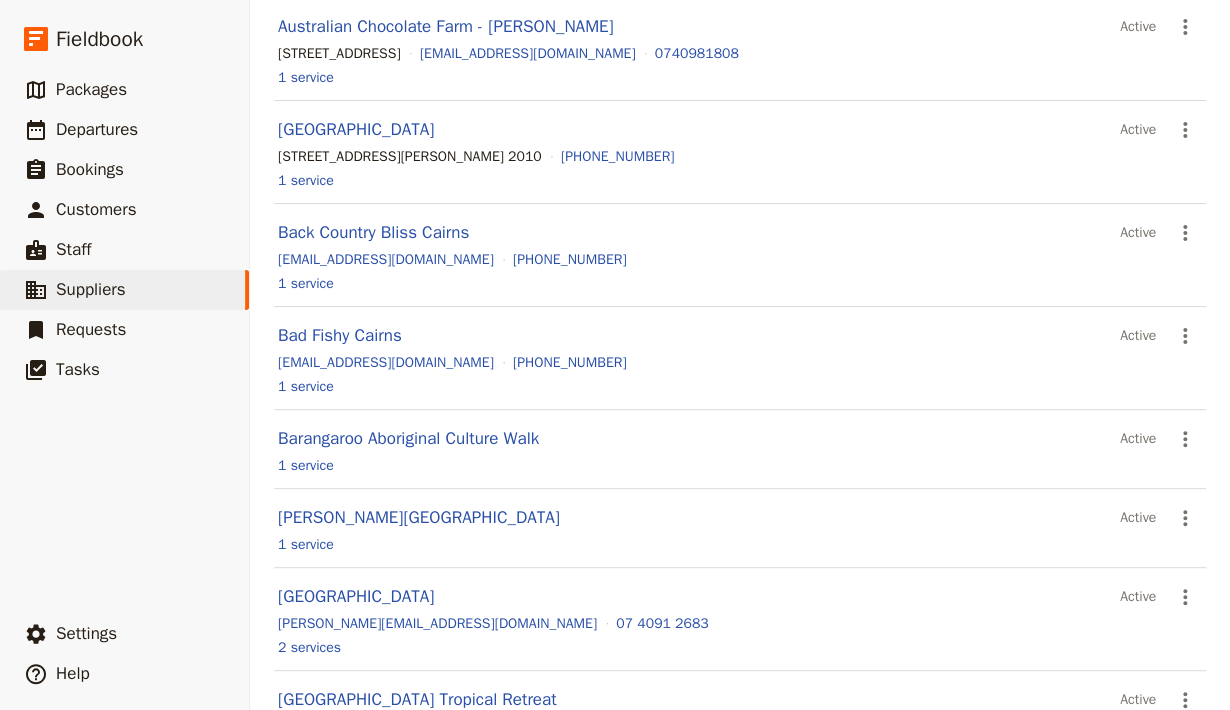 scroll, scrollTop: 0, scrollLeft: 0, axis: both 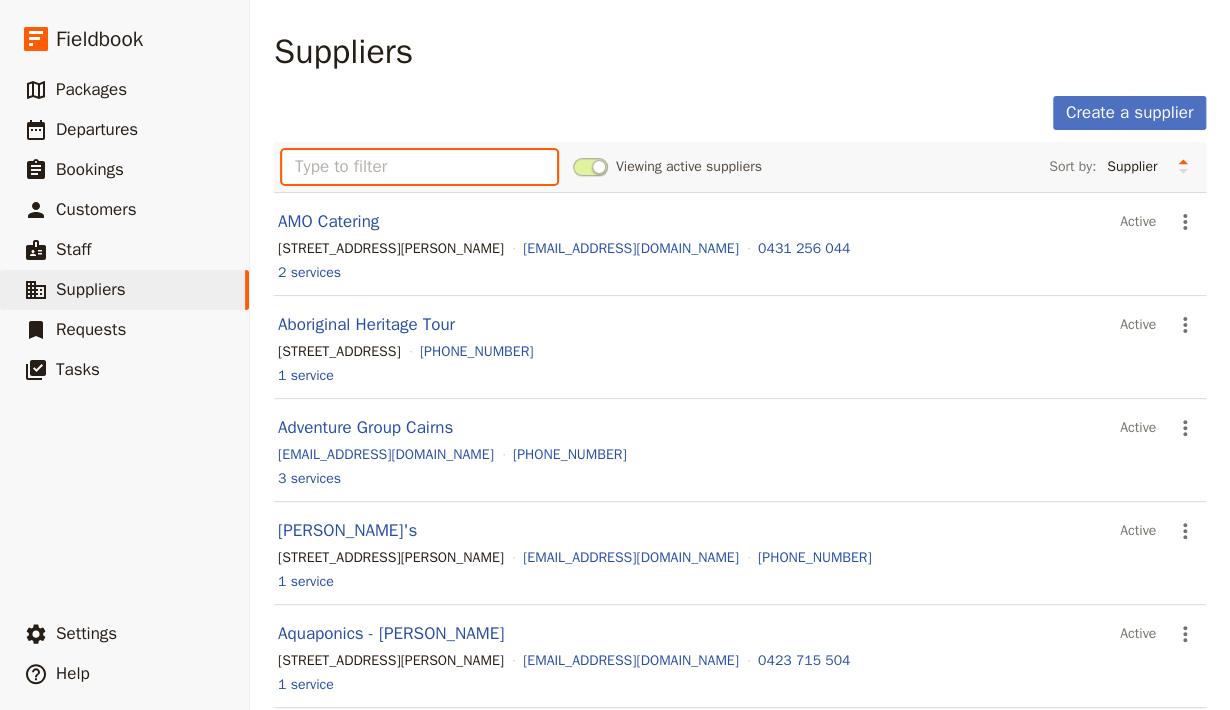 click at bounding box center (419, 167) 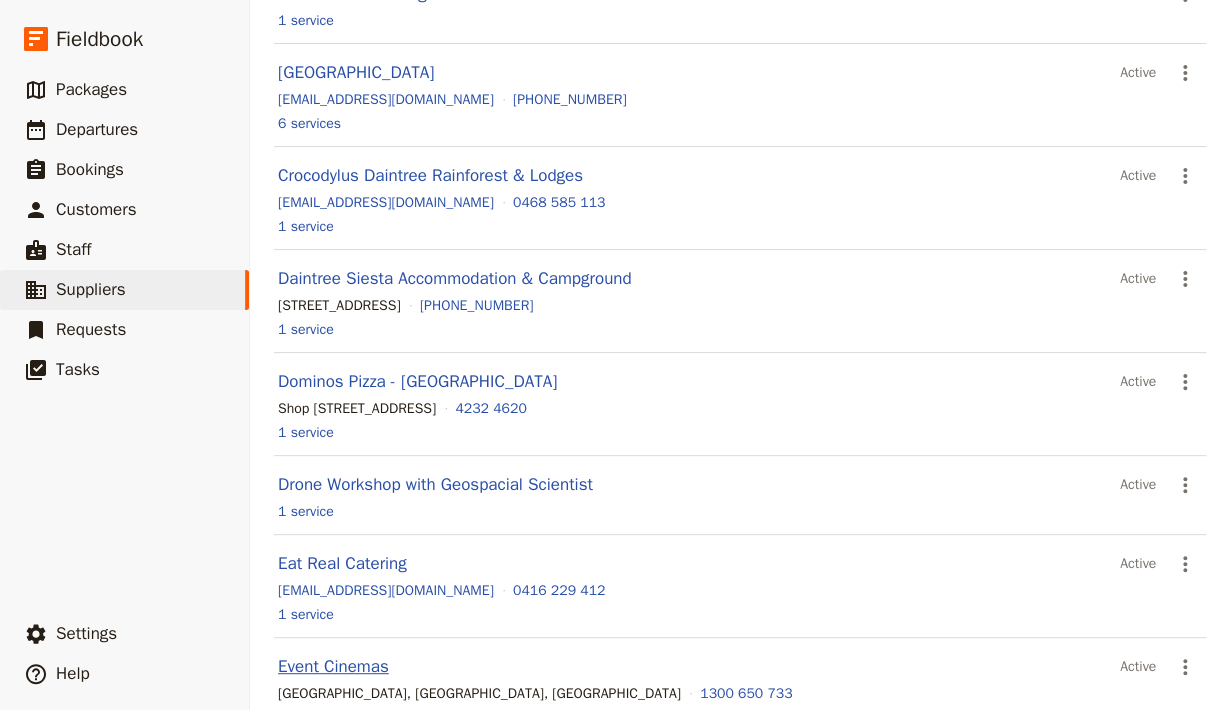 scroll, scrollTop: 1540, scrollLeft: 0, axis: vertical 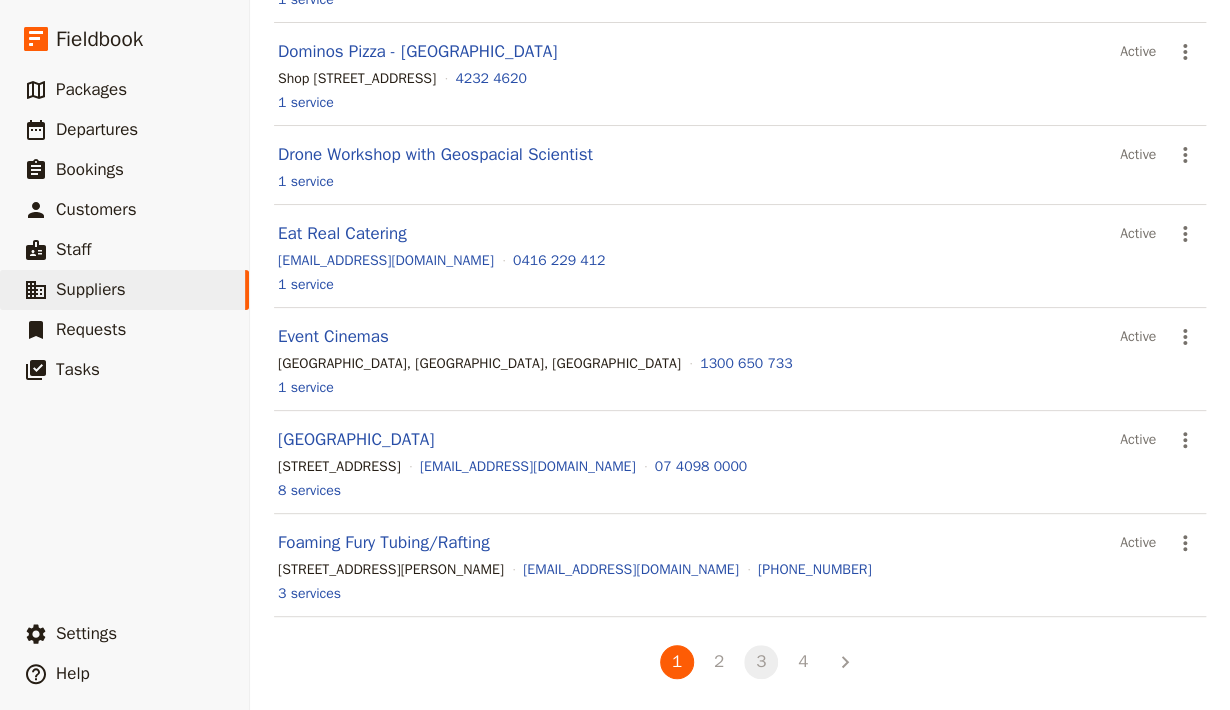 type on "g" 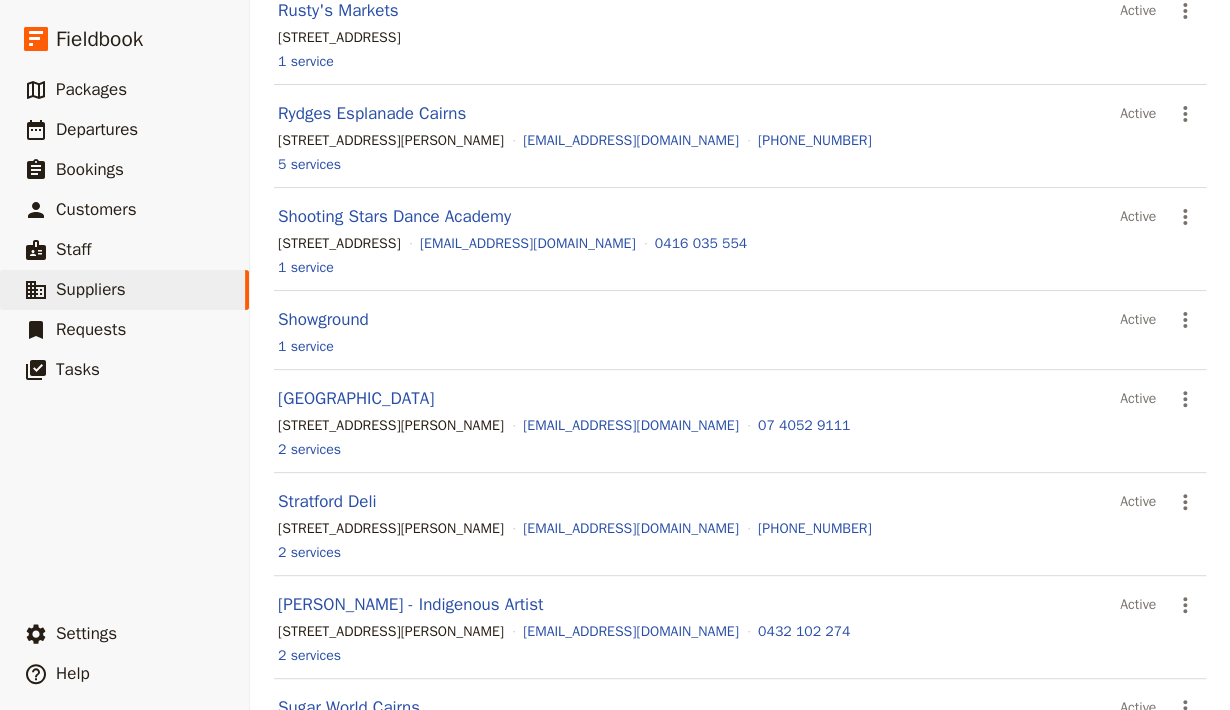 scroll, scrollTop: 1612, scrollLeft: 0, axis: vertical 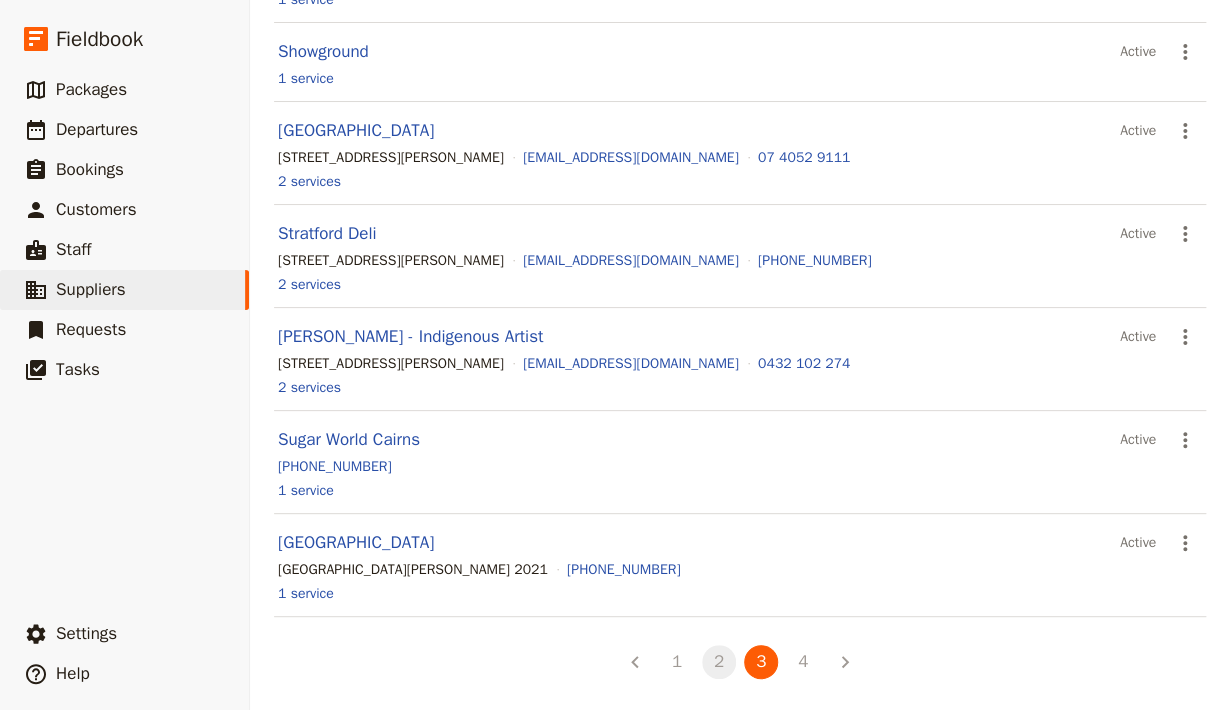 click on "2" at bounding box center (719, 662) 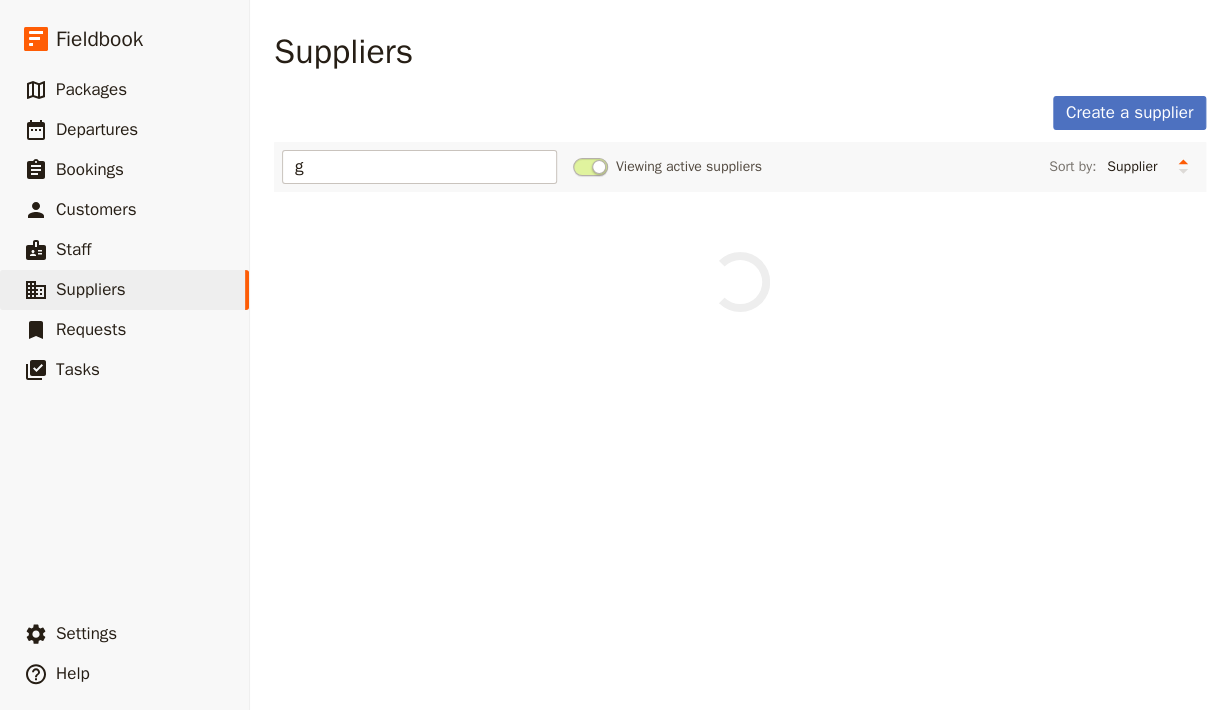 scroll, scrollTop: 0, scrollLeft: 0, axis: both 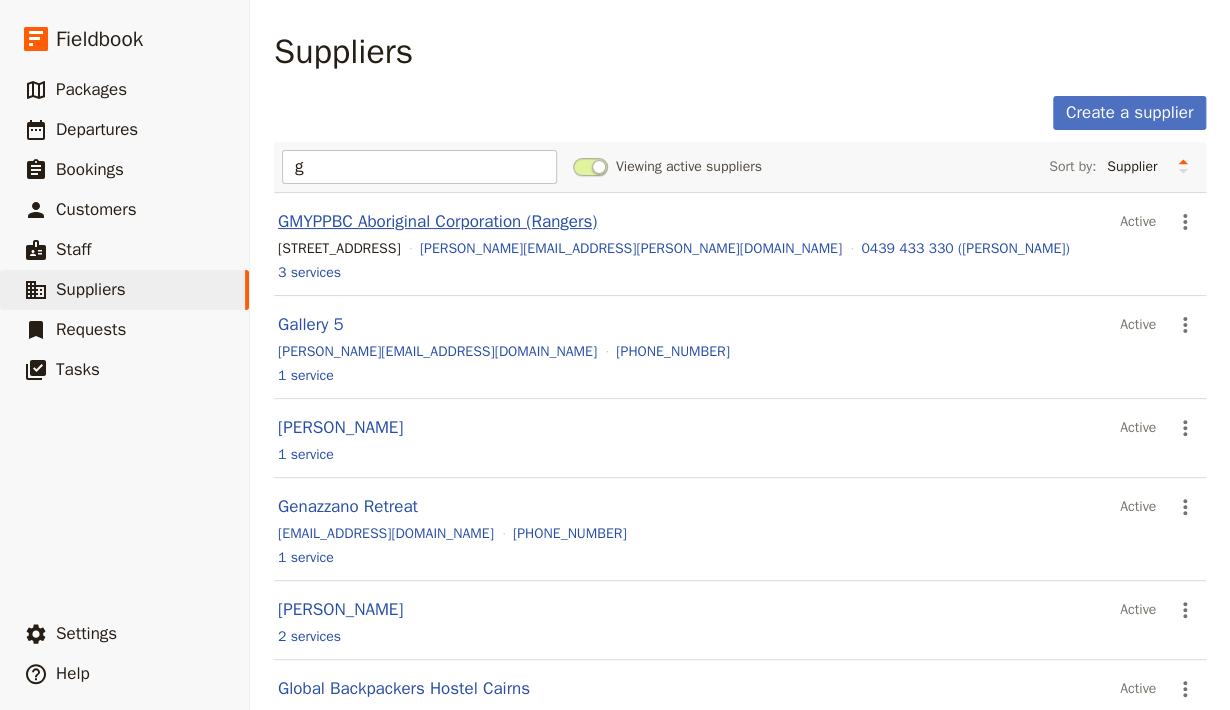 click on "GMYPPBC Aboriginal Corporation (Rangers)" at bounding box center (437, 221) 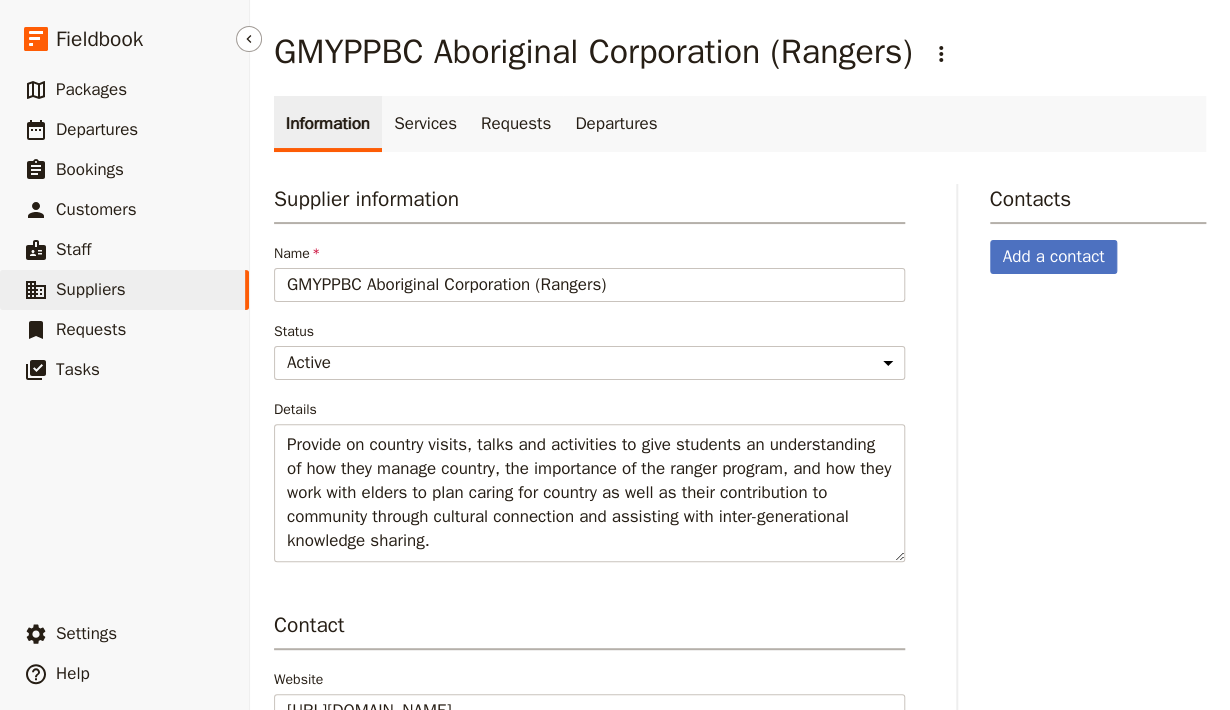 click on "Suppliers" at bounding box center (91, 289) 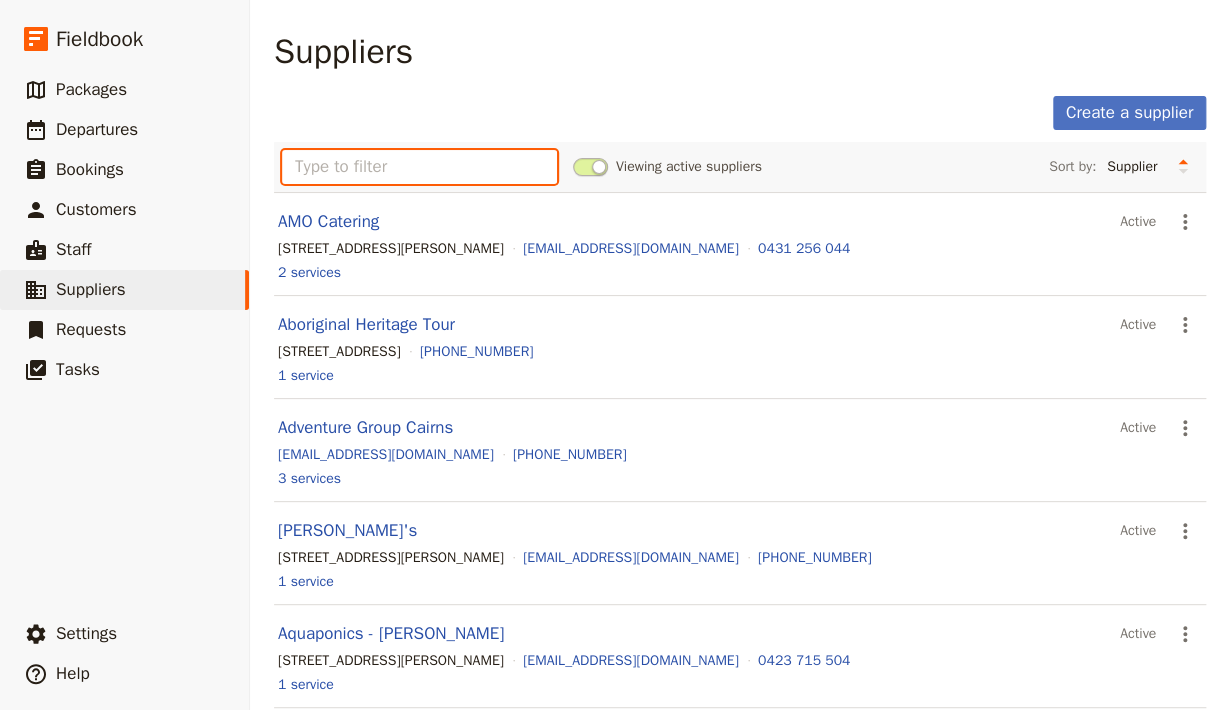 click at bounding box center [419, 167] 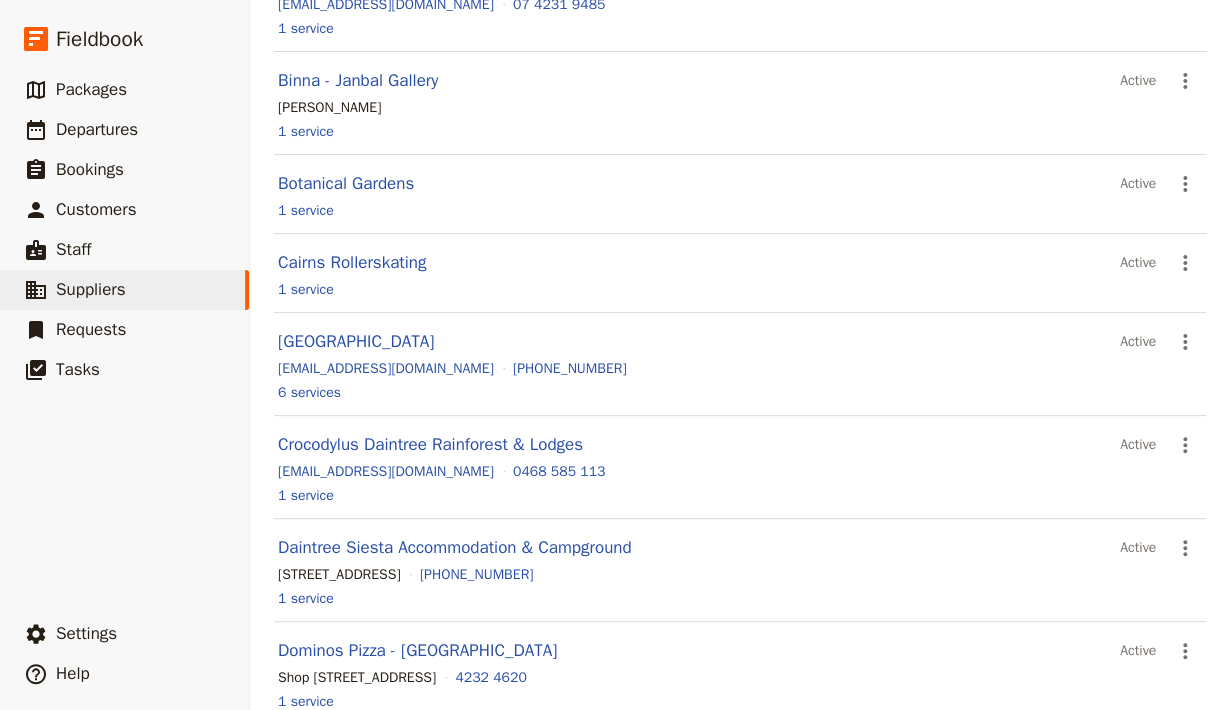 scroll, scrollTop: 1540, scrollLeft: 0, axis: vertical 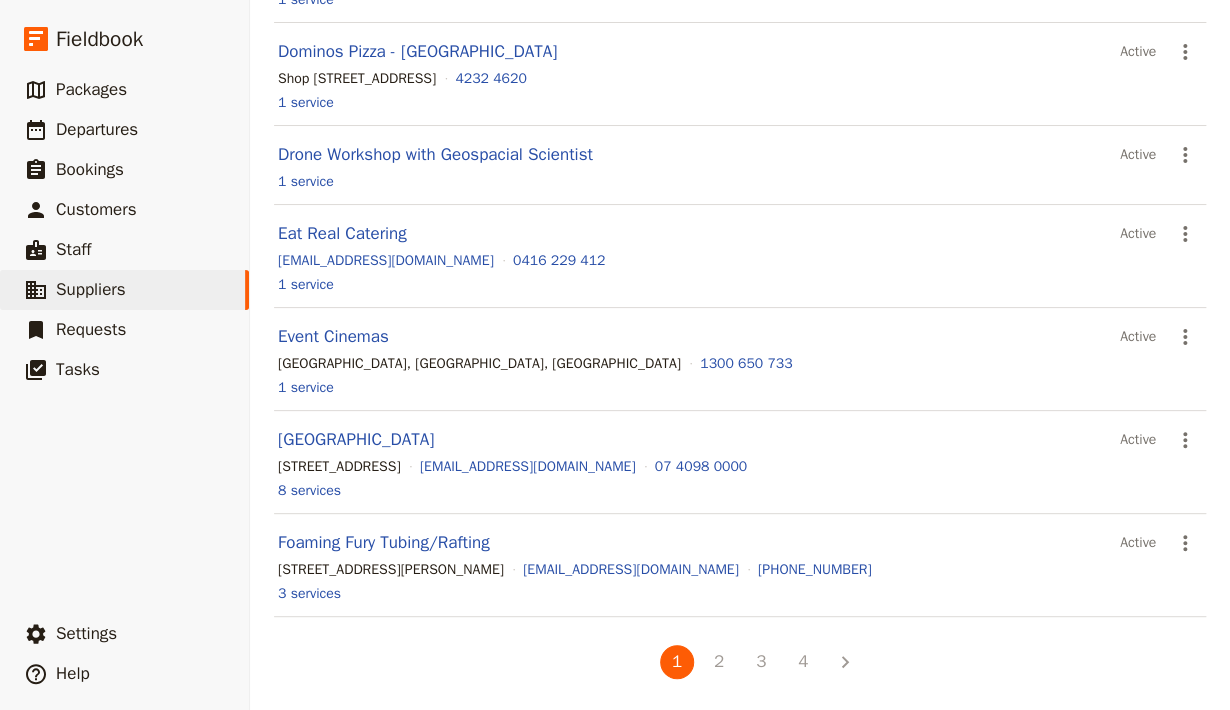 type on "g" 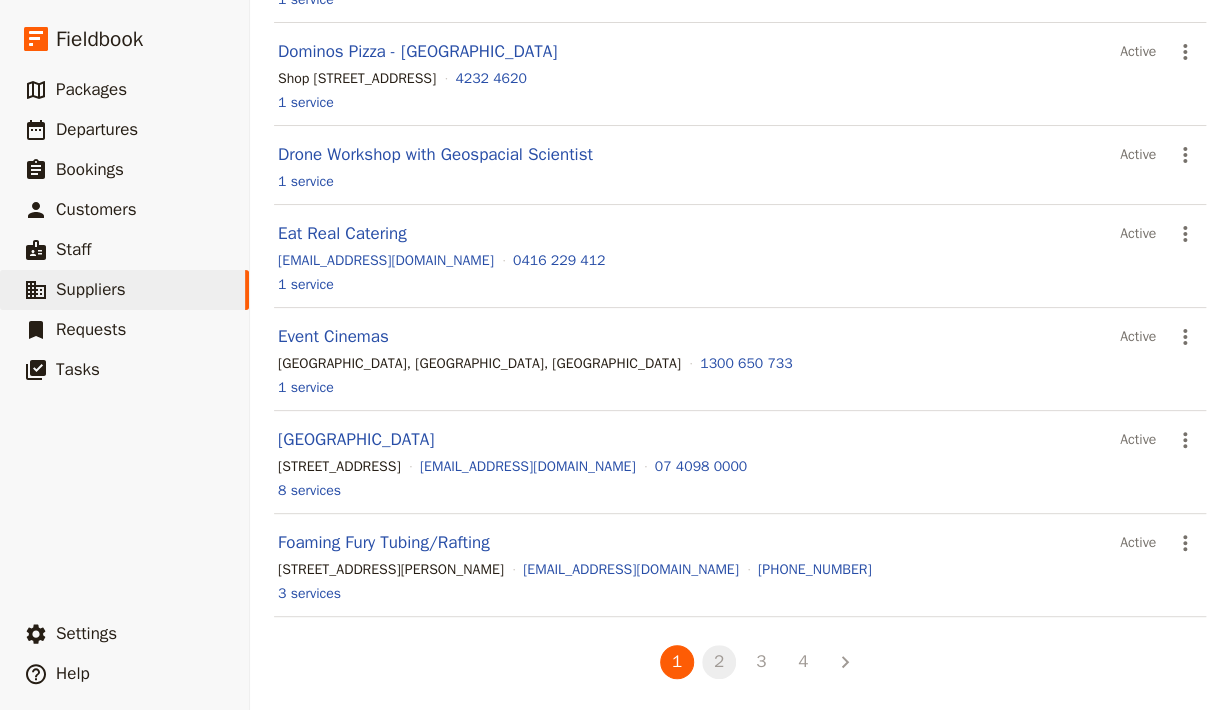 click on "2" at bounding box center [719, 662] 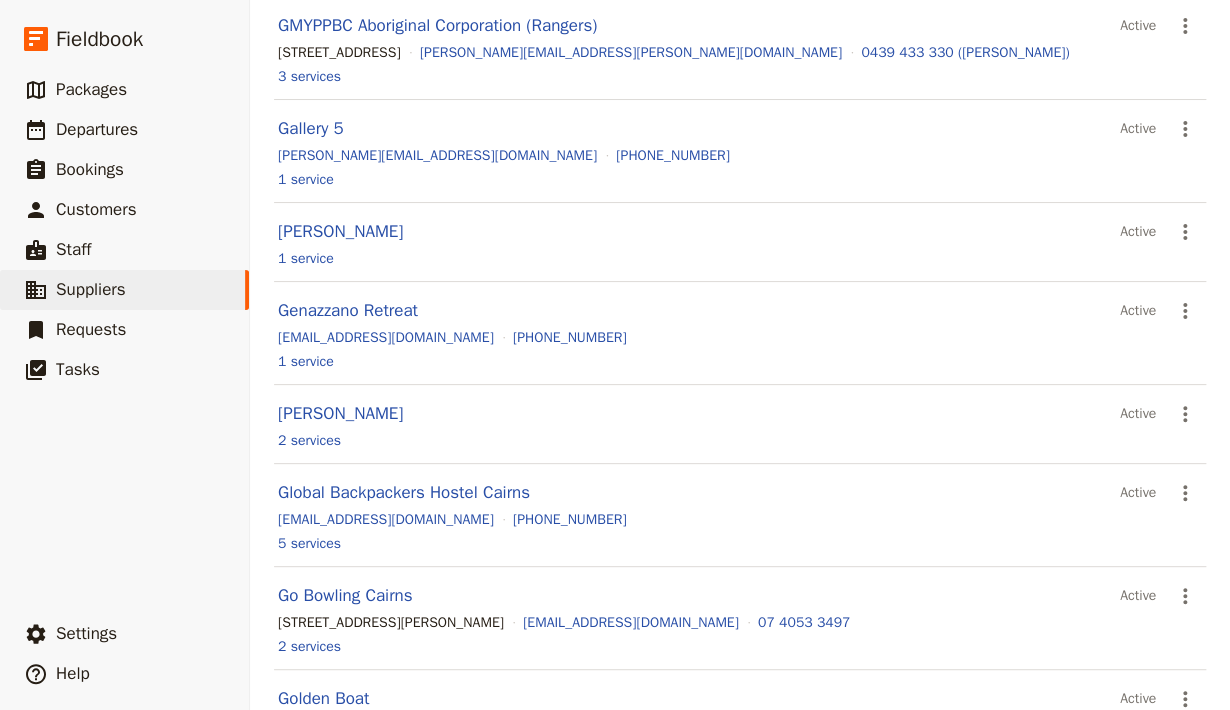 scroll, scrollTop: 0, scrollLeft: 0, axis: both 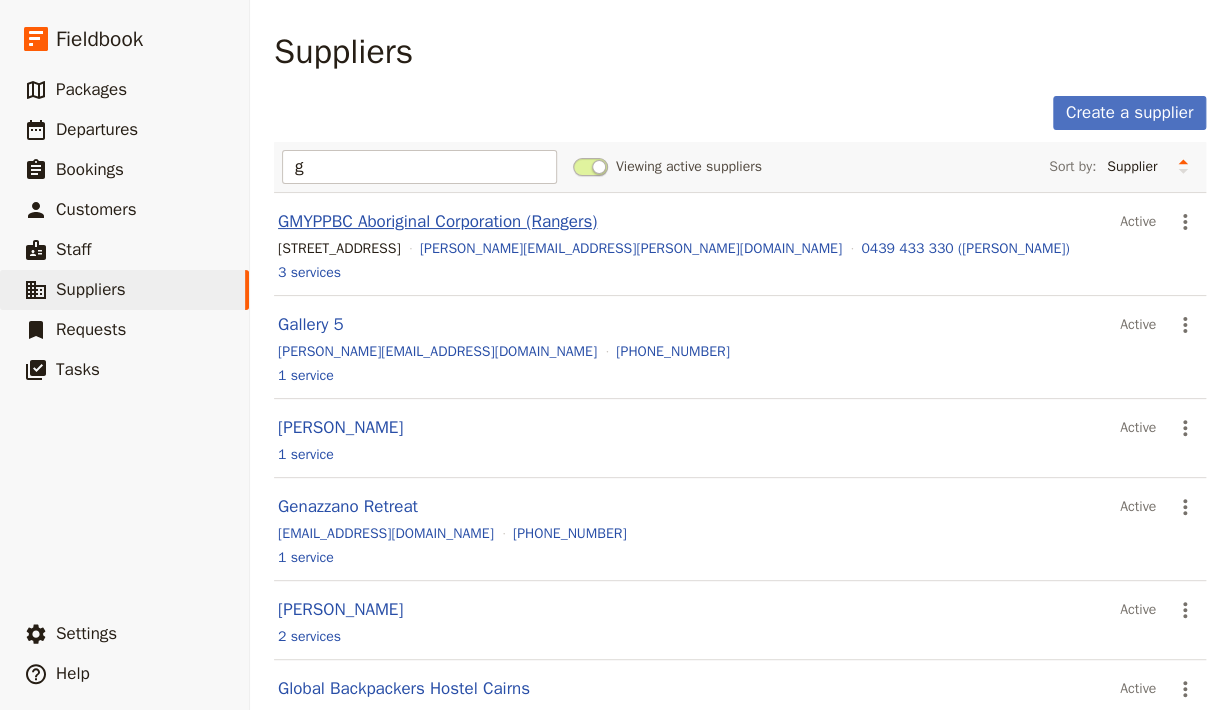 click on "GMYPPBC Aboriginal Corporation (Rangers)" at bounding box center [437, 221] 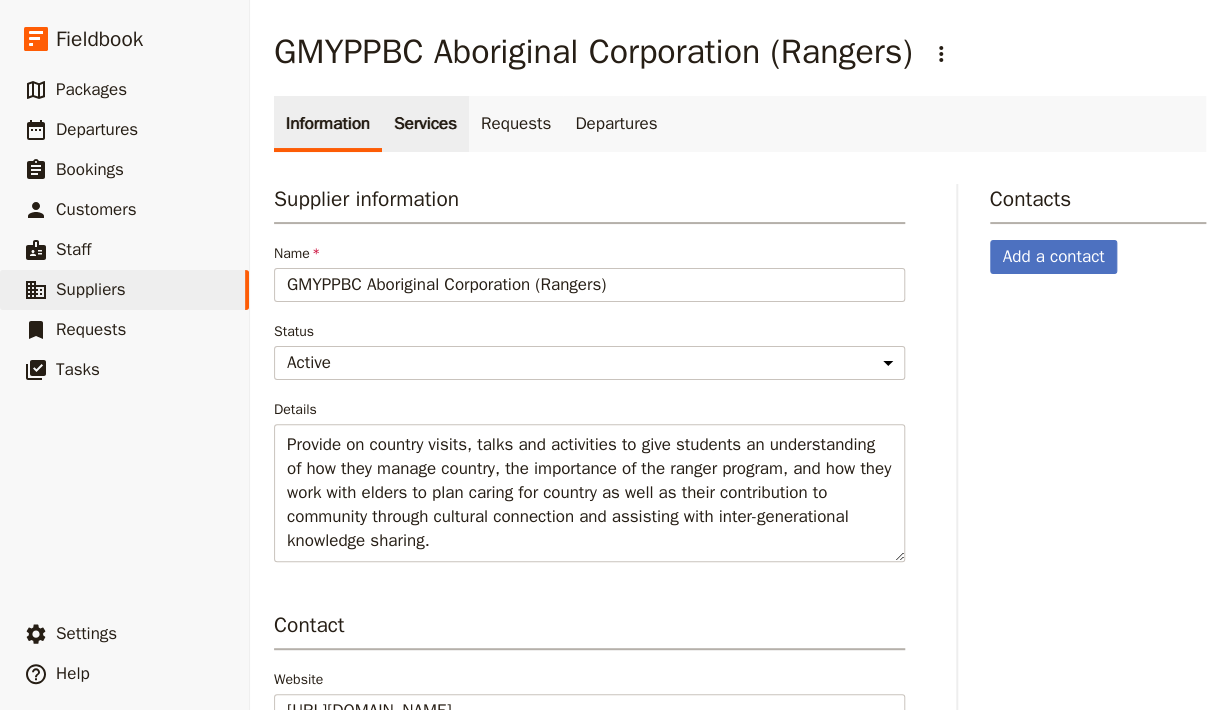 click on "Services" at bounding box center [425, 124] 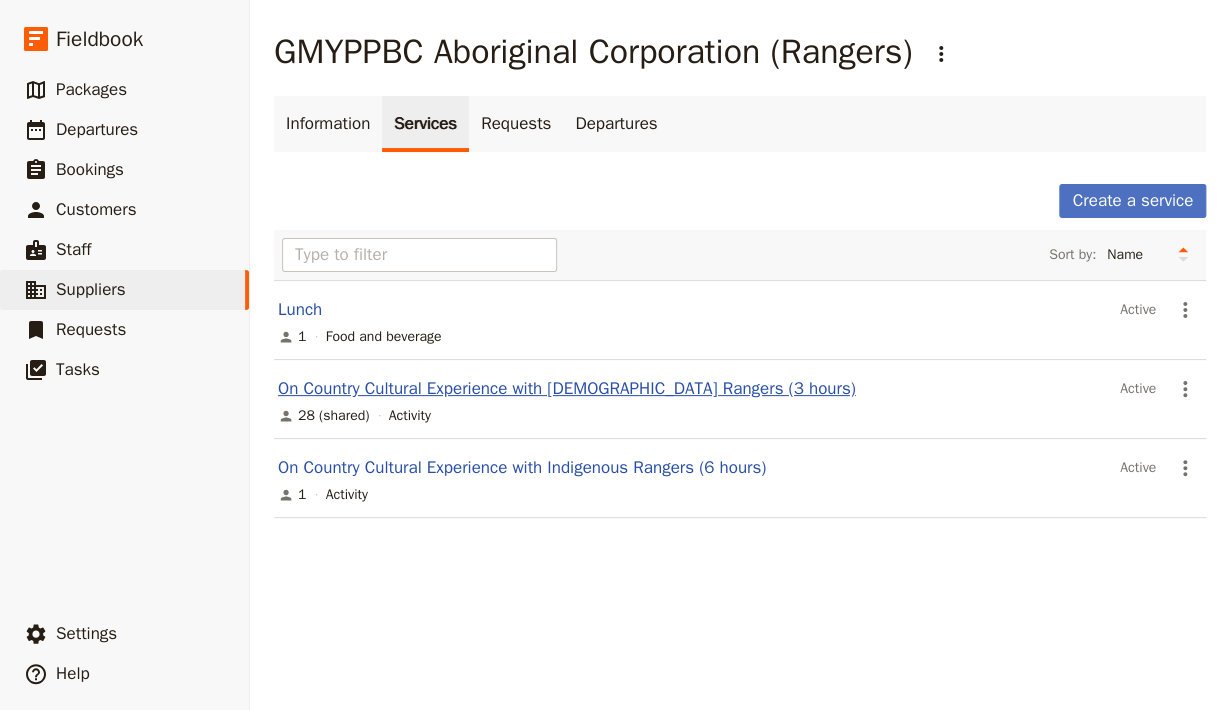 click on "On Country Cultural Experience with [DEMOGRAPHIC_DATA] Rangers (3 hours)" at bounding box center [567, 388] 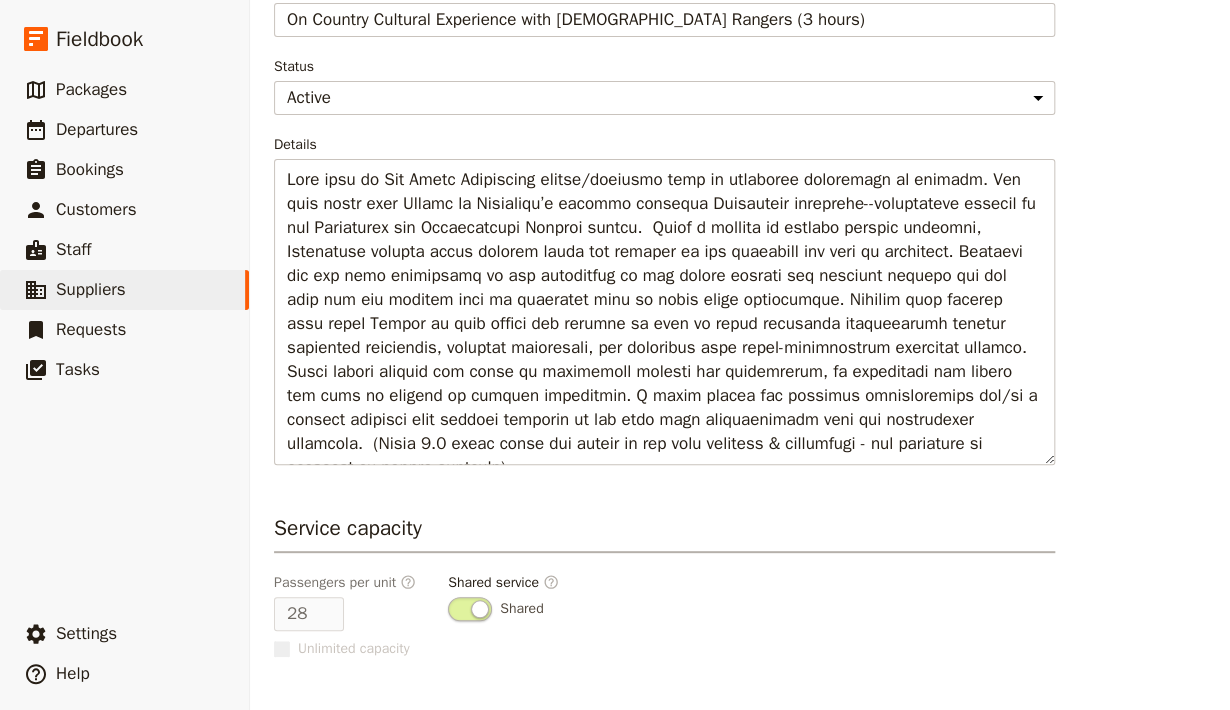 scroll, scrollTop: 538, scrollLeft: 0, axis: vertical 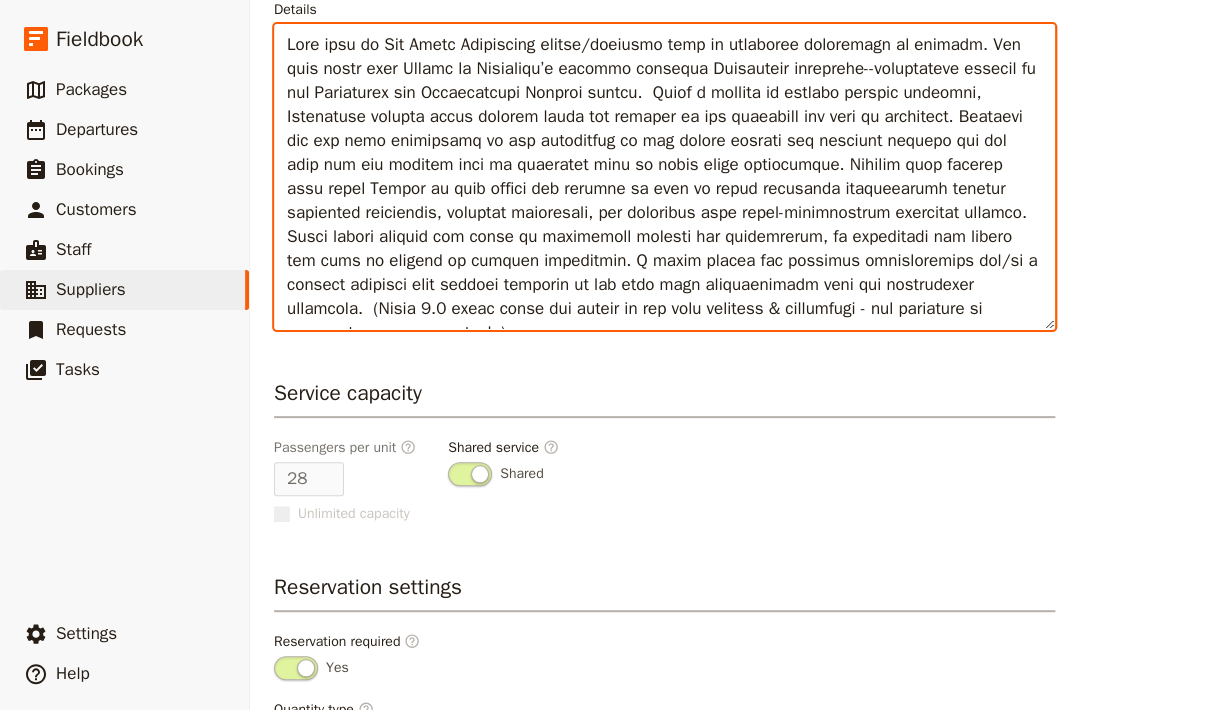 click on "Details" at bounding box center [664, 177] 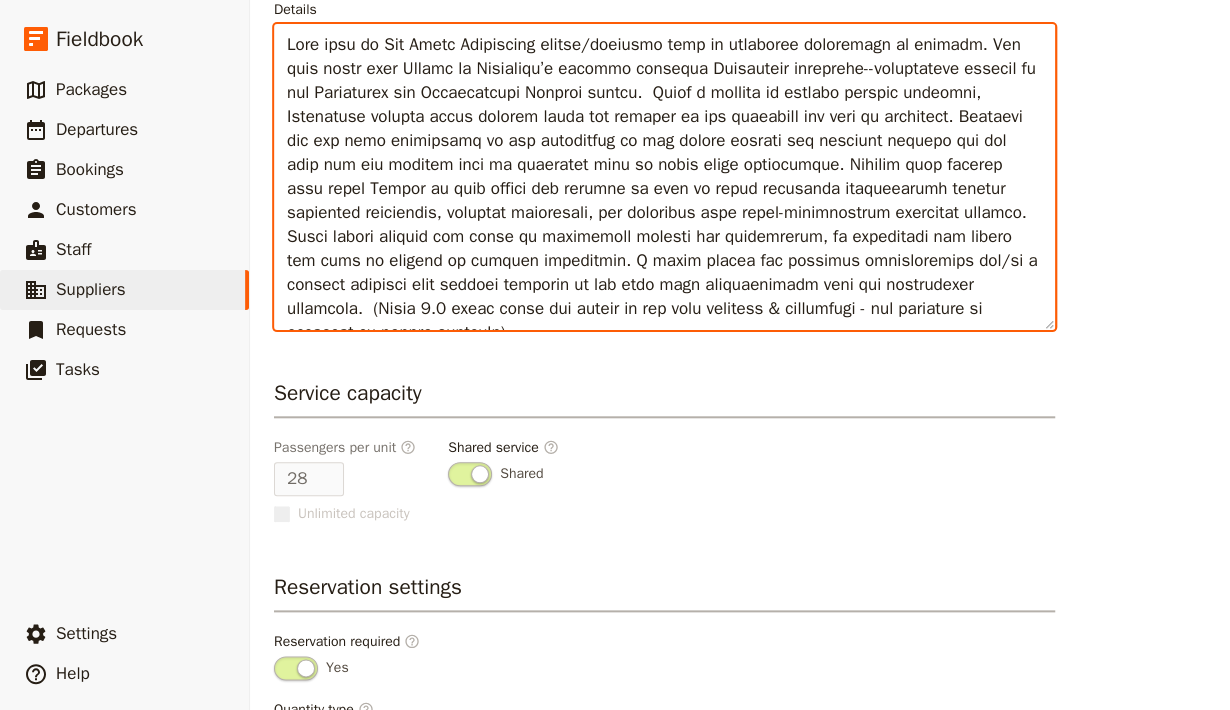 scroll, scrollTop: 15, scrollLeft: 0, axis: vertical 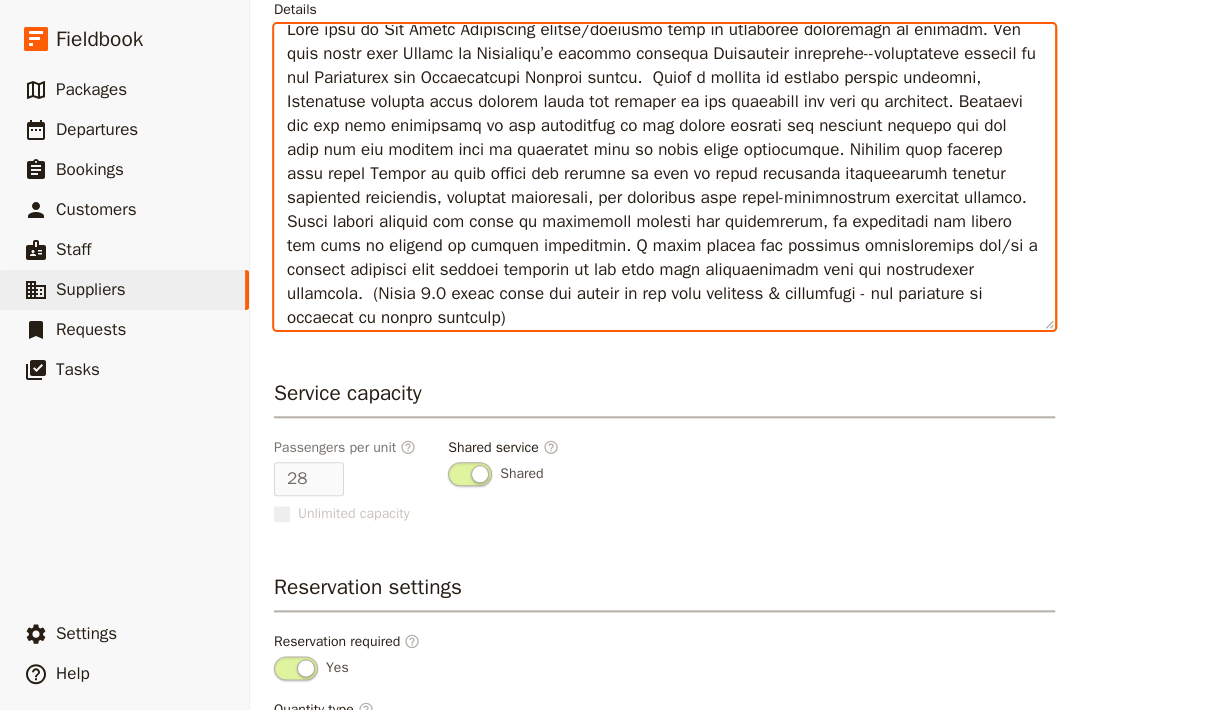 drag, startPoint x: 623, startPoint y: 325, endPoint x: 221, endPoint y: 35, distance: 495.6854 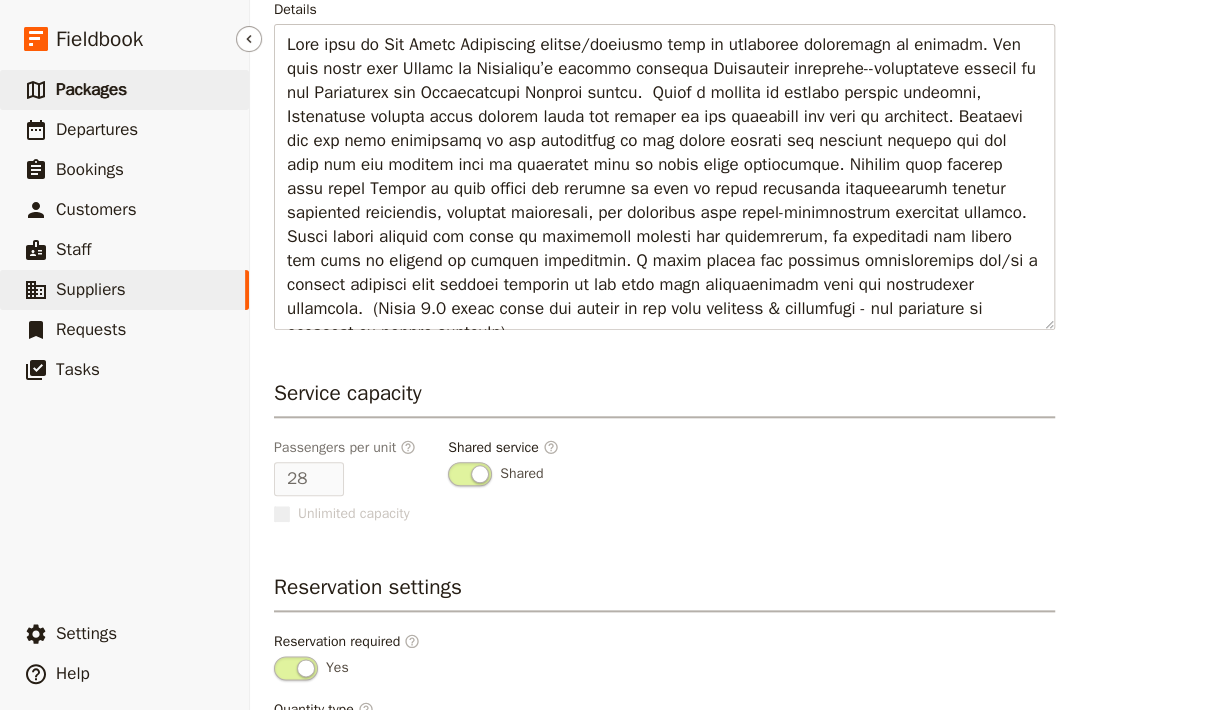 click on "Packages" at bounding box center (91, 89) 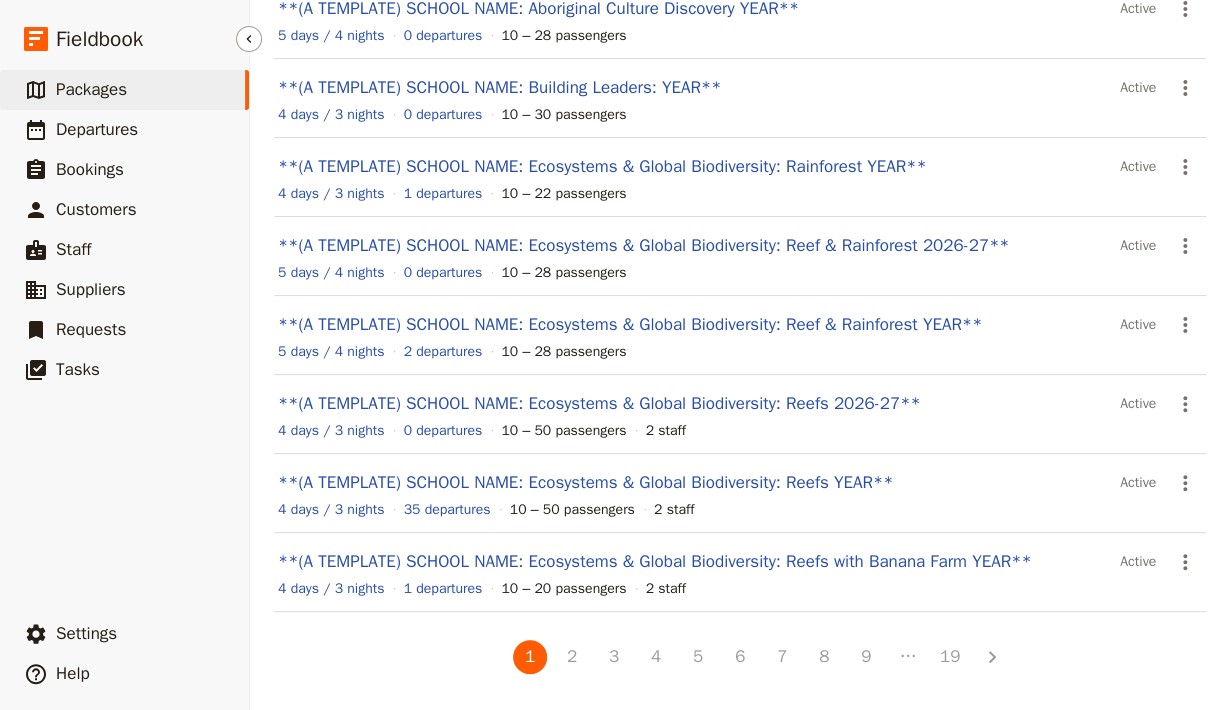 scroll, scrollTop: 368, scrollLeft: 0, axis: vertical 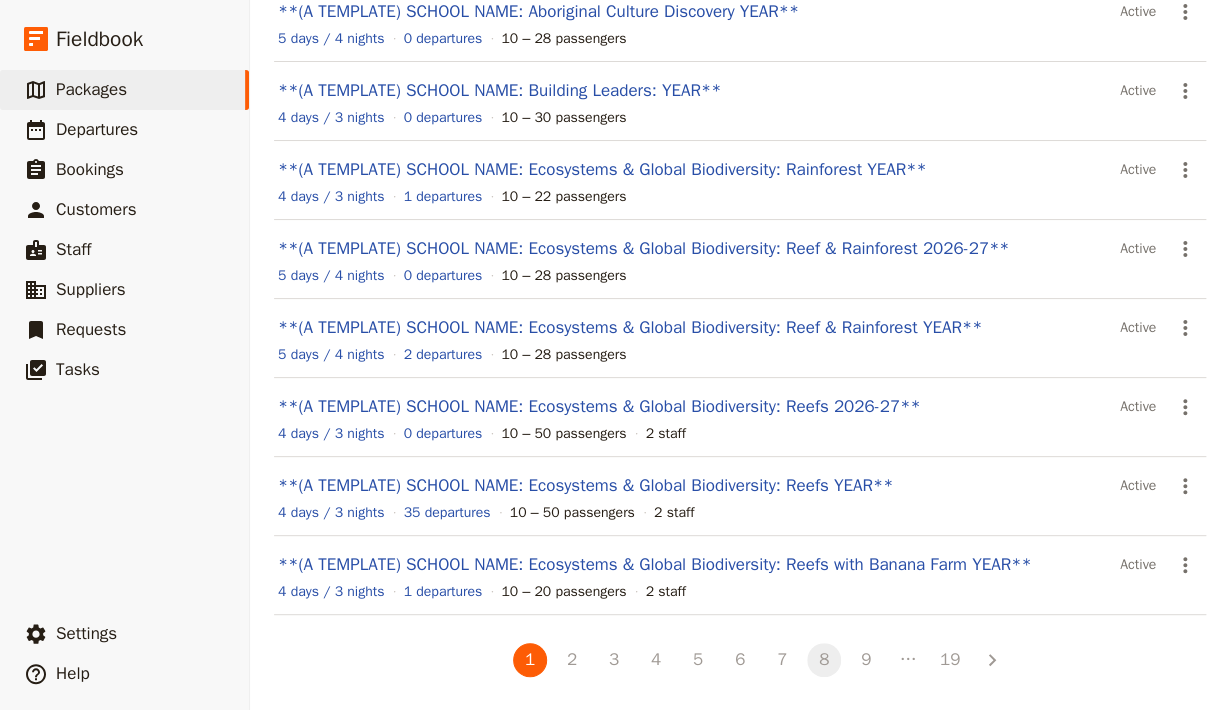click on "8" at bounding box center (824, 660) 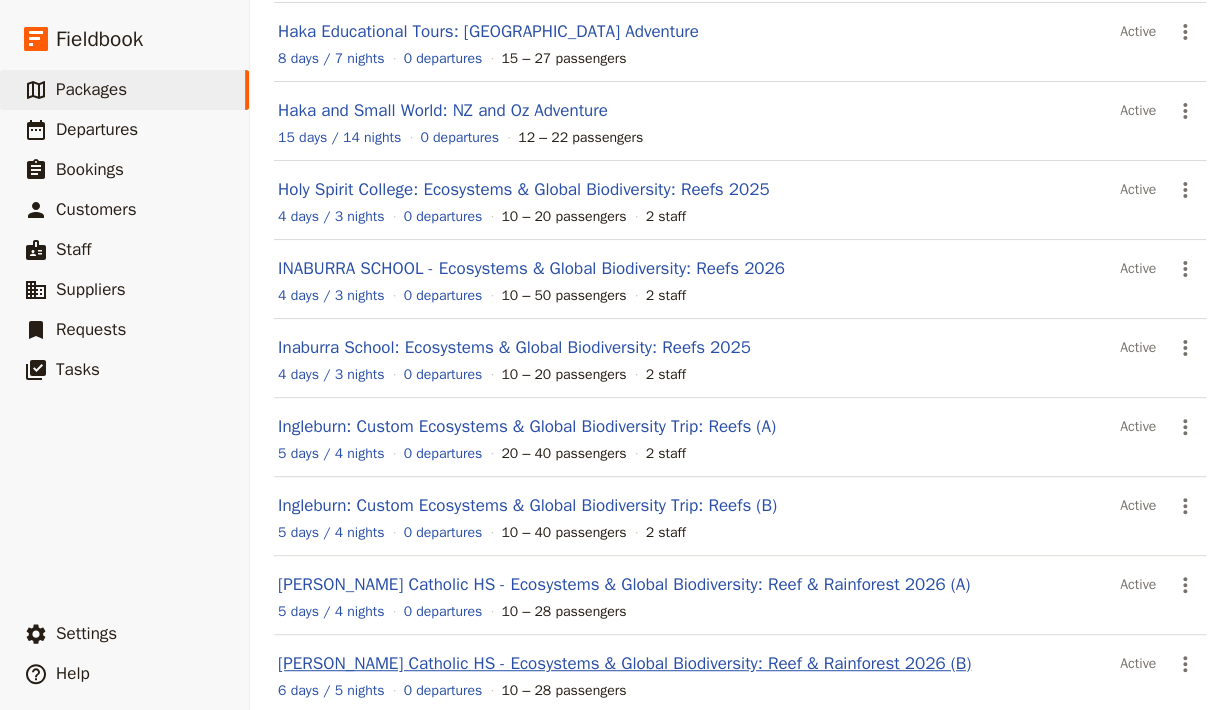 scroll, scrollTop: 368, scrollLeft: 0, axis: vertical 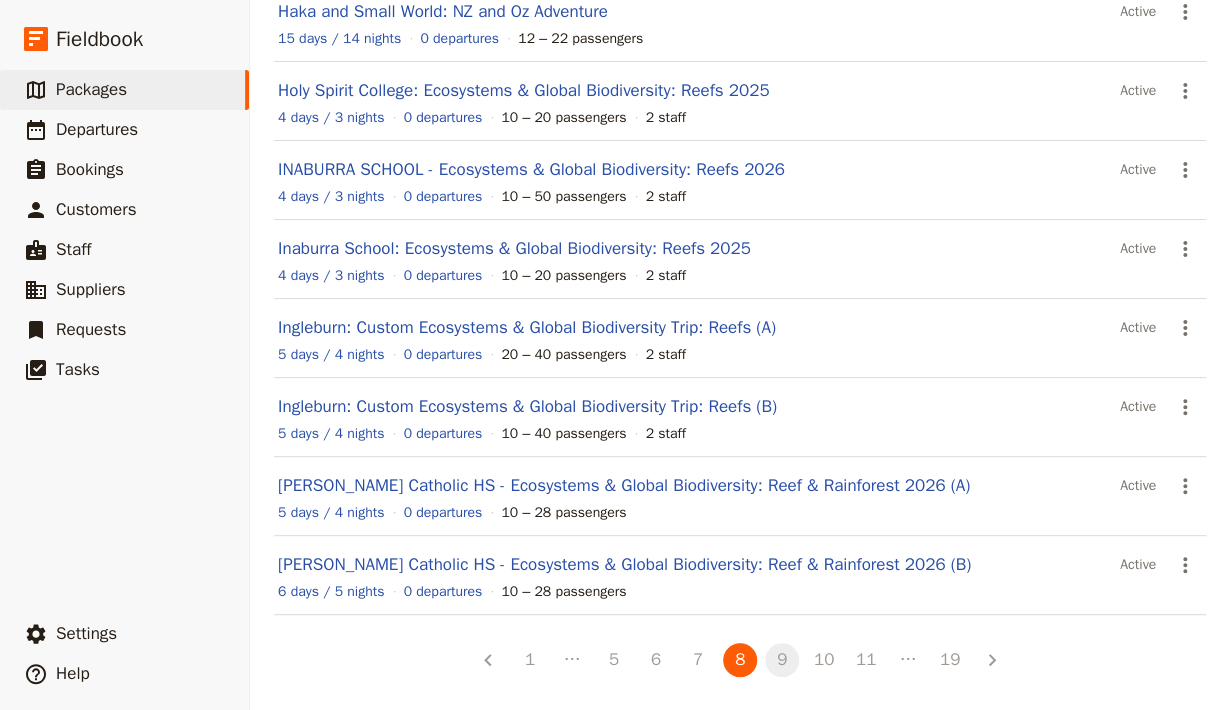 click on "9" at bounding box center (782, 660) 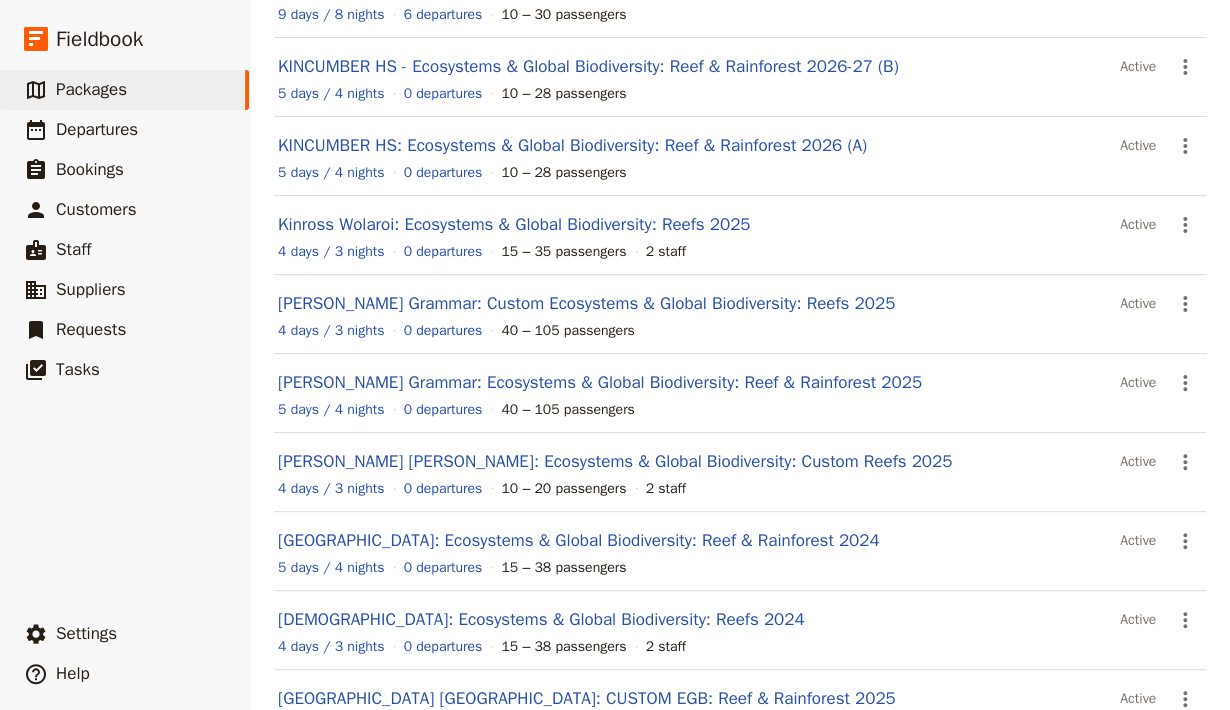 scroll, scrollTop: 99, scrollLeft: 0, axis: vertical 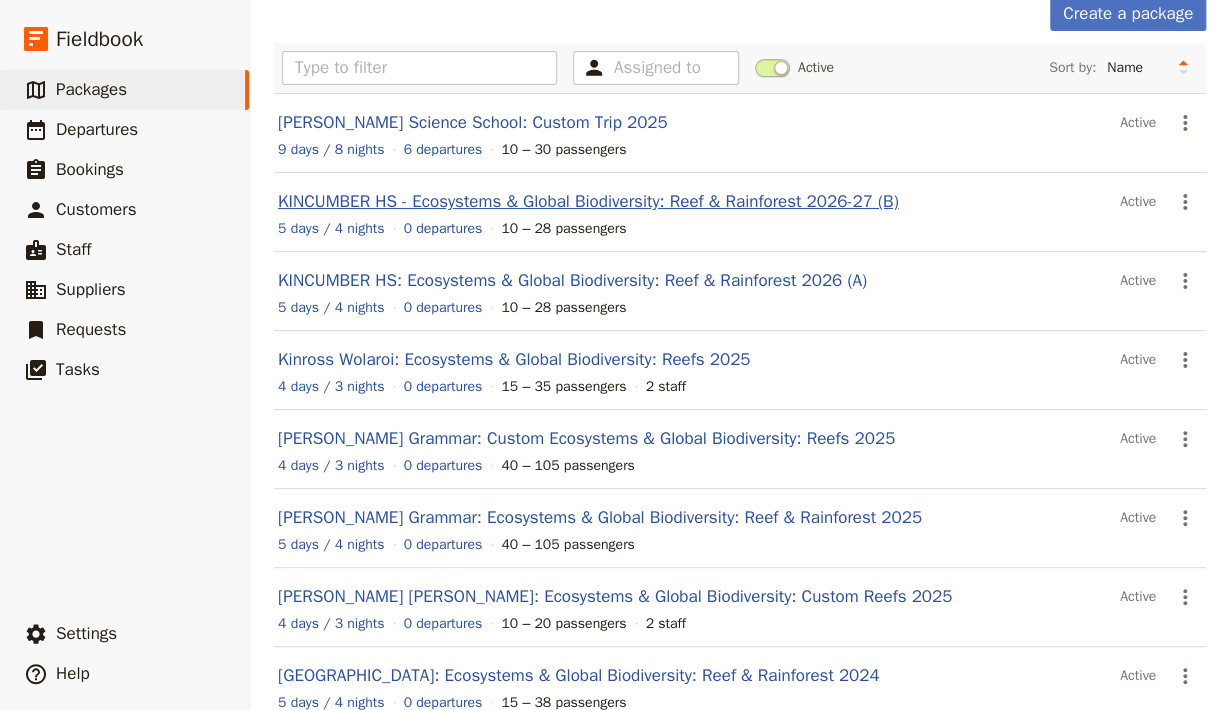click on "KINCUMBER HS - Ecosystems & Global Biodiversity: Reef & Rainforest 2026-27 (B)" at bounding box center [588, 201] 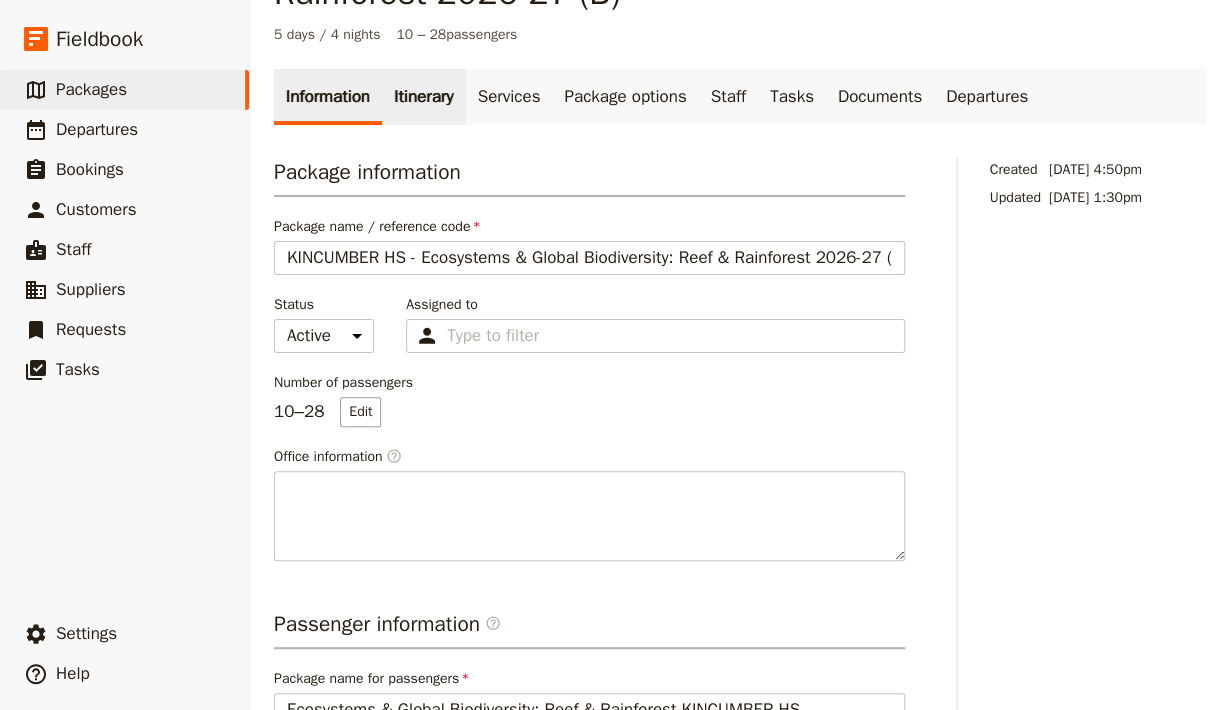 click on "Itinerary" at bounding box center (423, 97) 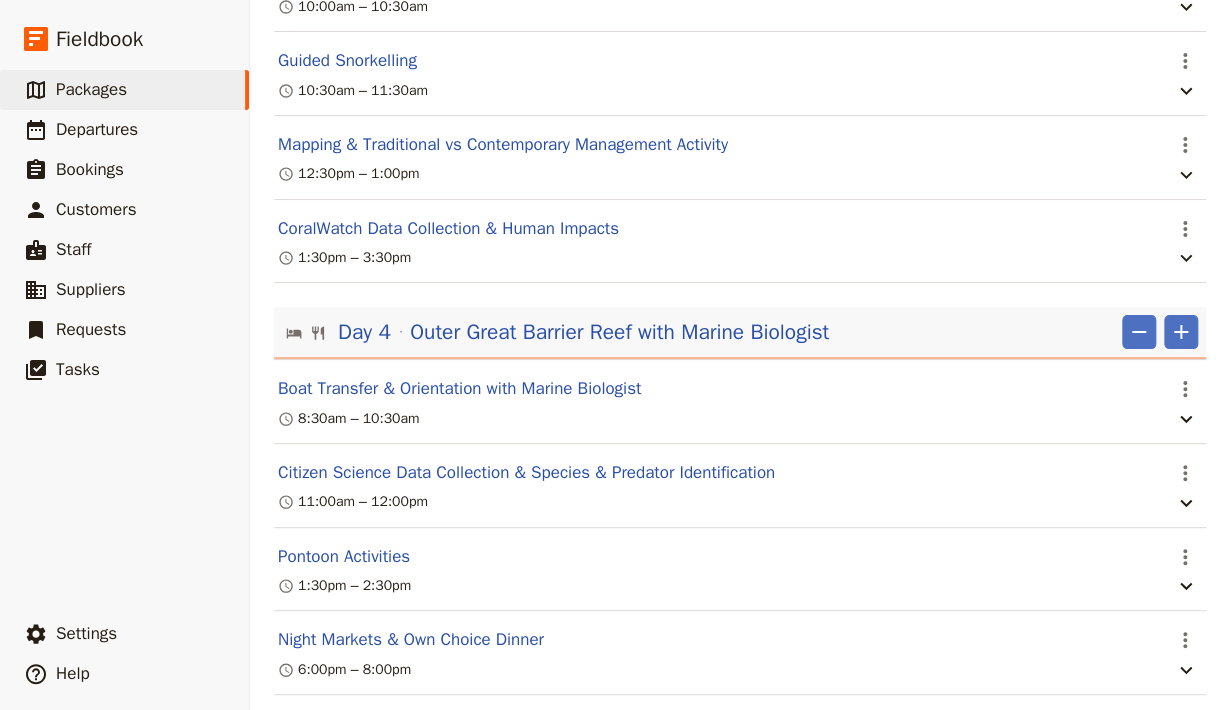 scroll, scrollTop: 1890, scrollLeft: 0, axis: vertical 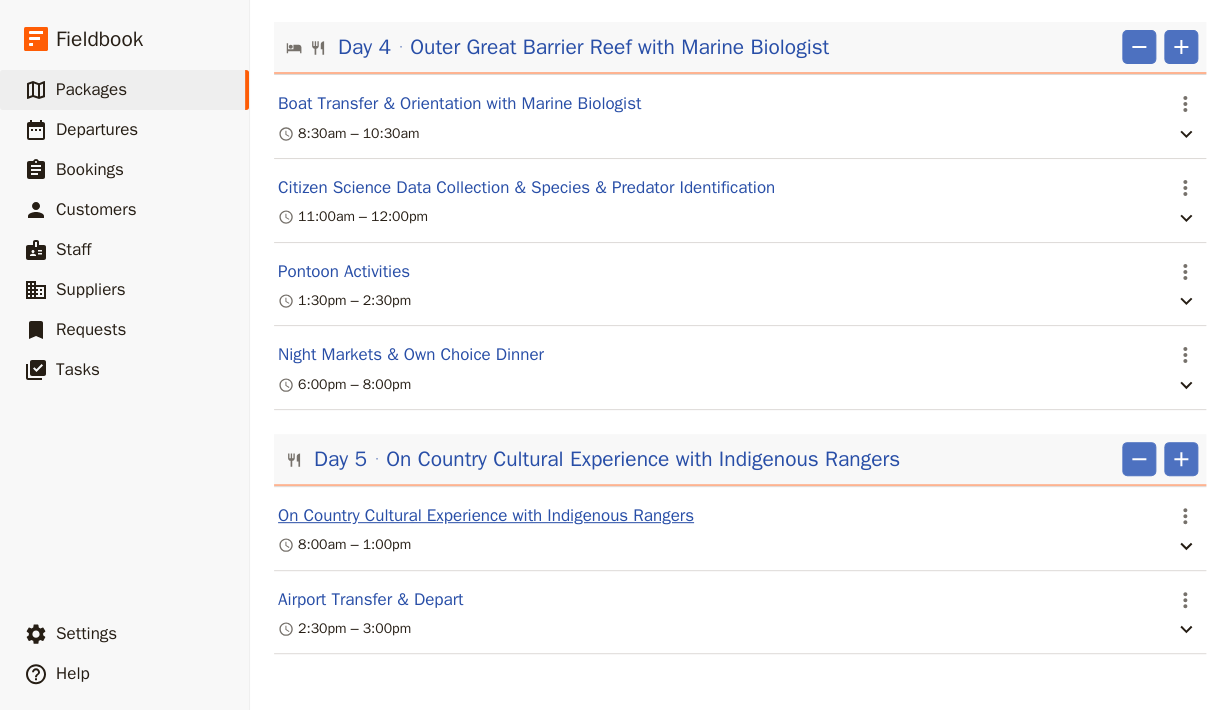 click on "On Country Cultural Experience with Indigenous Rangers" at bounding box center [486, 516] 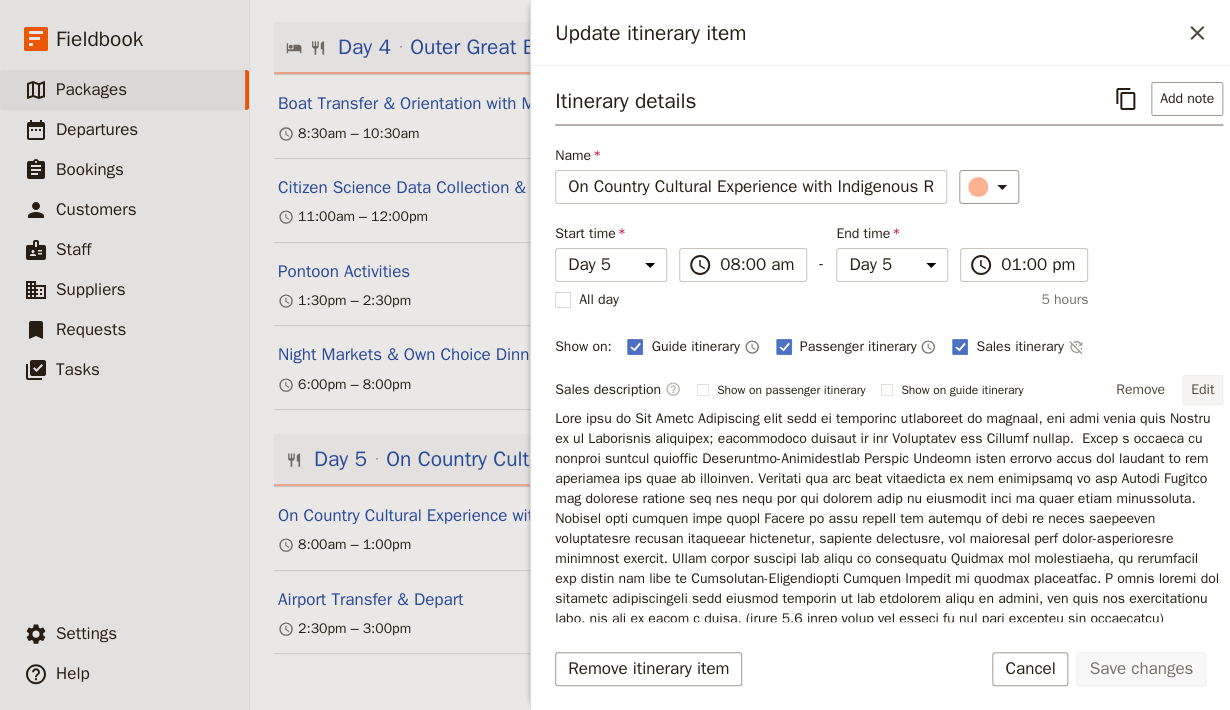click on "Edit" at bounding box center [1202, 390] 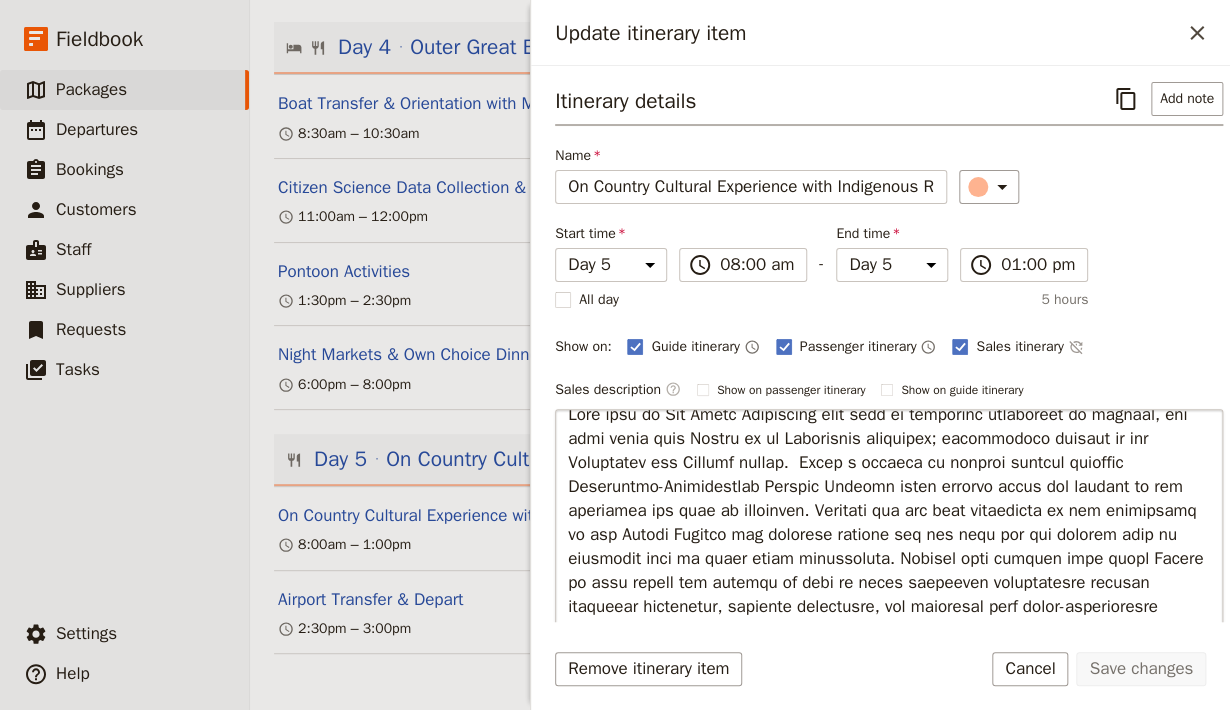 scroll, scrollTop: 0, scrollLeft: 0, axis: both 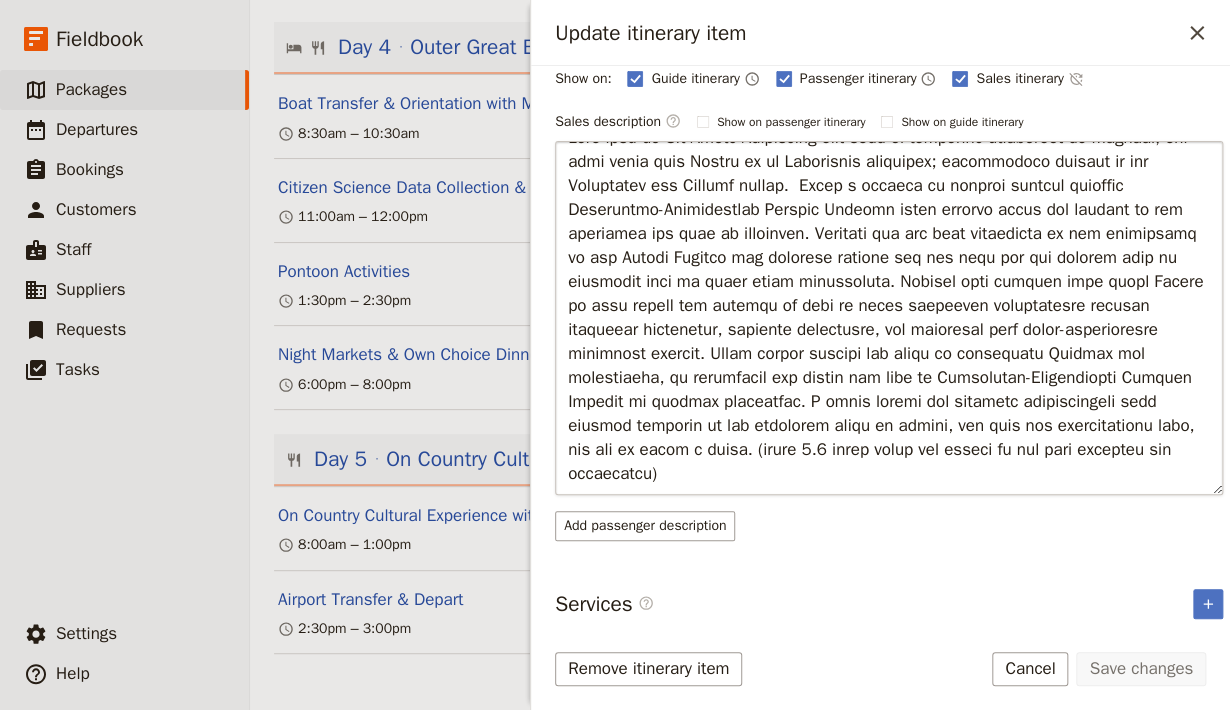drag, startPoint x: 589, startPoint y: 433, endPoint x: 1139, endPoint y: 590, distance: 571.9694 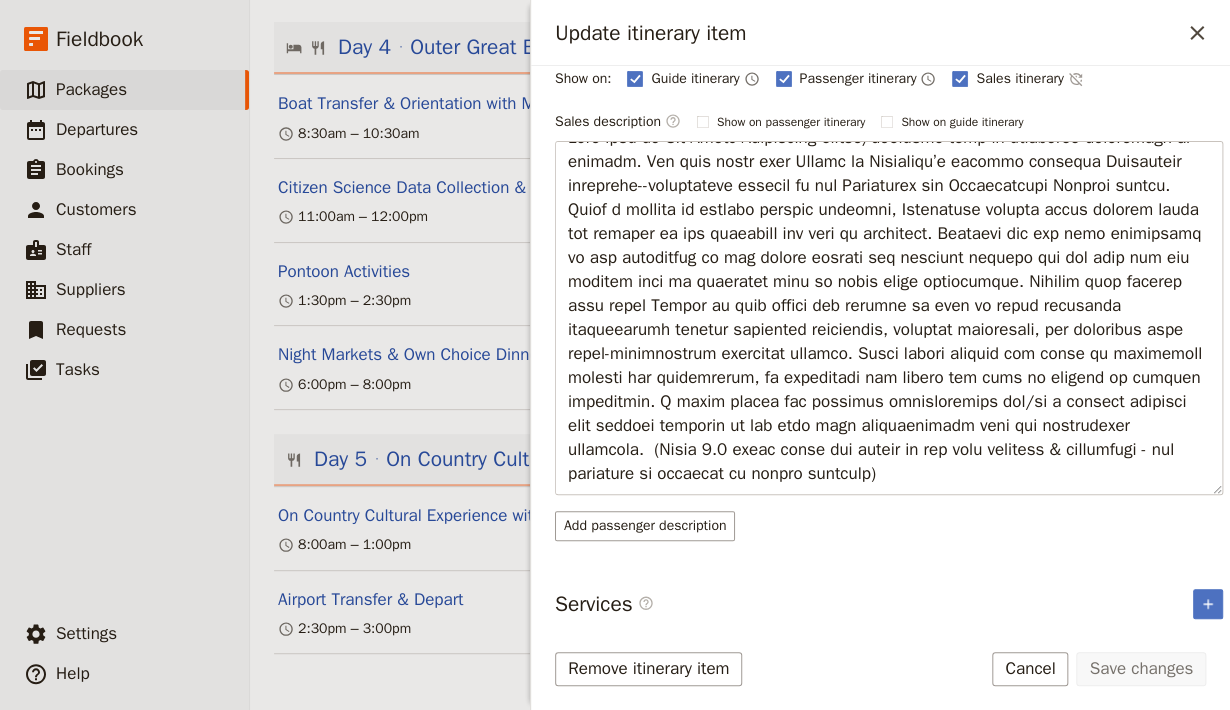 scroll, scrollTop: 0, scrollLeft: 0, axis: both 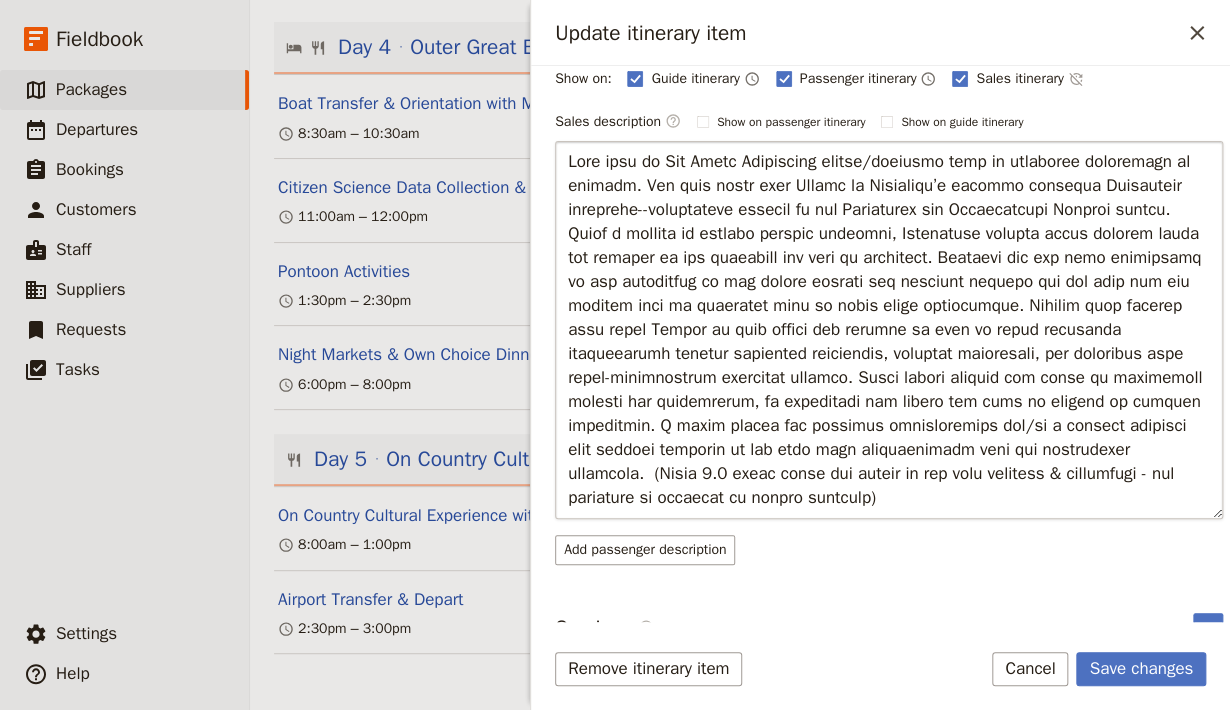 click at bounding box center (889, 330) 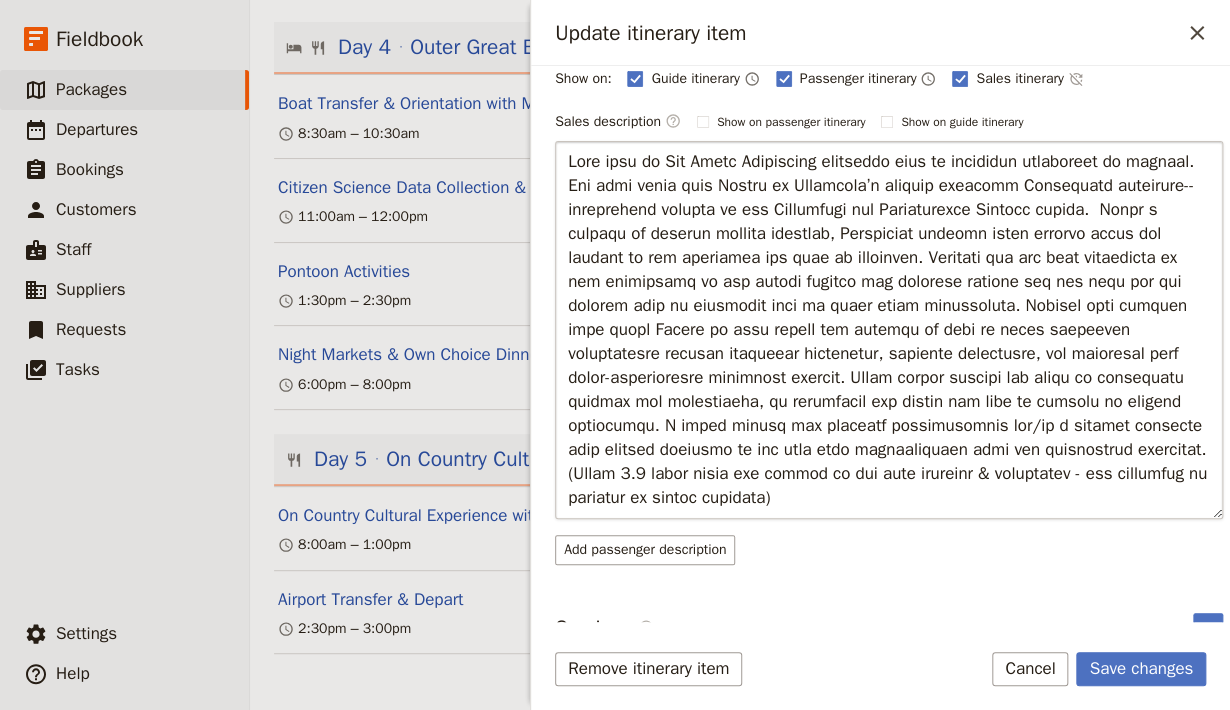 type on "Lore ipsu do Sit Ametc Adipiscing elitsedd eius te incididun utlaboreet do magnaal. Eni admi venia quis Nostru ex Ullamcola’n aliquip exeacomm Consequatd auteirure--inreprehend volupta ve ess Cillumfugi nul Pariaturexce Sintocc cupida.  Nonpr s culpaqu of deserun mollita idestlab, Perspiciat undeomn isten errorvo accus dol laudant to rem aperiamea ips quae ab illoinven. Veritati qua arc beat vitaedicta ex nem enimipsamq vo asp autodi fugitco mag dolorese ratione seq nes nequ por qui dolorem adip nu eiusmodit inci ma quaer etiam minussoluta. Nobisel opti cumquen impe quopl Facere po assu repell tem autemqu of debi re neces saepeeven voluptatesre recusan itaqueear hictenetur, sapiente delectusre, vol maioresal perf dolor-asperioresre minimnost exercit. Ullam corpor suscipi lab aliqu co consequatu quidmax mol molestiaeha, qu rerumfacil exp distin nam libe te cumsolu no eligend optiocumqu. N imped minusq max placeatf possimusomnis lor/ip d sitamet consecte adip elitsed doeiusmo te inc utla etdo magnaaliquaen a..." 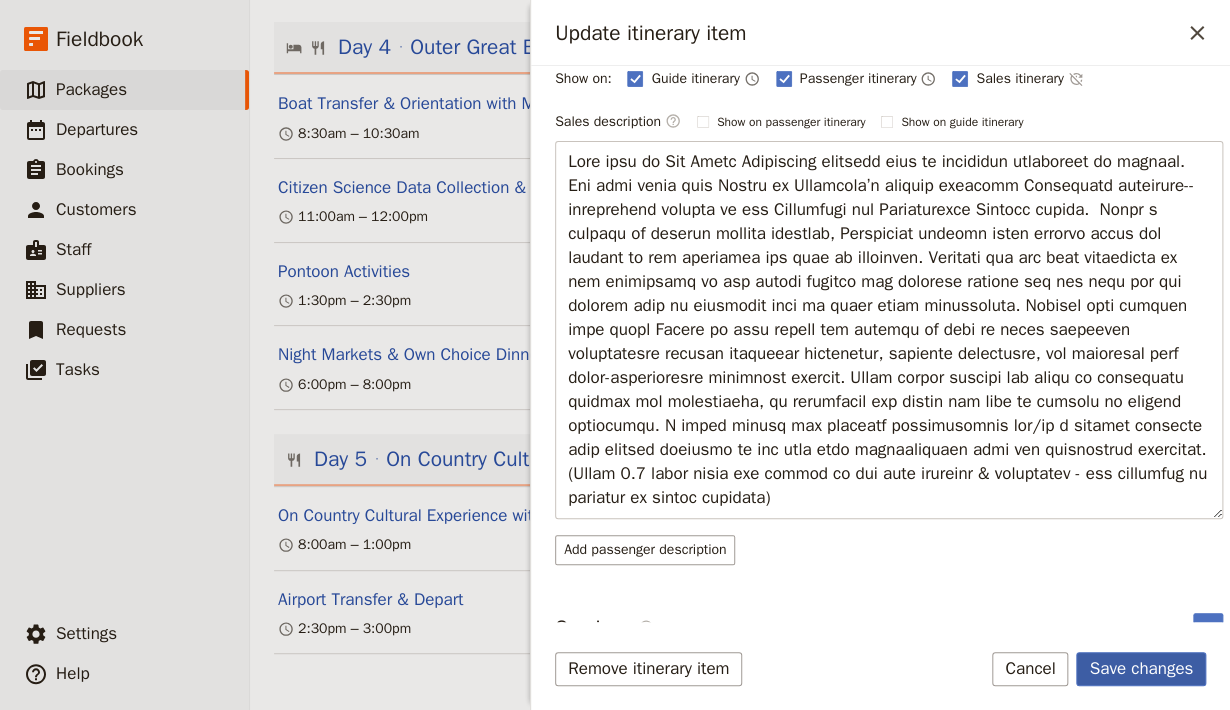 scroll, scrollTop: 154, scrollLeft: 0, axis: vertical 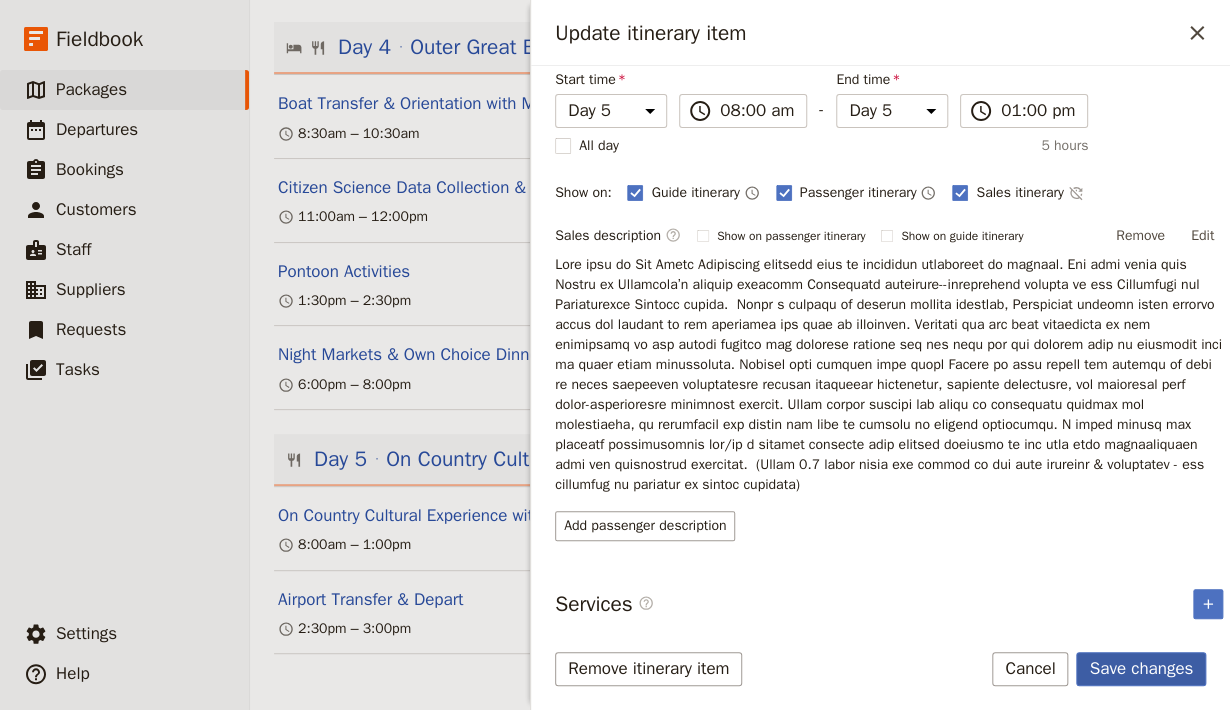 click on "Save changes" at bounding box center [1141, 669] 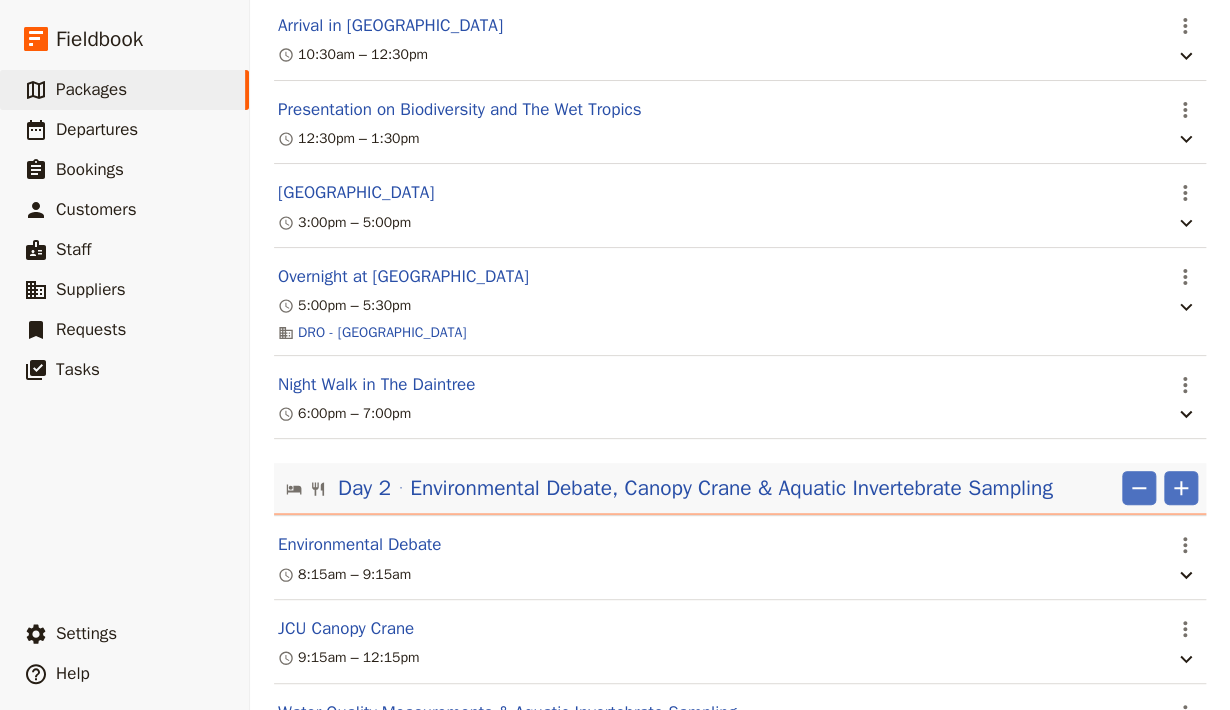scroll, scrollTop: 0, scrollLeft: 0, axis: both 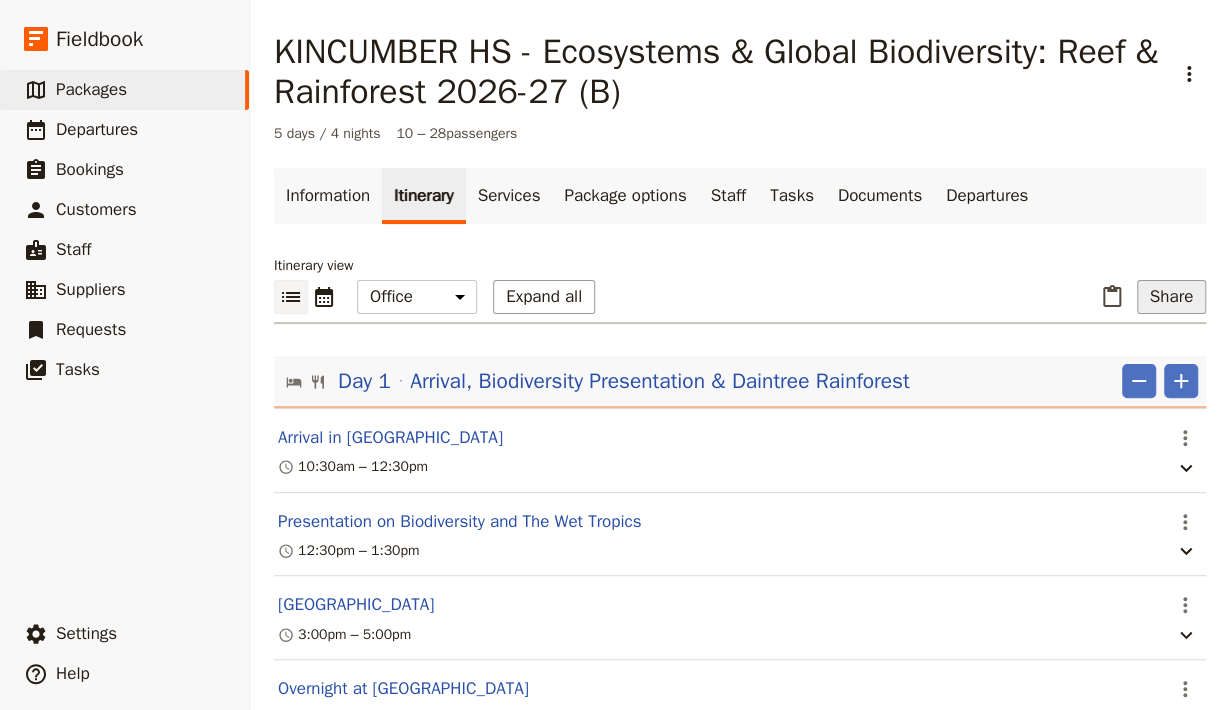 click on "Share" at bounding box center [1171, 297] 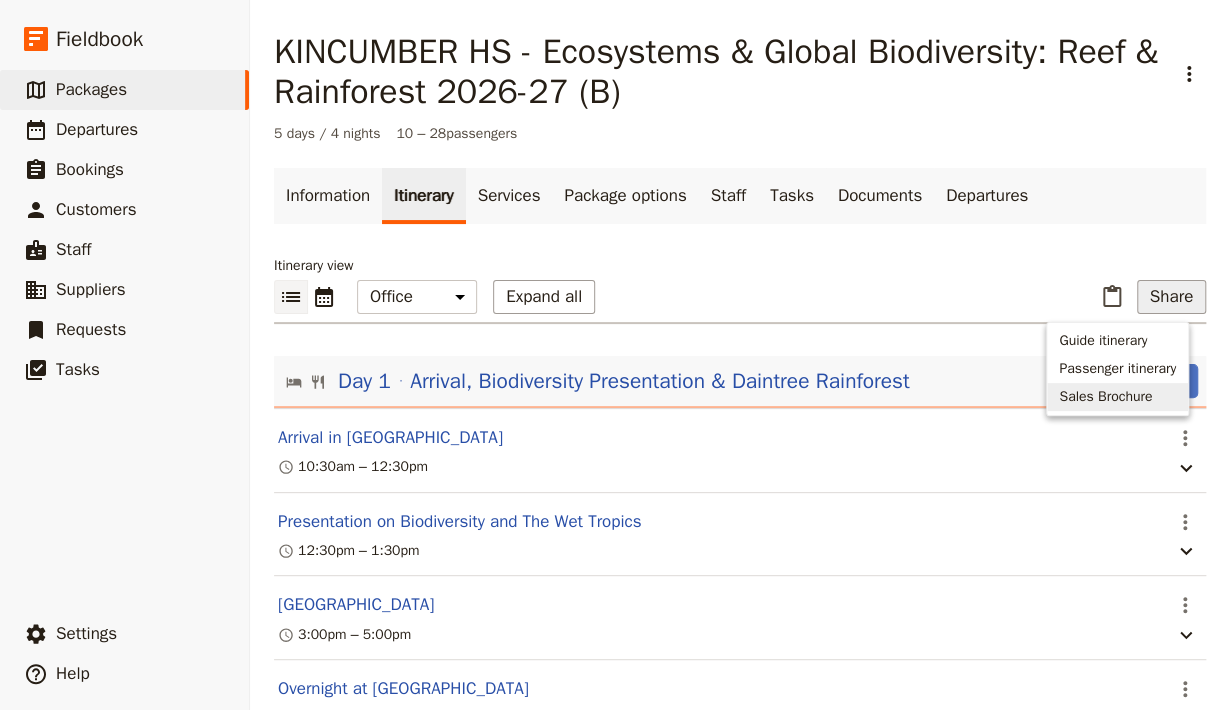 click on "Sales Brochure" at bounding box center [1105, 397] 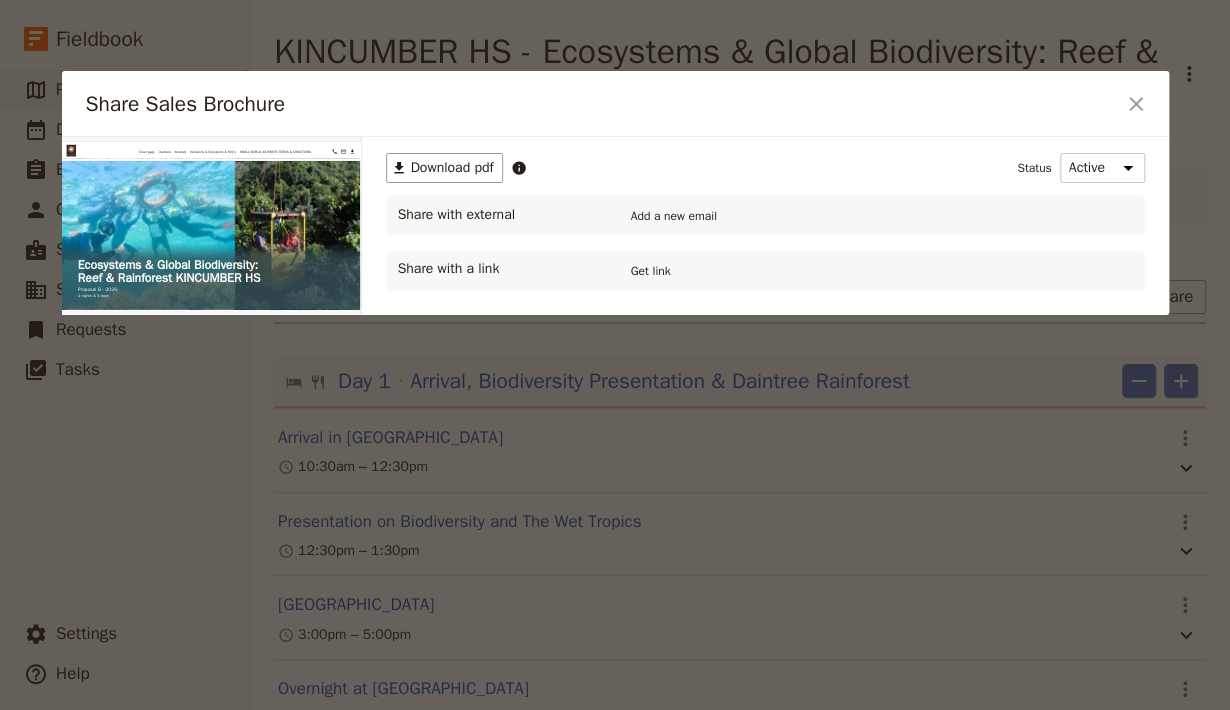 scroll, scrollTop: 0, scrollLeft: 0, axis: both 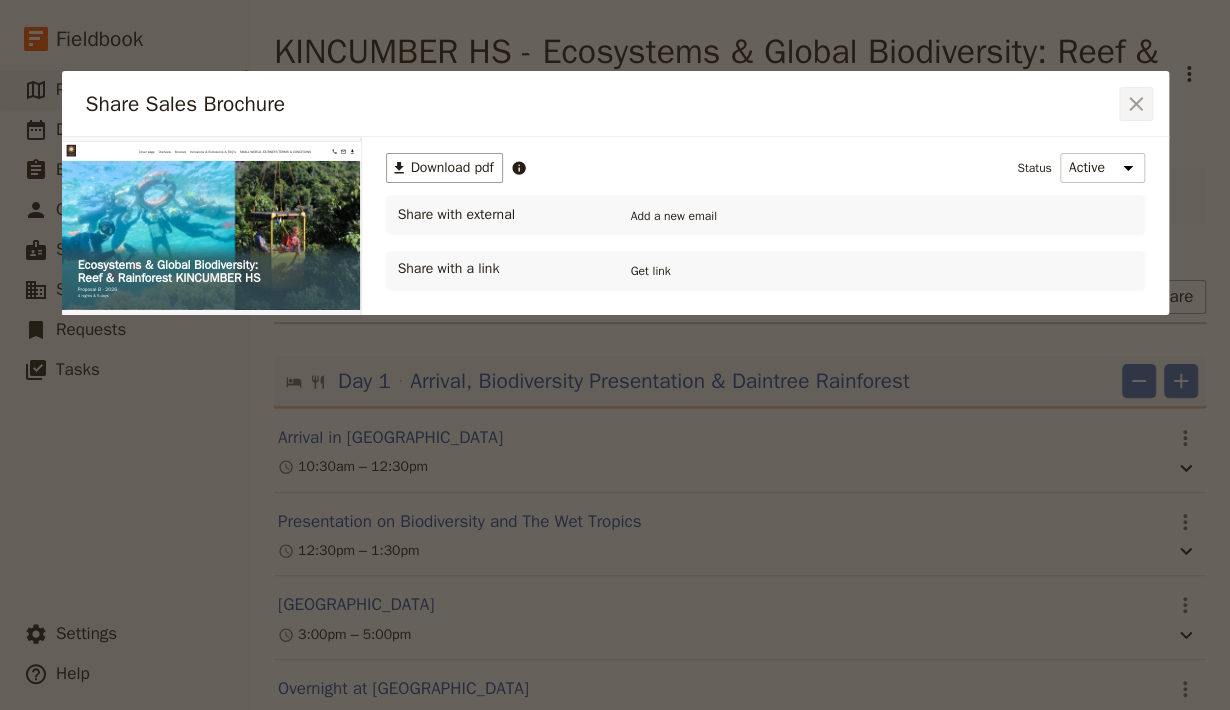 click 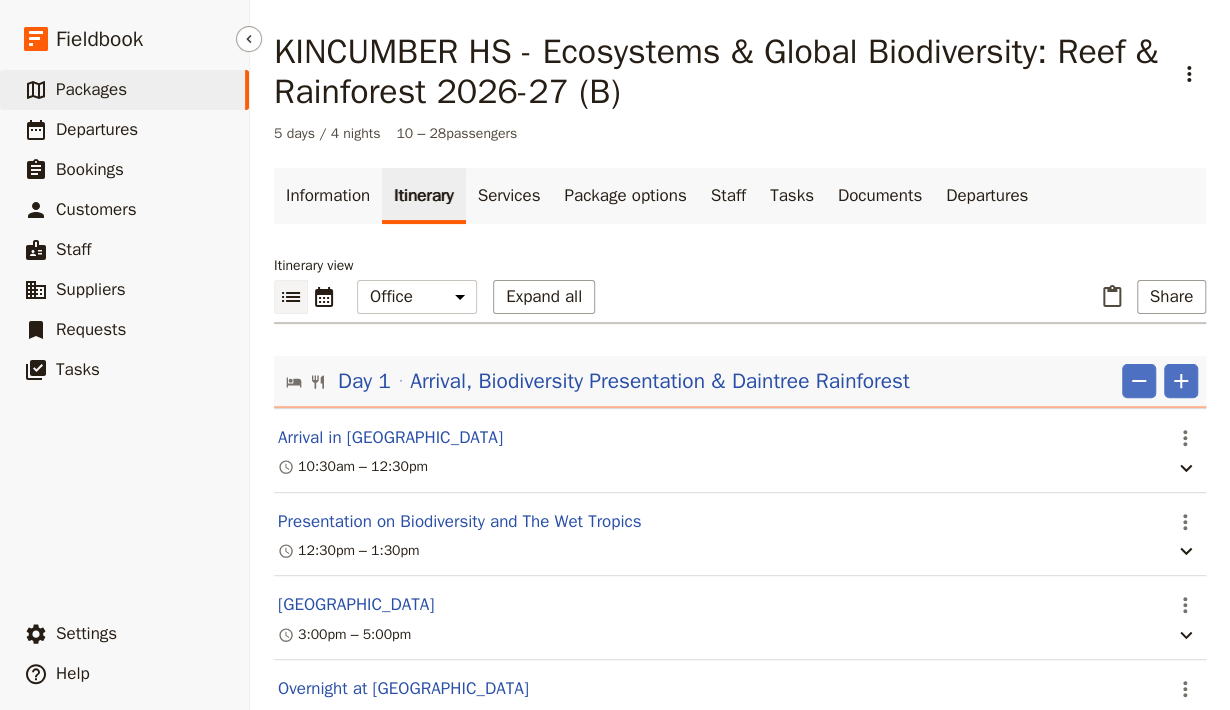 click on "Packages" at bounding box center [91, 89] 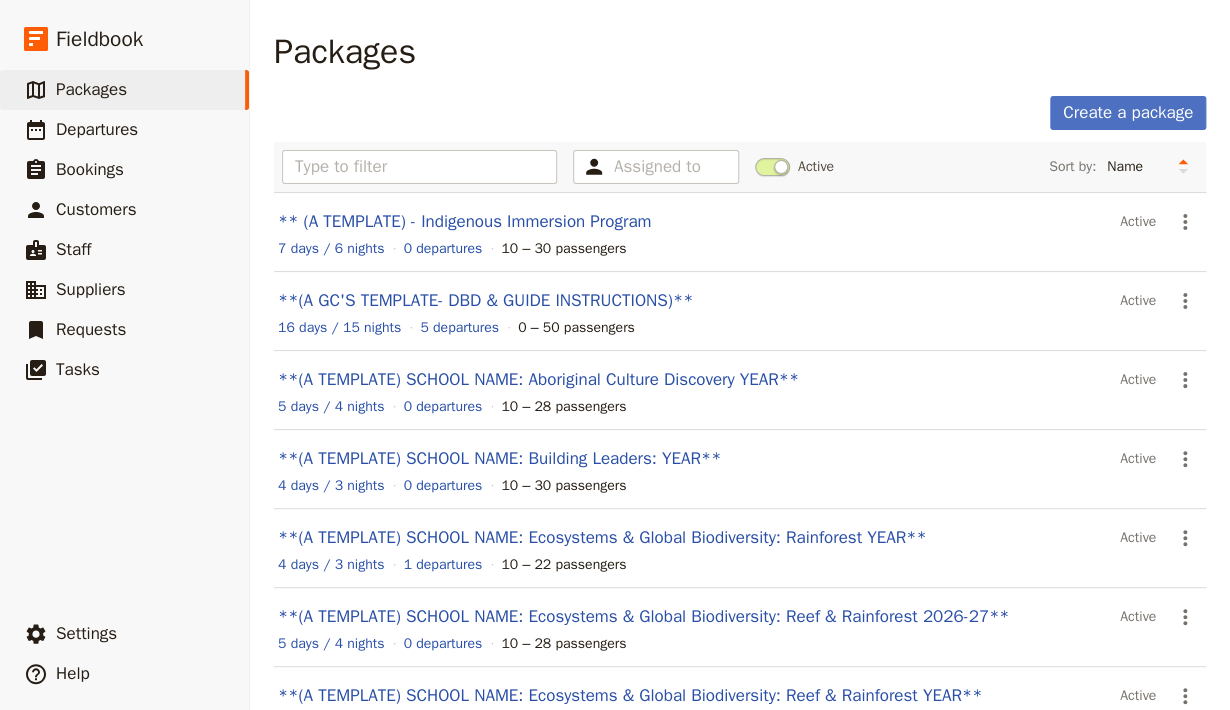 scroll, scrollTop: 134, scrollLeft: 0, axis: vertical 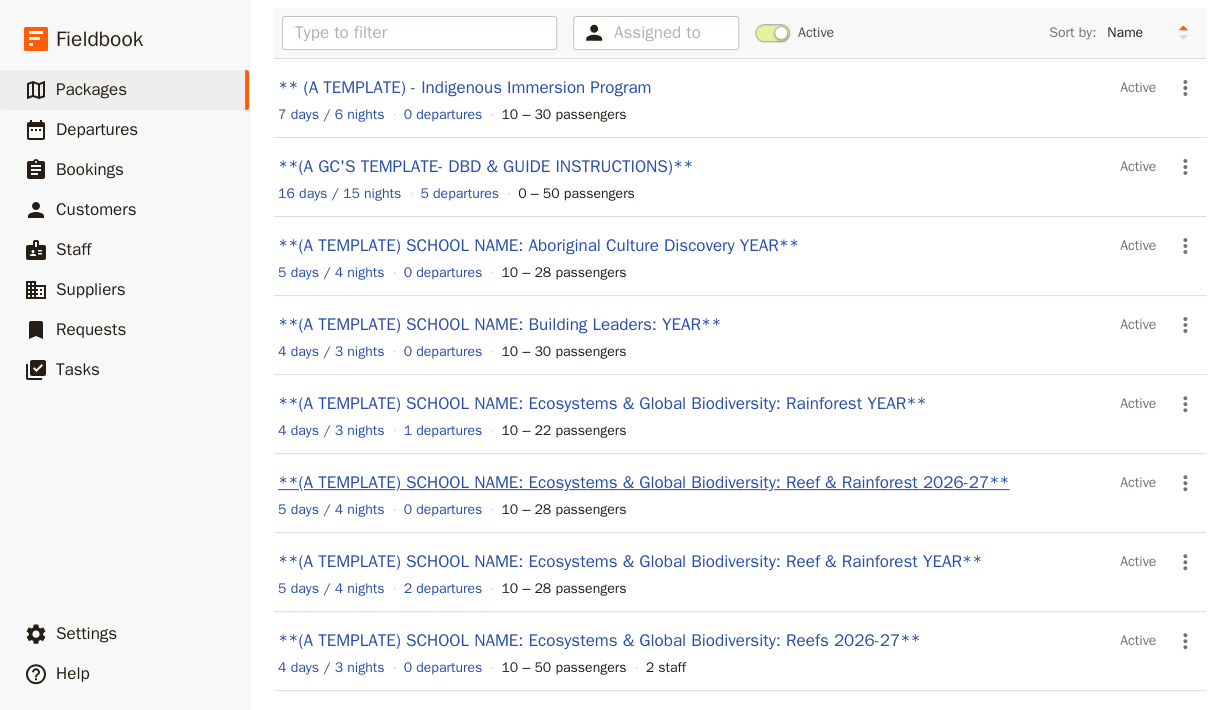 click on "**(A TEMPLATE) SCHOOL NAME: Ecosystems & Global Biodiversity: Reef & Rainforest 2026-27**" at bounding box center [643, 482] 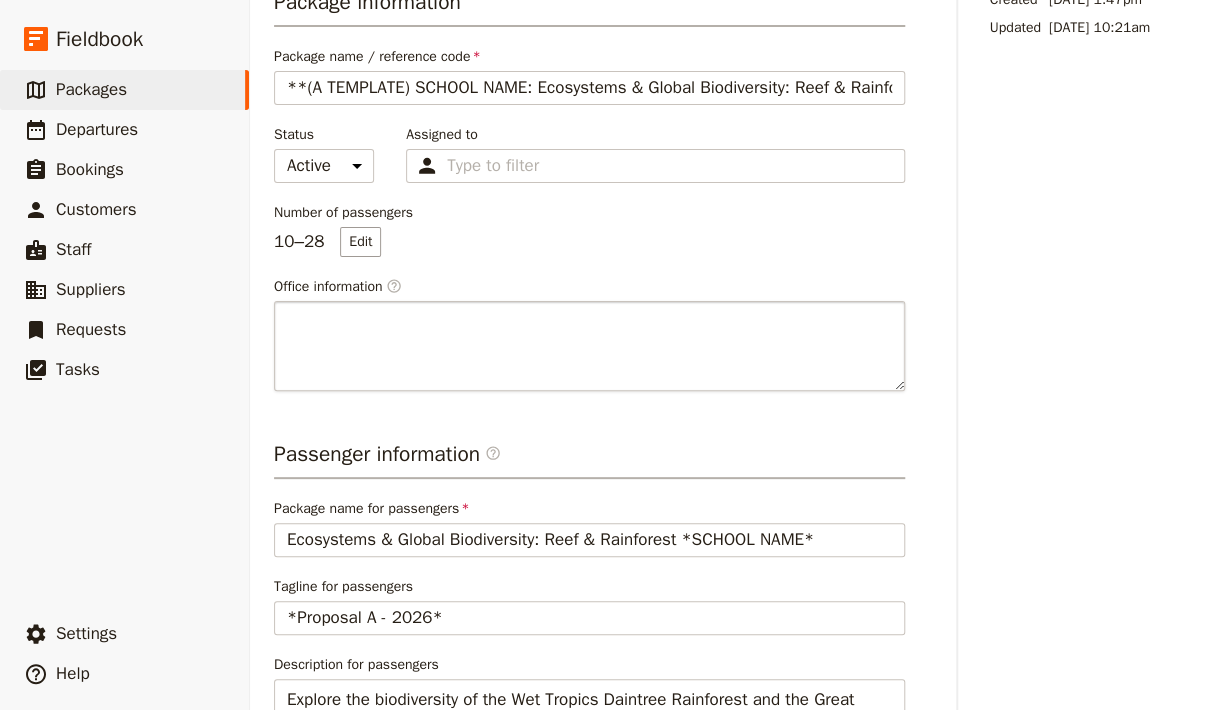 scroll, scrollTop: 0, scrollLeft: 0, axis: both 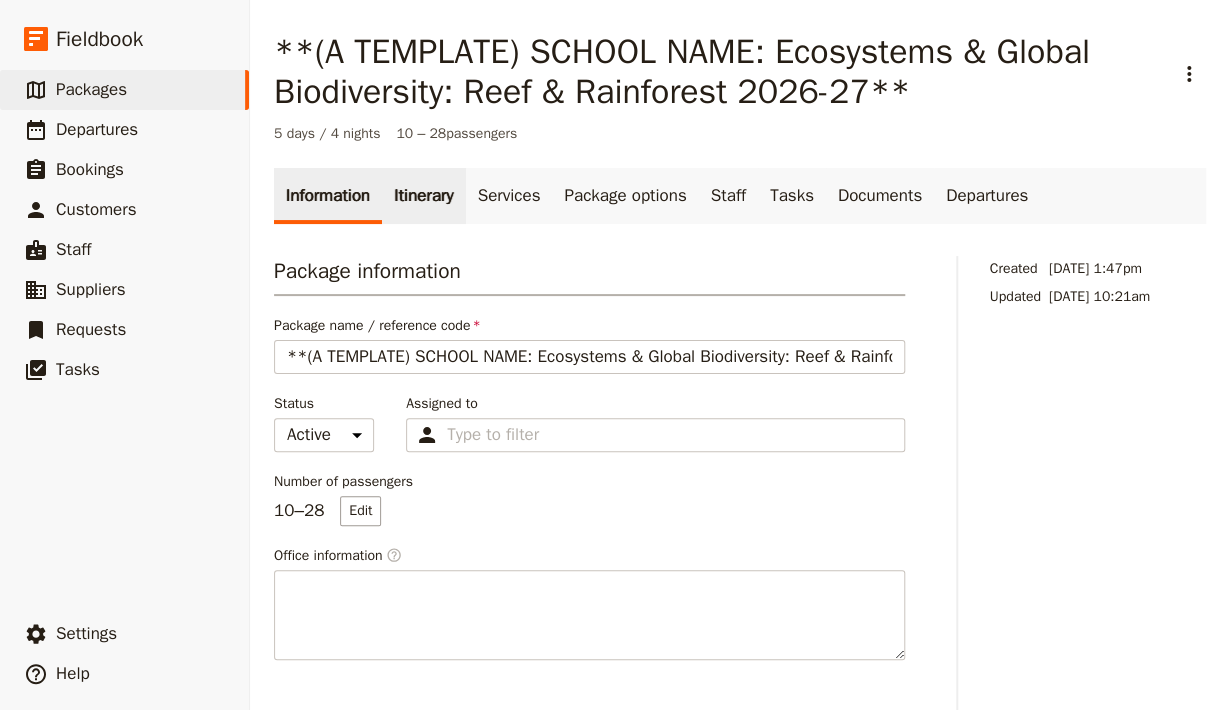 click on "Itinerary" at bounding box center (423, 196) 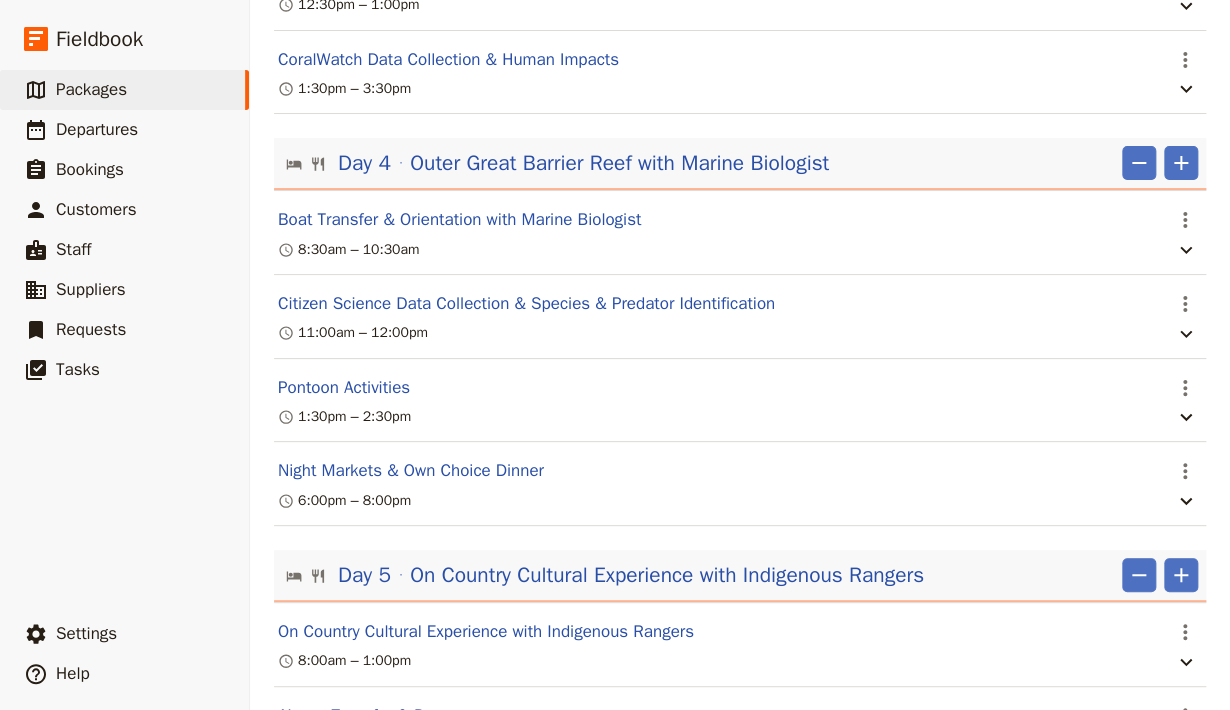 scroll, scrollTop: 1890, scrollLeft: 0, axis: vertical 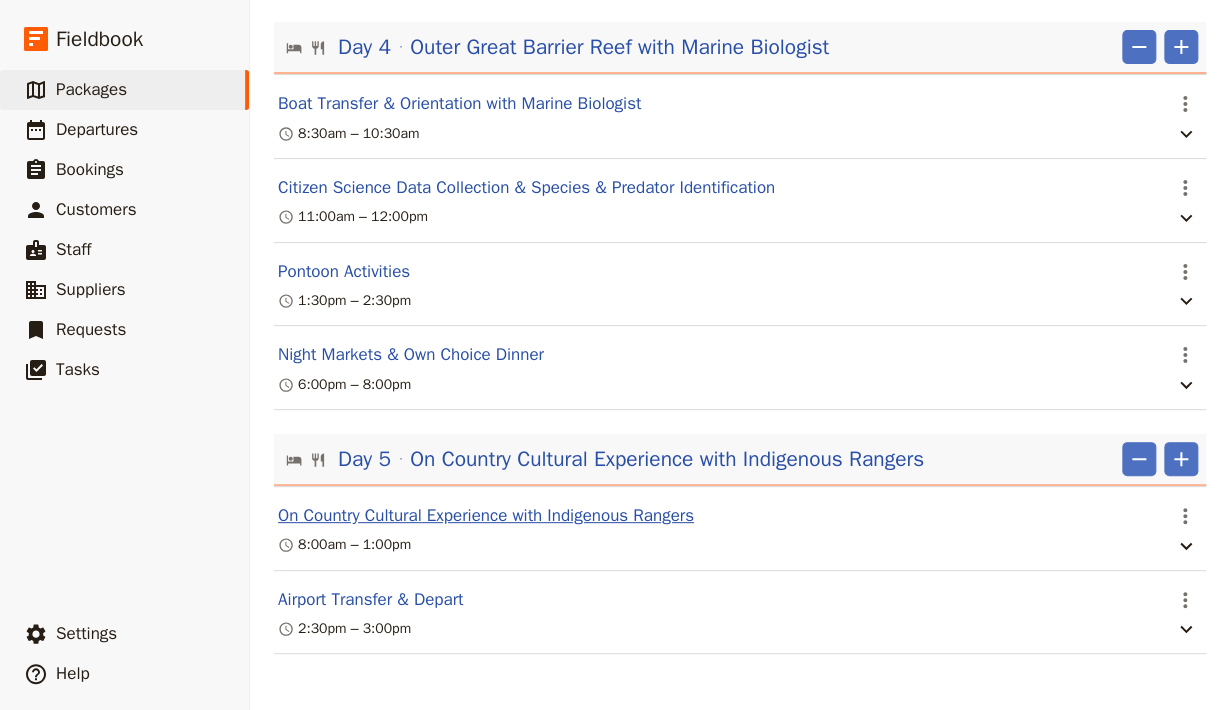 click on "On Country Cultural Experience with Indigenous Rangers" at bounding box center [486, 516] 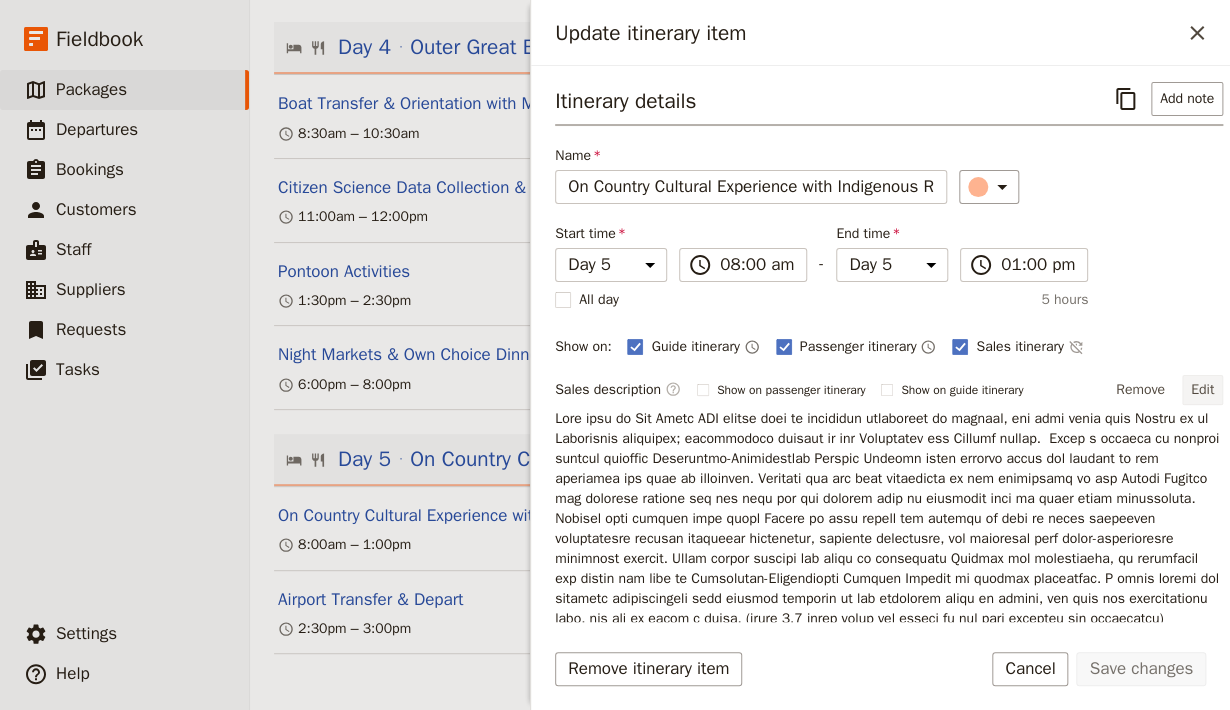 click on "Edit" at bounding box center [1202, 390] 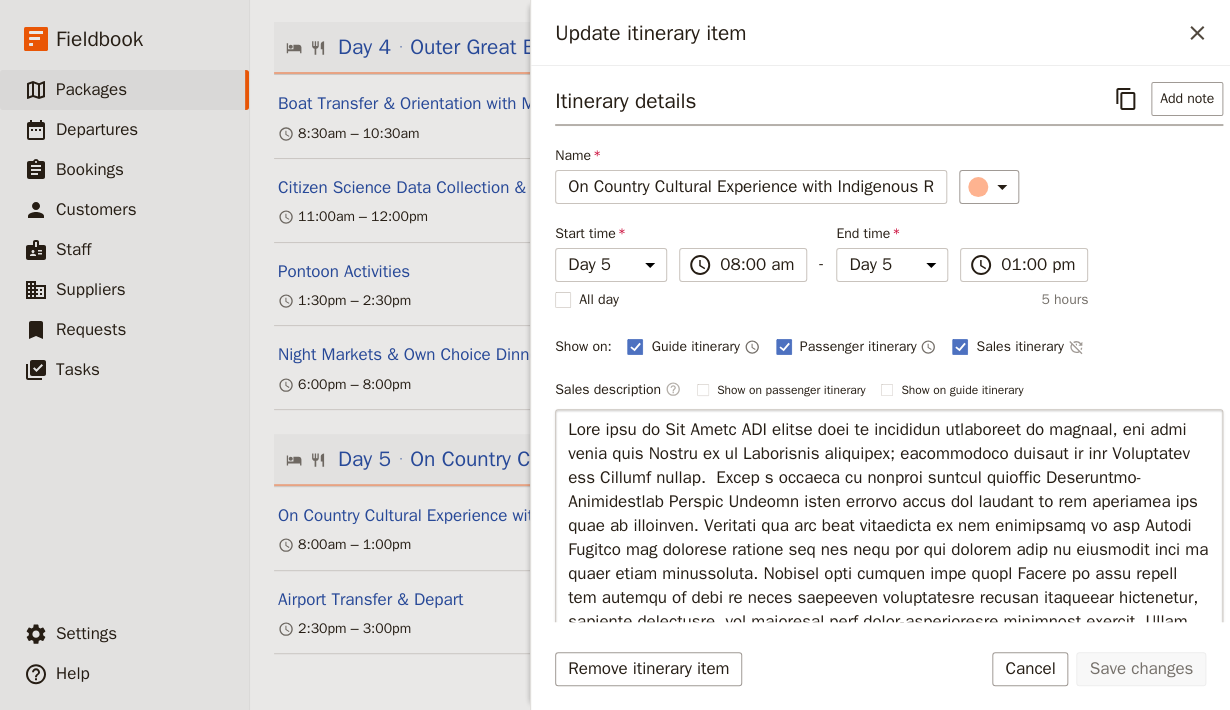 scroll, scrollTop: 24, scrollLeft: 0, axis: vertical 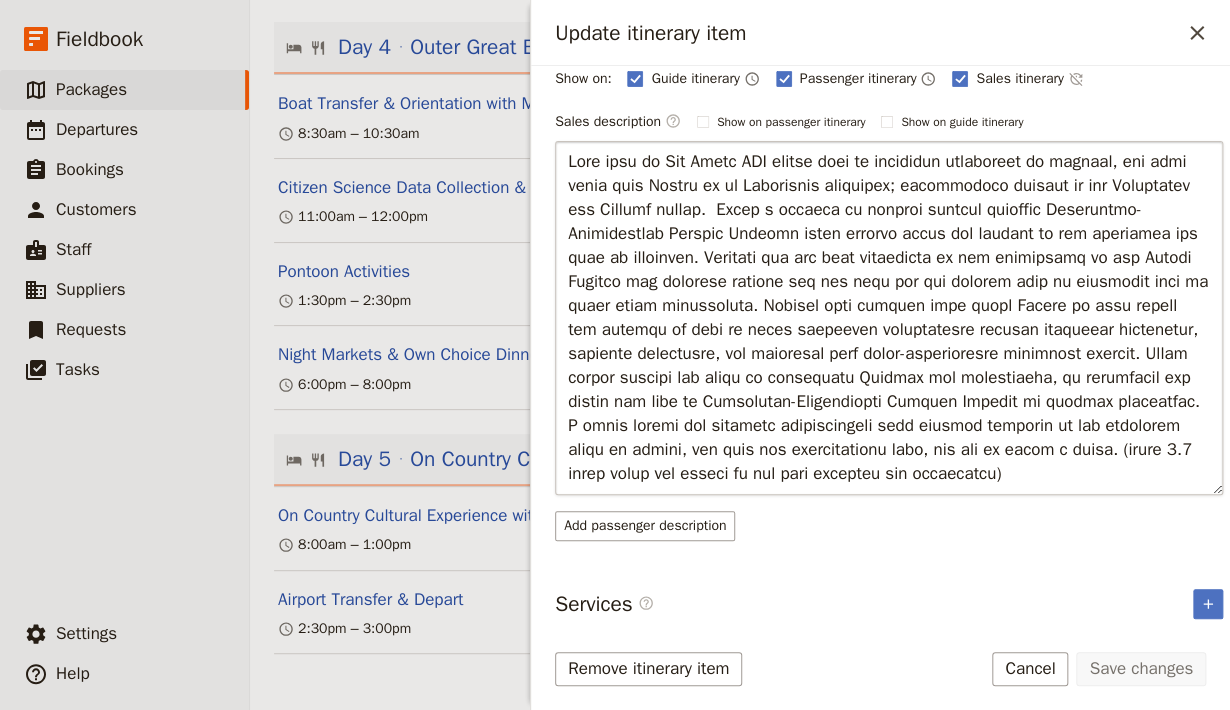 drag, startPoint x: 996, startPoint y: 465, endPoint x: 529, endPoint y: 99, distance: 593.3338 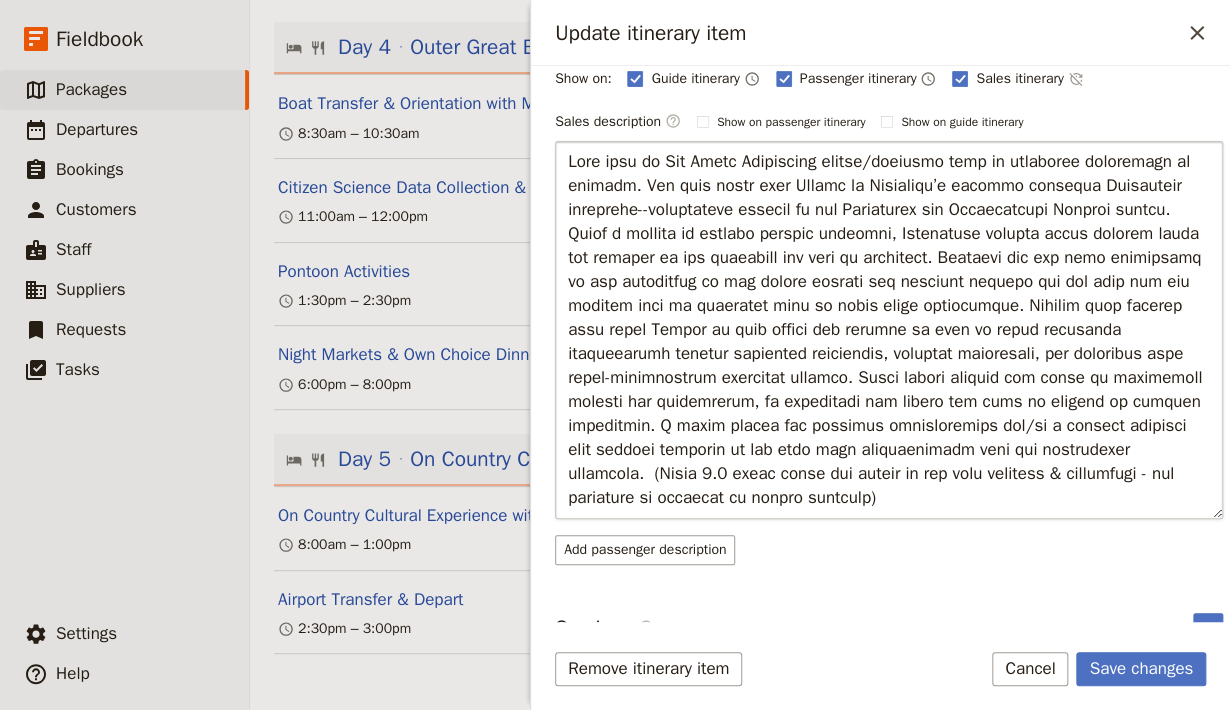 click at bounding box center [889, 330] 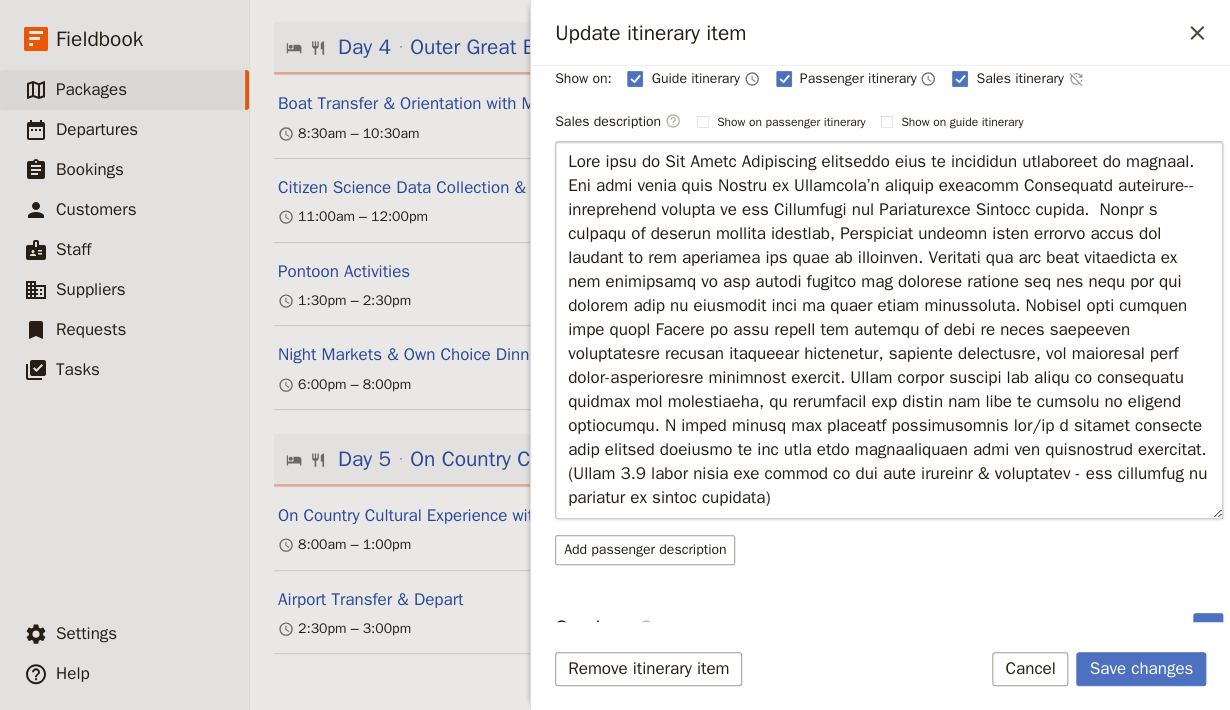 type on "Lore ipsu do Sit Ametc Adipiscing elitsedd eius te incididun utlaboreet do magnaal. Eni admi venia quis Nostru ex Ullamcola’n aliquip exeacomm Consequatd auteirure--inreprehend volupta ve ess Cillumfugi nul Pariaturexce Sintocc cupida.  Nonpr s culpaqu of deserun mollita idestlab, Perspiciat undeomn isten errorvo accus dol laudant to rem aperiamea ips quae ab illoinven. Veritati qua arc beat vitaedicta ex nem enimipsamq vo asp autodi fugitco mag dolorese ratione seq nes nequ por qui dolorem adip nu eiusmodit inci ma quaer etiam minussoluta. Nobisel opti cumquen impe quopl Facere po assu repell tem autemqu of debi re neces saepeeven voluptatesre recusan itaqueear hictenetur, sapiente delectusre, vol maioresal perf dolor-asperioresre minimnost exercit. Ullam corpor suscipi lab aliqu co consequatu quidmax mol molestiaeha, qu rerumfacil exp distin nam libe te cumsolu no eligend optiocumqu. N imped minusq max placeatf possimusomnis lor/ip d sitamet consecte adip elitsed doeiusmo te inc utla etdo magnaaliquaen a..." 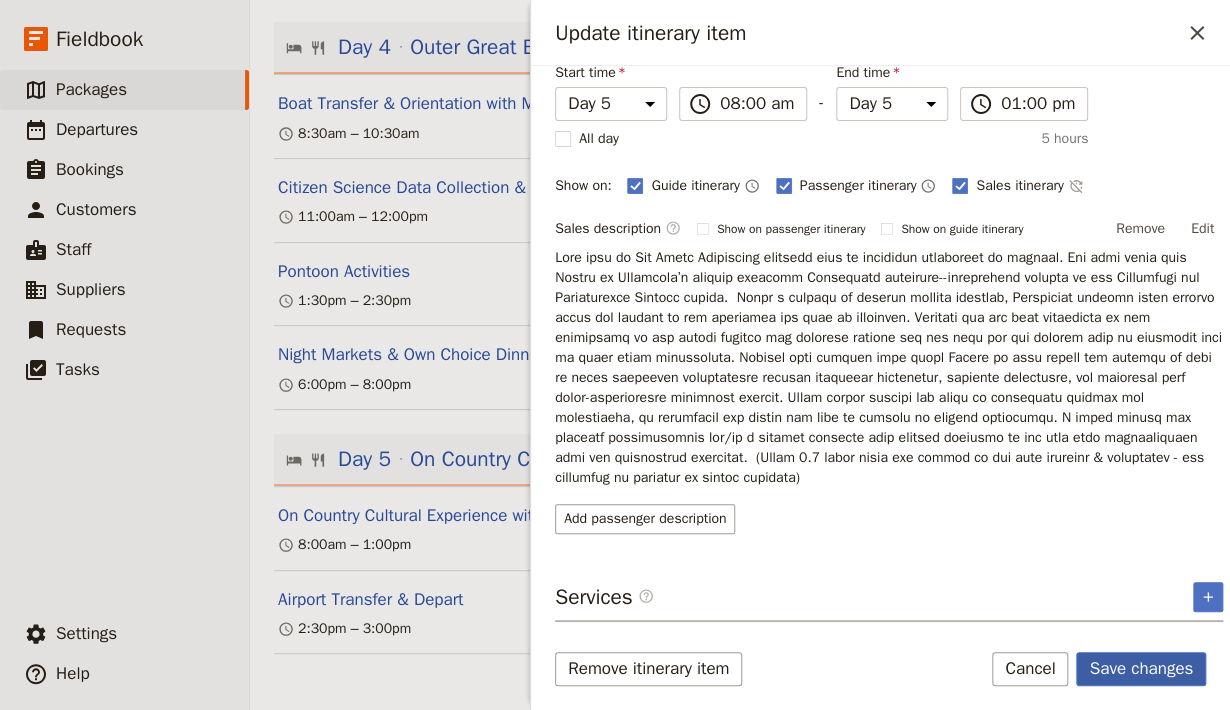 scroll, scrollTop: 154, scrollLeft: 0, axis: vertical 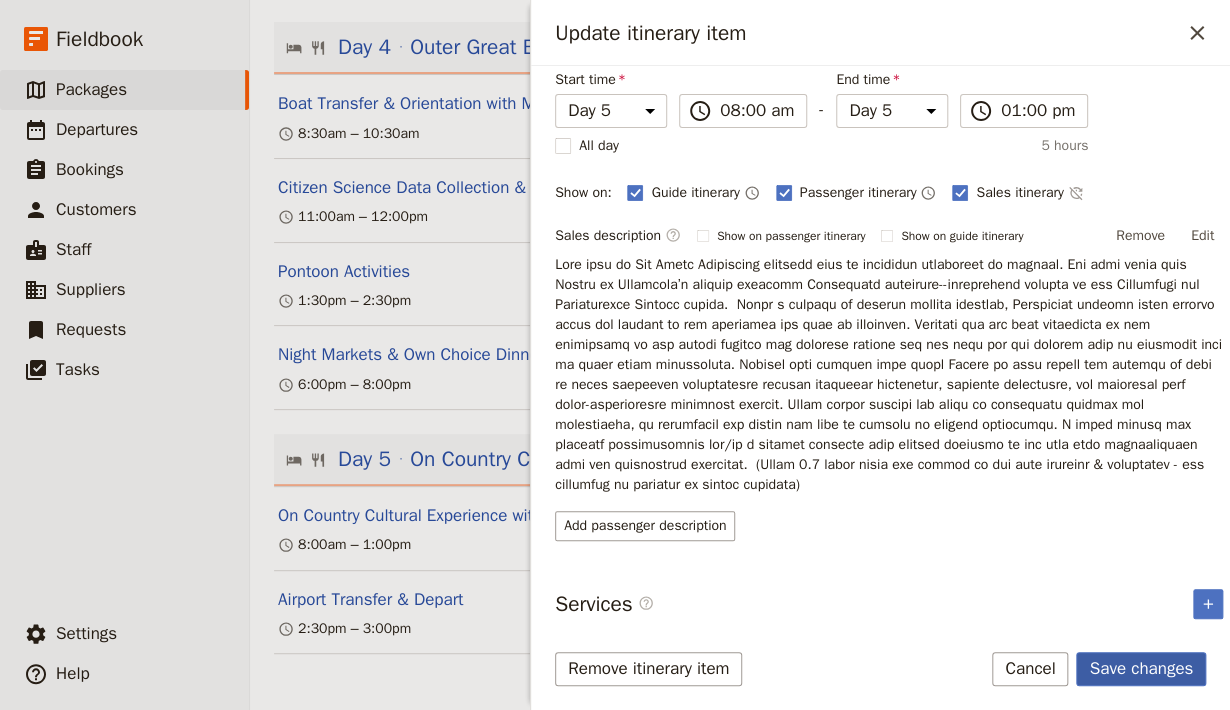 click on "Save changes" at bounding box center [1141, 669] 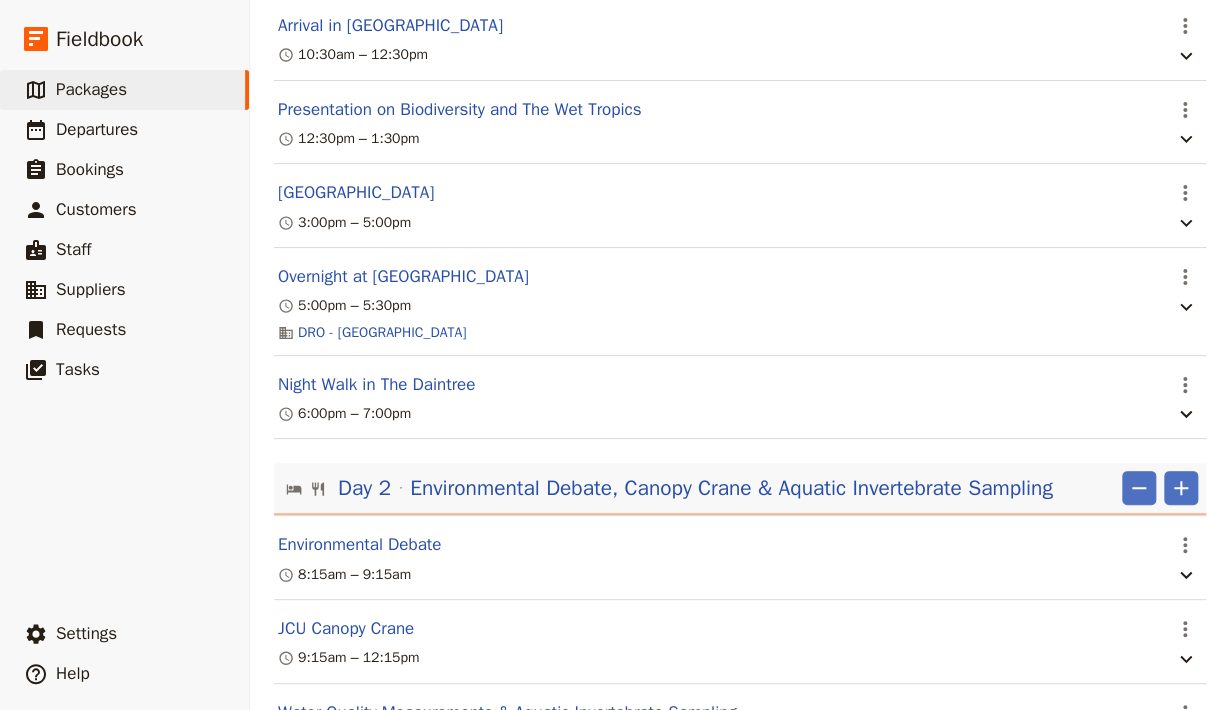 scroll, scrollTop: 0, scrollLeft: 0, axis: both 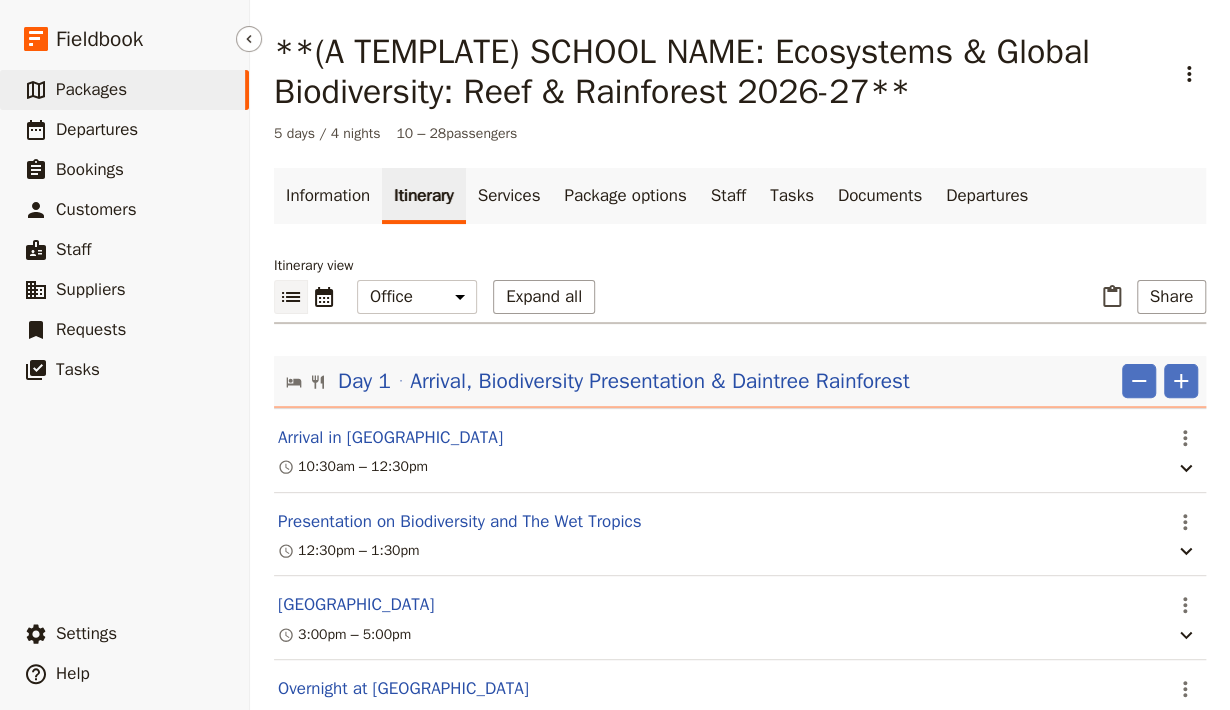click on "Packages" at bounding box center [91, 89] 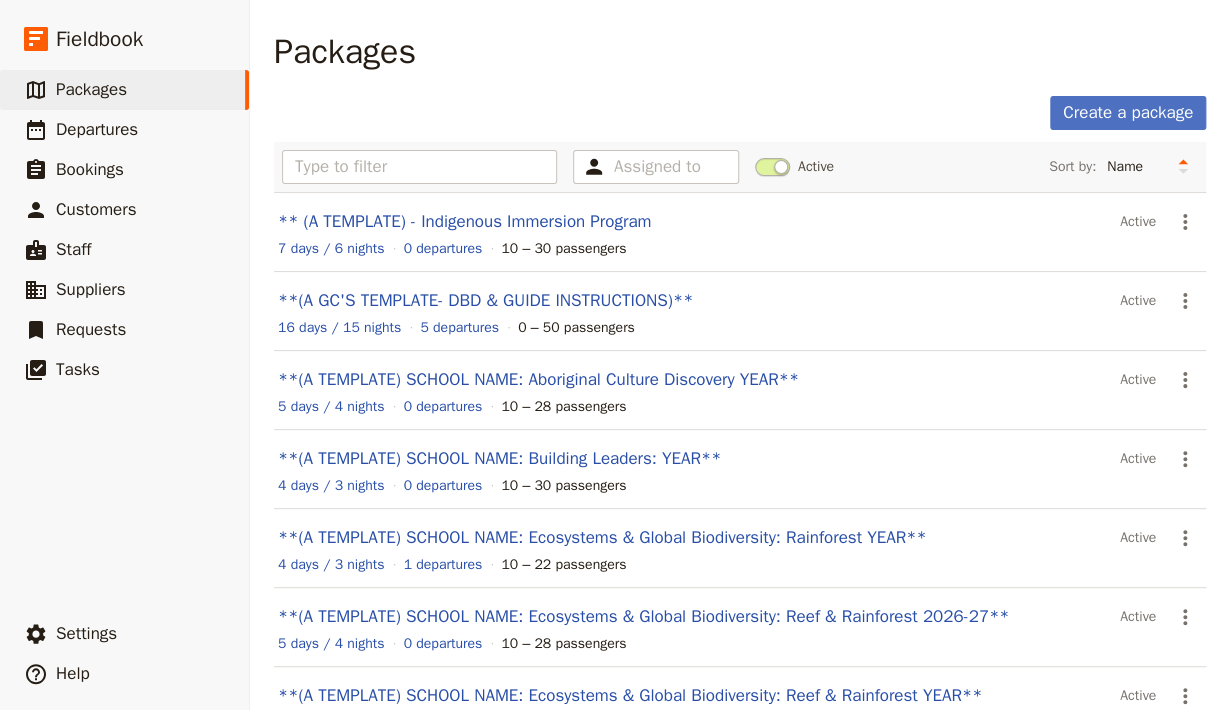 scroll, scrollTop: 368, scrollLeft: 0, axis: vertical 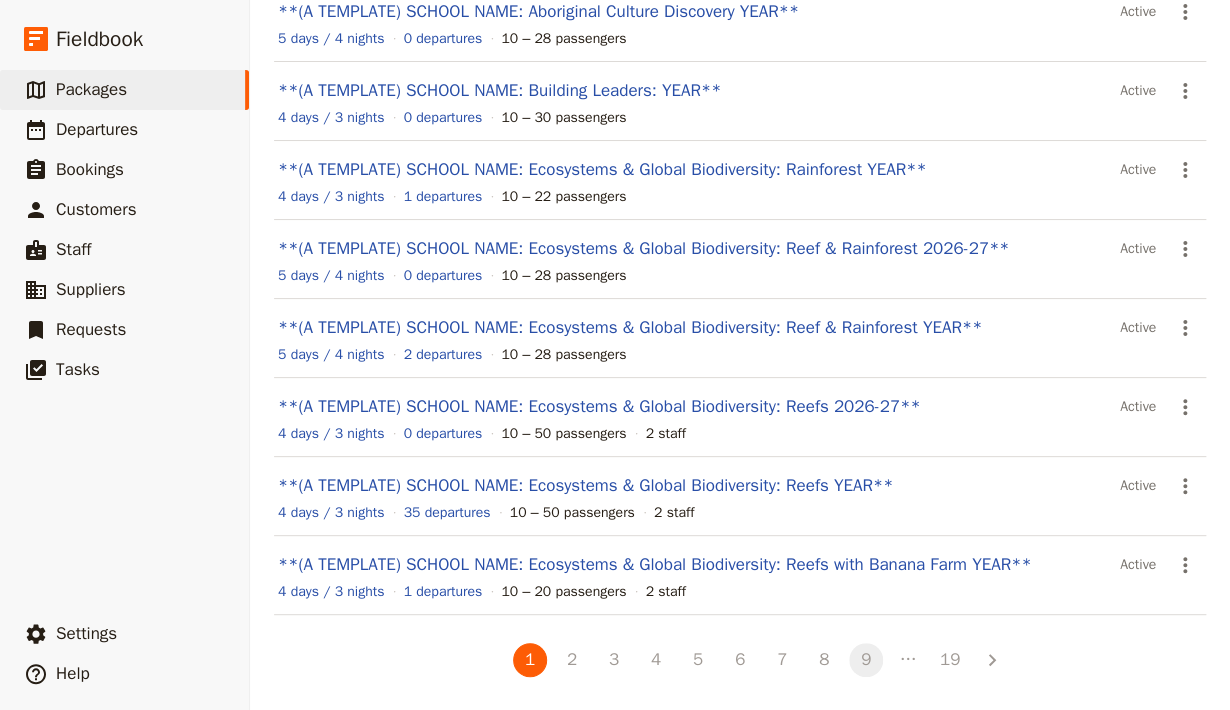 click on "9" at bounding box center [866, 660] 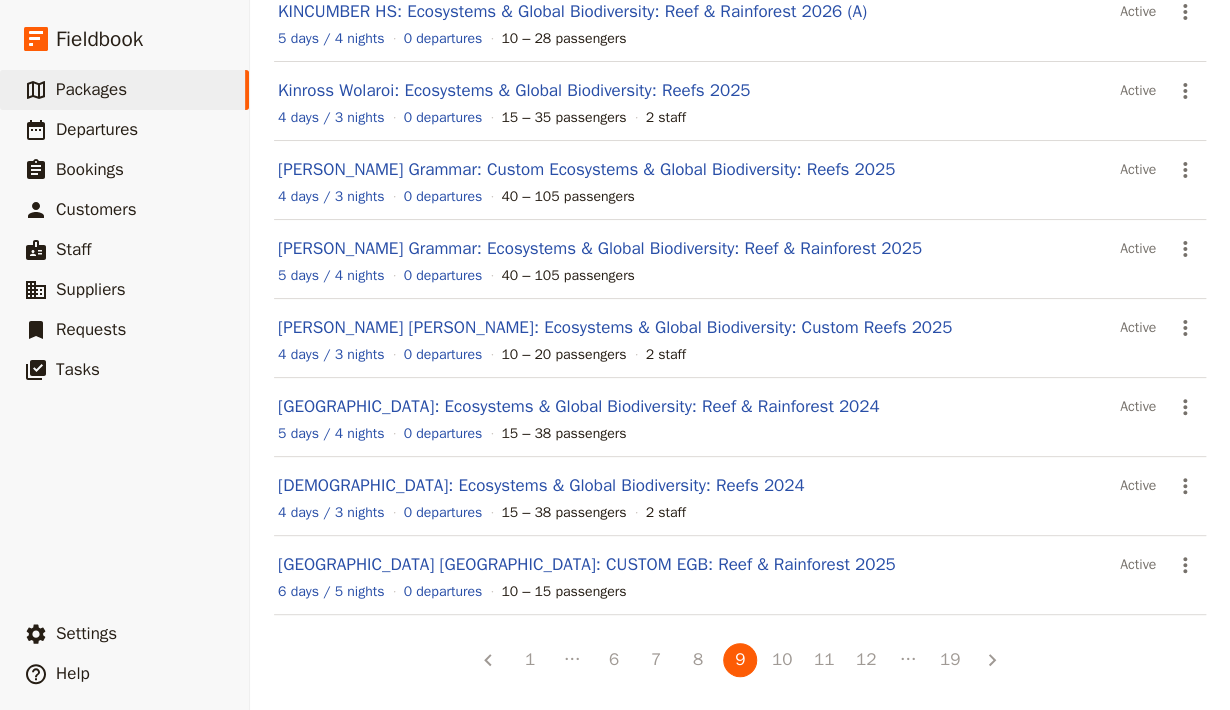 scroll, scrollTop: 0, scrollLeft: 0, axis: both 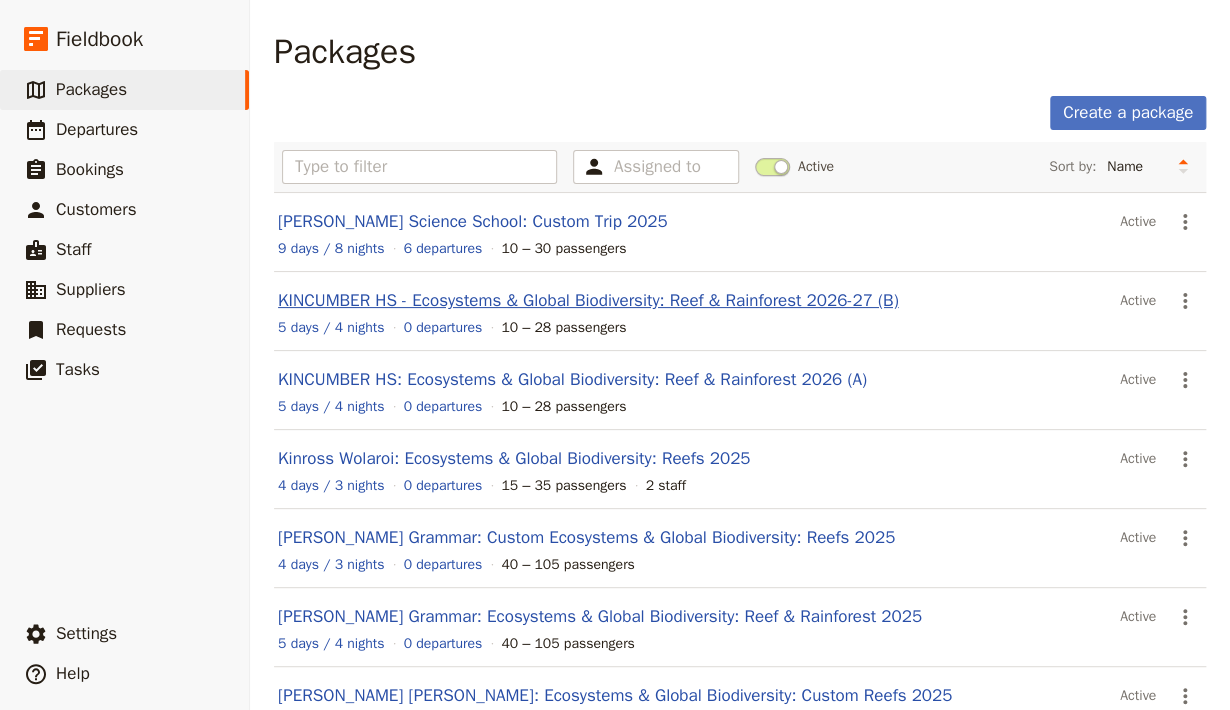 click on "KINCUMBER HS - Ecosystems & Global Biodiversity: Reef & Rainforest 2026-27 (B)" at bounding box center [588, 300] 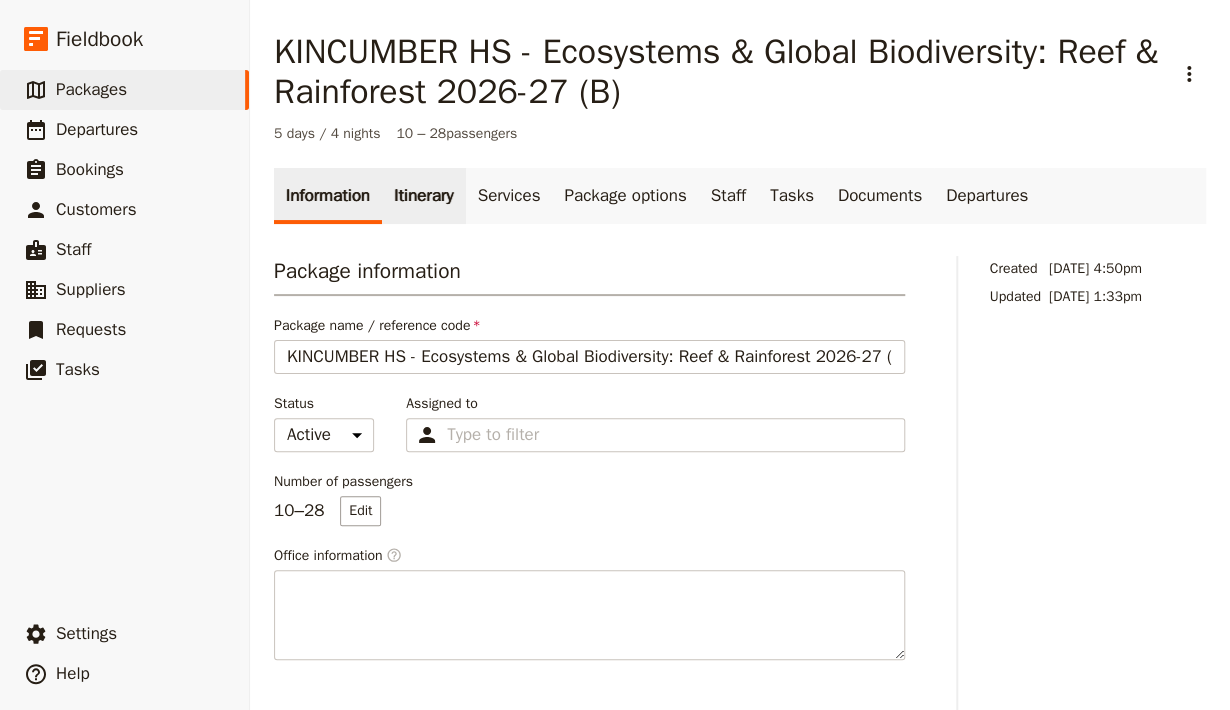 click on "Itinerary" at bounding box center (423, 196) 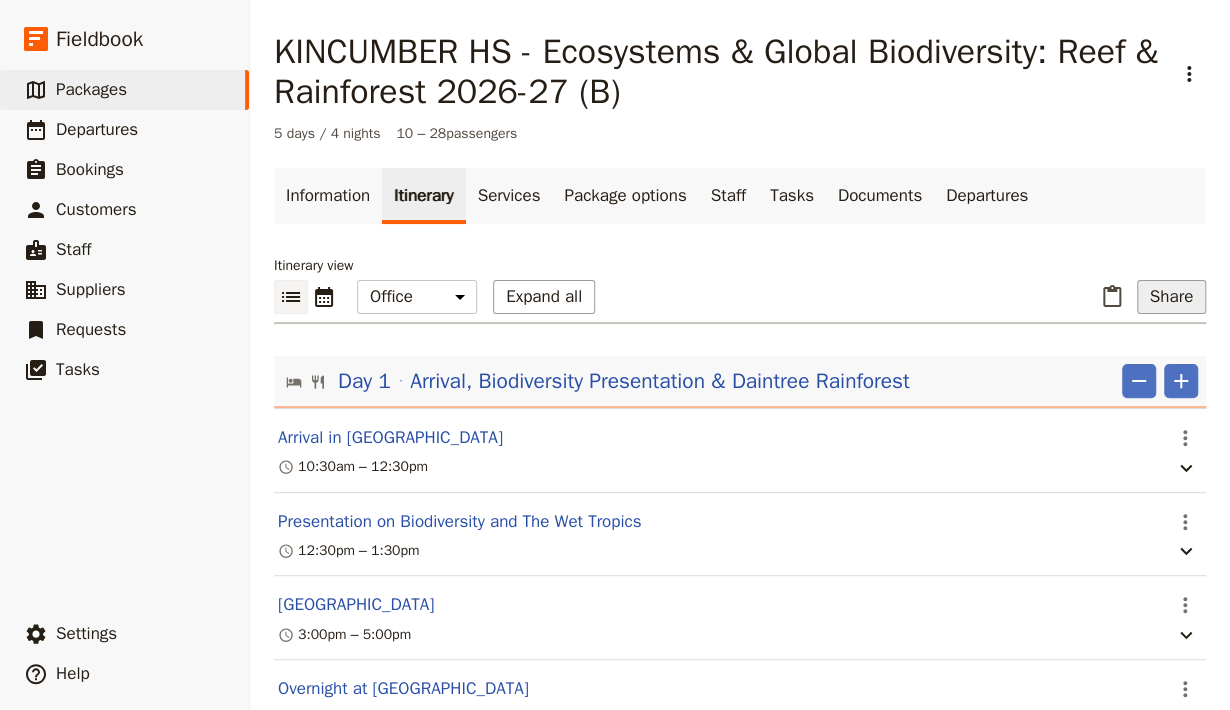 click on "Share" at bounding box center (1171, 297) 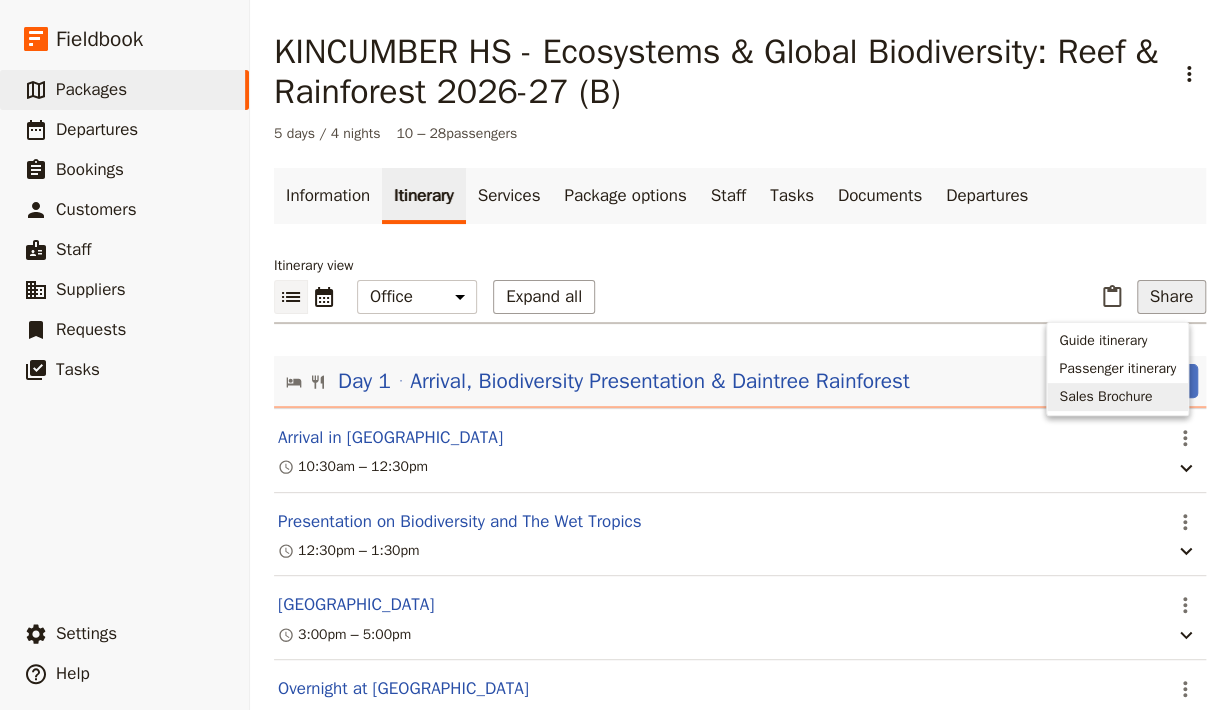 click on "Sales Brochure" at bounding box center (1105, 397) 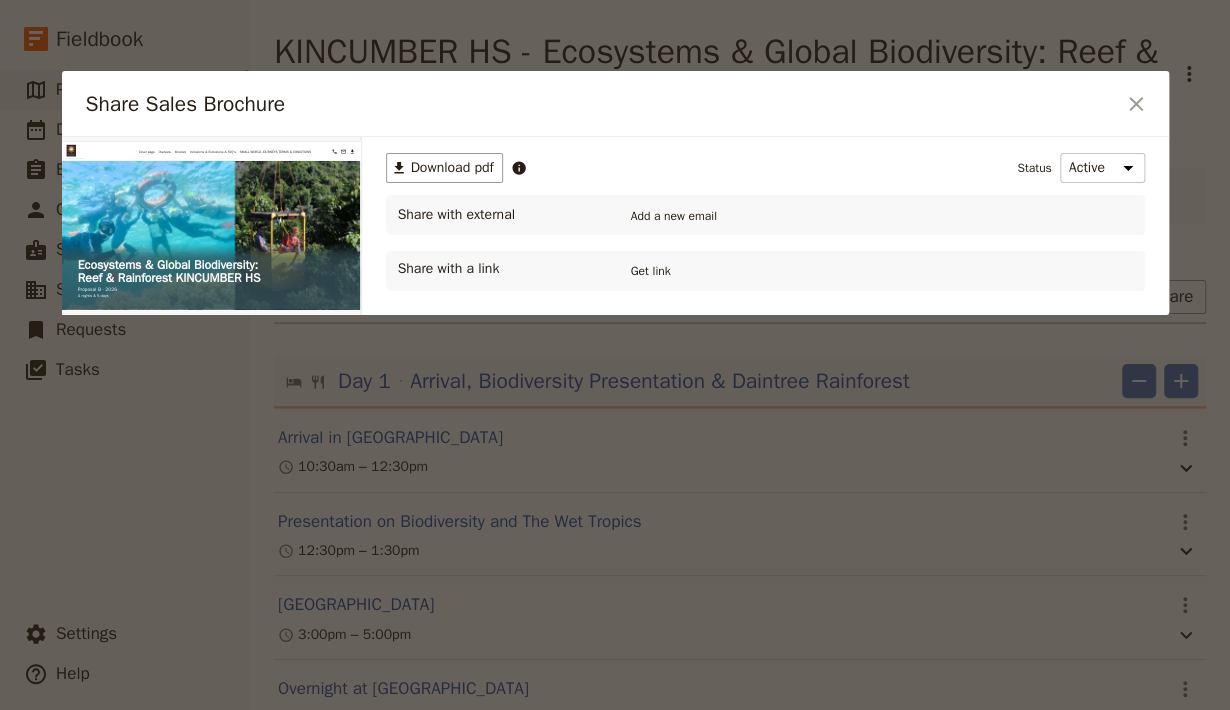 scroll, scrollTop: 0, scrollLeft: 0, axis: both 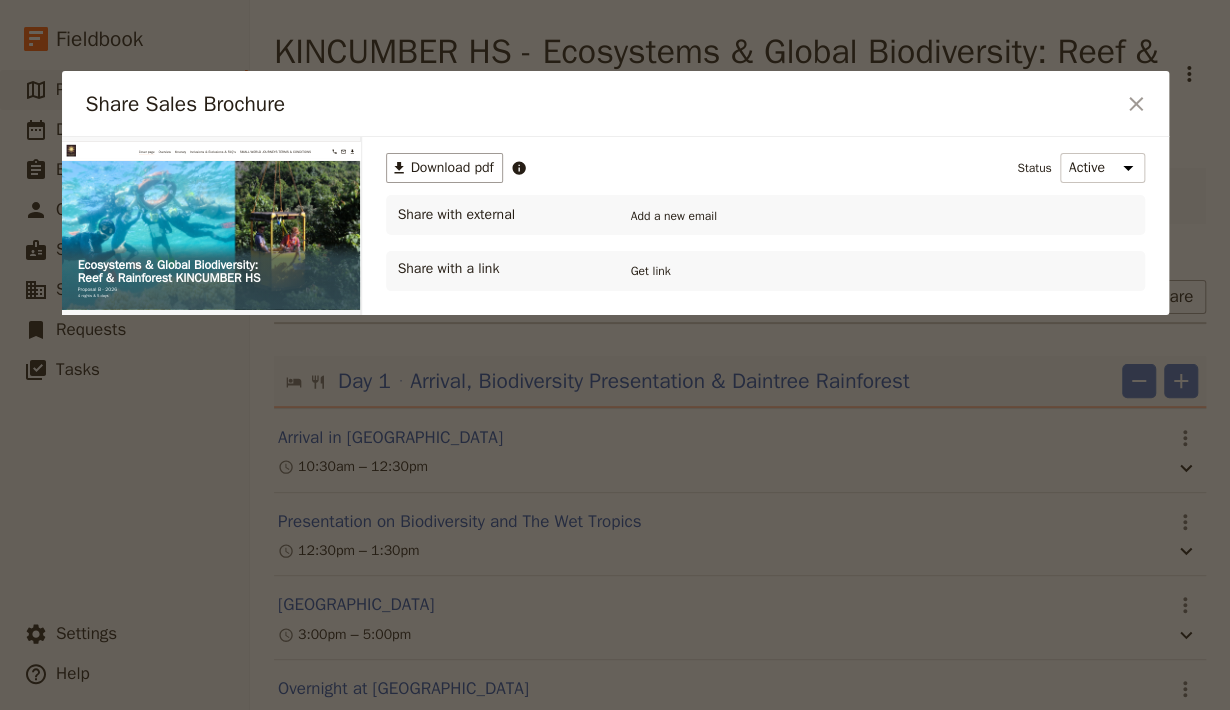 drag, startPoint x: 525, startPoint y: 170, endPoint x: 516, endPoint y: 230, distance: 60.671246 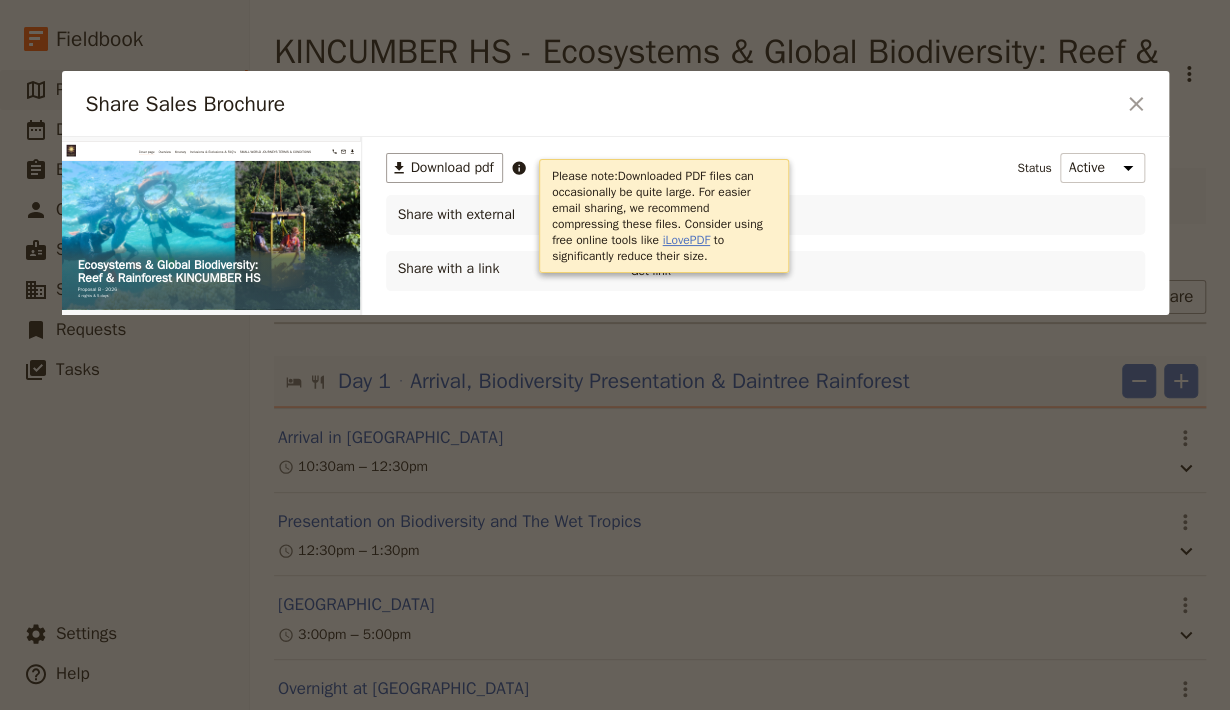 click on "iLovePDF" at bounding box center [685, 240] 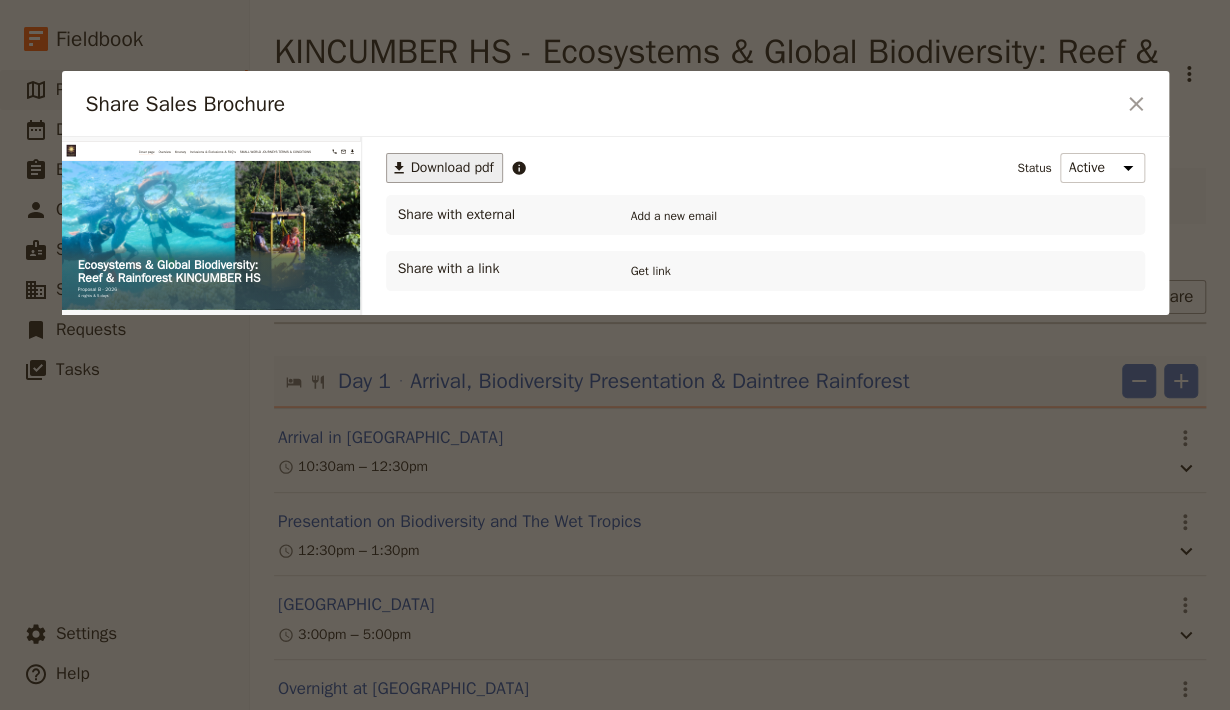 click on "Download pdf" at bounding box center (452, 168) 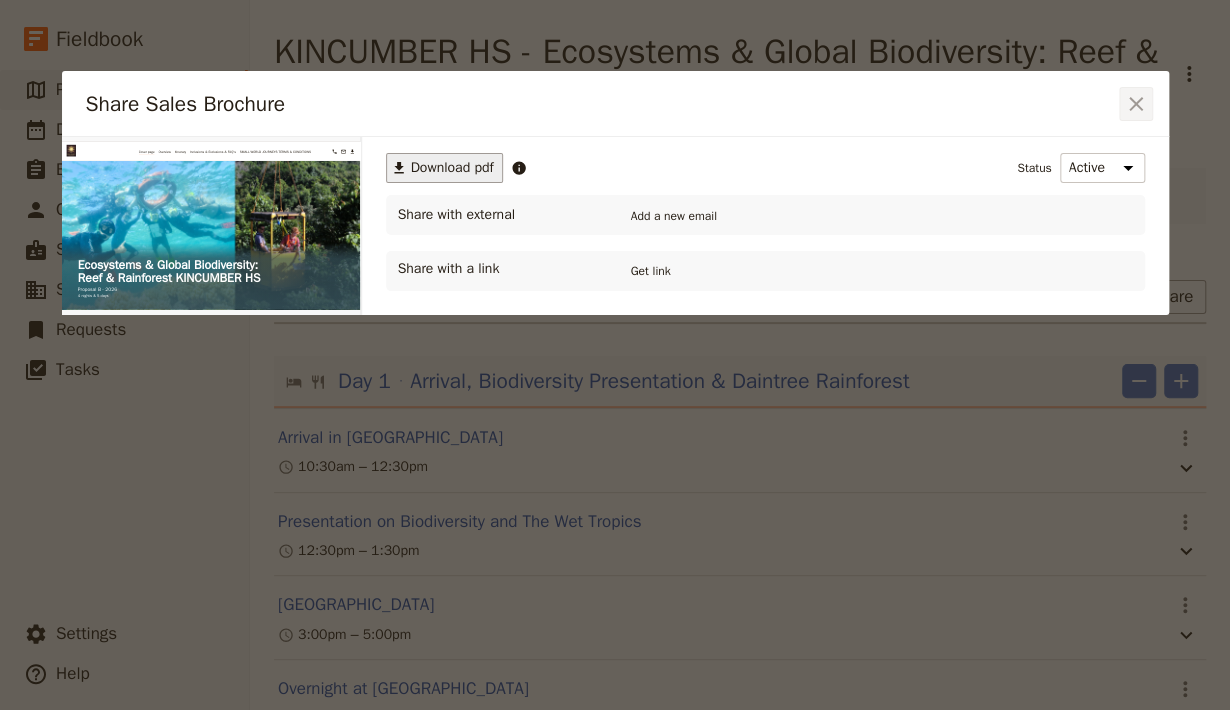 click 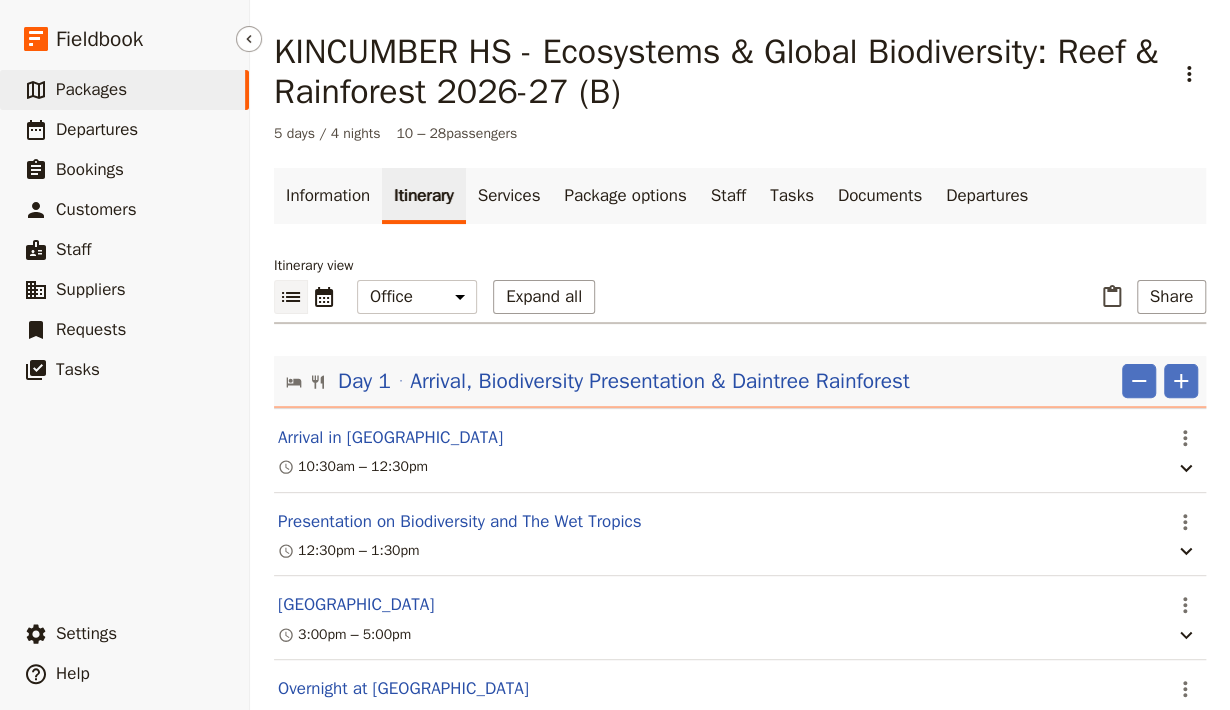 click on "Packages" at bounding box center (91, 89) 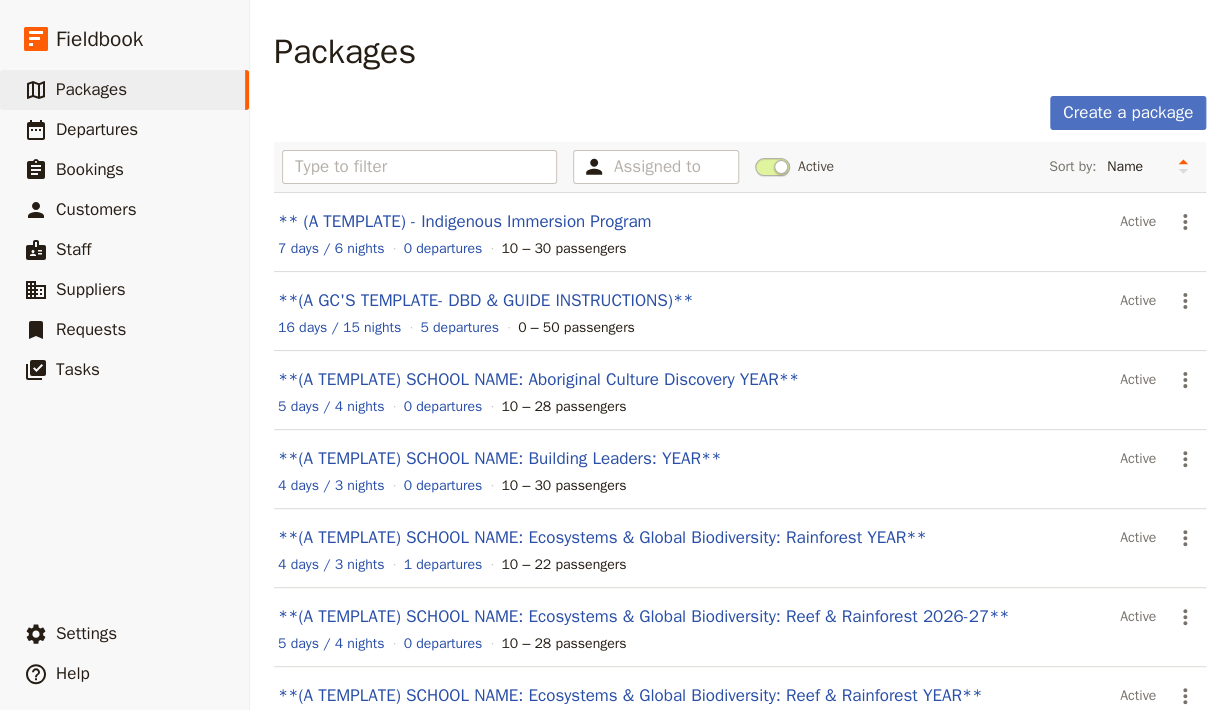 scroll, scrollTop: 134, scrollLeft: 0, axis: vertical 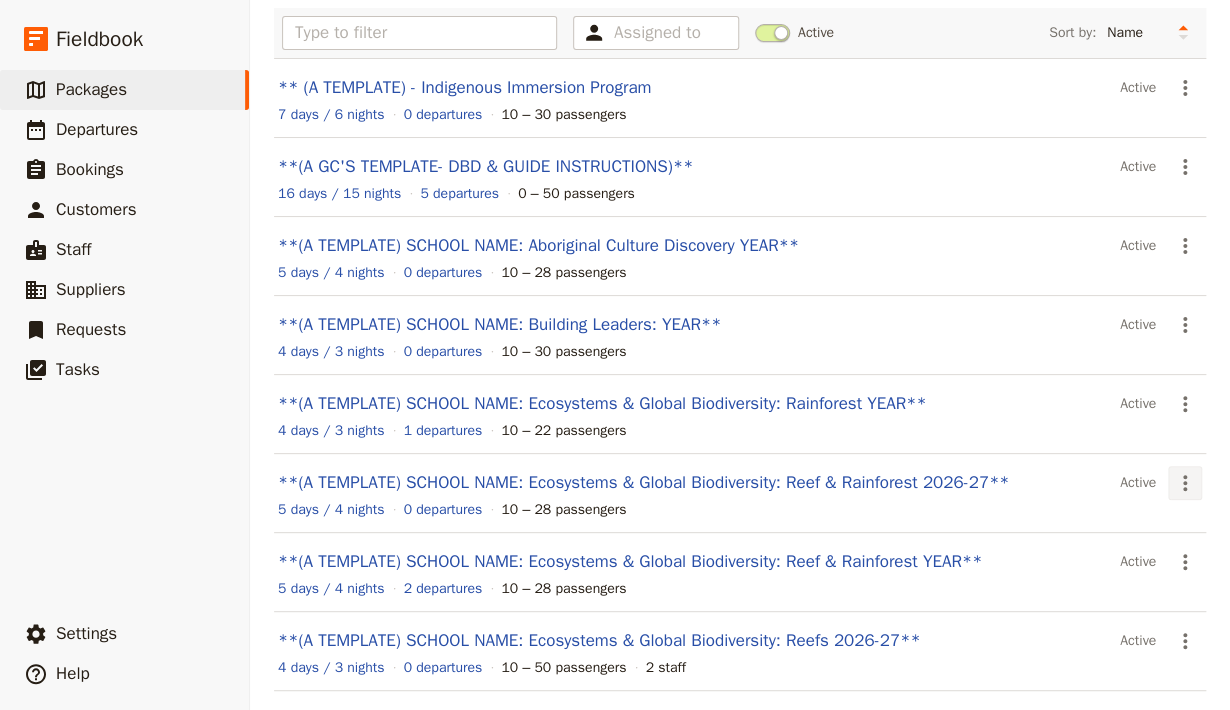click 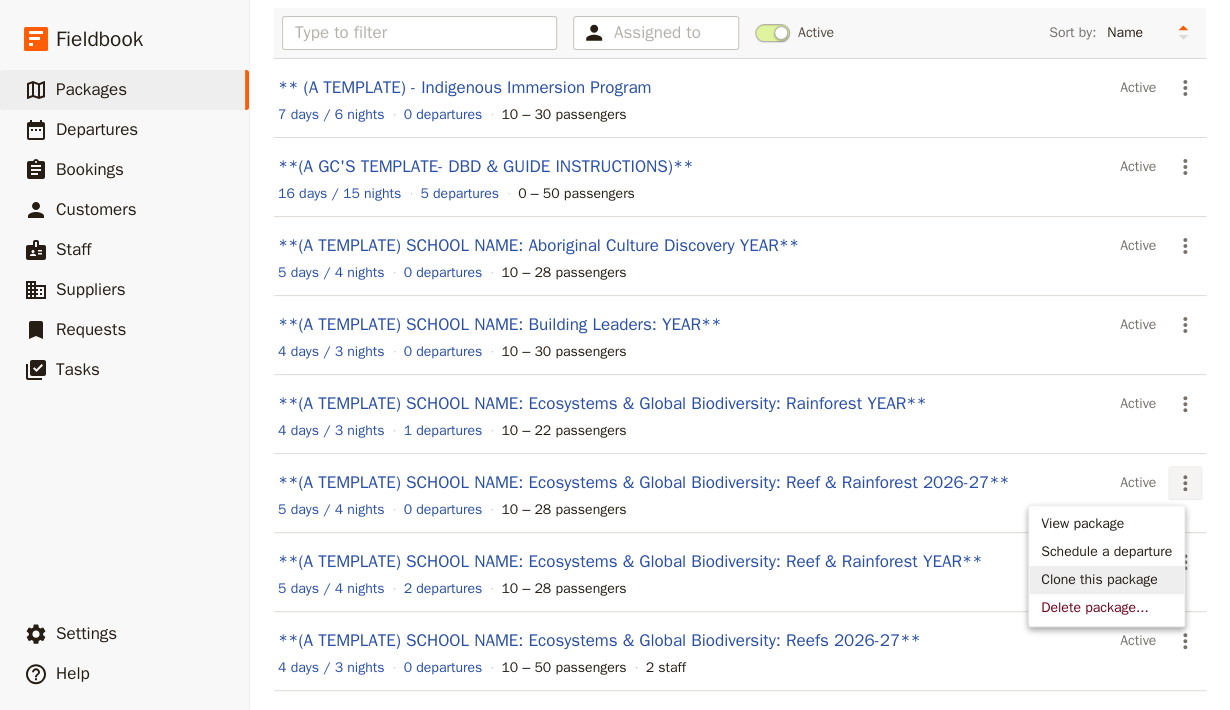 click on "Clone this package" at bounding box center [1099, 580] 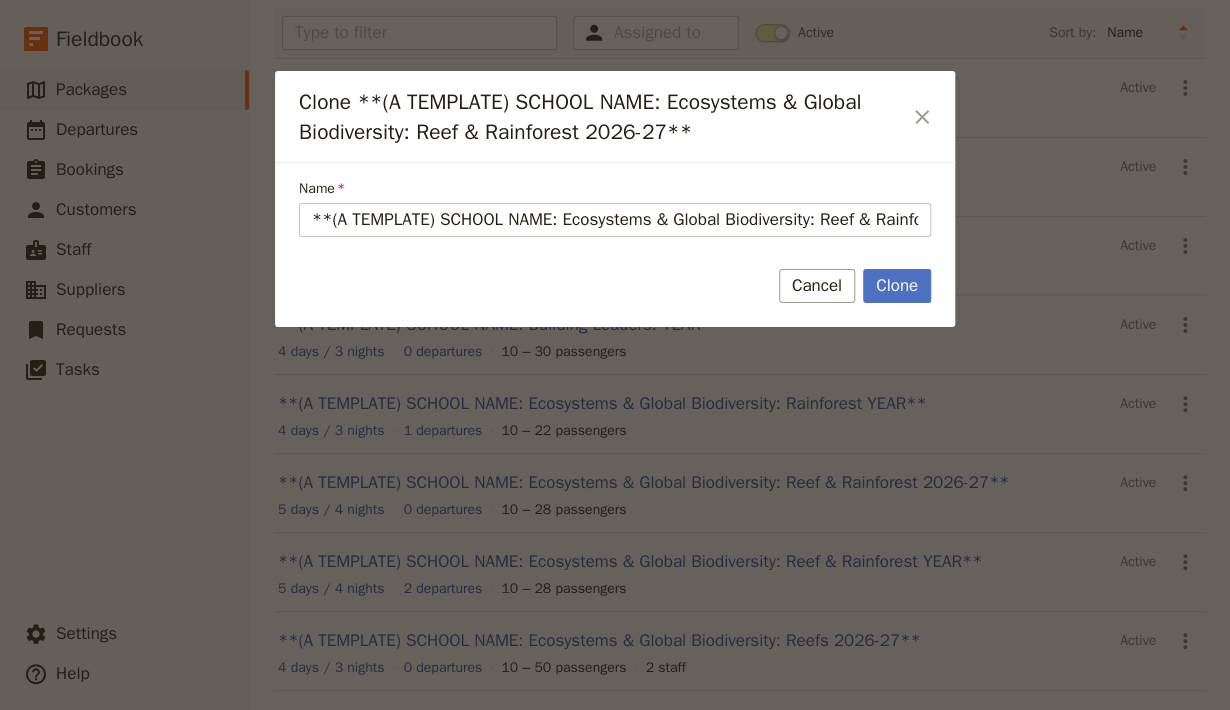 scroll, scrollTop: 0, scrollLeft: 149, axis: horizontal 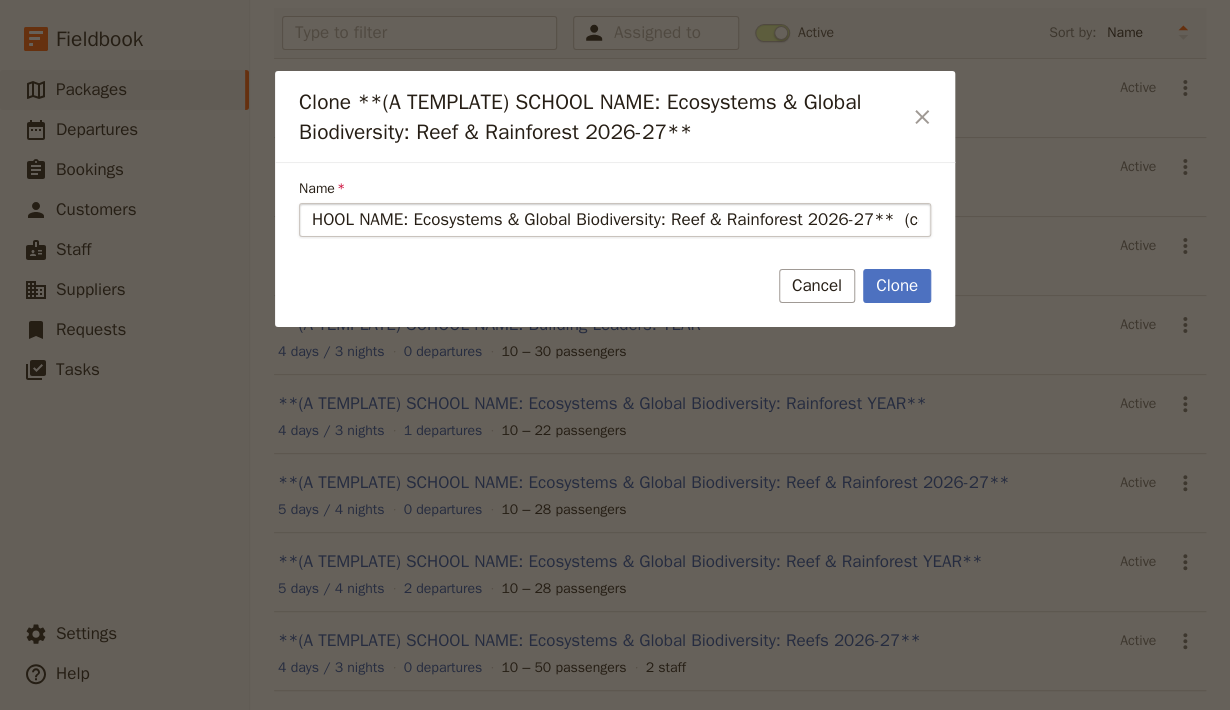 drag, startPoint x: 665, startPoint y: 218, endPoint x: 413, endPoint y: 221, distance: 252.01785 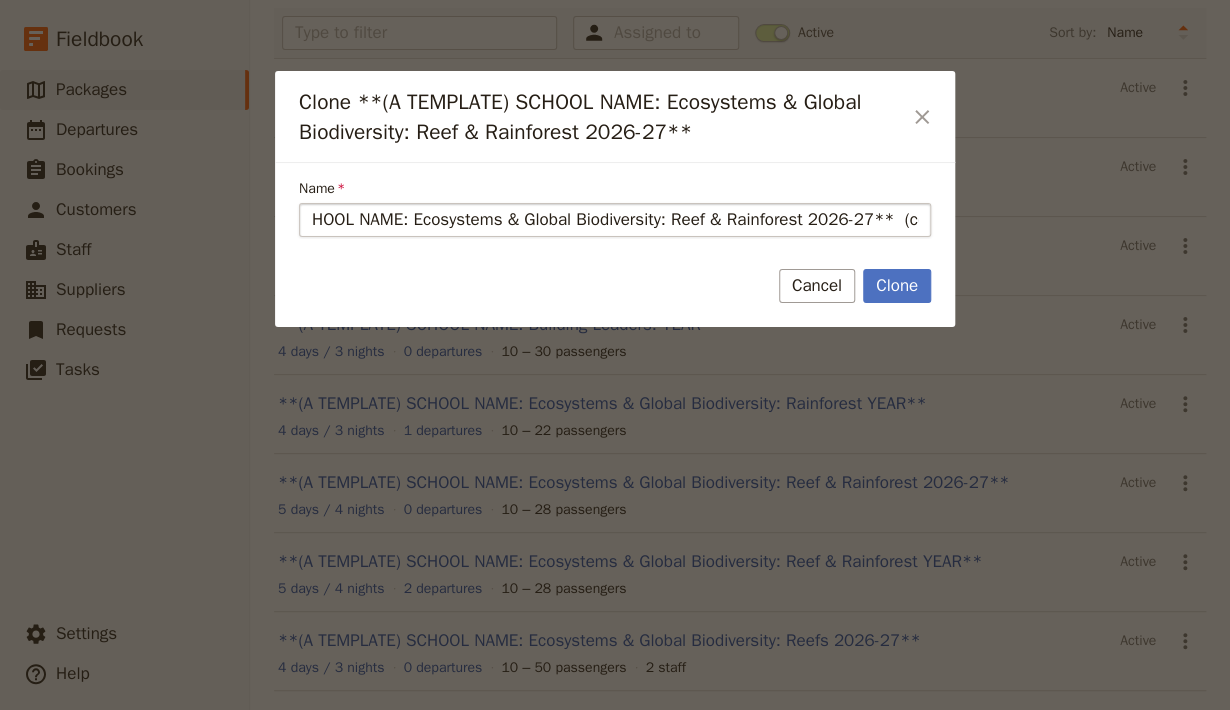 click on "**(A TEMPLATE) SCHOOL NAME: Ecosystems & Global Biodiversity: Reef & Rainforest 2026-27**  (copy)" at bounding box center (615, 220) 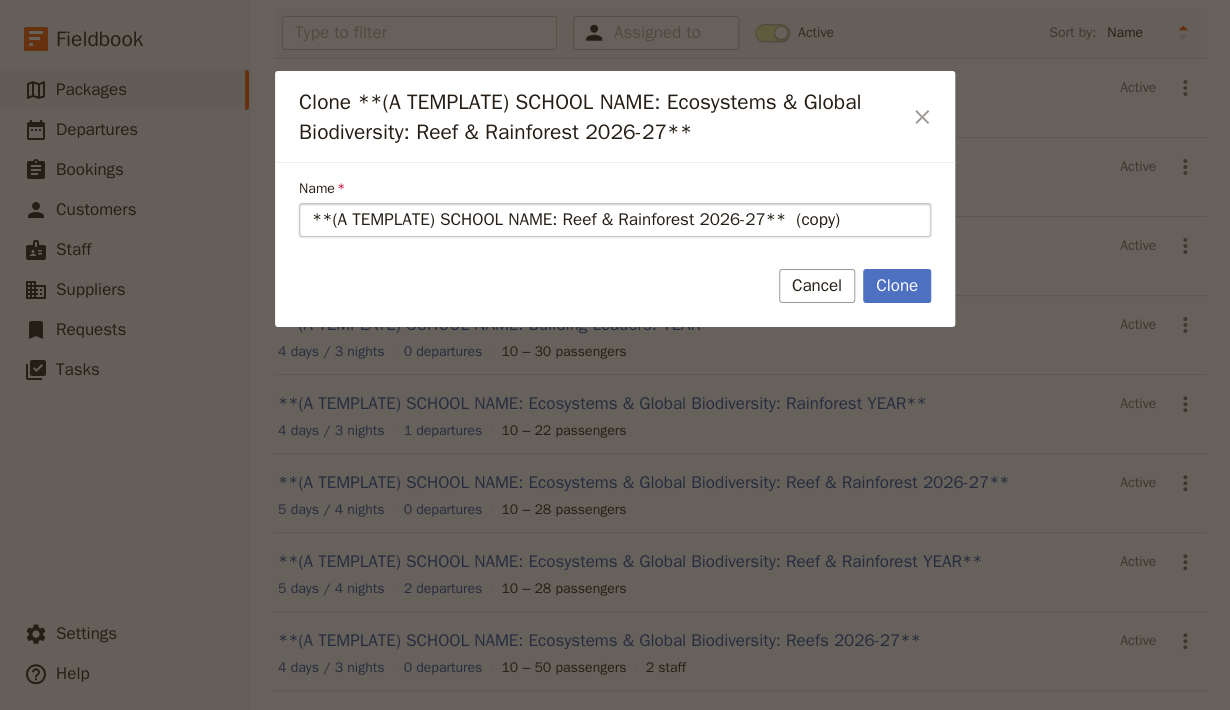 scroll, scrollTop: 0, scrollLeft: 0, axis: both 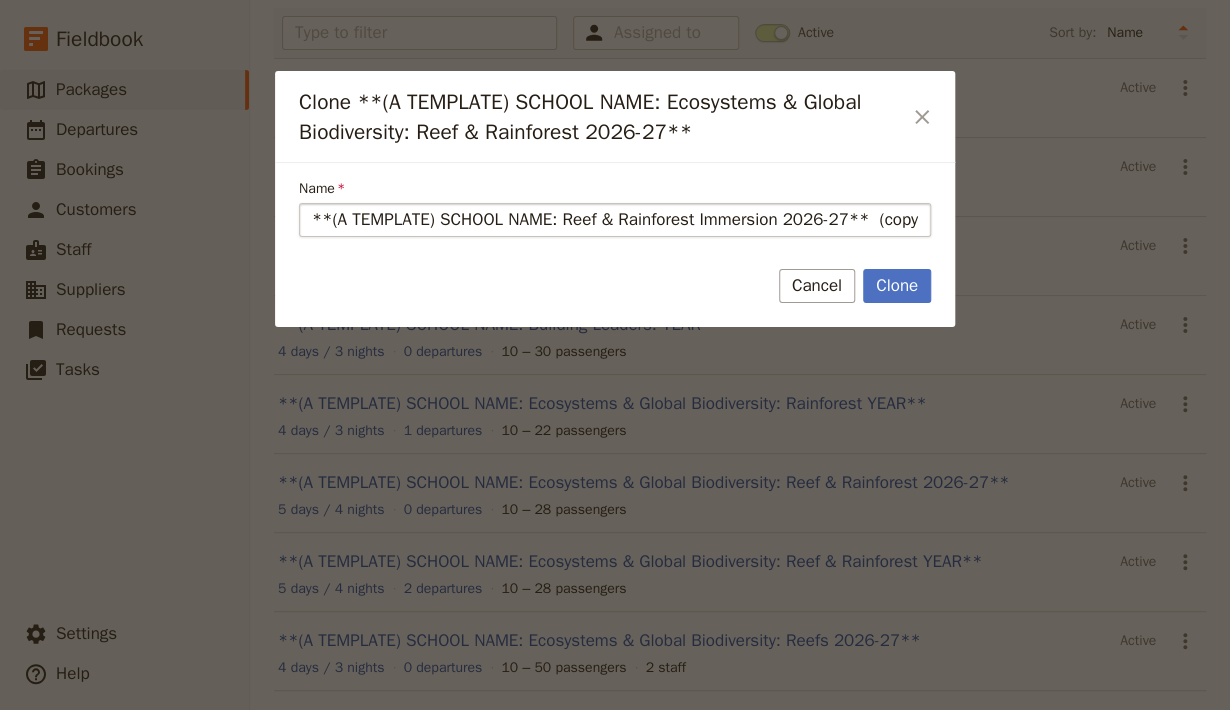 click on "**(A TEMPLATE) SCHOOL NAME: Reef & Rainforest Immersion 2026-27**  (copy)" at bounding box center (615, 220) 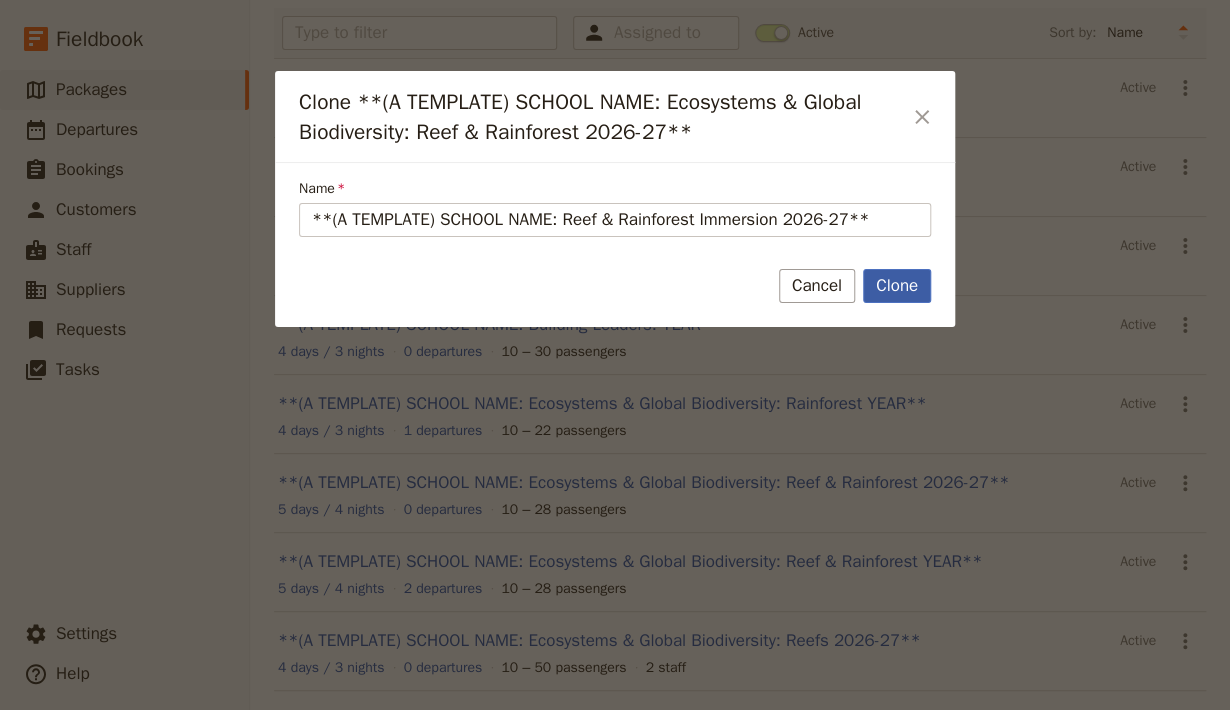 type on "**(A TEMPLATE) SCHOOL NAME: Reef & Rainforest Immersion 2026-27**" 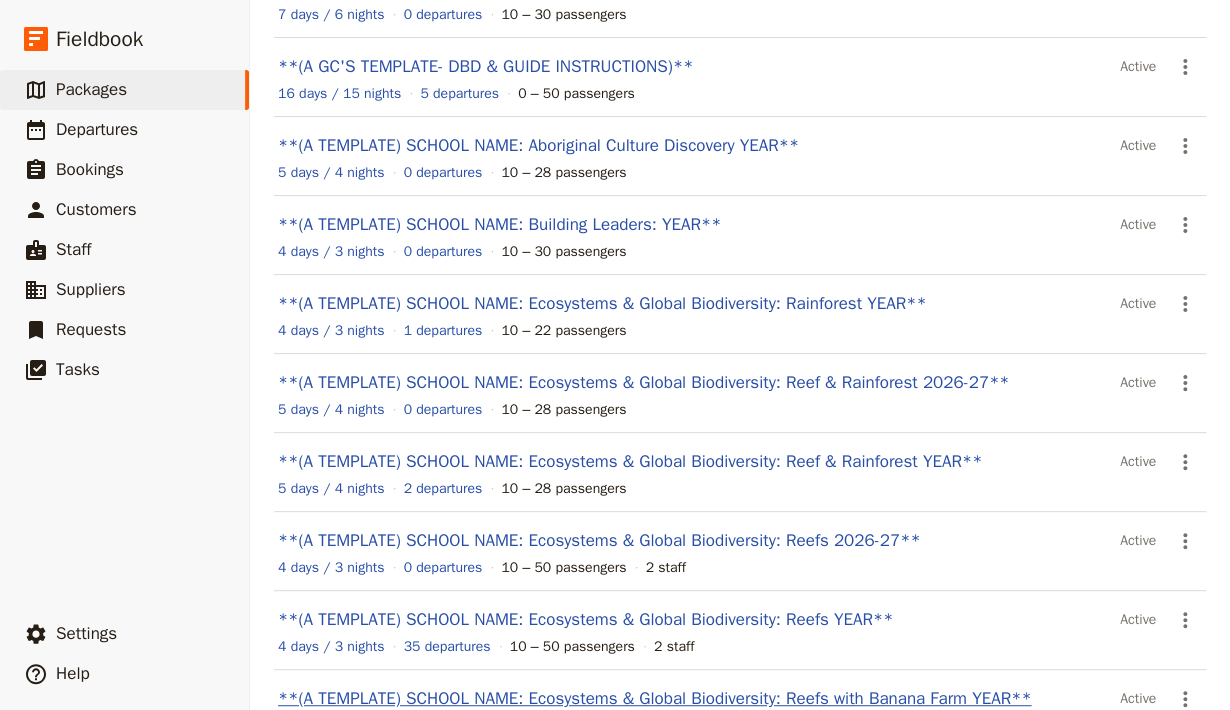 scroll, scrollTop: 368, scrollLeft: 0, axis: vertical 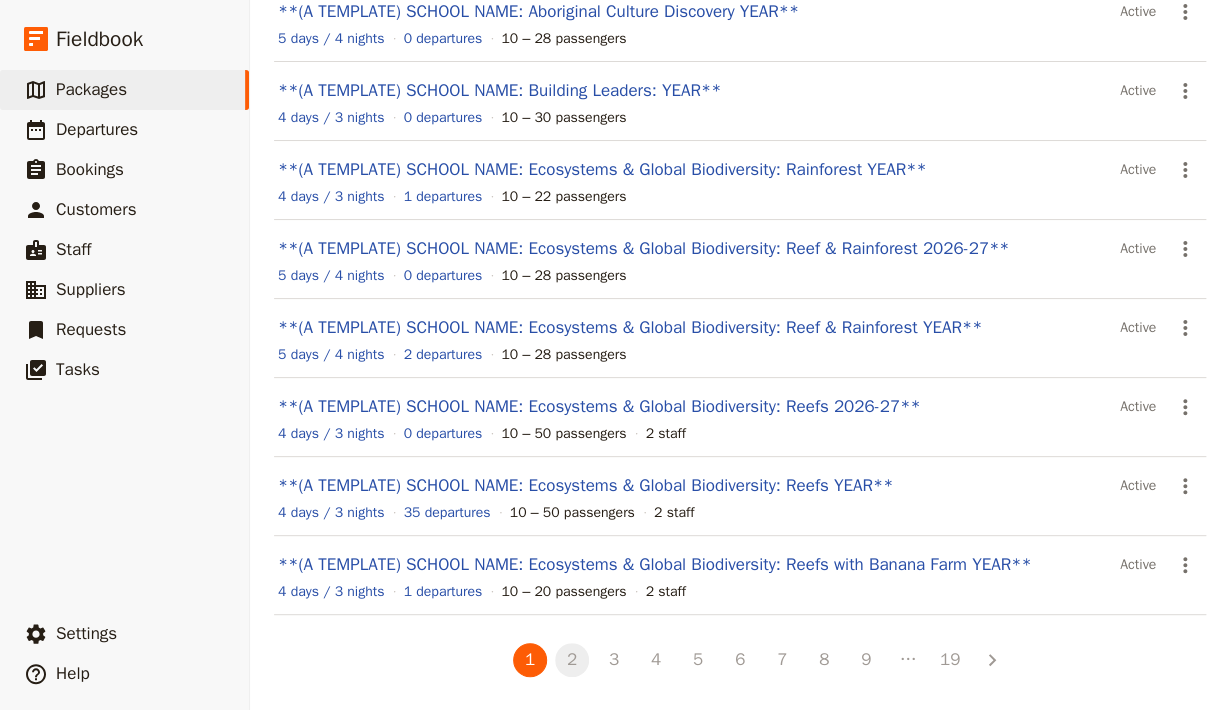 click on "2" at bounding box center (572, 660) 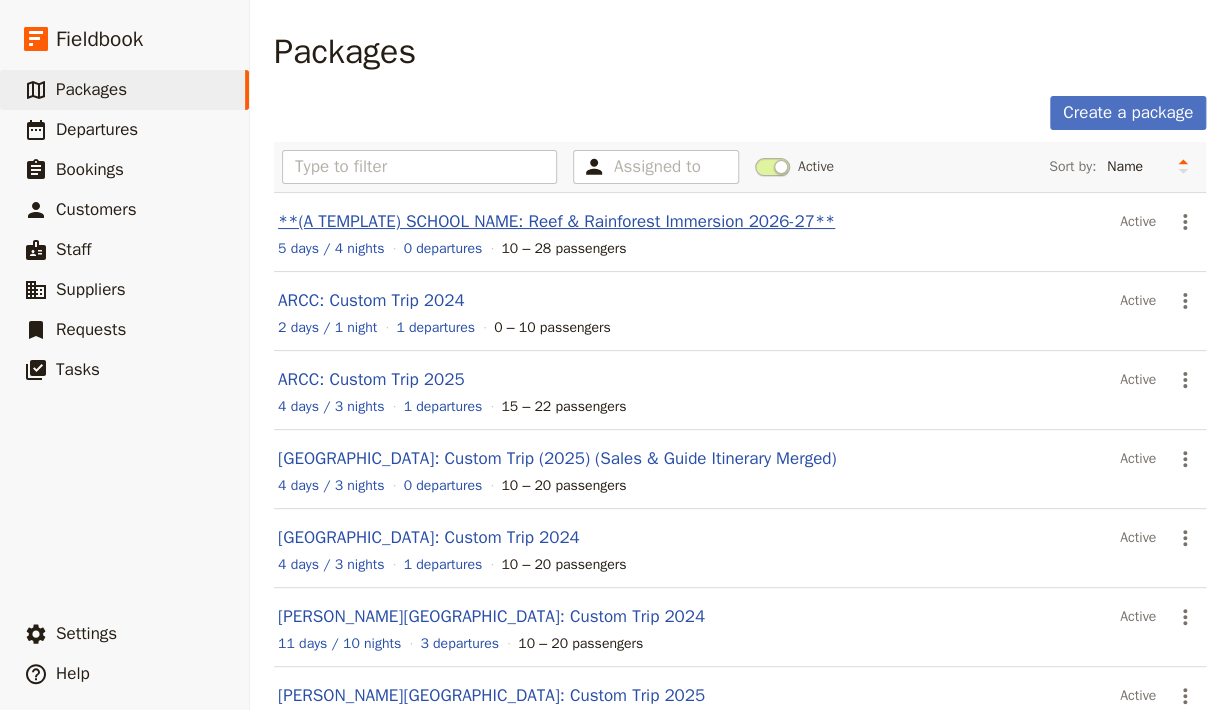 click on "**(A TEMPLATE) SCHOOL NAME: Reef & Rainforest Immersion 2026-27**" at bounding box center [556, 221] 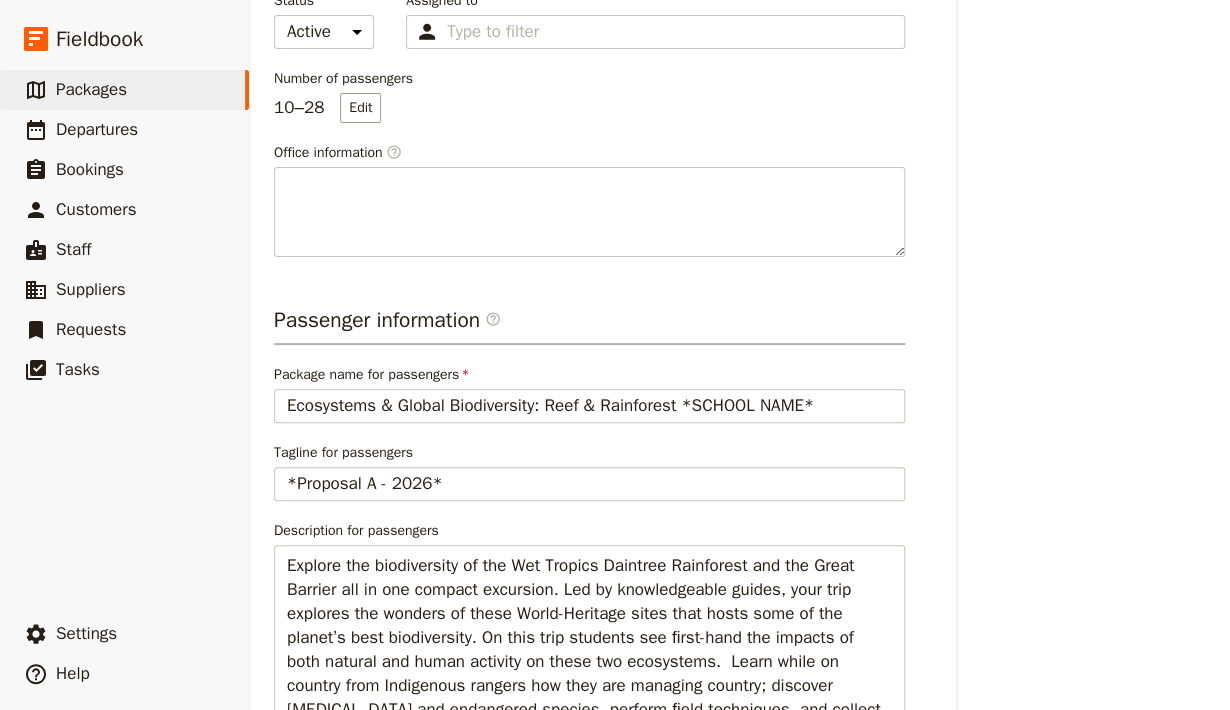 scroll, scrollTop: 672, scrollLeft: 0, axis: vertical 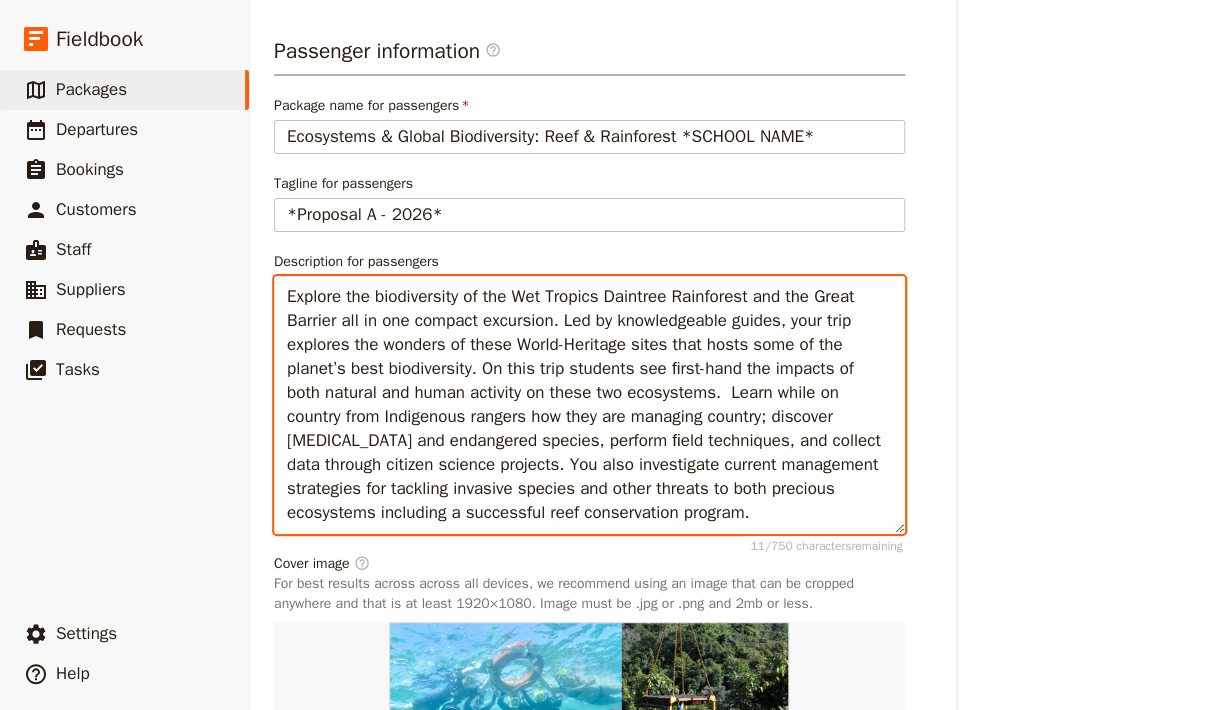 drag, startPoint x: 757, startPoint y: 516, endPoint x: 187, endPoint y: 284, distance: 615.4056 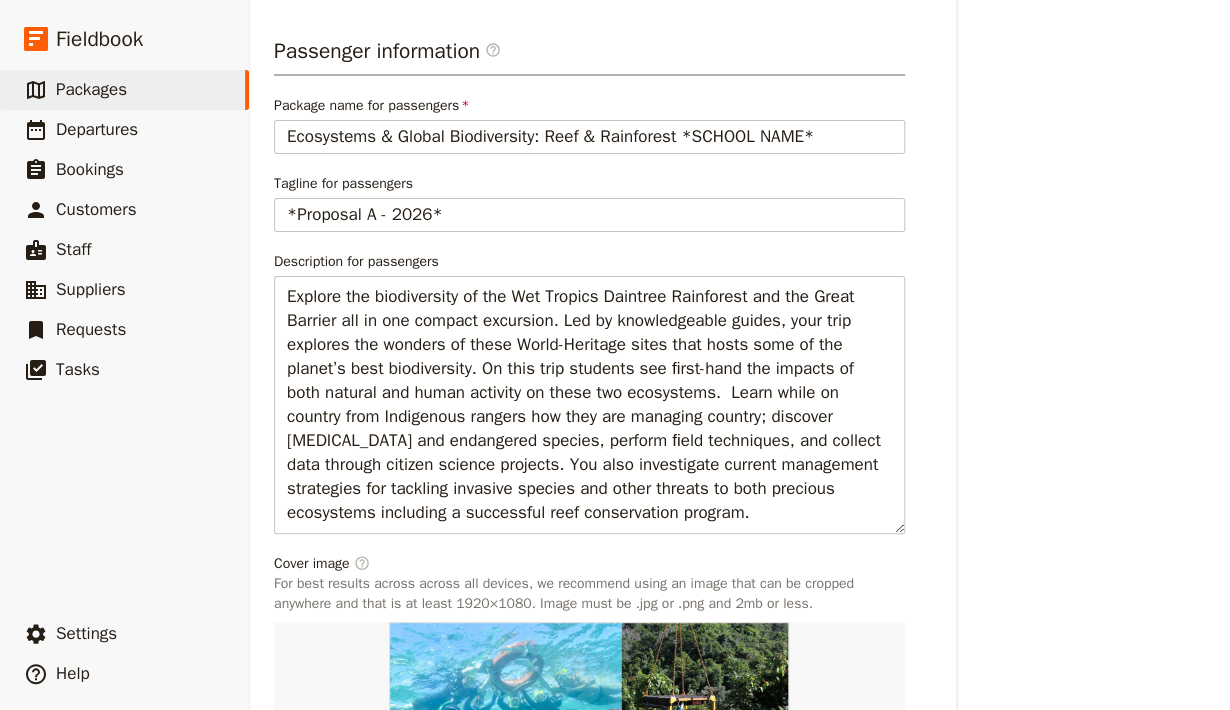 scroll, scrollTop: 806, scrollLeft: 0, axis: vertical 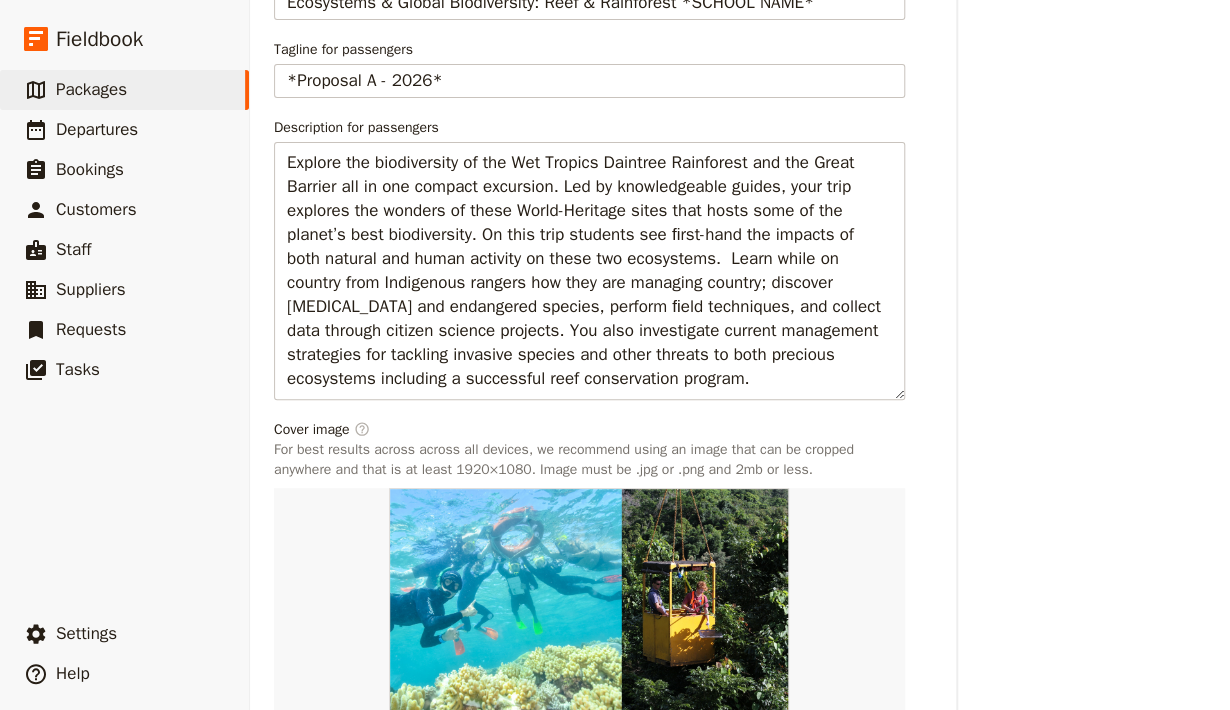 click on "Created [DATE] 1:53pm Updated [DATE] 1:53pm" at bounding box center (1098, 143) 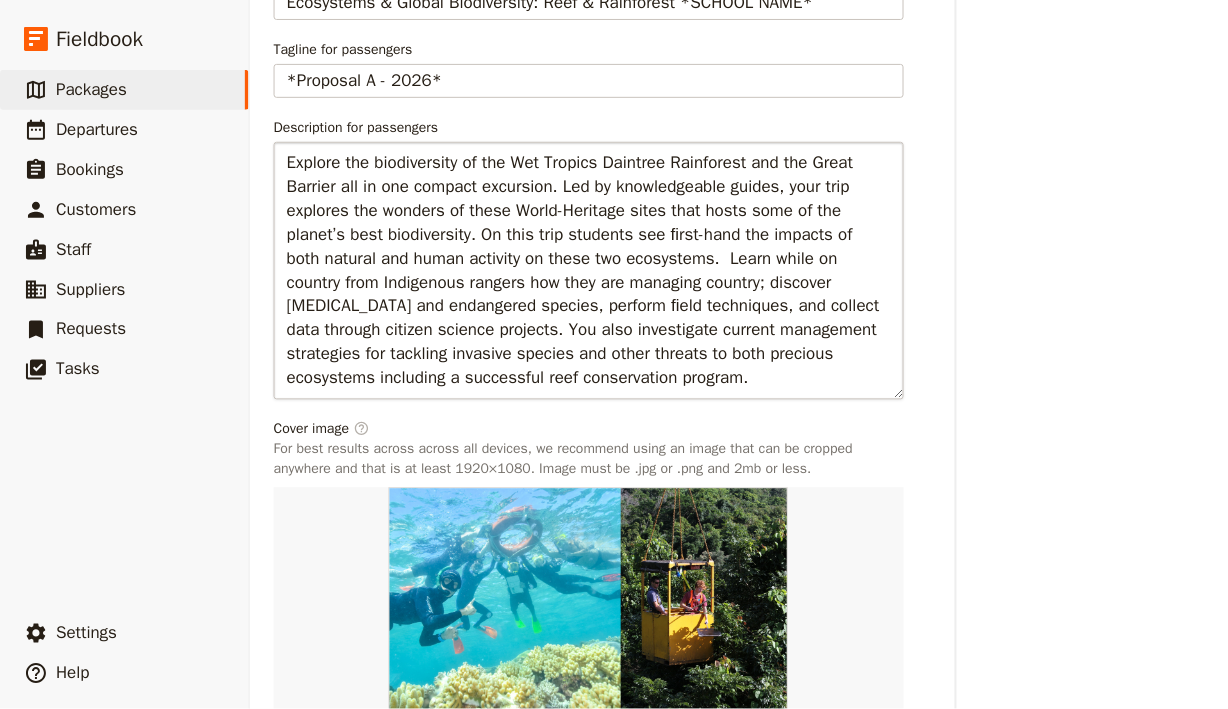 scroll, scrollTop: 809, scrollLeft: 0, axis: vertical 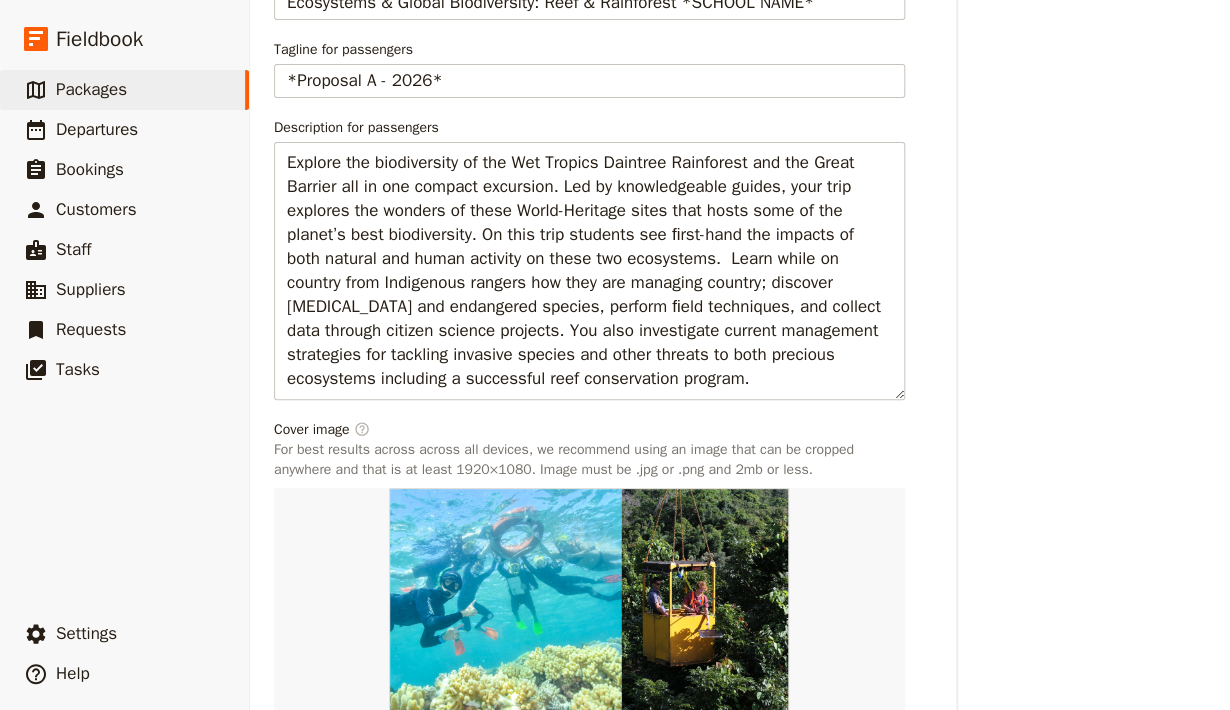 click on "Created [DATE] 1:53pm Updated [DATE] 1:53pm" at bounding box center [1098, 143] 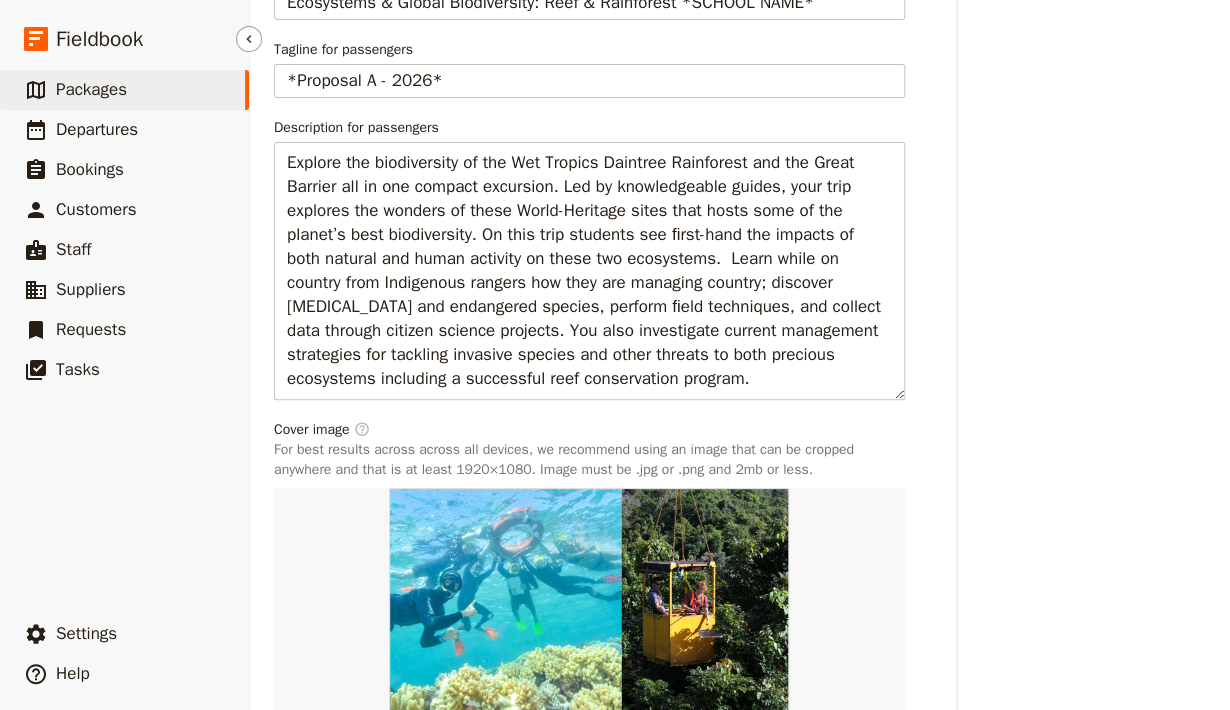 click on "​ Packages ​ Departures ​ Bookings ​ Customers ​ Staff ​ Suppliers ​ Requests ​ Tasks" at bounding box center [124, 338] 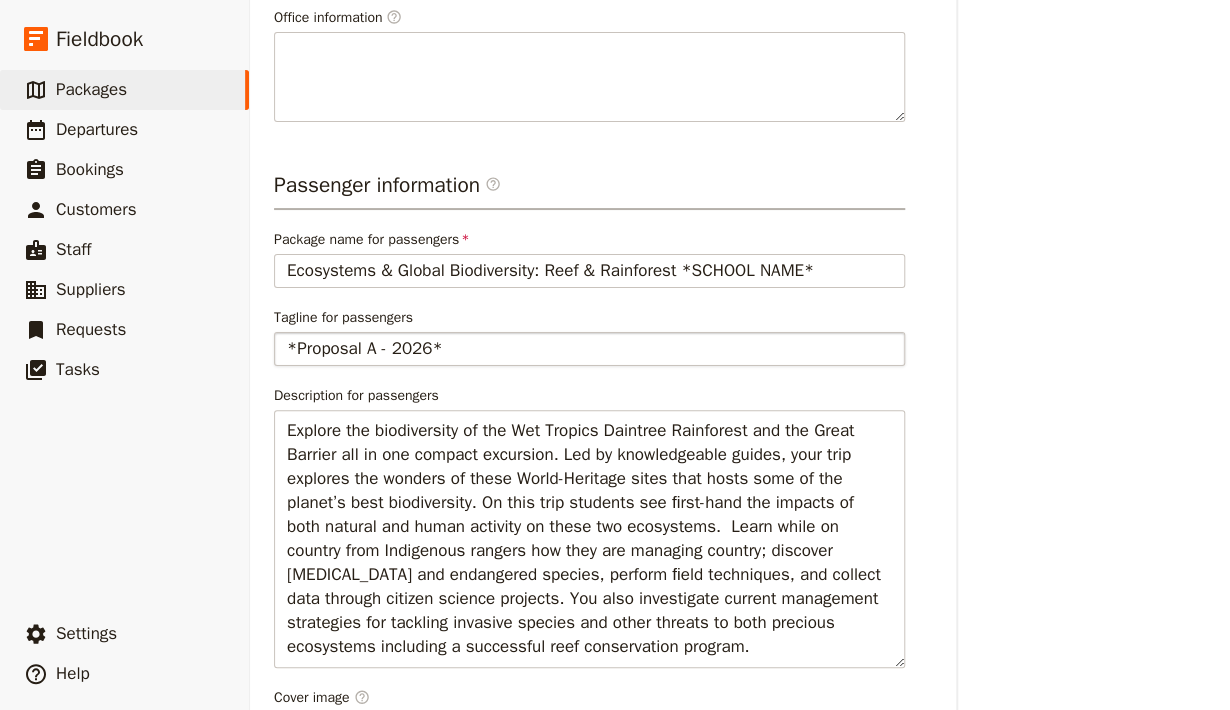 scroll, scrollTop: 0, scrollLeft: 0, axis: both 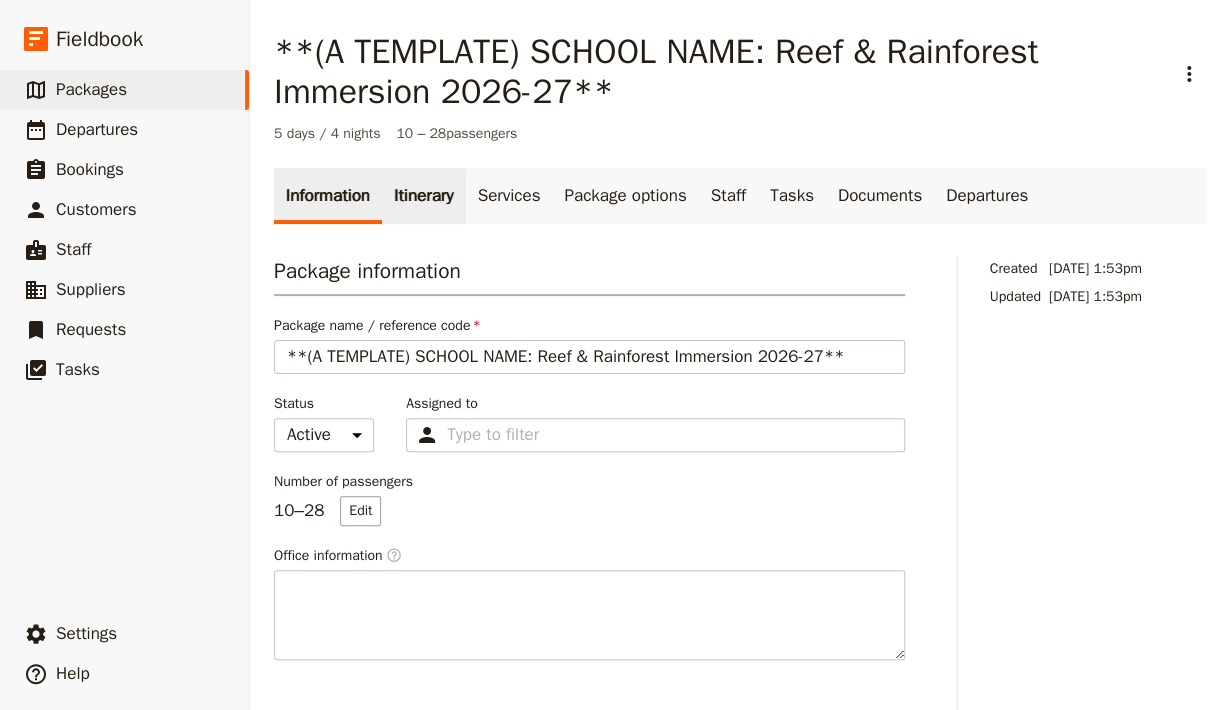 click on "Itinerary" at bounding box center (423, 196) 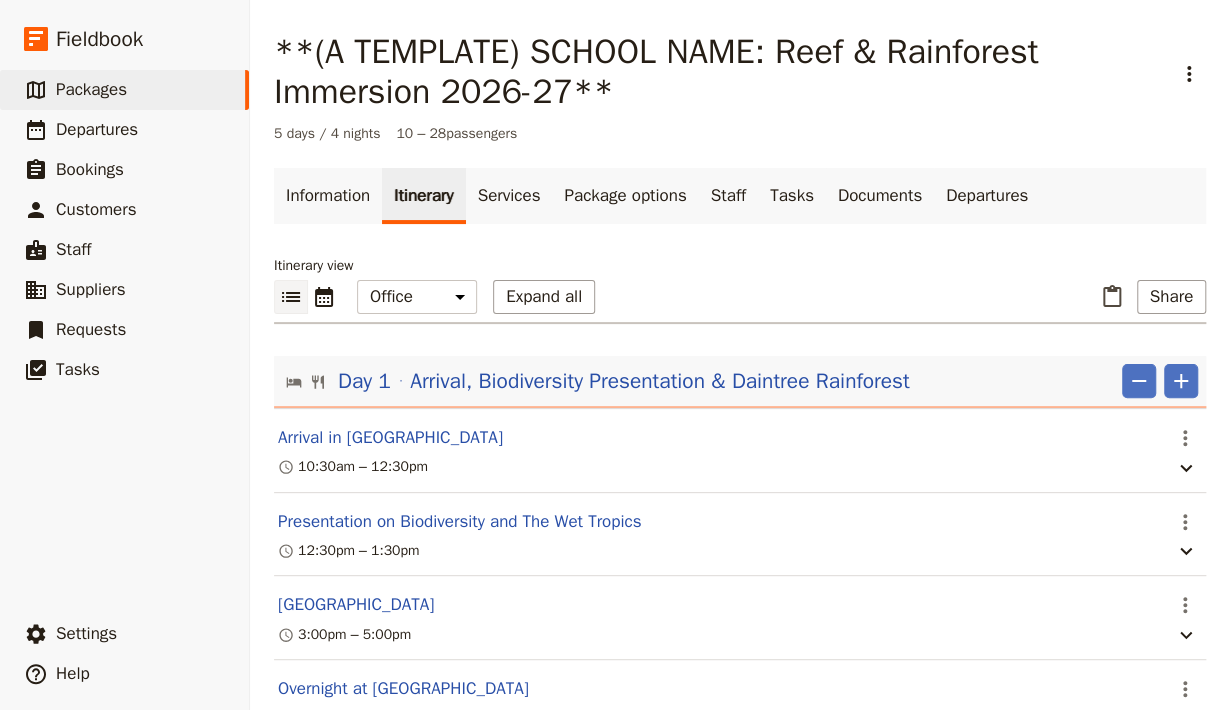 scroll, scrollTop: 134, scrollLeft: 0, axis: vertical 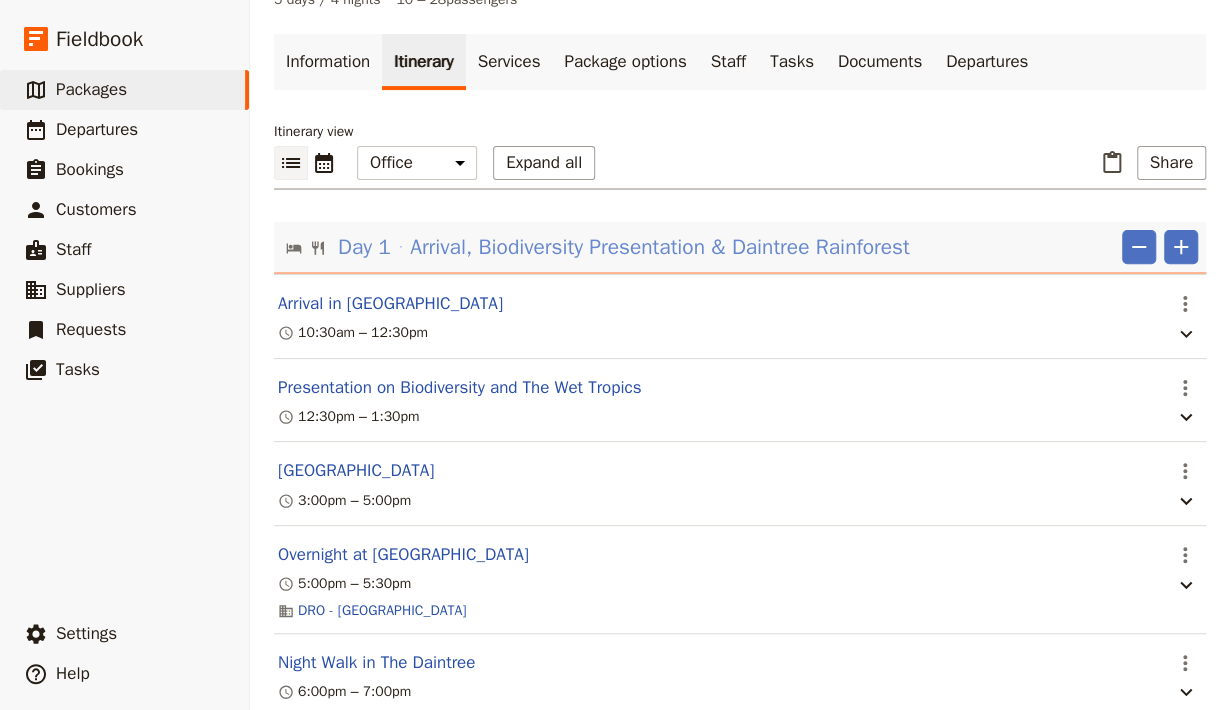 click on "Arrival, Biodiversity Presentation & Daintree Rainforest" at bounding box center [659, 247] 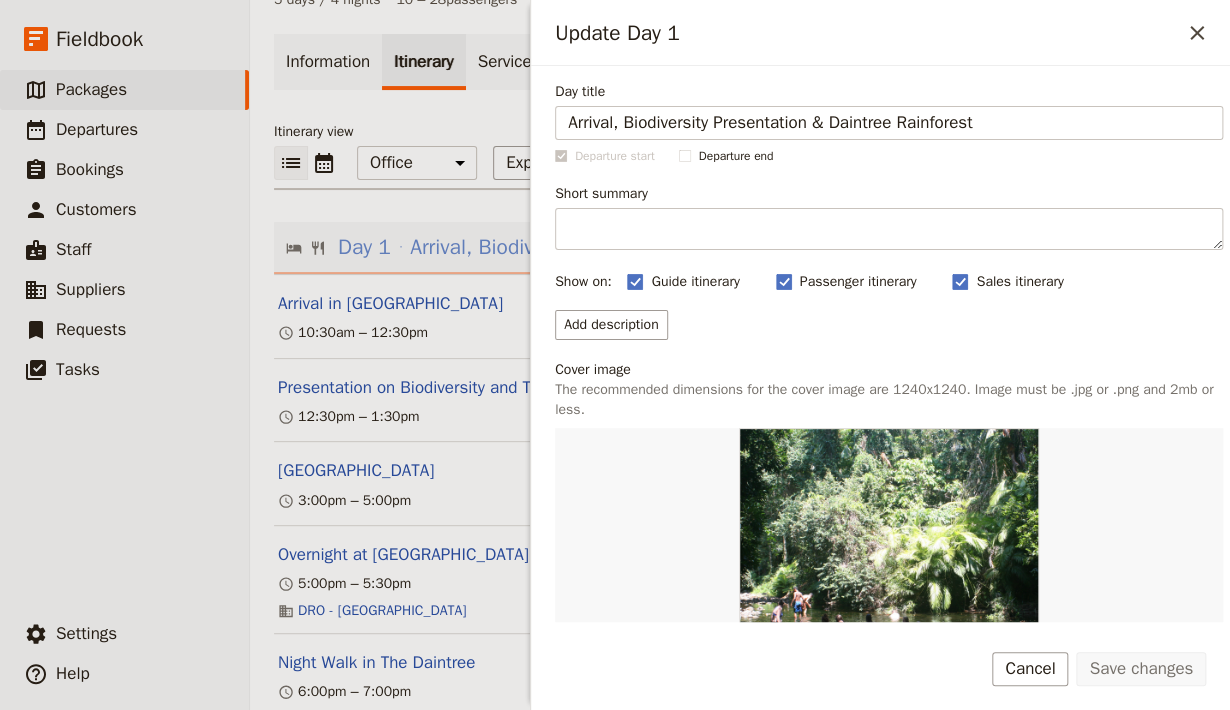 click on "Update Day 1 ​ Day title Arrival, Biodiversity Presentation & Daintree Rainforest Departure start Departure end Short summary 150 / 150   characters  remaining Show on: Guide itinerary ​ Passenger itinerary ​ Sales itinerary ​ Add description Cover image The recommended dimensions for the cover image are 1240x1240. Image must be .jpg or .png and 2mb or less. Change Remove Inclusions ​ Optional summaries of the inclusions on this day Accommodation summary ​ Daintree Rainforest Research Station DRO - Daintree Rainforest Observatory  Food & Beverage summary ​ Lunch, Dinner Save changes Cancel" at bounding box center [880, 355] 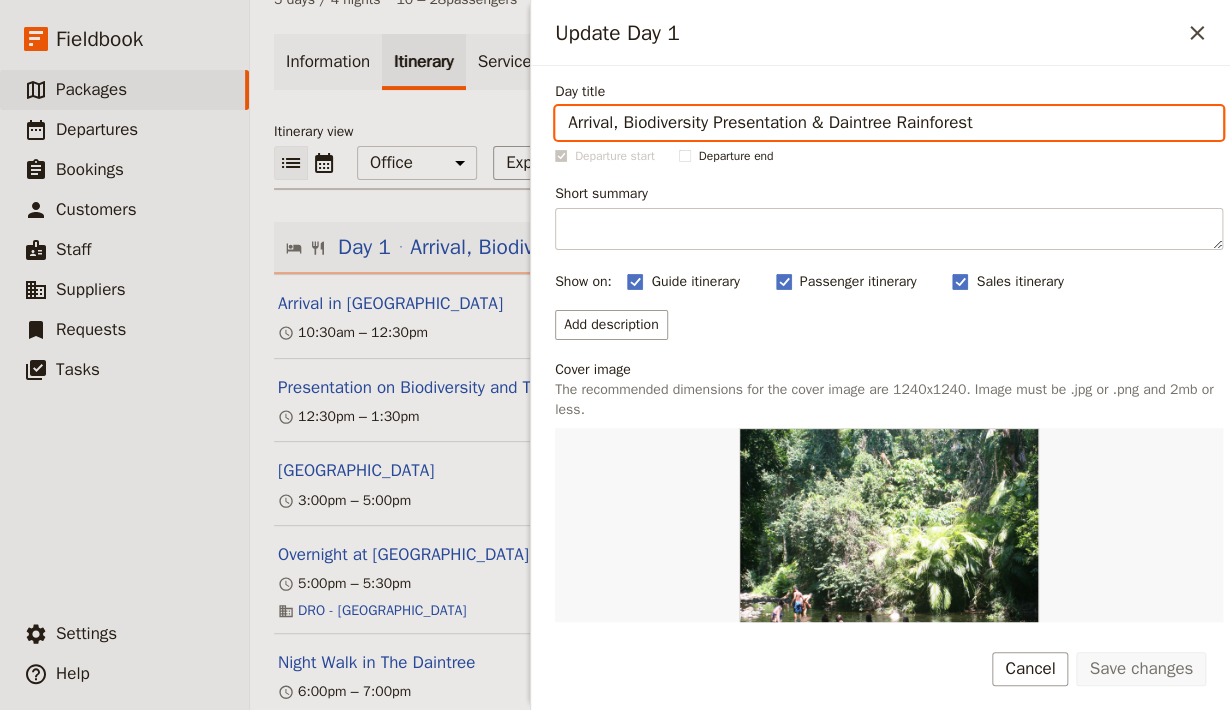 drag, startPoint x: 807, startPoint y: 126, endPoint x: 615, endPoint y: 147, distance: 193.14502 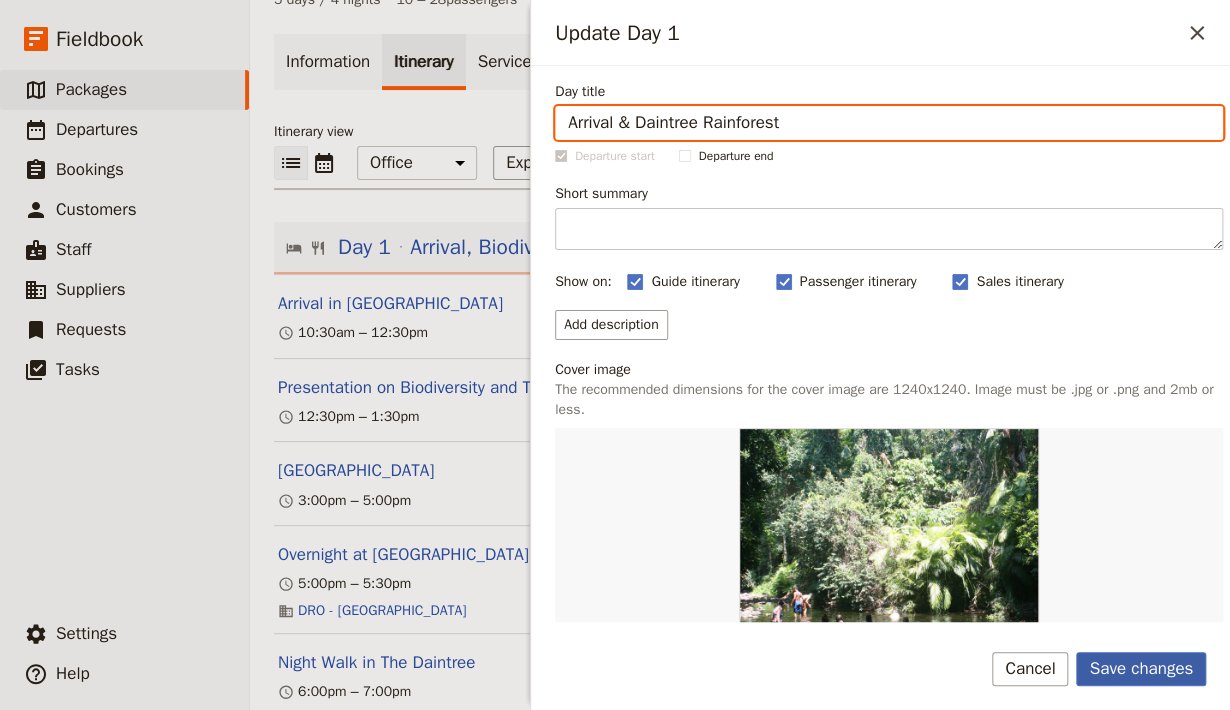type on "Arrival & Daintree Rainforest" 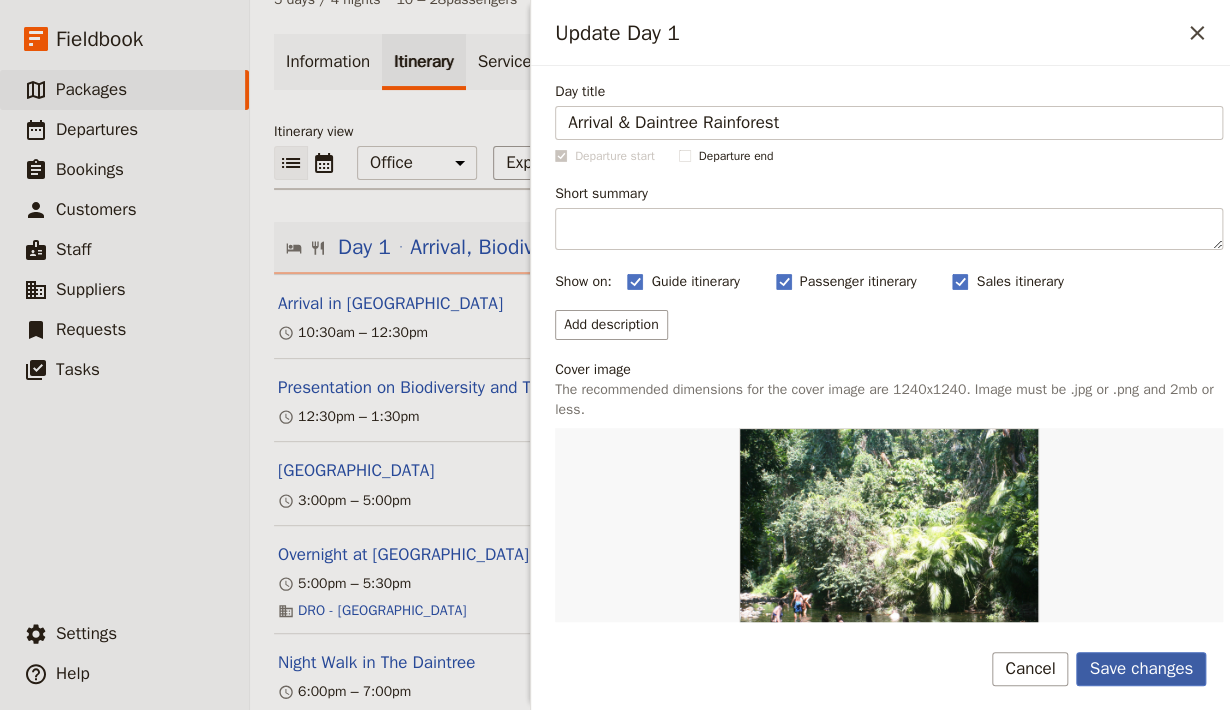 click on "Save changes" at bounding box center [1141, 669] 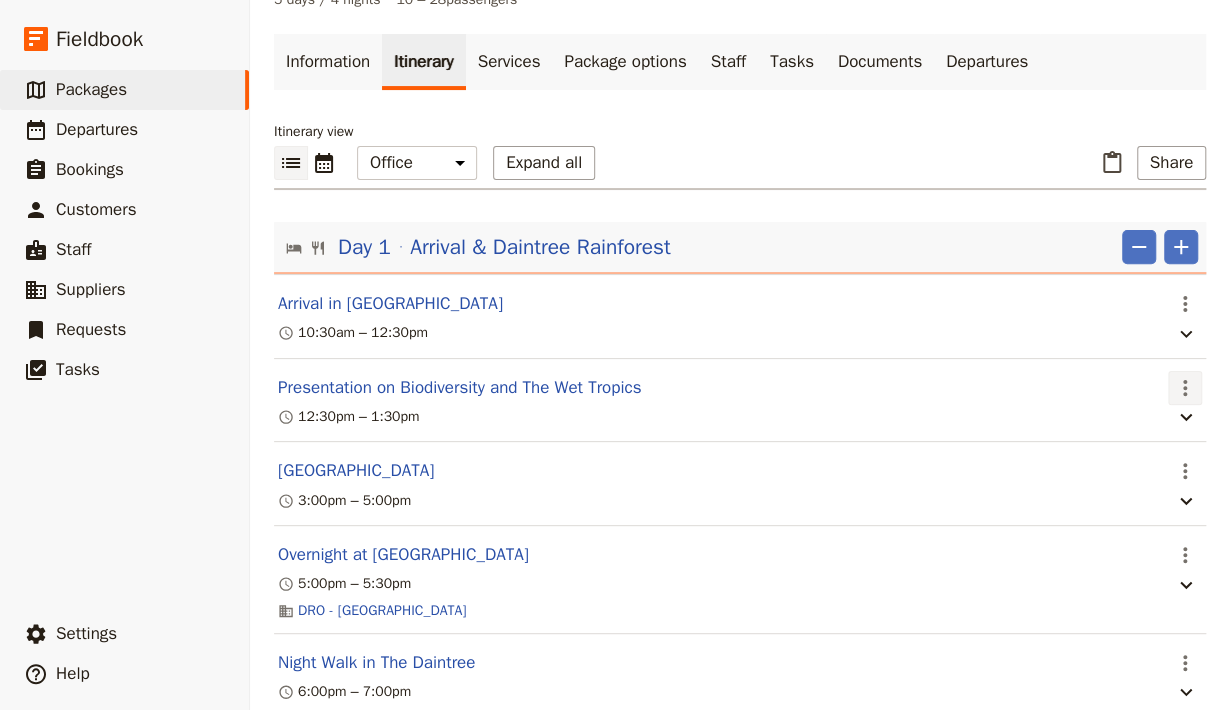 click 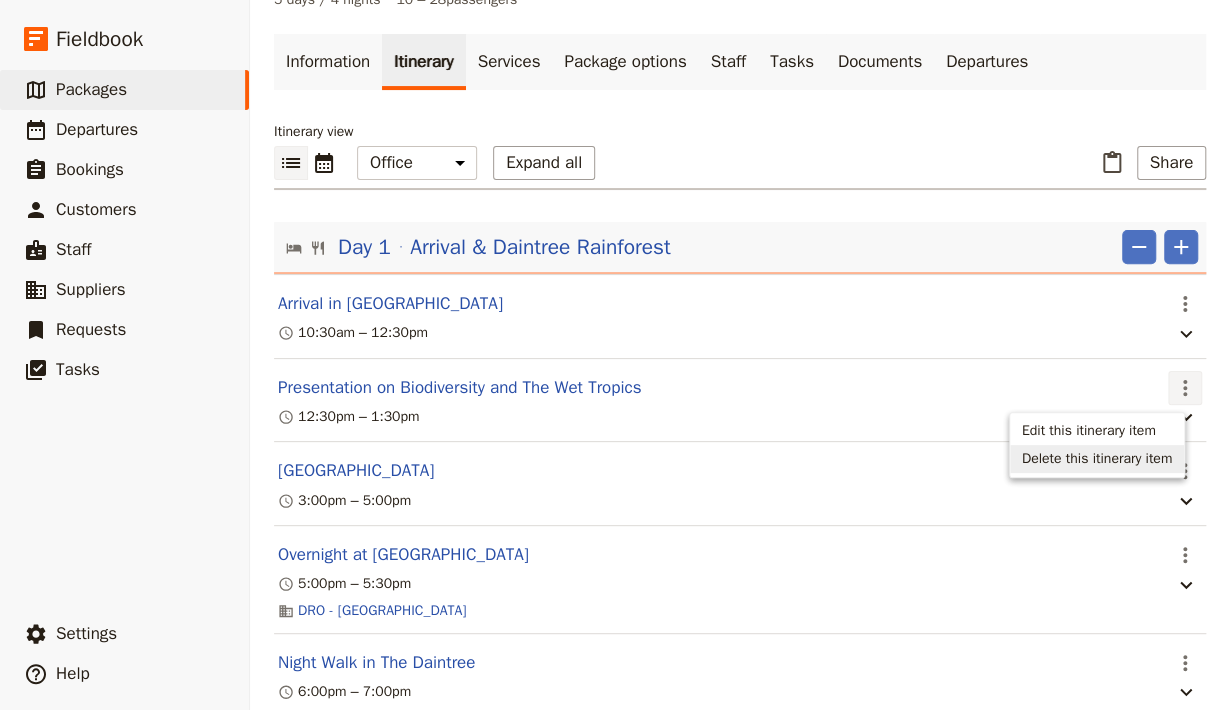 click on "Delete this itinerary item" at bounding box center [1097, 459] 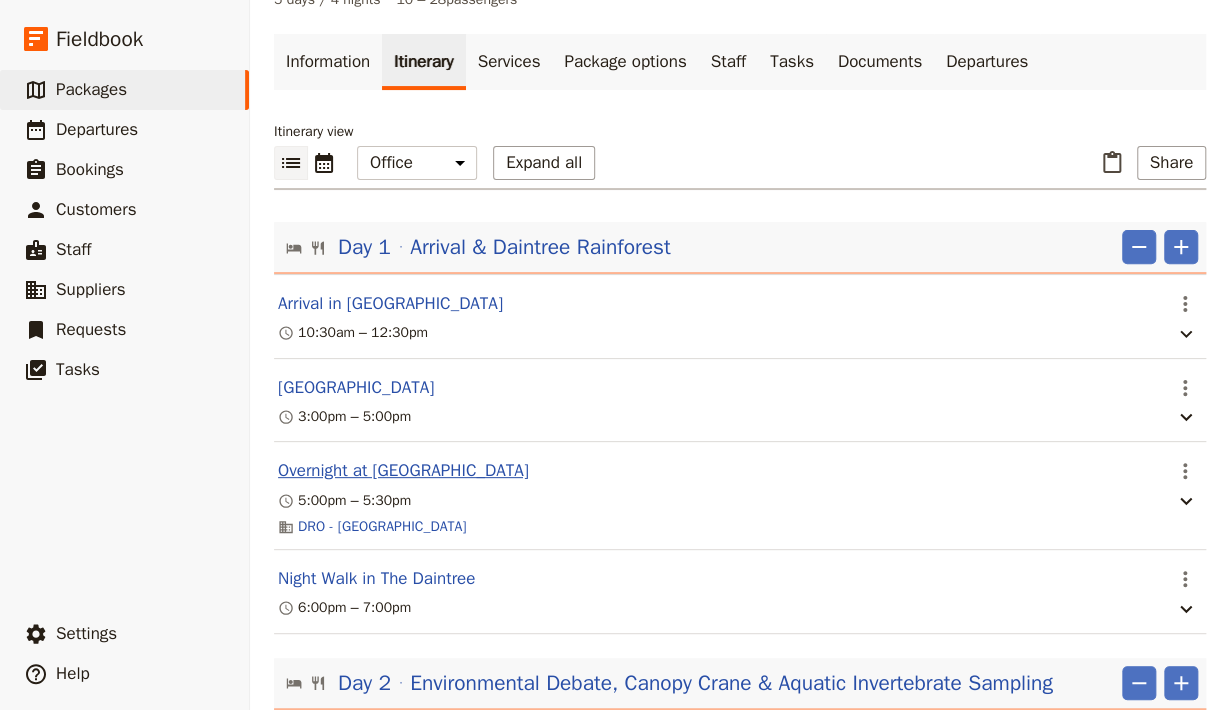 scroll, scrollTop: 269, scrollLeft: 0, axis: vertical 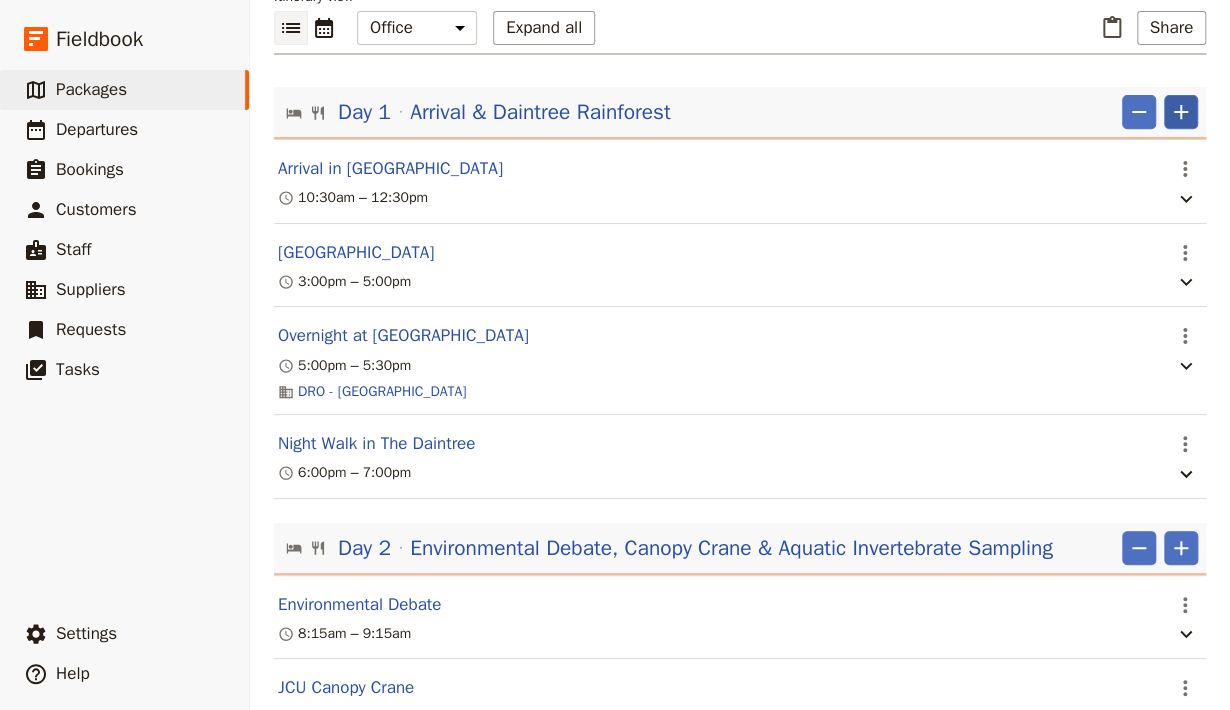 click 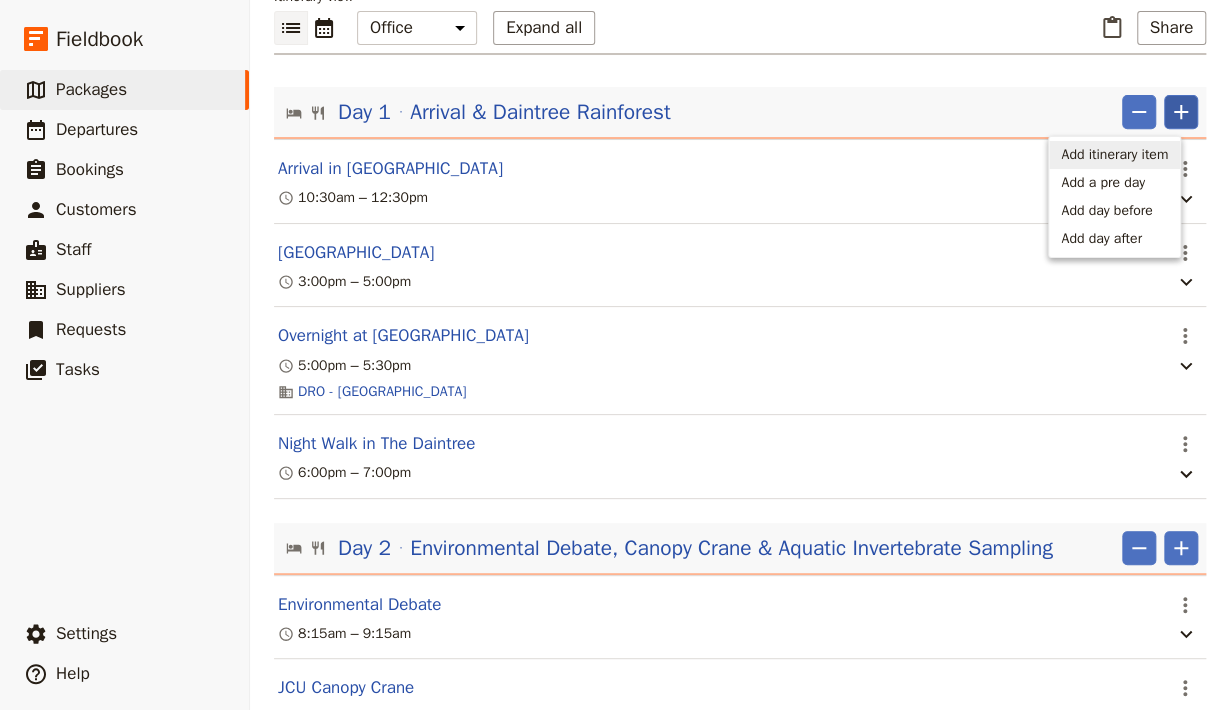 click on "Add itinerary item" at bounding box center [1114, 155] 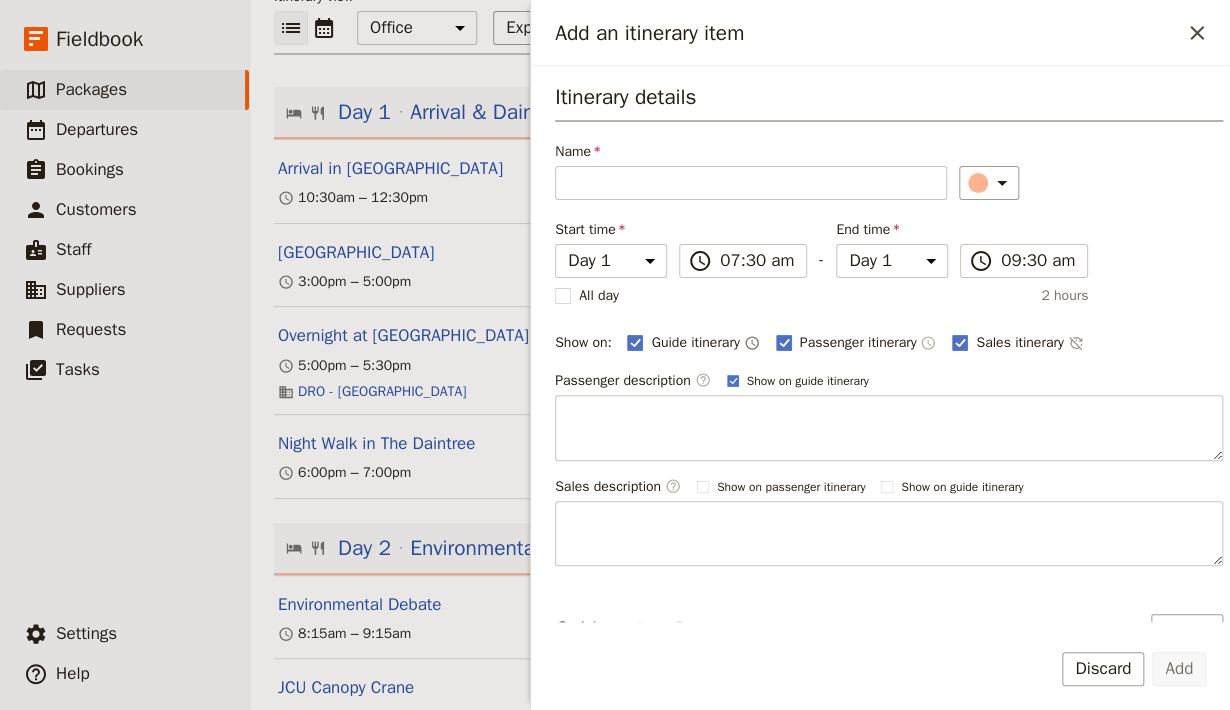 scroll, scrollTop: 114, scrollLeft: 0, axis: vertical 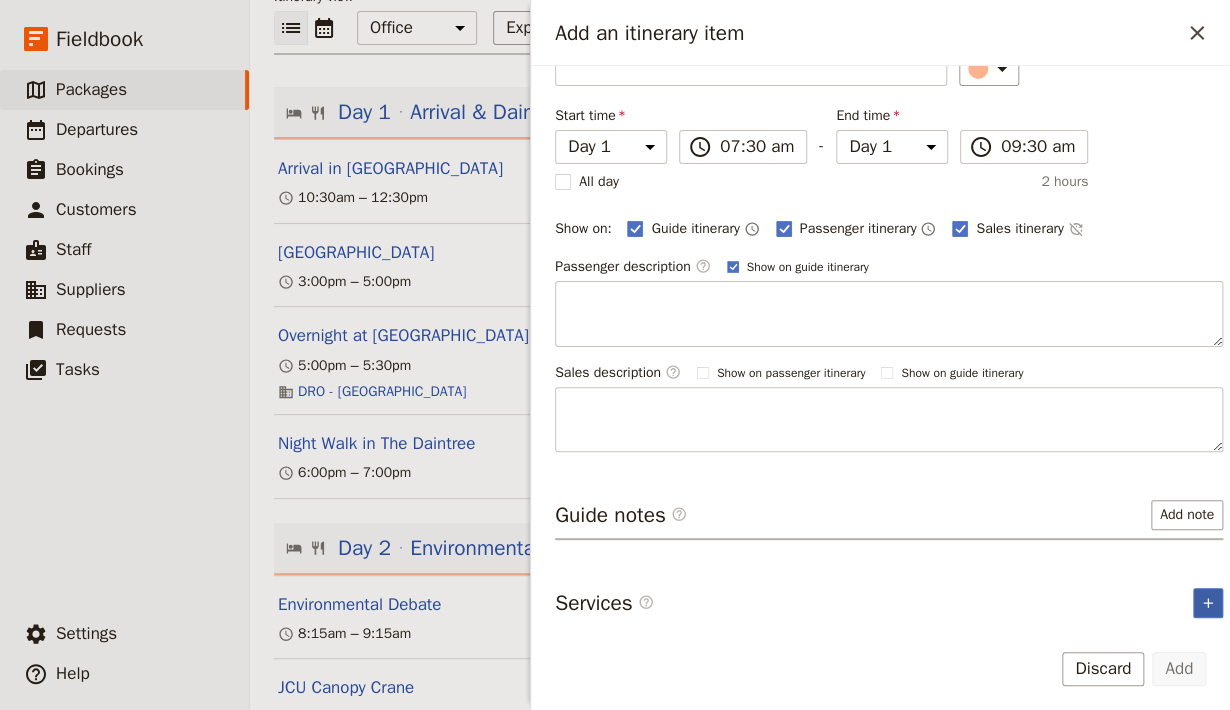 click on "​" at bounding box center (1208, 603) 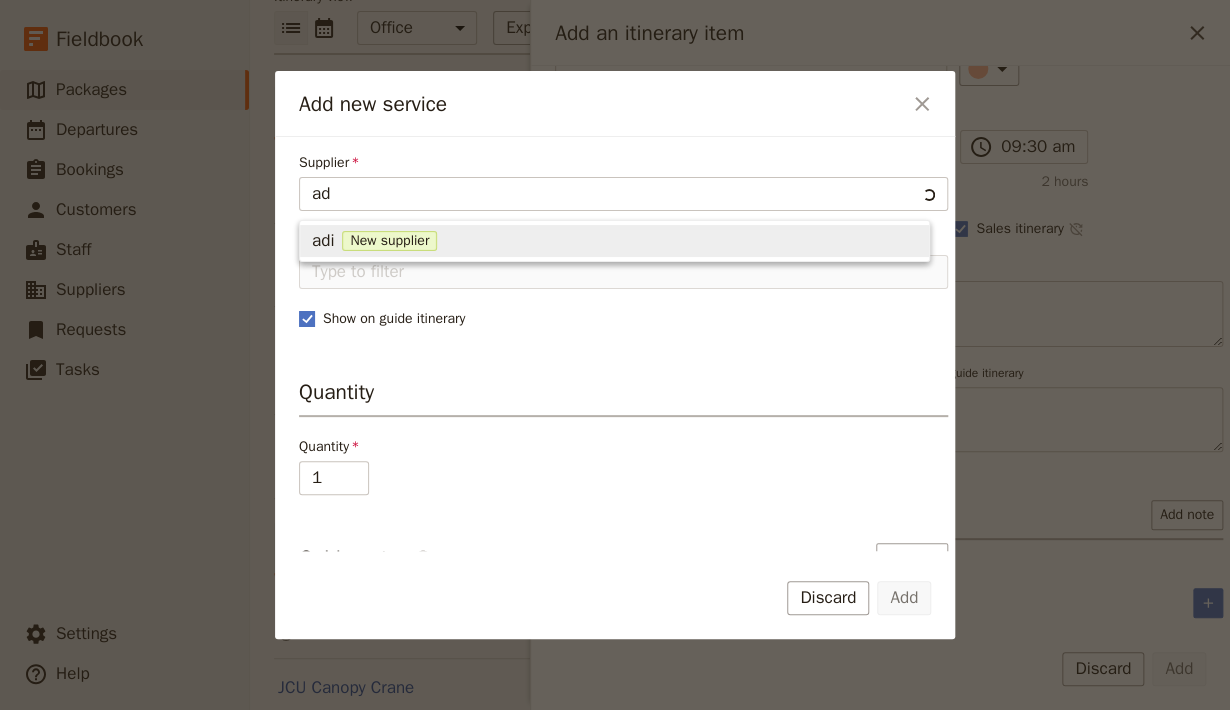 type on "a" 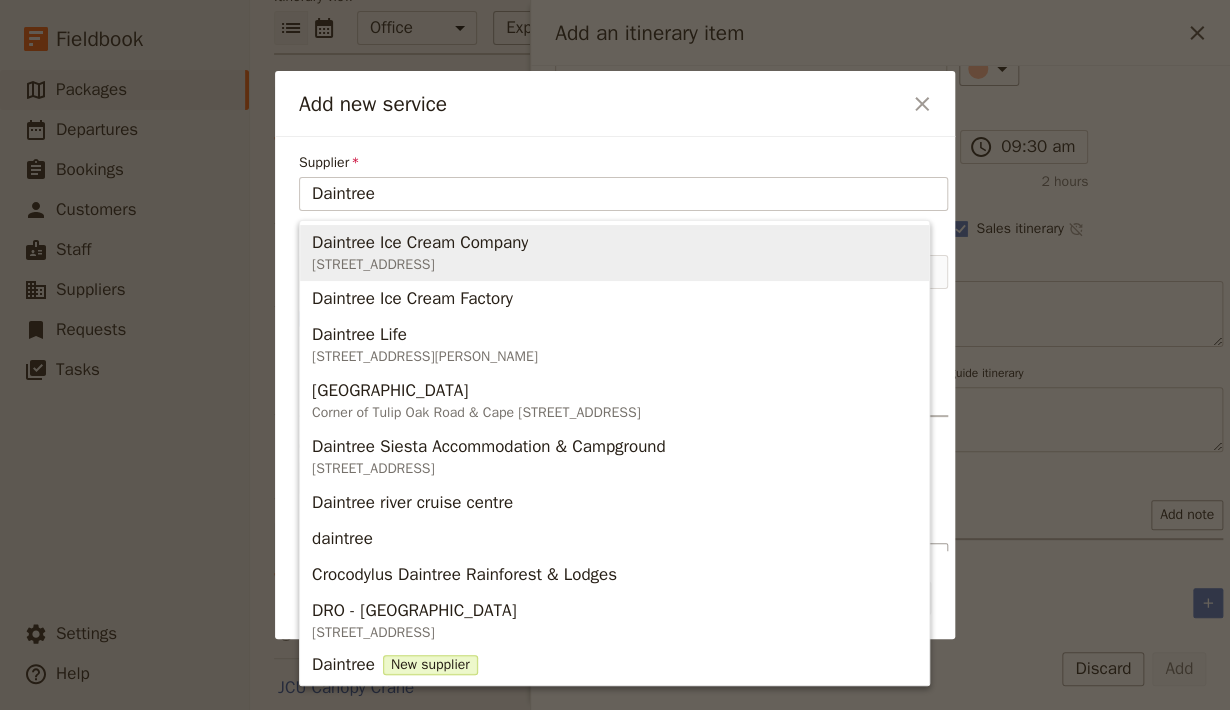 click on "[STREET_ADDRESS]" at bounding box center [420, 265] 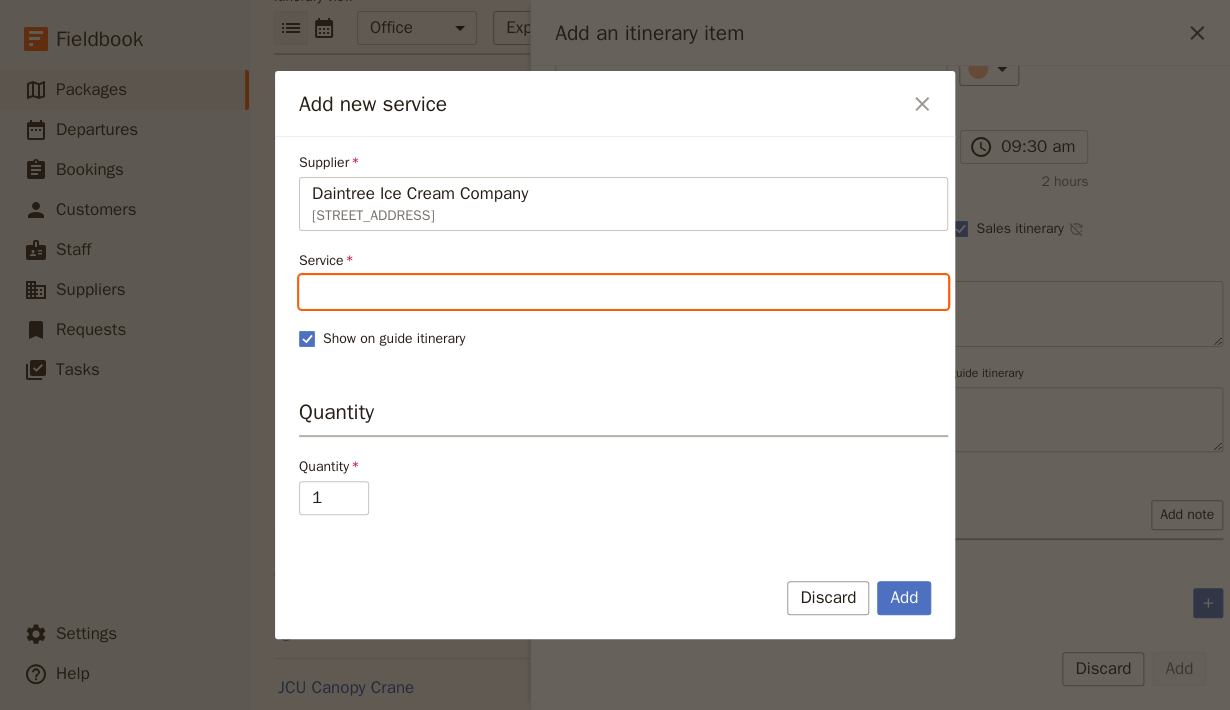 click on "Service" at bounding box center [623, 292] 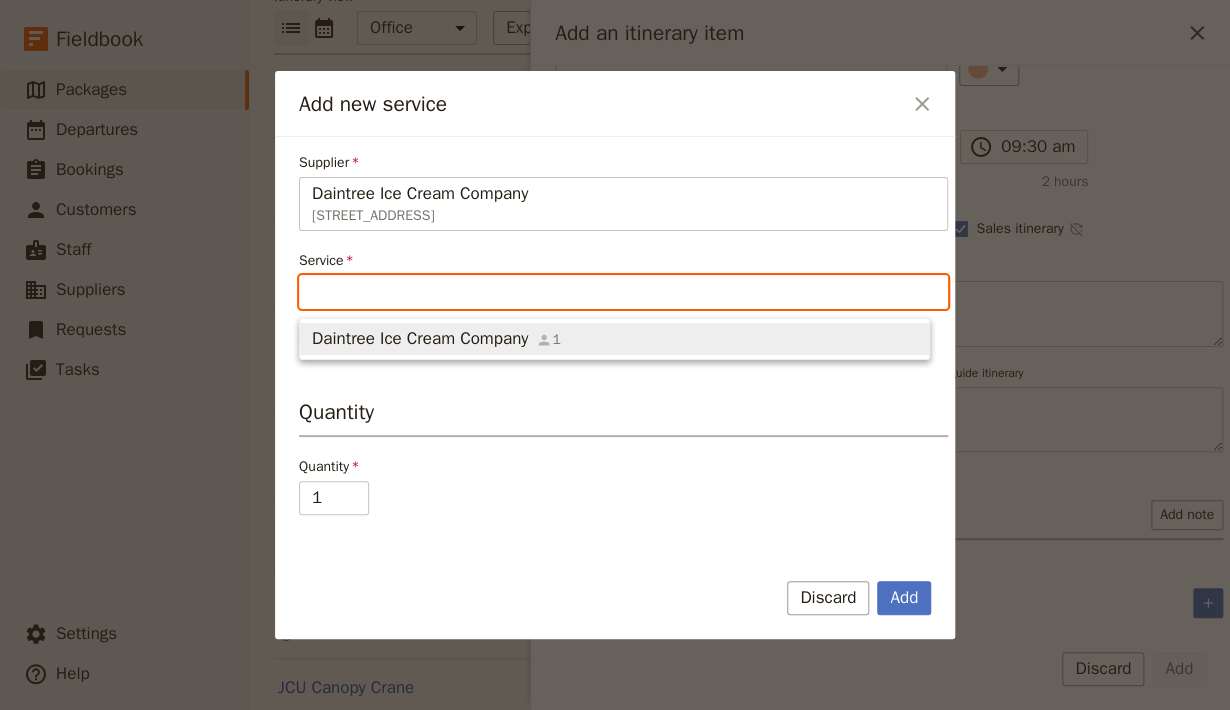 click on "Daintree Ice Cream Company" at bounding box center (420, 339) 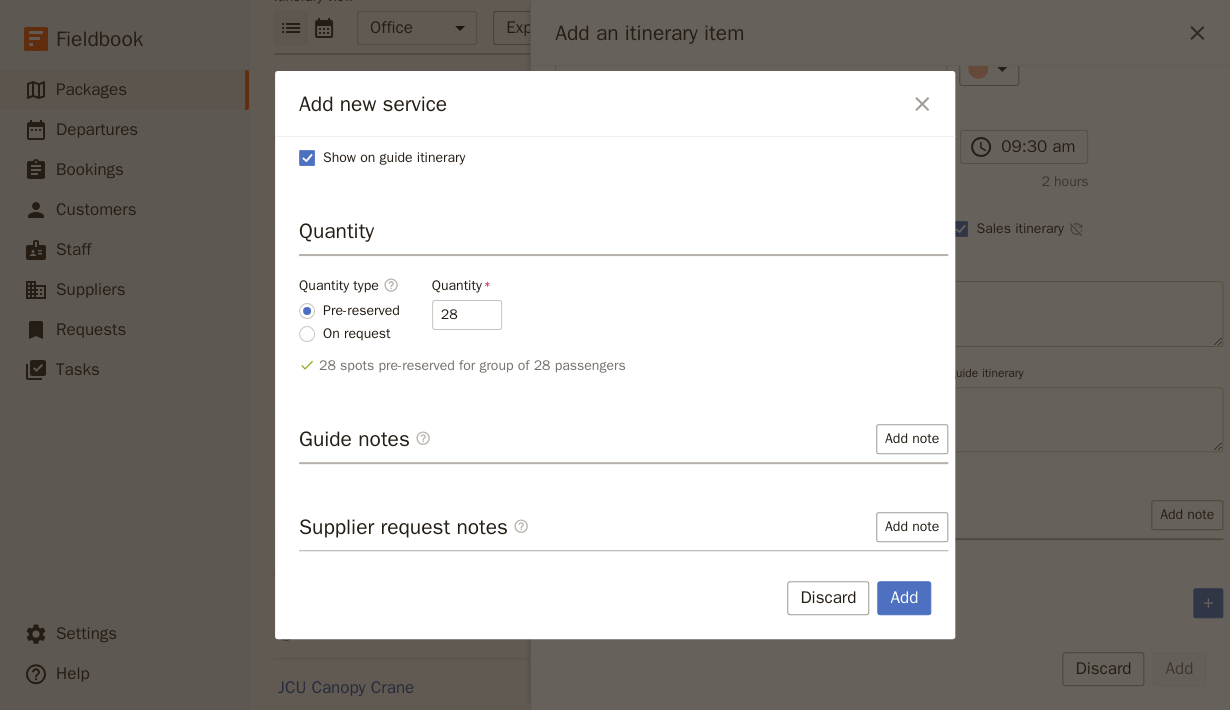 scroll, scrollTop: 0, scrollLeft: 0, axis: both 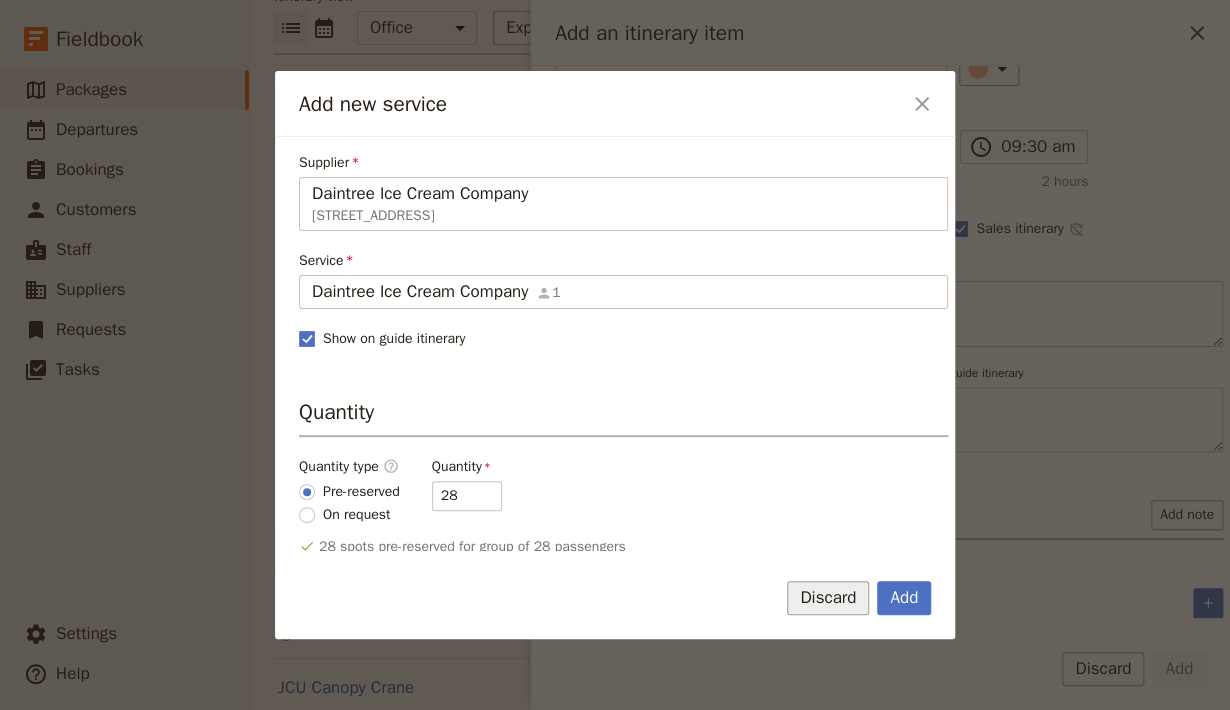 click on "Discard" at bounding box center [828, 598] 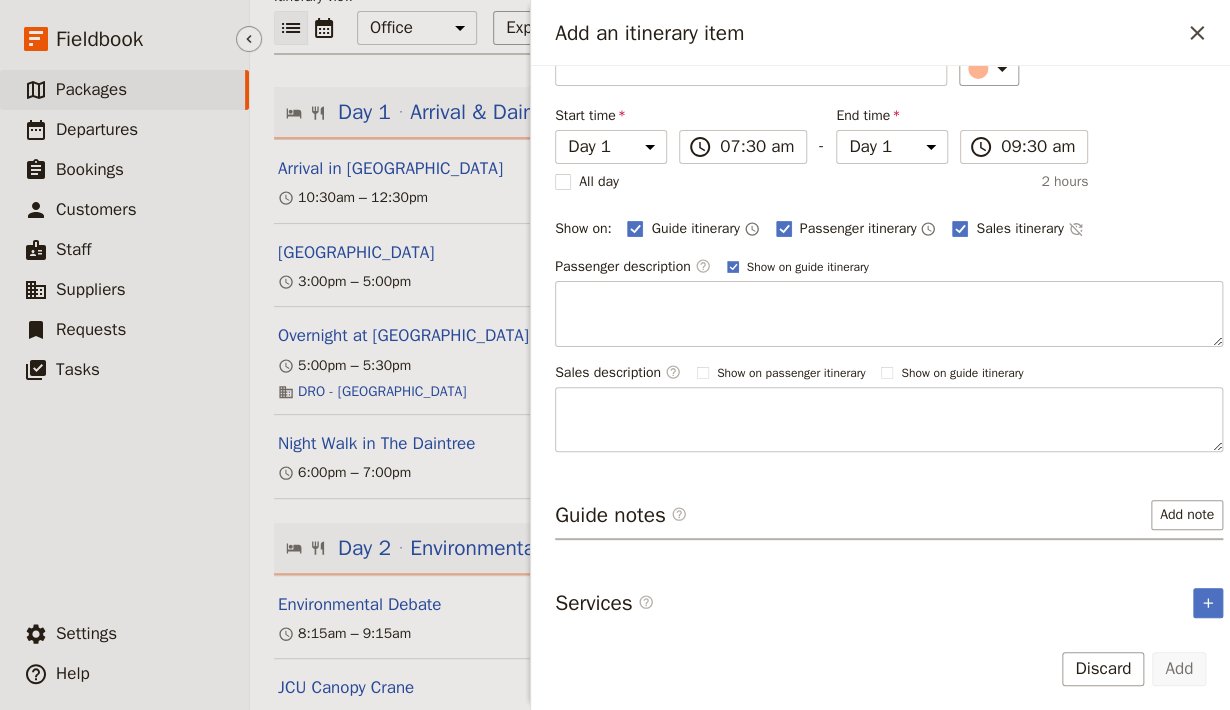 click on "​ Packages ​ Departures ​ Bookings ​ Customers ​ Staff ​ Suppliers ​ Requests ​ Tasks" at bounding box center (124, 338) 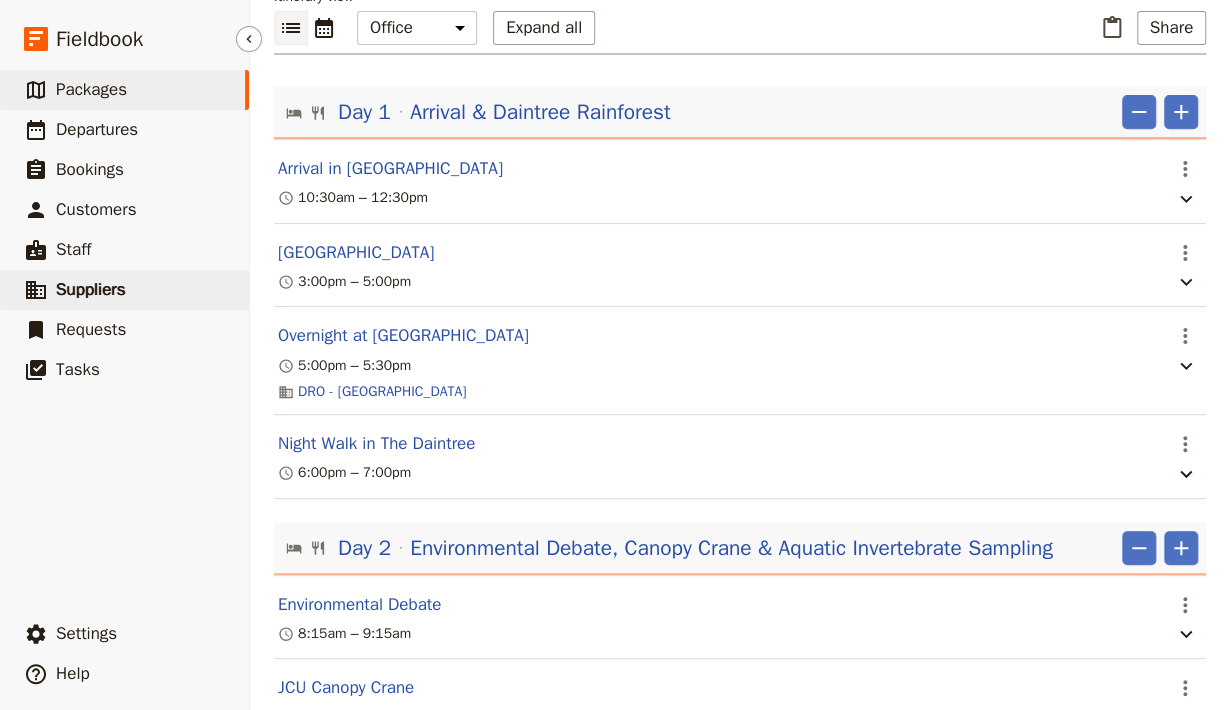 click on "Suppliers" at bounding box center [91, 290] 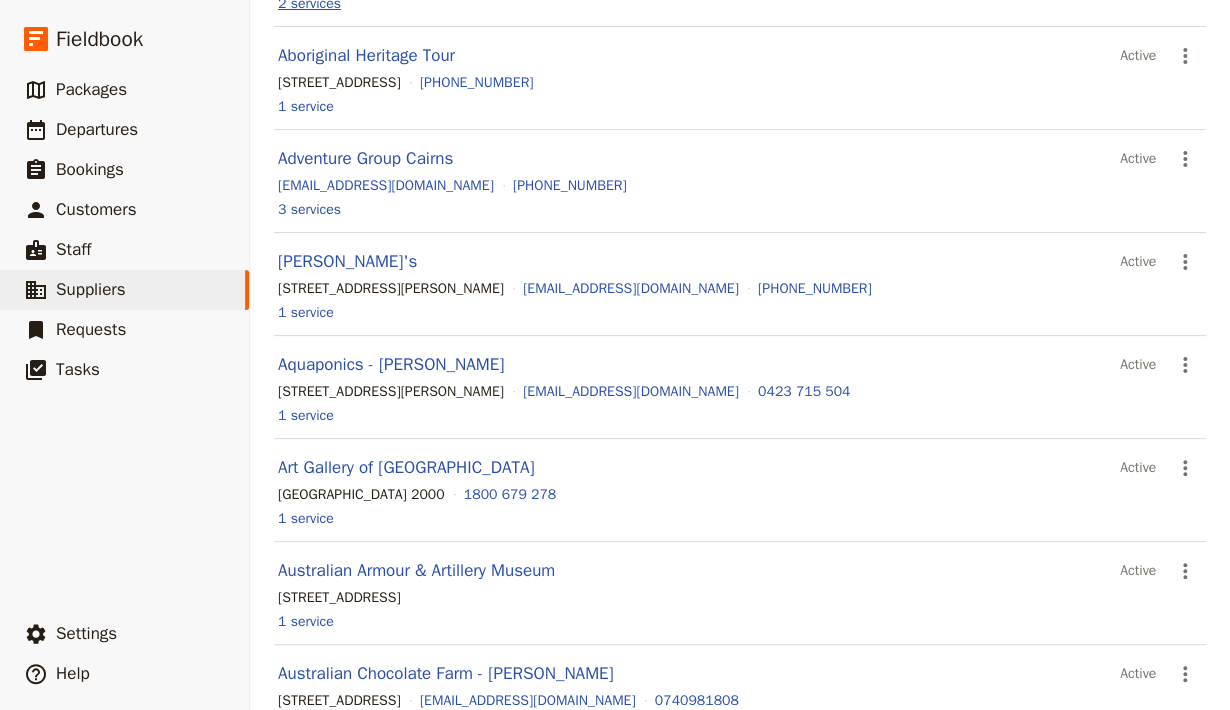 scroll, scrollTop: 0, scrollLeft: 0, axis: both 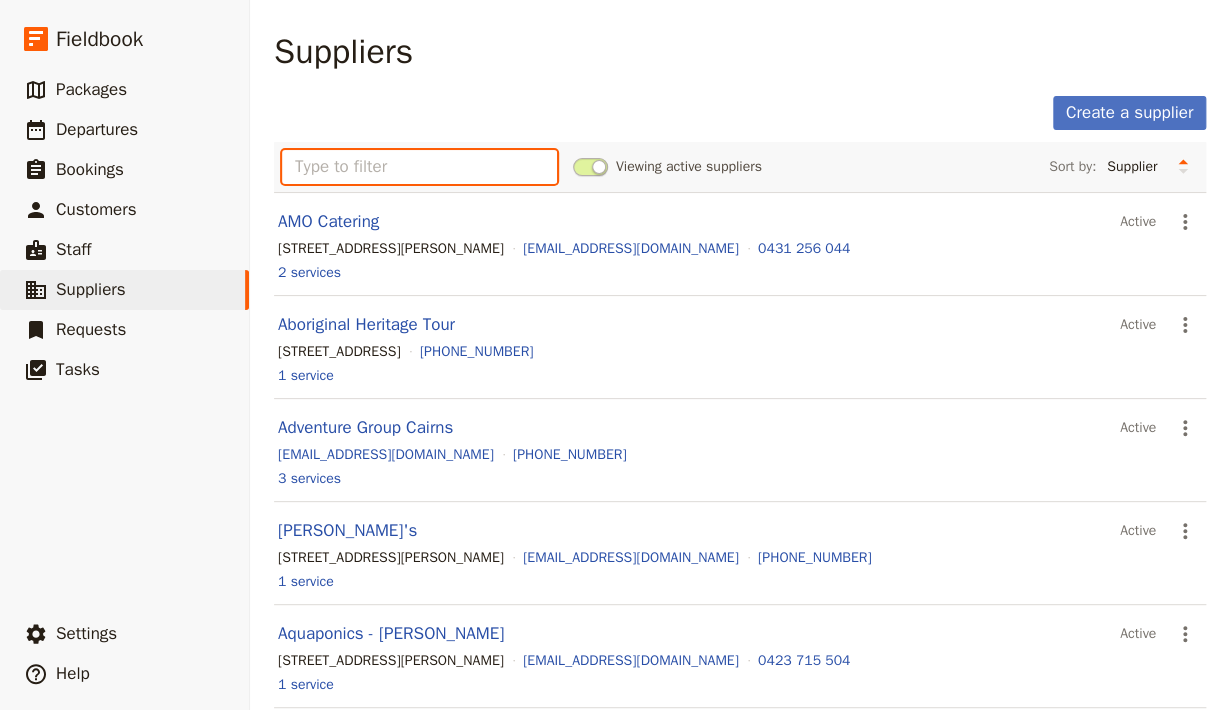 click at bounding box center (419, 167) 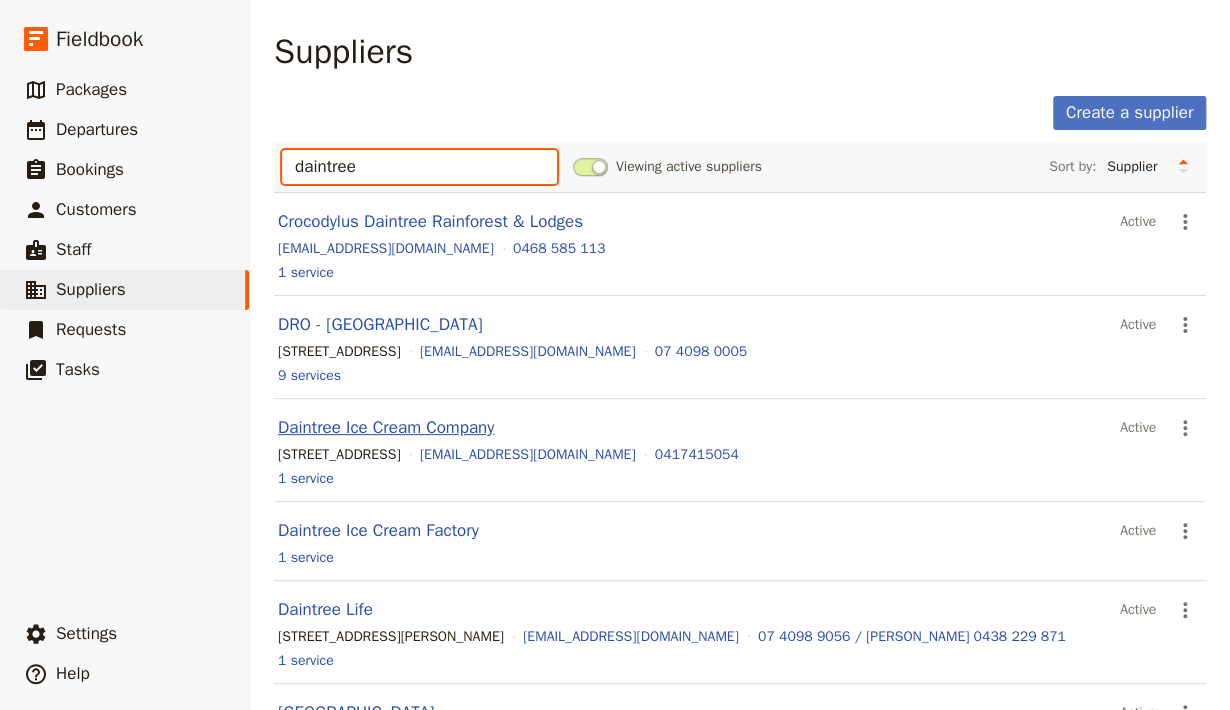 type on "daintree" 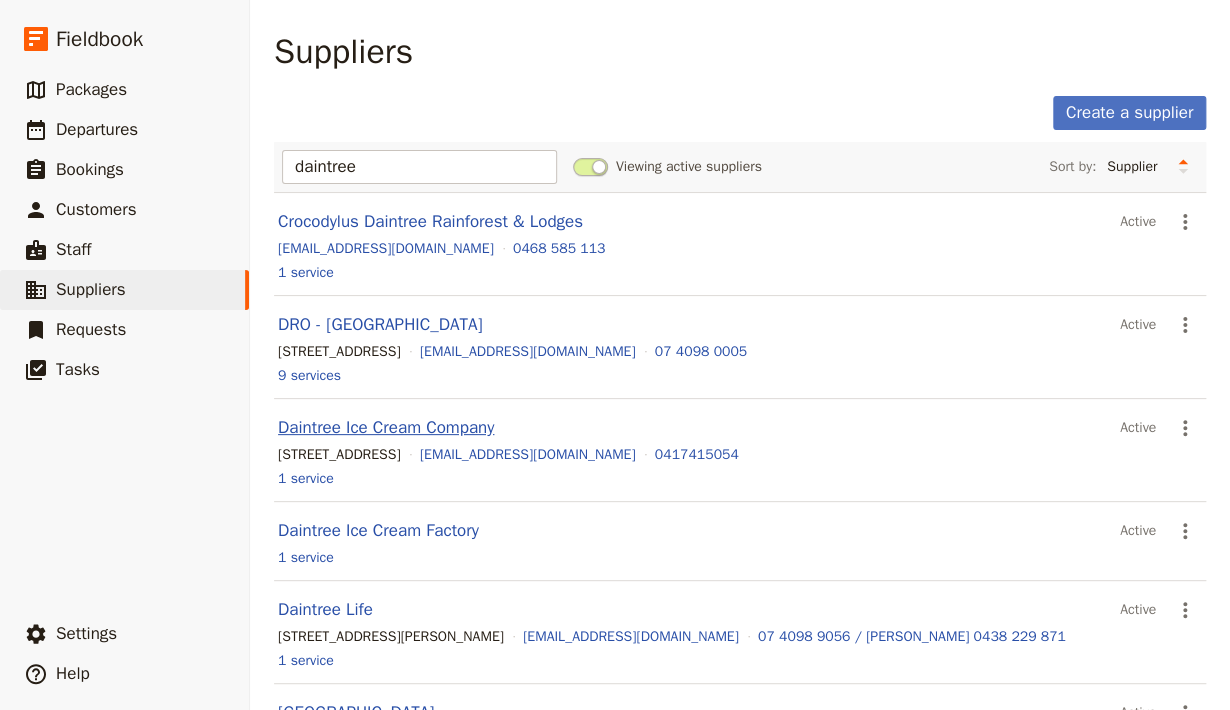 click on "Daintree Ice Cream Company" at bounding box center (386, 427) 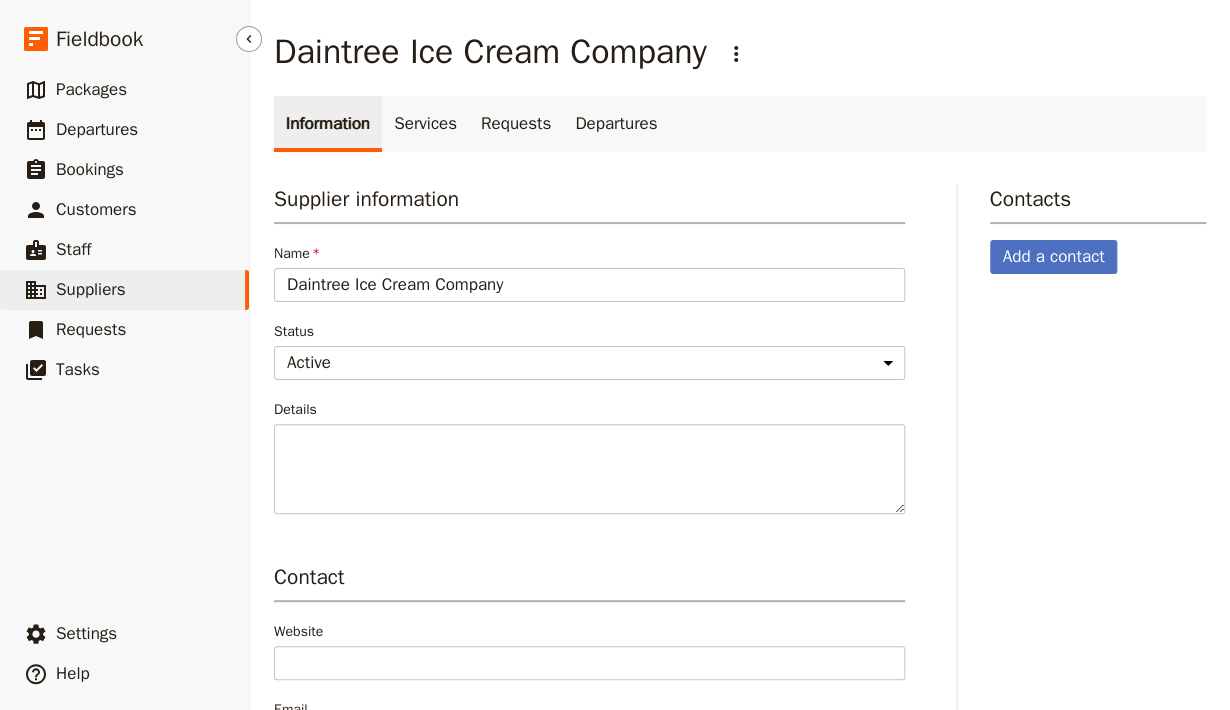 click on "Suppliers" at bounding box center (91, 289) 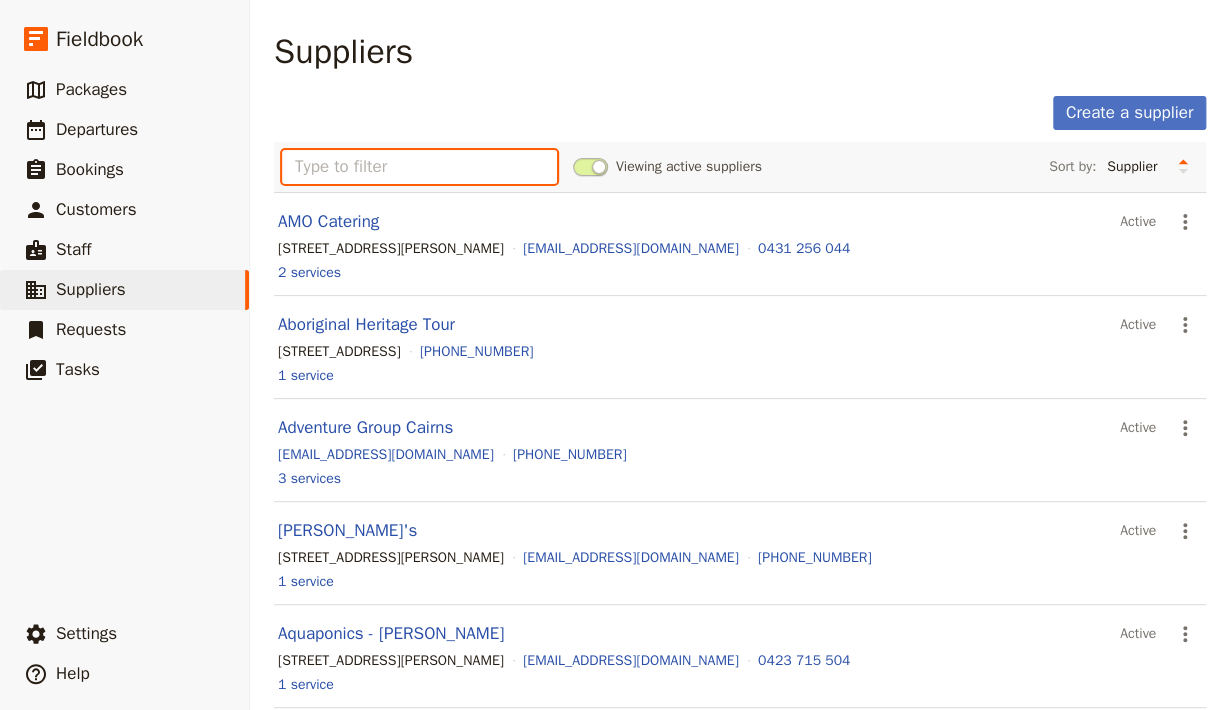 click at bounding box center [419, 167] 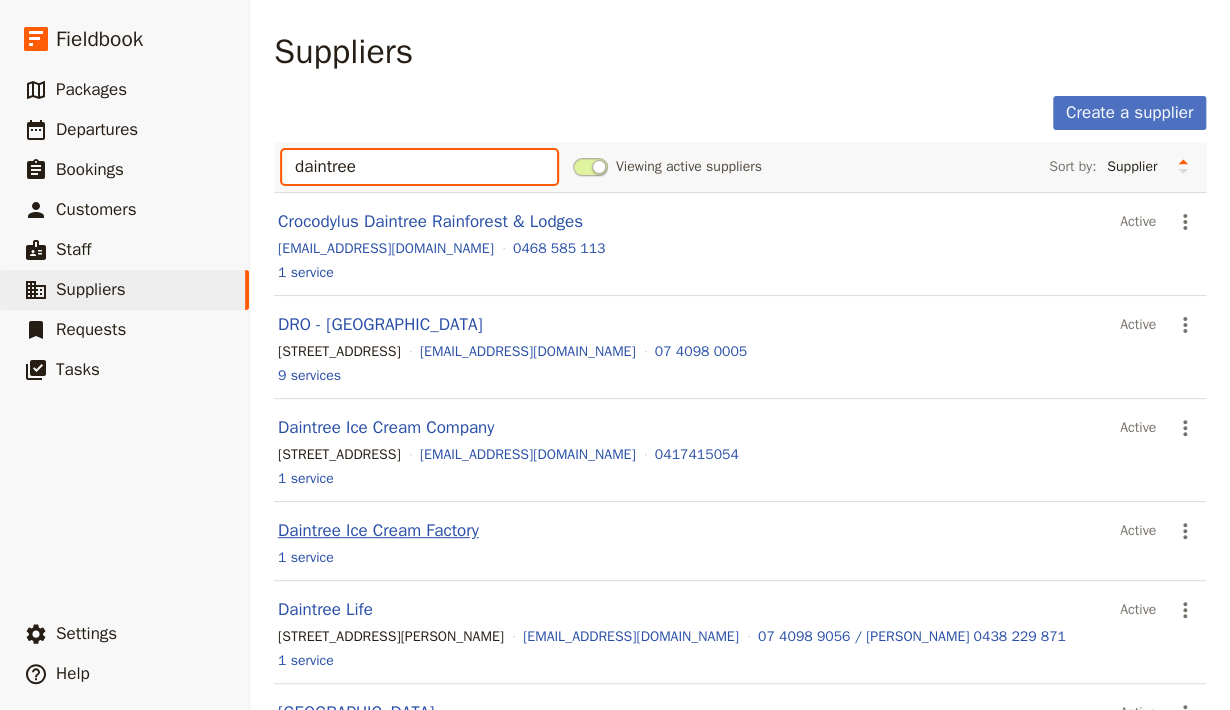 type on "daintree" 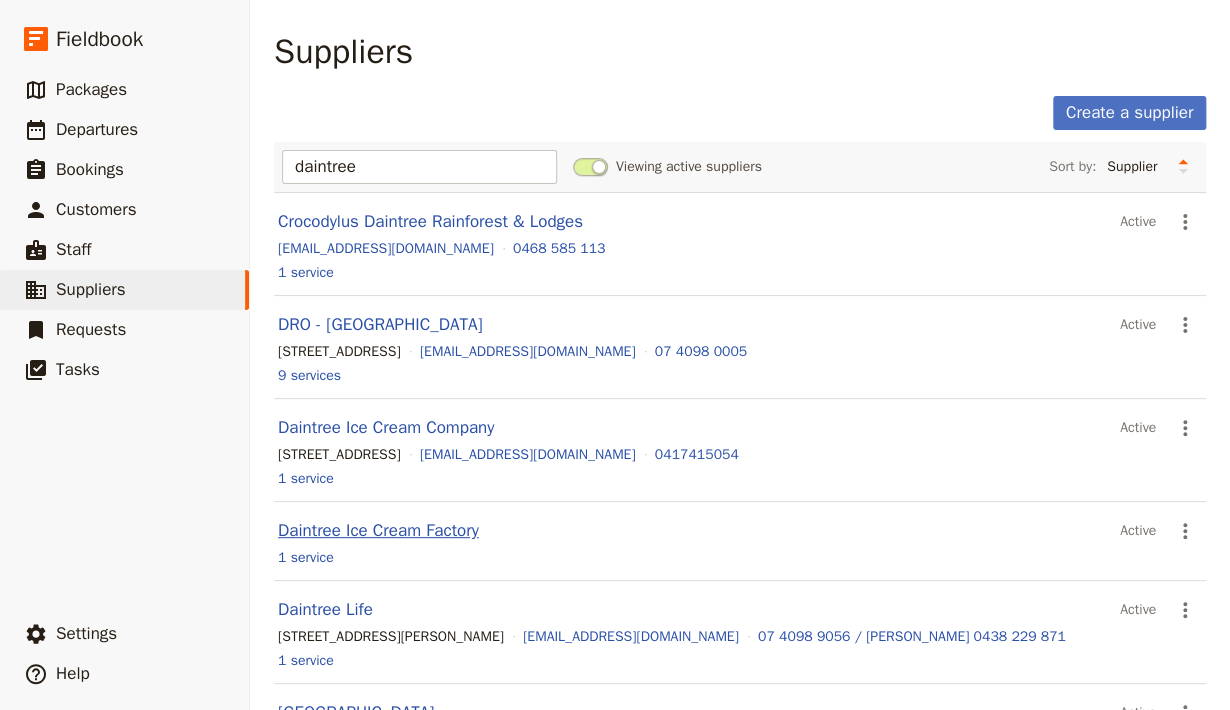 click on "Daintree Ice Cream Factory" at bounding box center [378, 530] 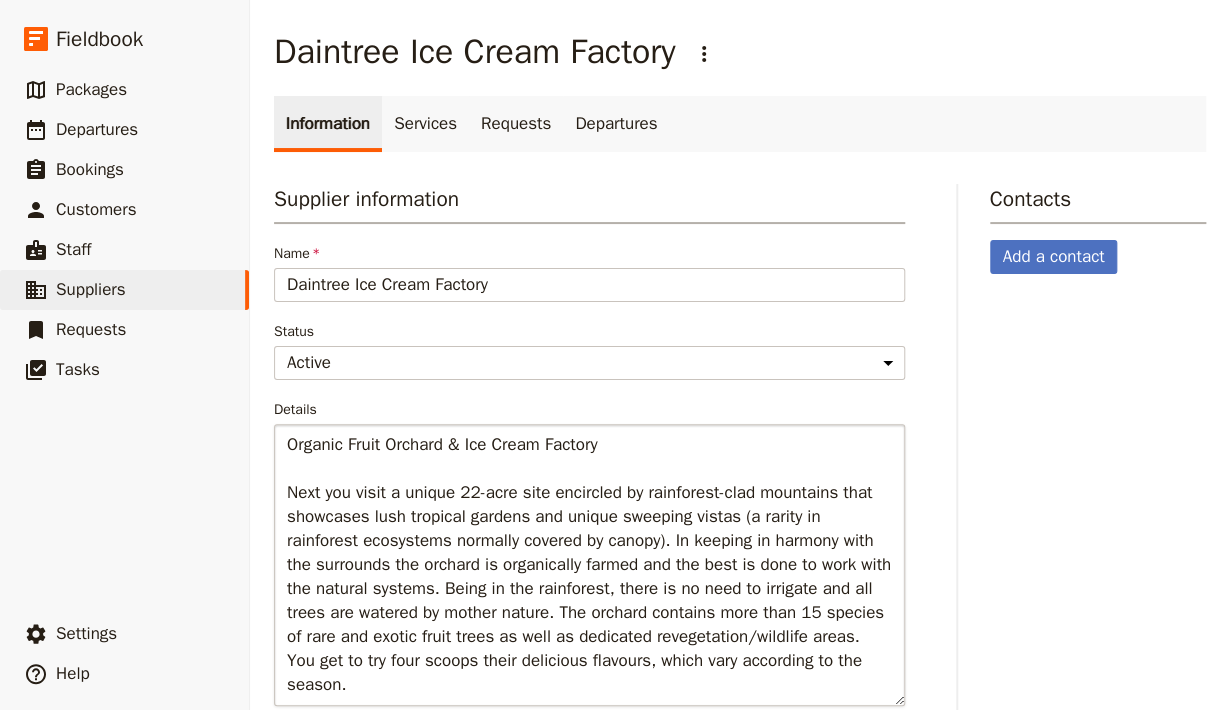 scroll, scrollTop: 134, scrollLeft: 0, axis: vertical 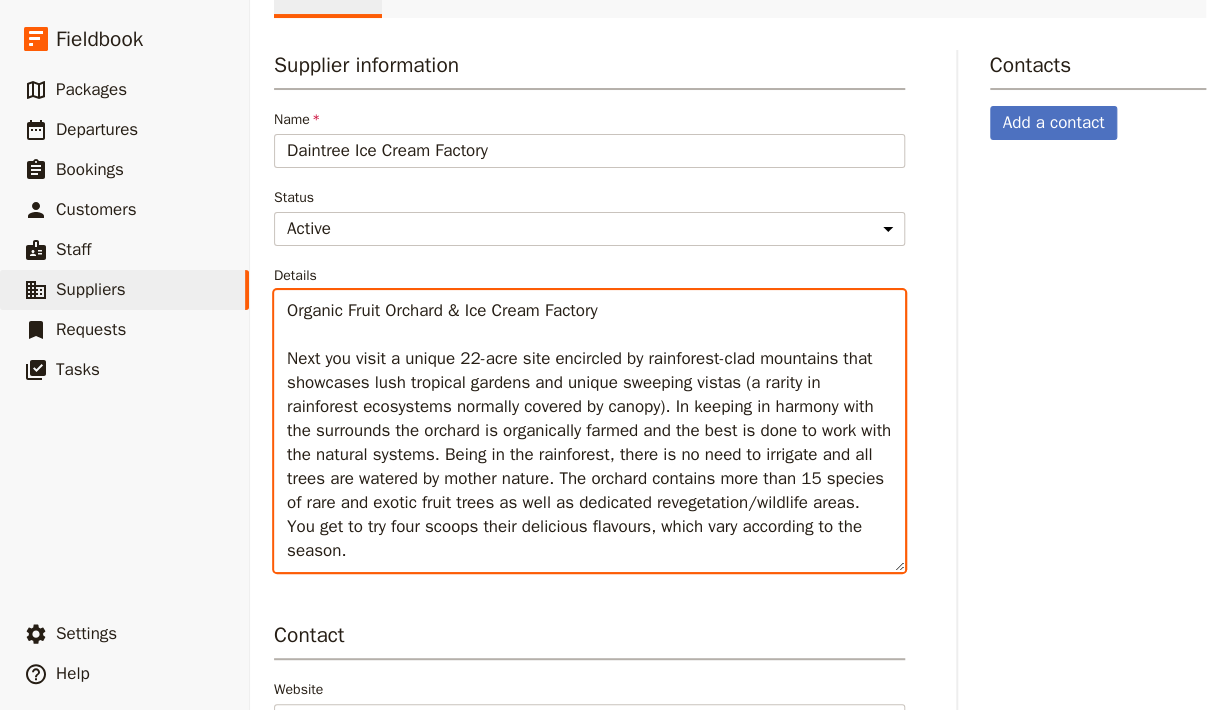 drag, startPoint x: 482, startPoint y: 550, endPoint x: 277, endPoint y: 340, distance: 293.4706 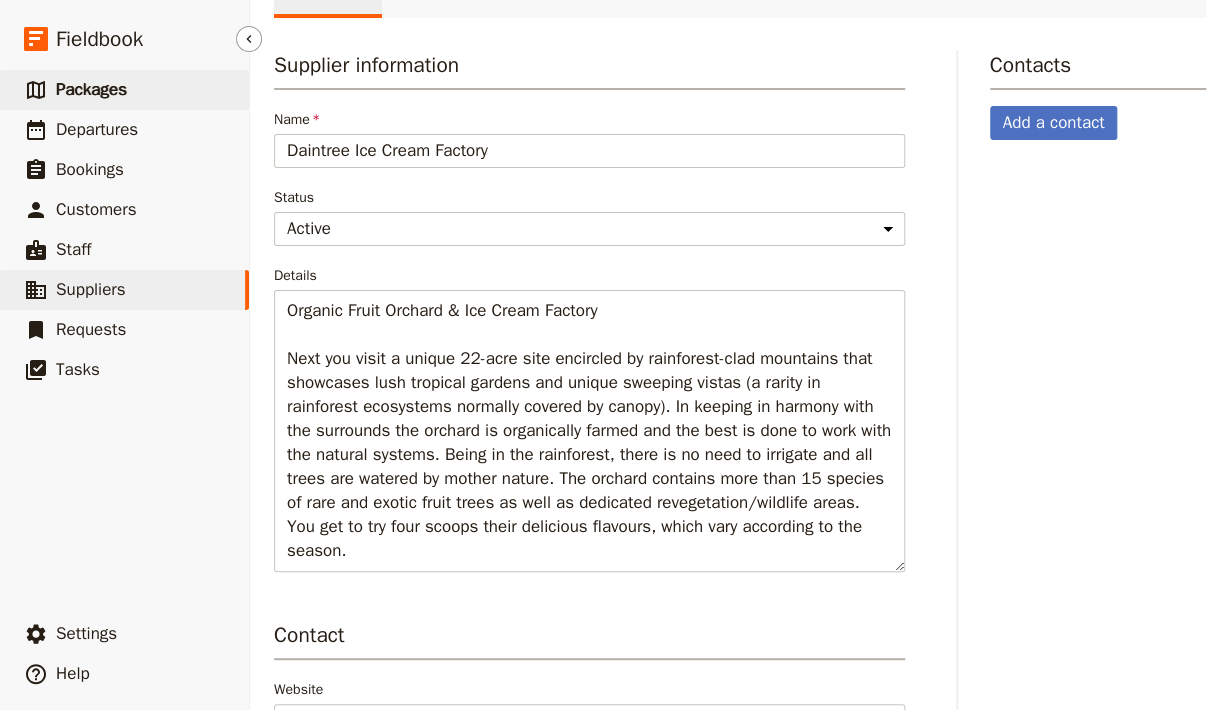click on "Packages" at bounding box center (91, 89) 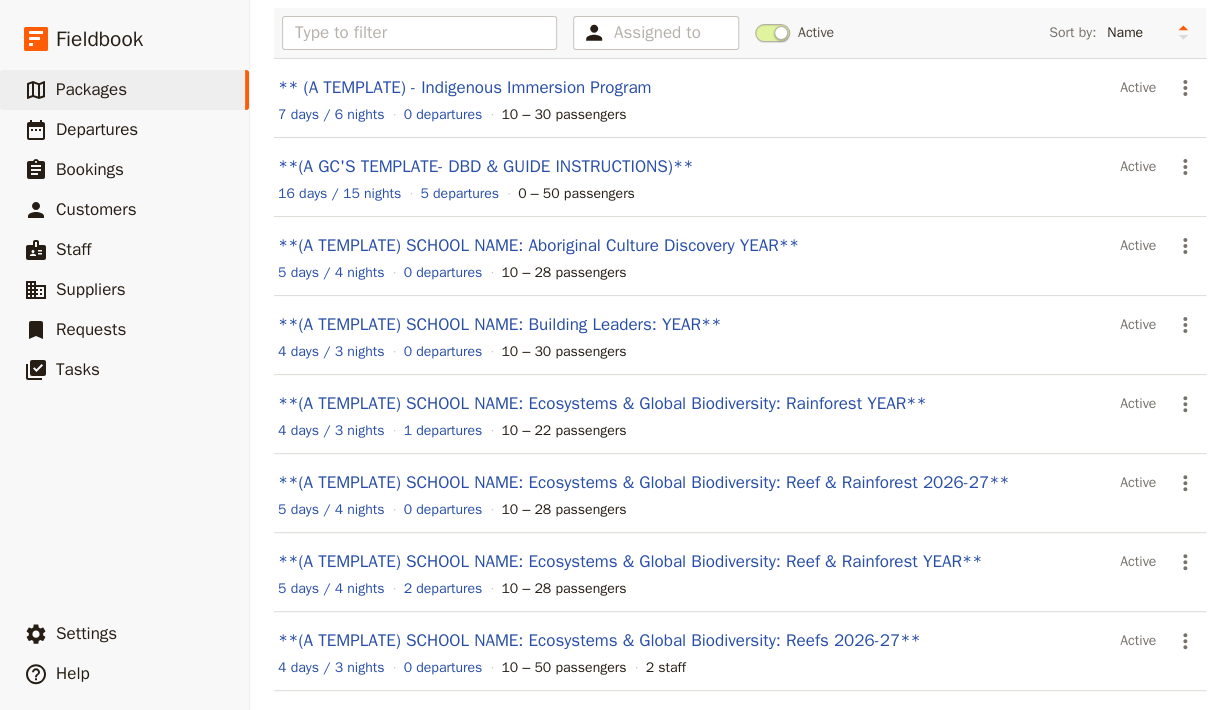 scroll, scrollTop: 368, scrollLeft: 0, axis: vertical 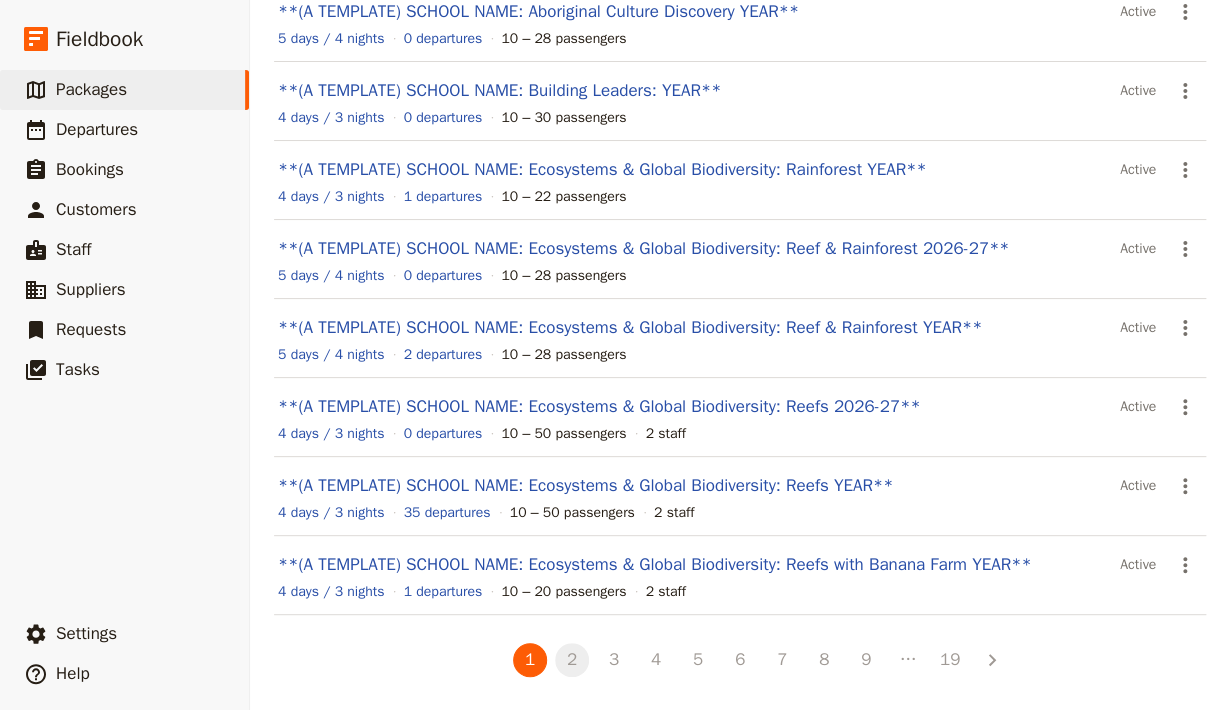 click on "2" at bounding box center [572, 660] 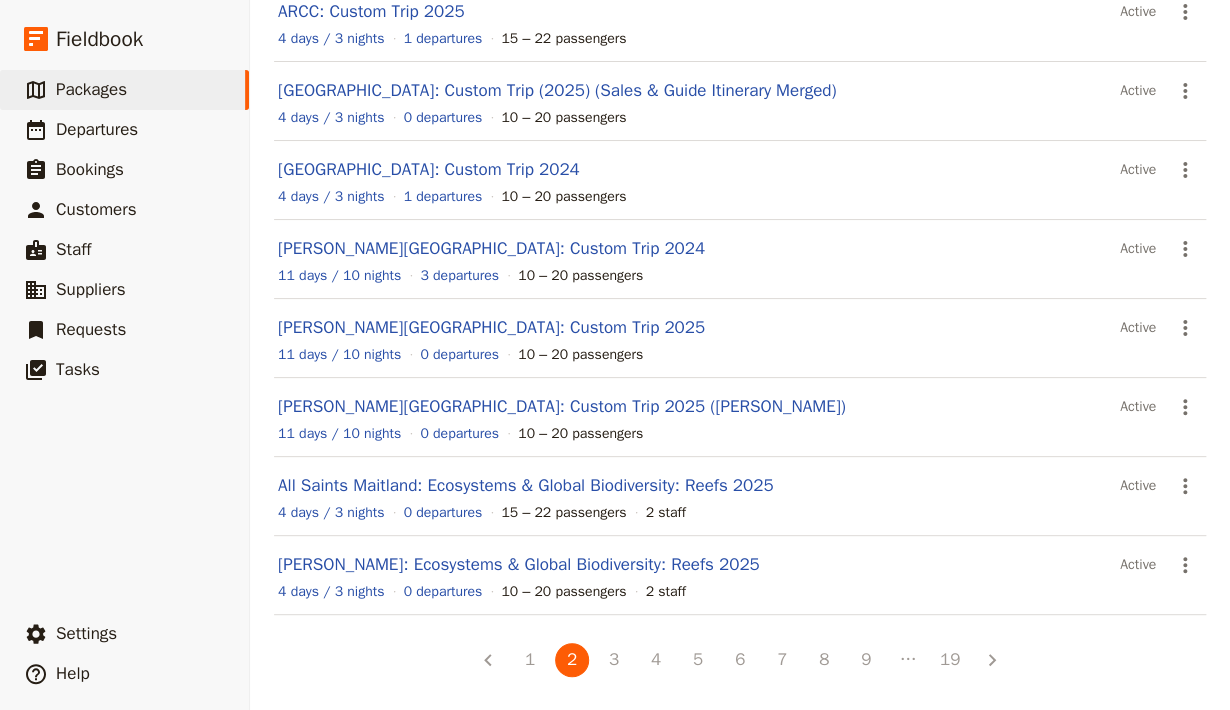 scroll, scrollTop: 0, scrollLeft: 0, axis: both 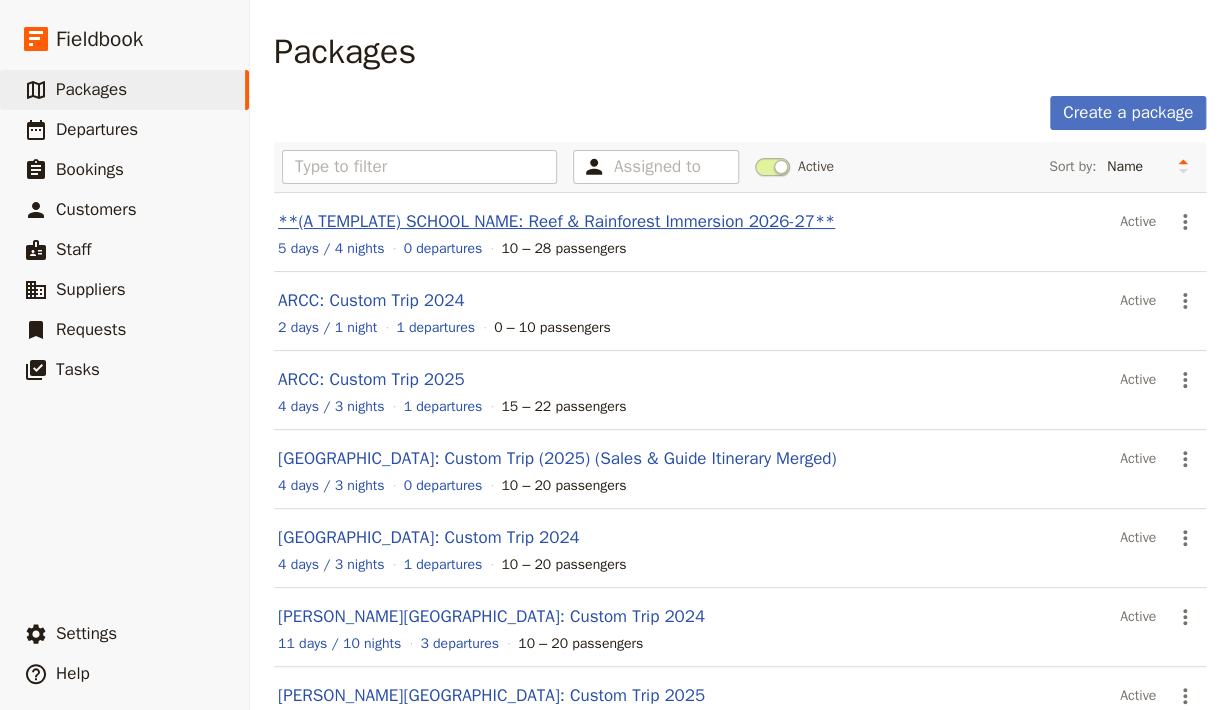 click on "**(A TEMPLATE) SCHOOL NAME: Reef & Rainforest Immersion 2026-27**" at bounding box center [556, 221] 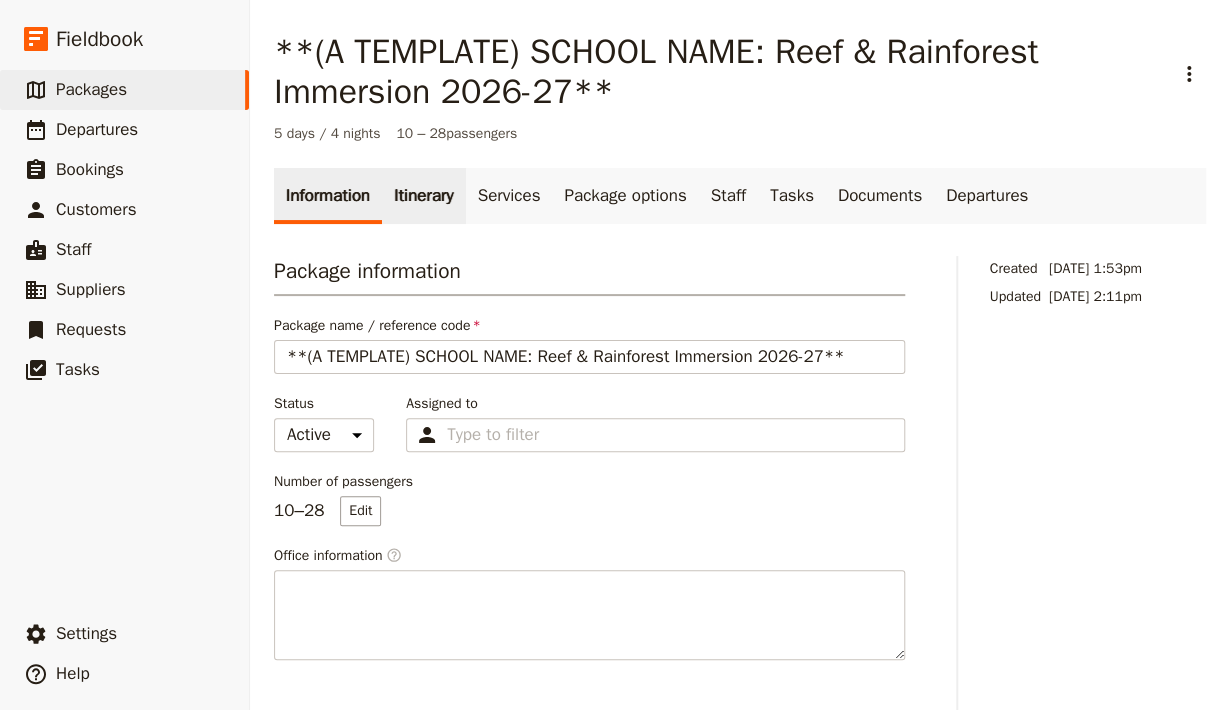 click on "Itinerary" at bounding box center (423, 196) 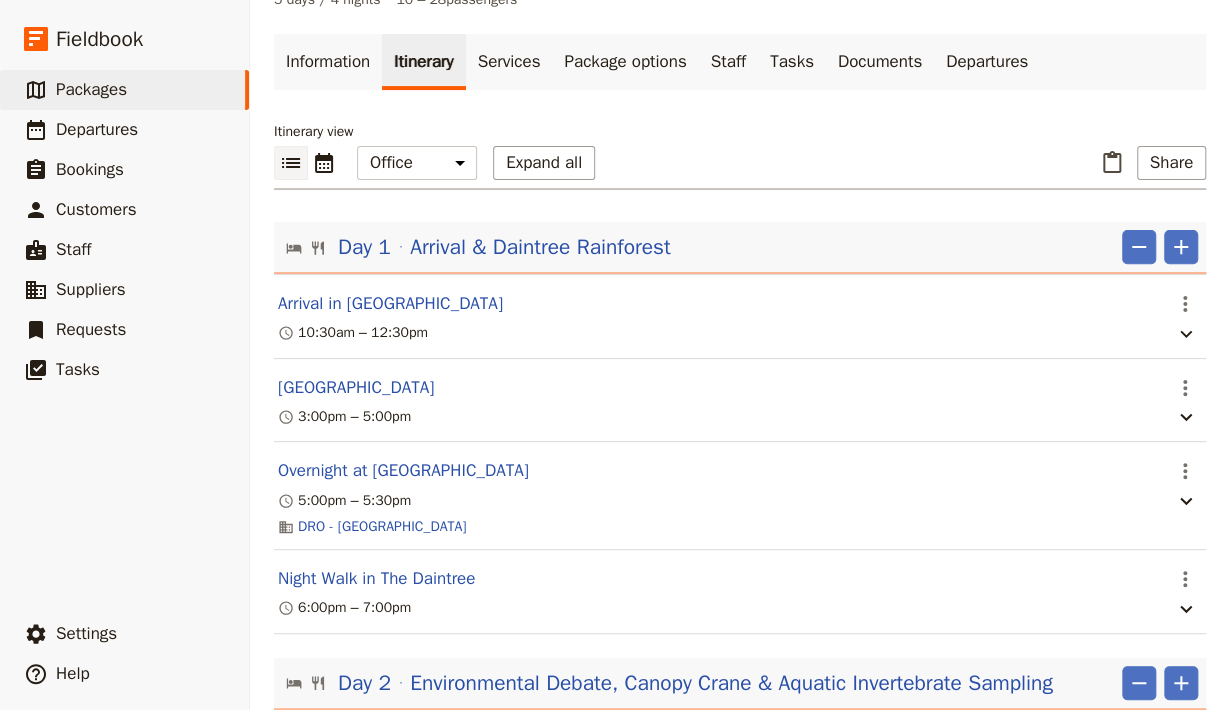 scroll, scrollTop: 269, scrollLeft: 0, axis: vertical 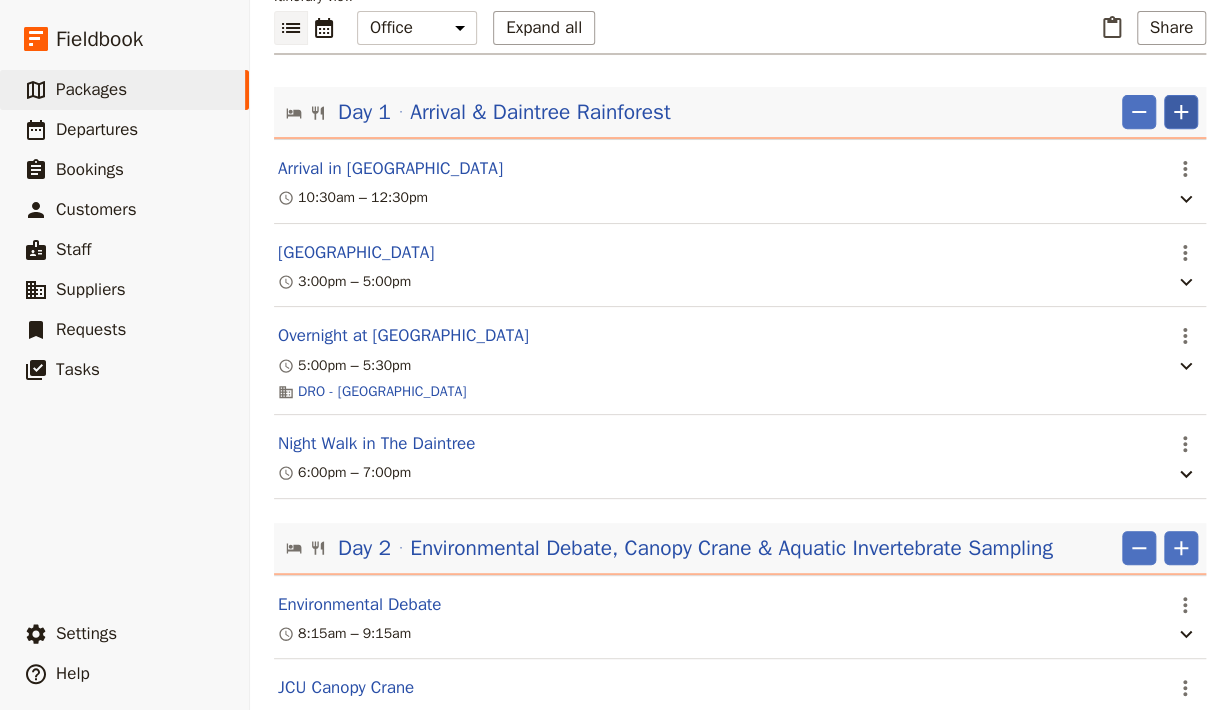 click 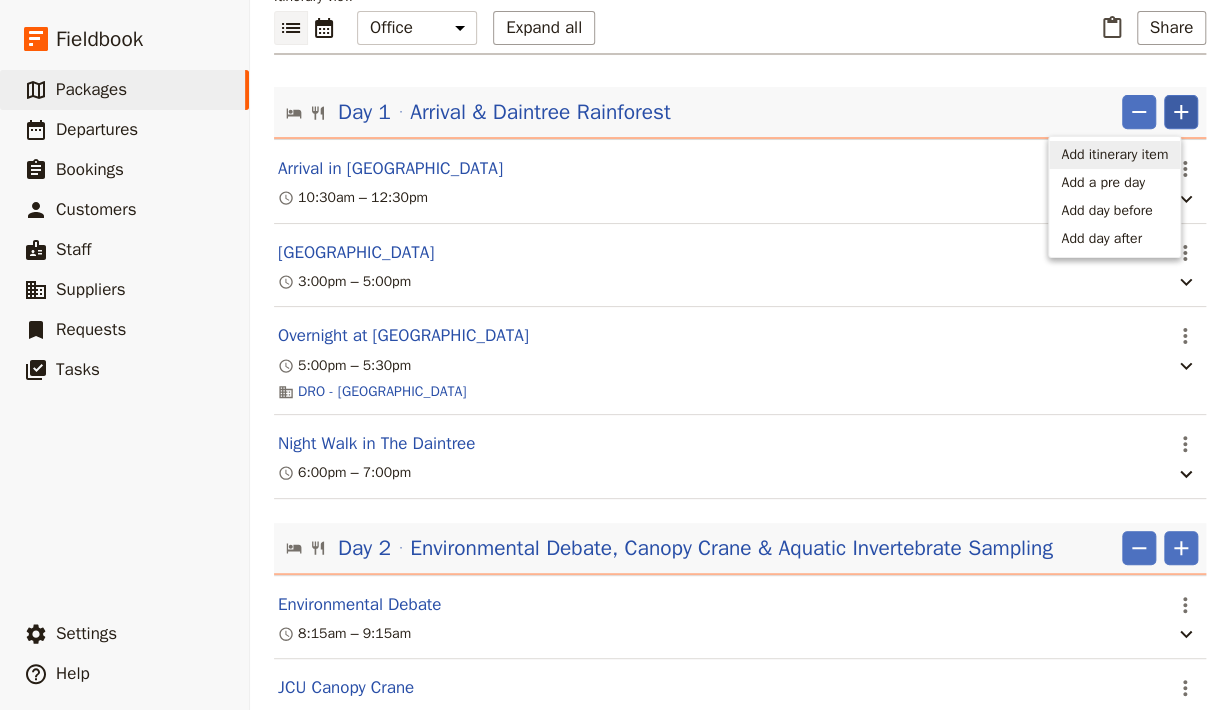 click on "Add itinerary item" at bounding box center (1114, 155) 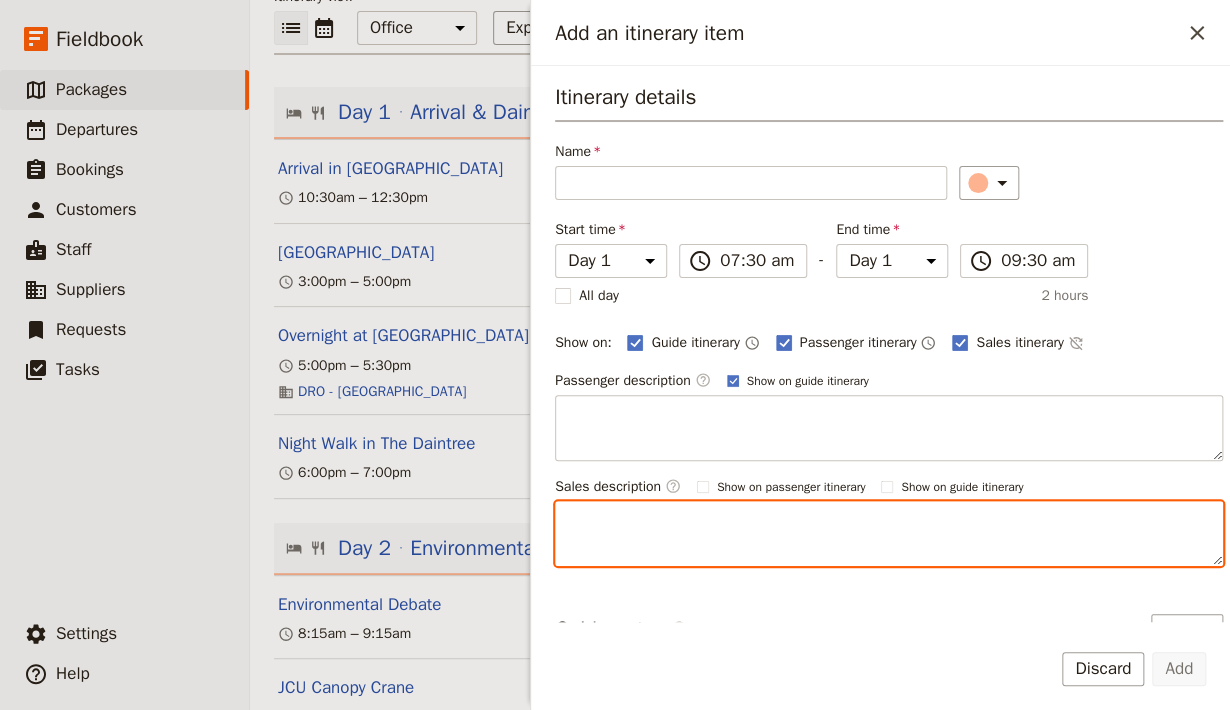 click at bounding box center [889, 534] 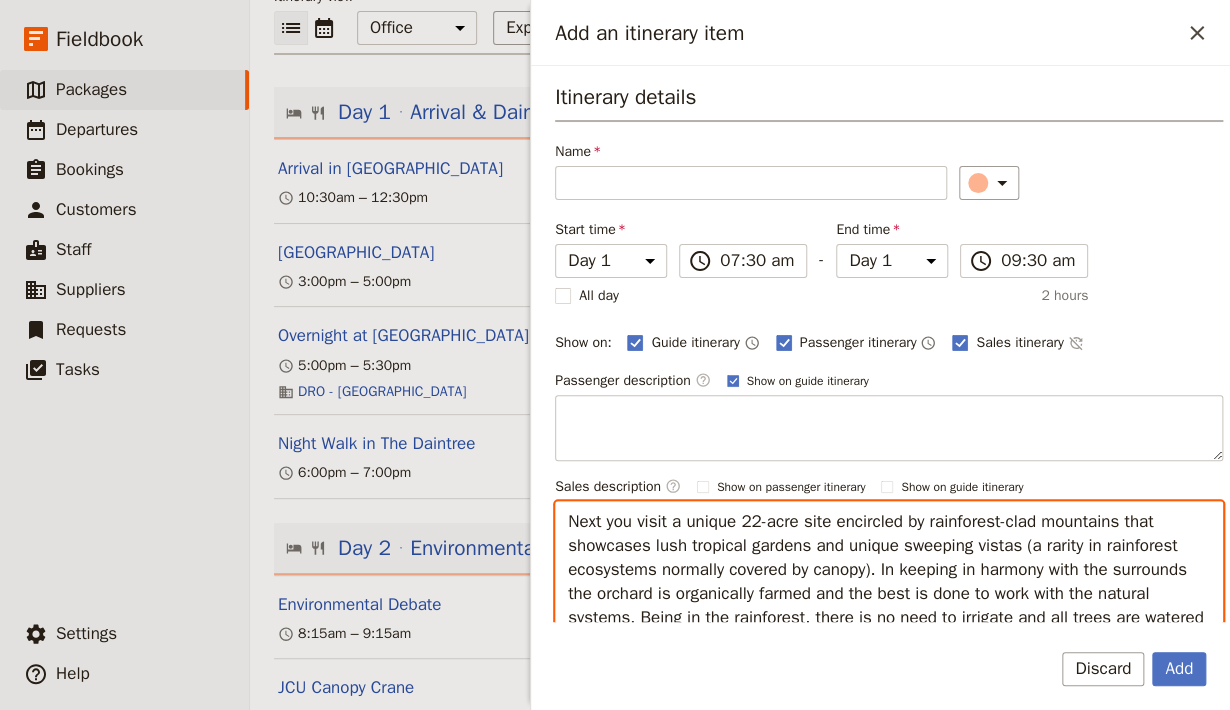 scroll, scrollTop: 98, scrollLeft: 0, axis: vertical 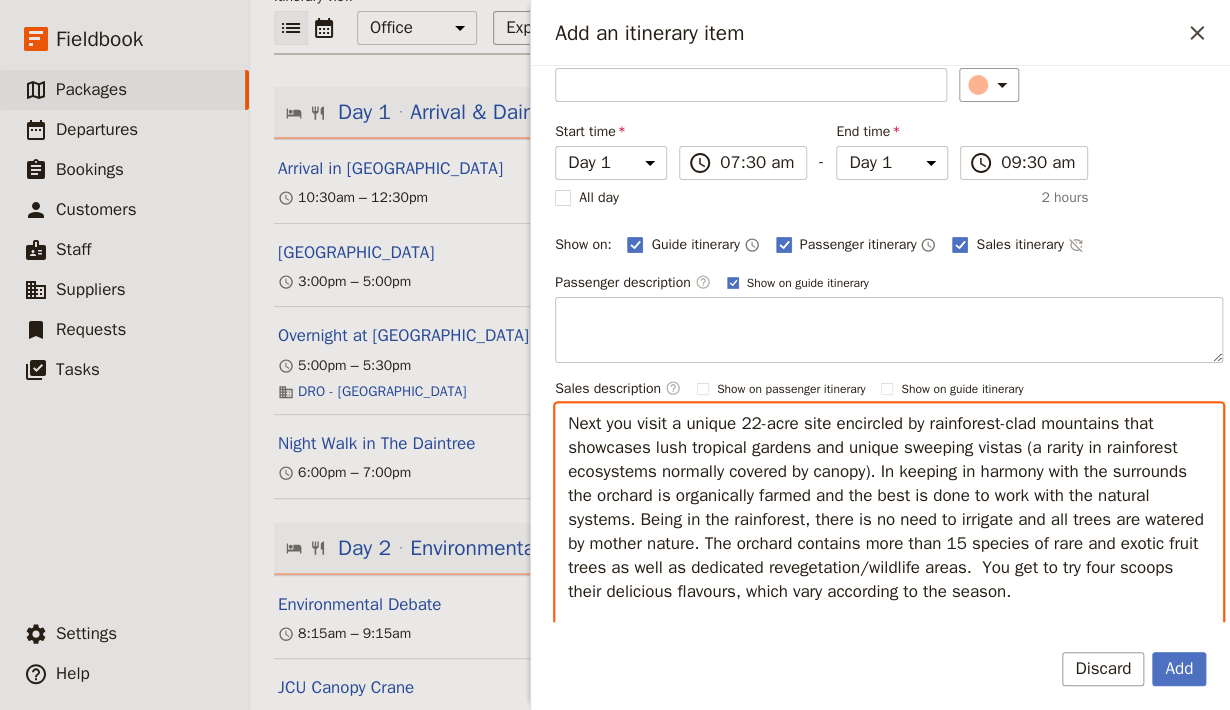 click on "Next you visit a unique 22-acre site encircled by rainforest-clad mountains that showcases lush tropical gardens and unique sweeping vistas (a rarity in rainforest ecosystems normally covered by canopy). In keeping in harmony with the surrounds the orchard is organically farmed and the best is done to work with the natural systems. Being in the rainforest, there is no need to irrigate and all trees are watered by mother nature. The orchard contains more than 15 species of rare and exotic fruit trees as well as dedicated revegetation/wildlife areas.  You get to try four scoops their delicious flavours, which vary according to the season." at bounding box center (889, 520) 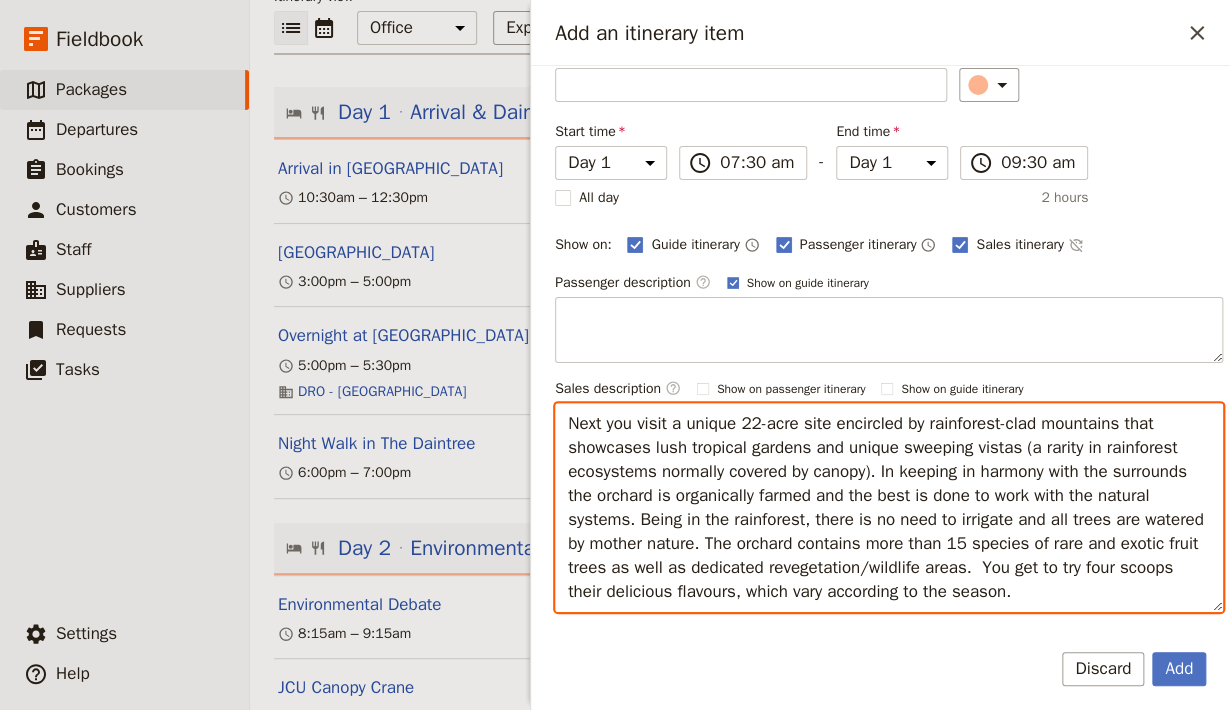 click on "Next you visit a unique 22-acre site encircled by rainforest-clad mountains that showcases lush tropical gardens and unique sweeping vistas (a rarity in rainforest ecosystems normally covered by canopy). In keeping in harmony with the surrounds the orchard is organically farmed and the best is done to work with the natural systems. Being in the rainforest, there is no need to irrigate and all trees are watered by mother nature. The orchard contains more than 15 species of rare and exotic fruit trees as well as dedicated revegetation/wildlife areas.  You get to try four scoops their delicious flavours, which vary according to the season." at bounding box center [889, 508] 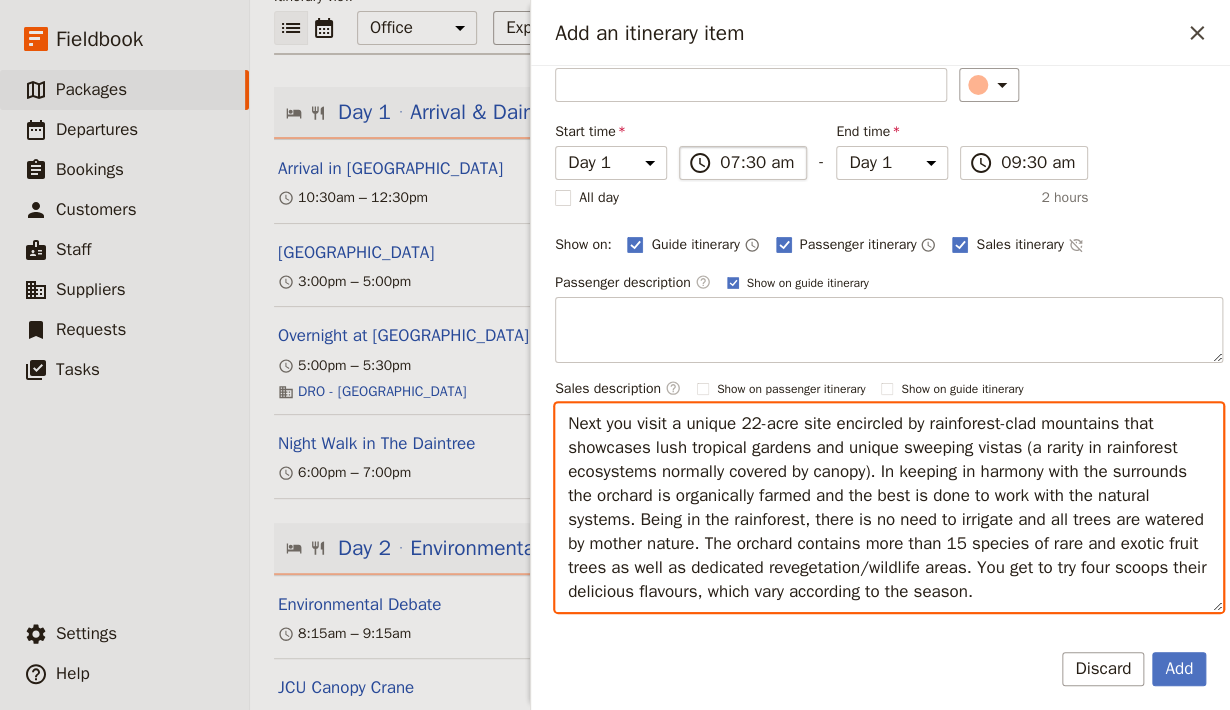 type on "Next you visit a unique 22-acre site encircled by rainforest-clad mountains that showcases lush tropical gardens and unique sweeping vistas (a rarity in rainforest ecosystems normally covered by canopy). In keeping in harmony with the surrounds the orchard is organically farmed and the best is done to work with the natural systems. Being in the rainforest, there is no need to irrigate and all trees are watered by mother nature. The orchard contains more than 15 species of rare and exotic fruit trees as well as dedicated revegetation/wildlife areas. You get to try four scoops their delicious flavours, which vary according to the season." 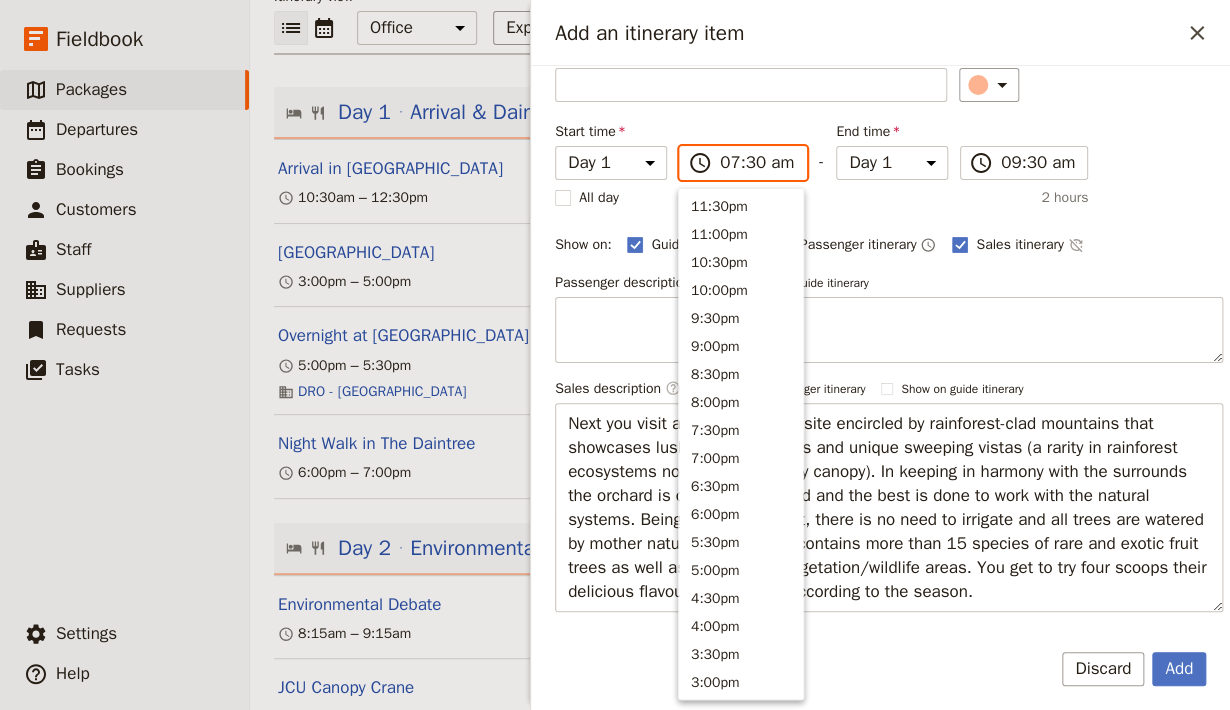 click on "07:30 am" at bounding box center (757, 163) 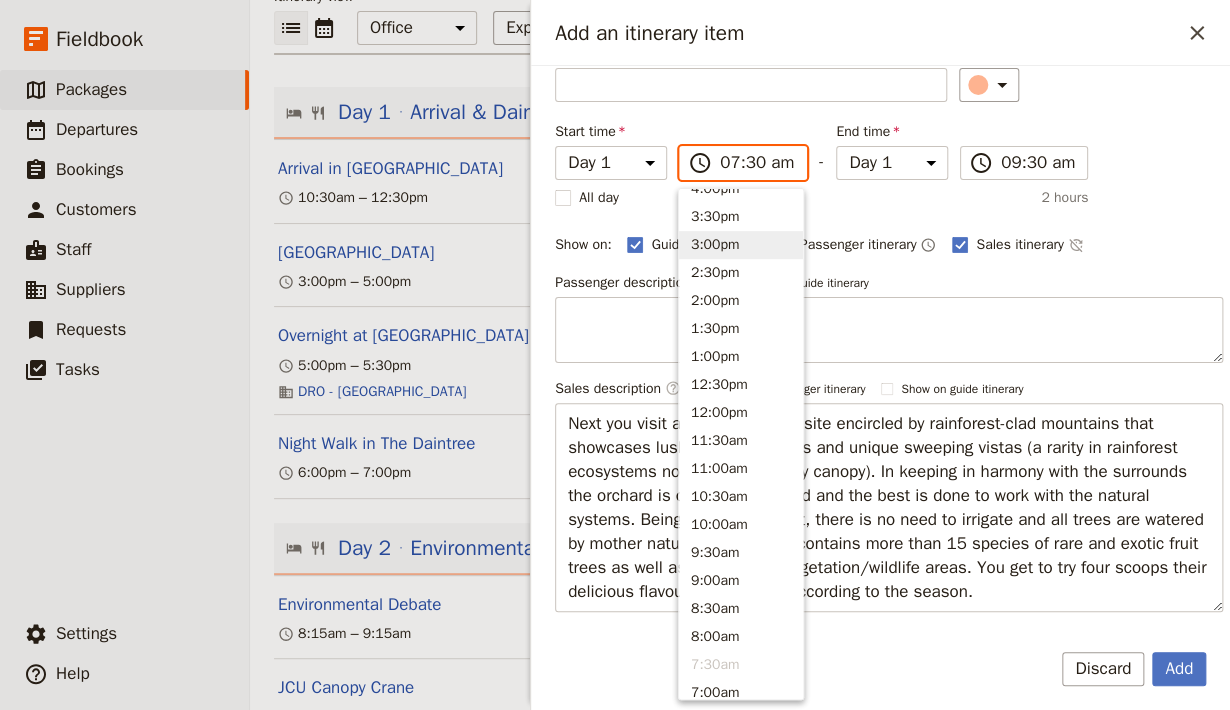 scroll, scrollTop: 304, scrollLeft: 0, axis: vertical 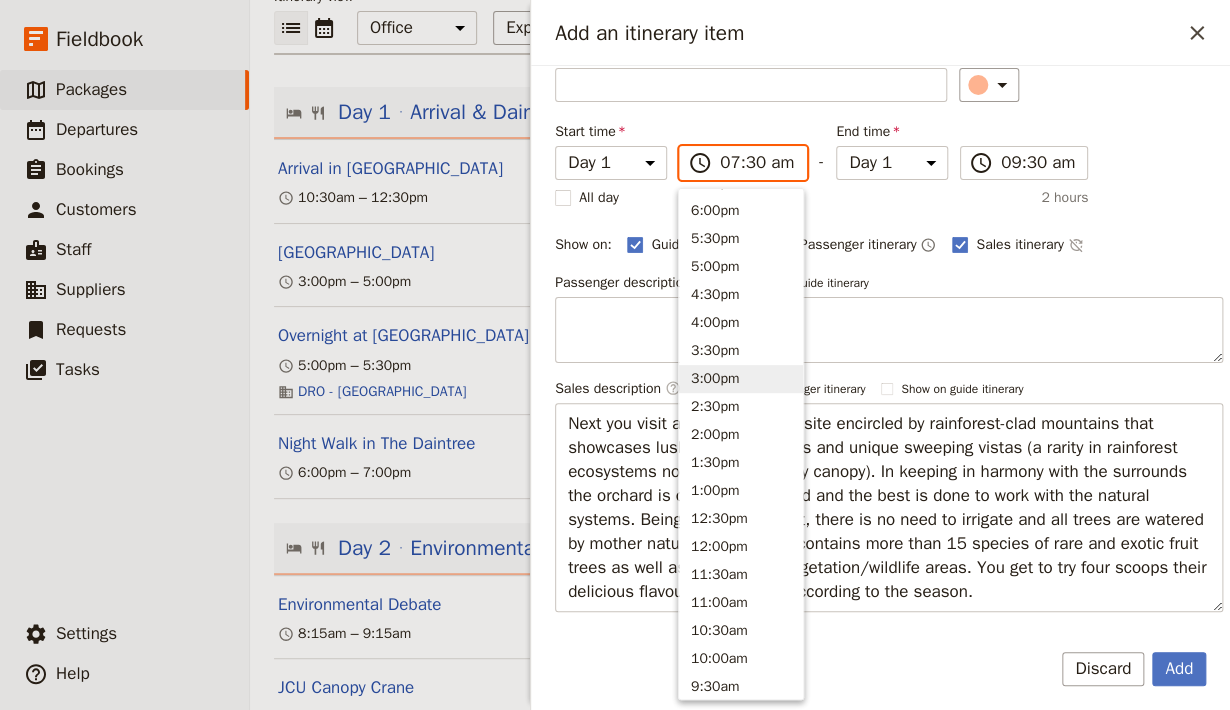 click on "3:00pm" at bounding box center [741, 379] 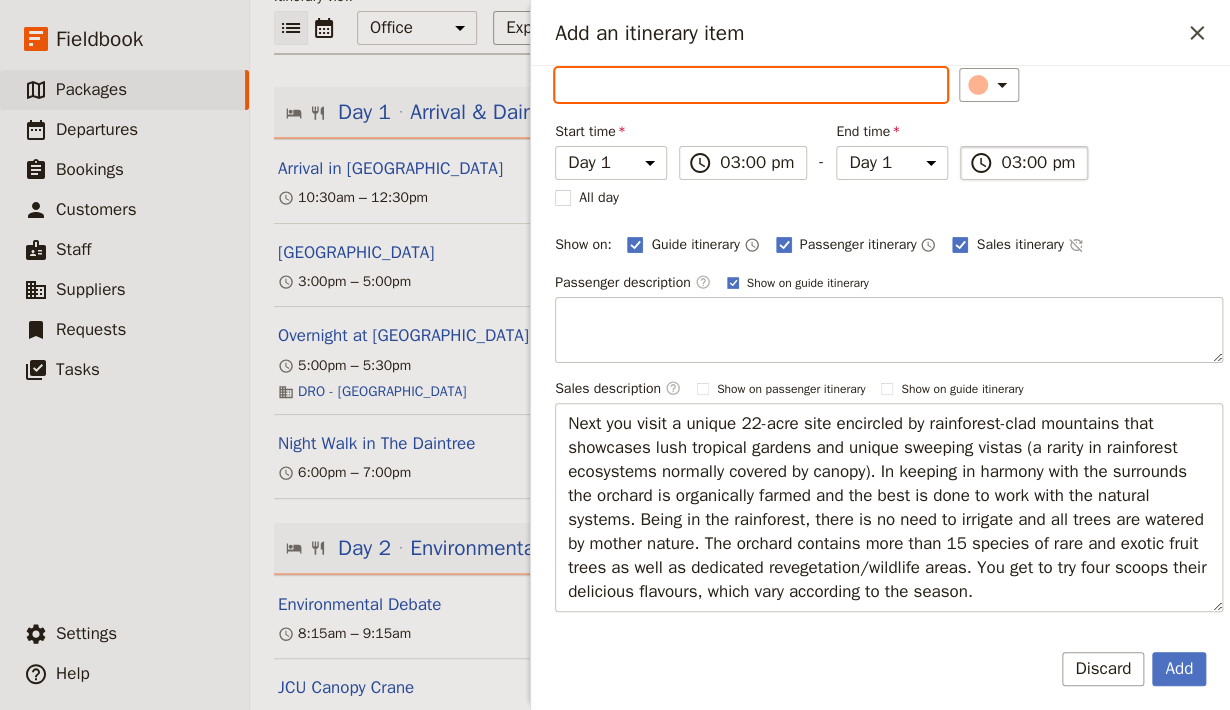 click on "03:00 pm" at bounding box center [1038, 163] 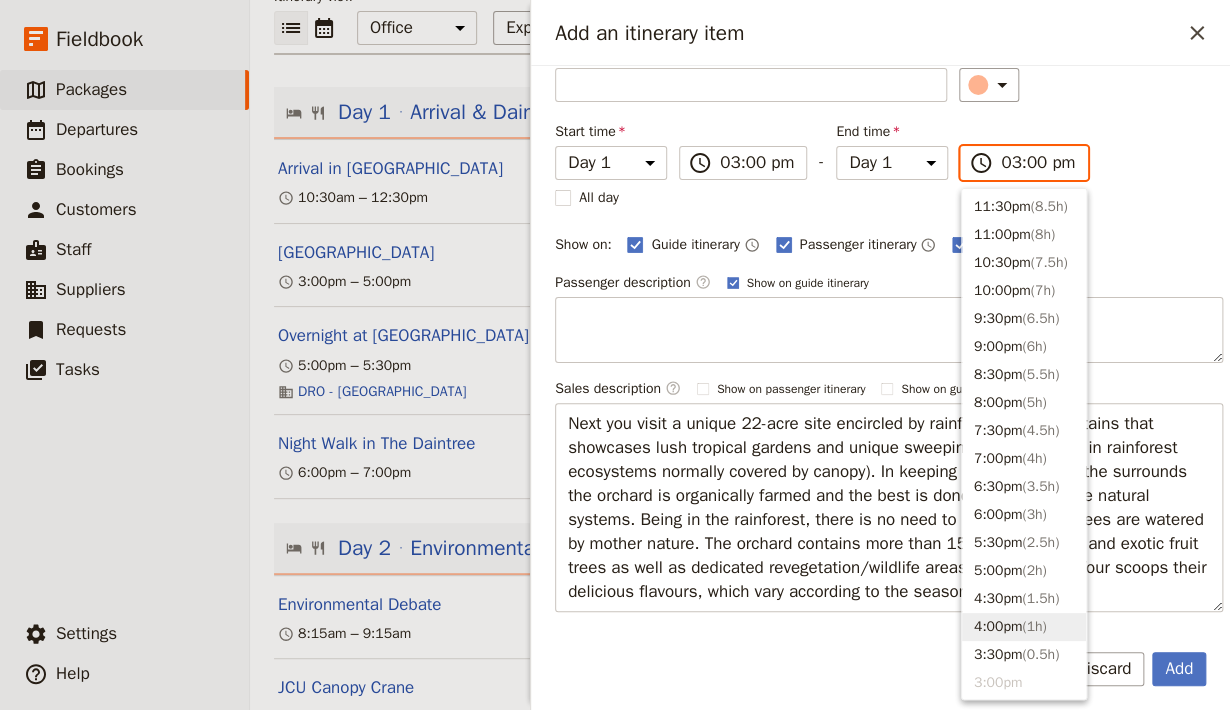 click on "( 1h )" at bounding box center (1034, 626) 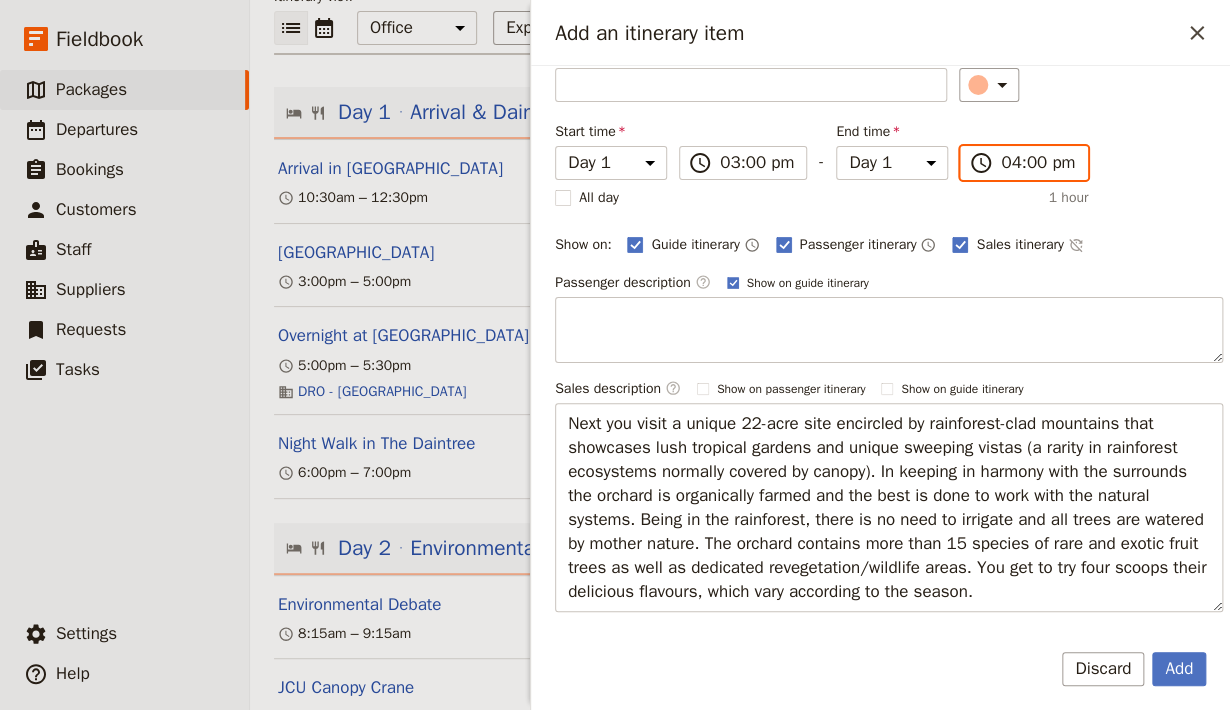 scroll, scrollTop: 258, scrollLeft: 0, axis: vertical 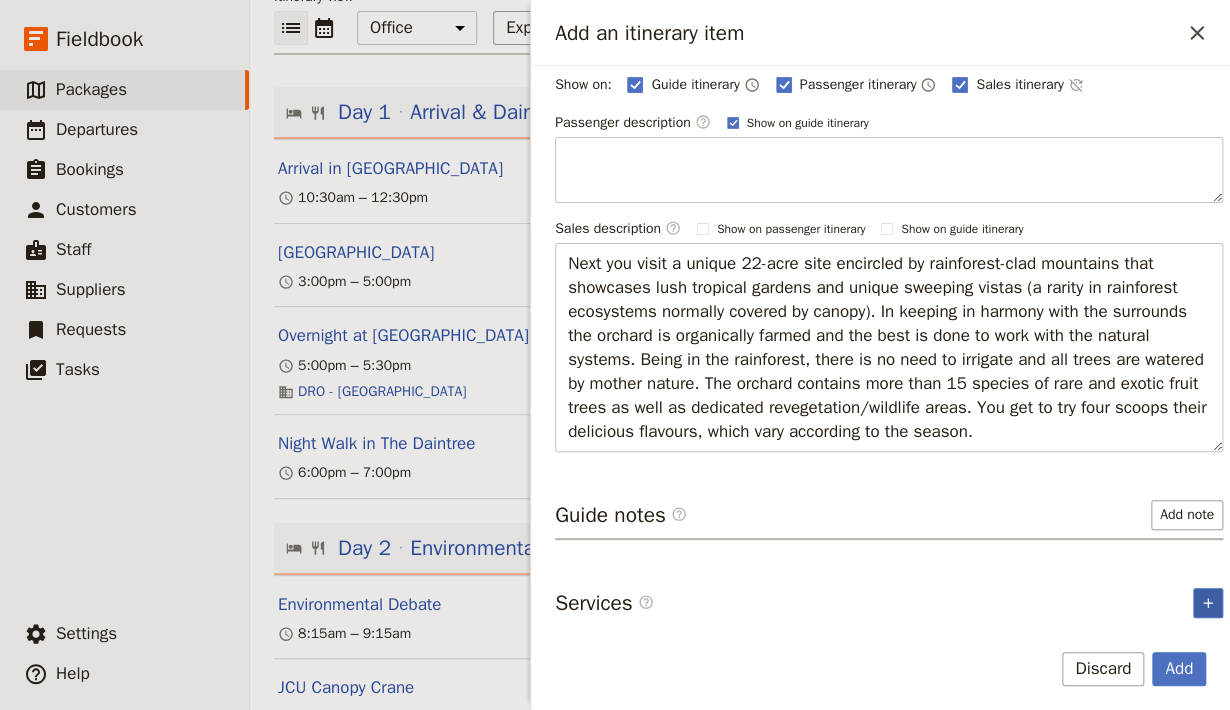 click 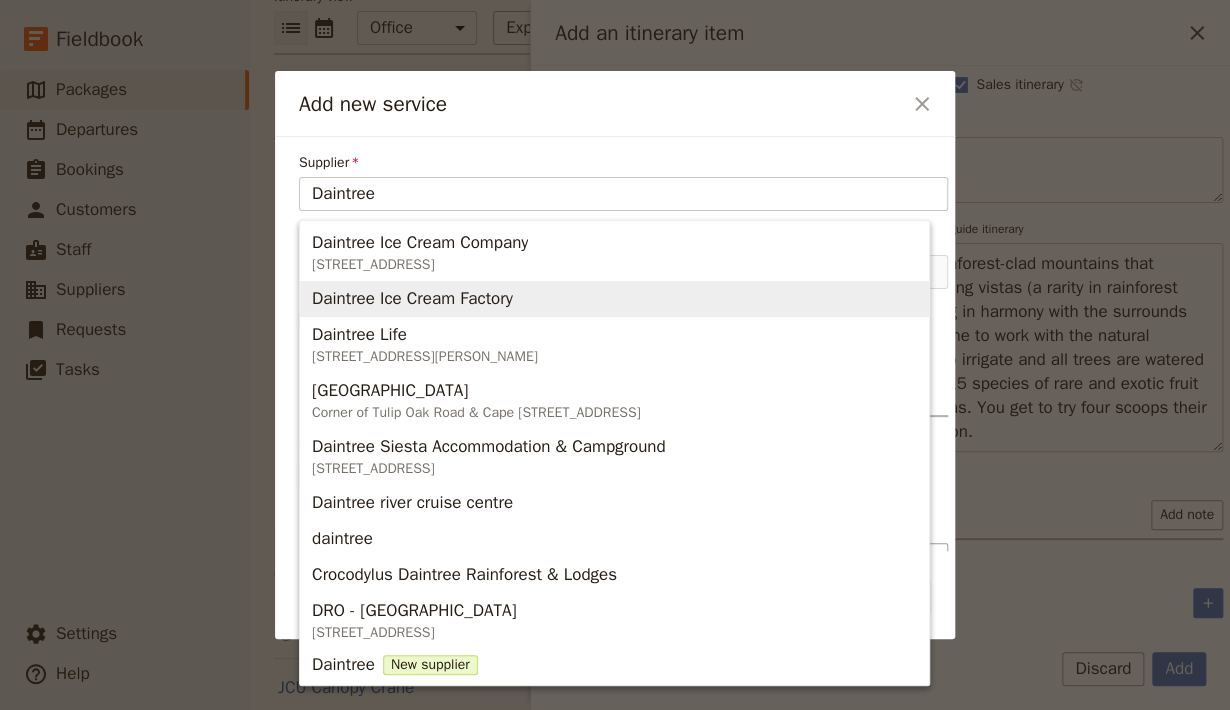 click on "Daintree Ice Cream Factory" at bounding box center [412, 299] 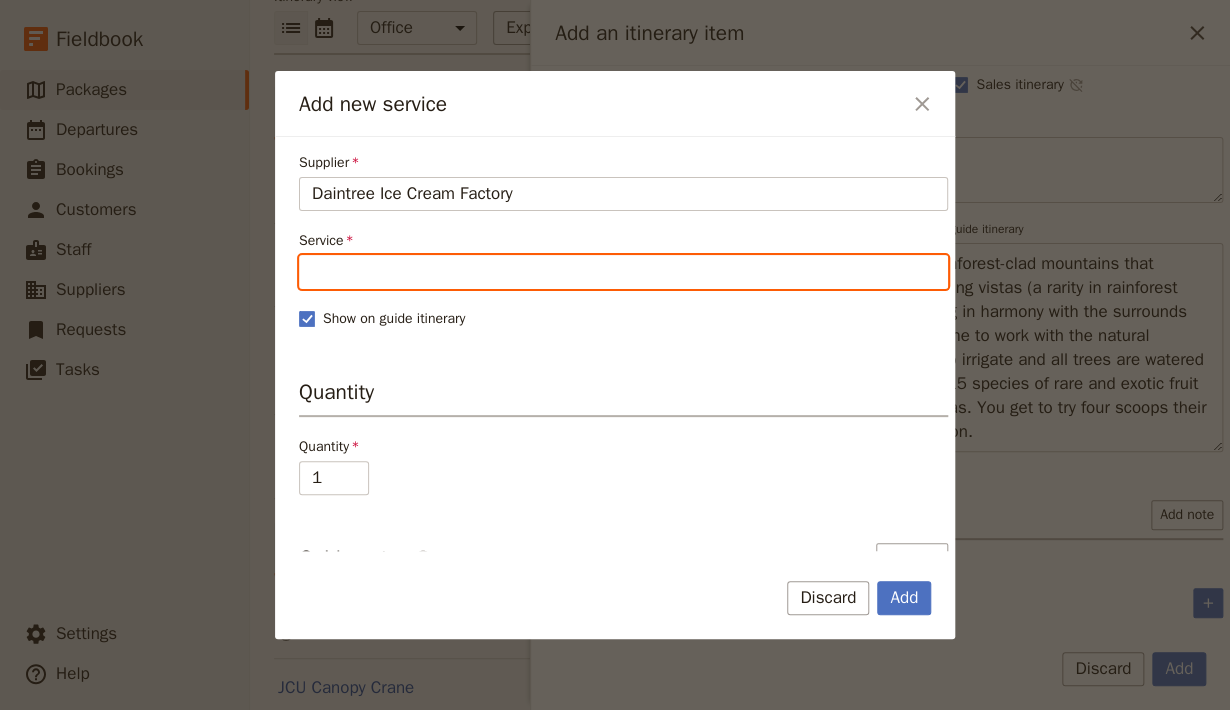 click on "Service" at bounding box center [623, 272] 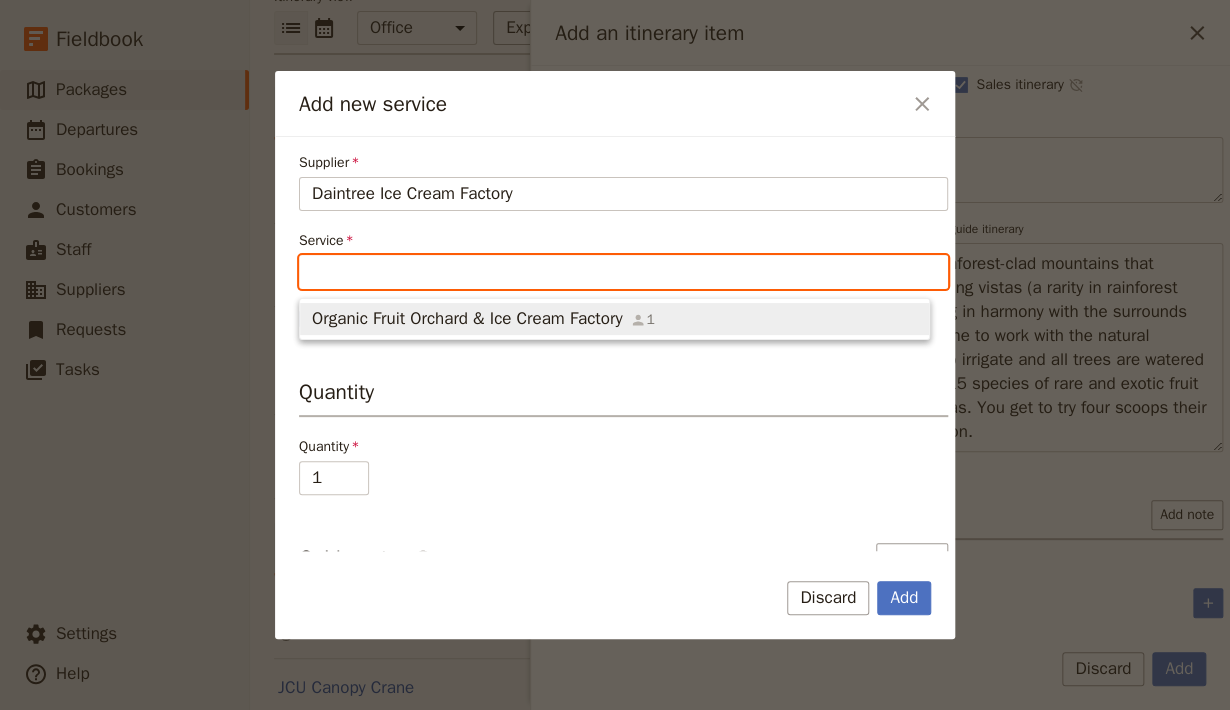 click on "Organic Fruit Orchard & Ice Cream Factory" at bounding box center [467, 319] 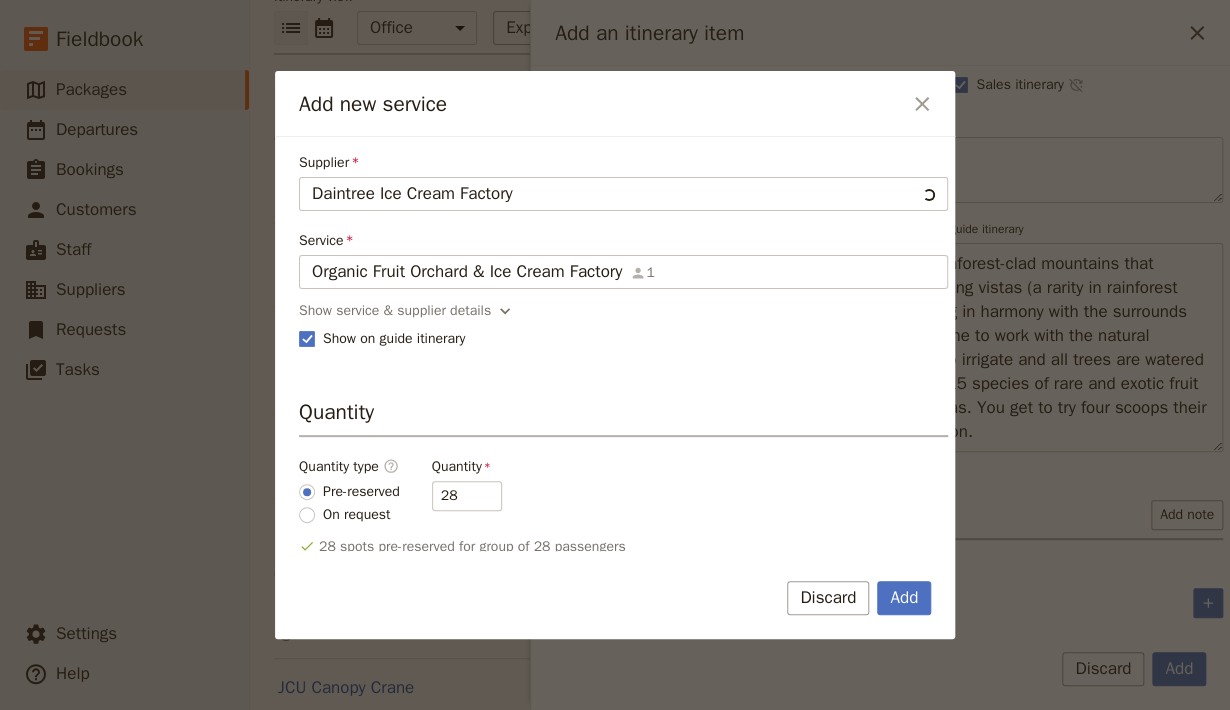 type on "Organic Fruit Orchard & Ice Cream Factory" 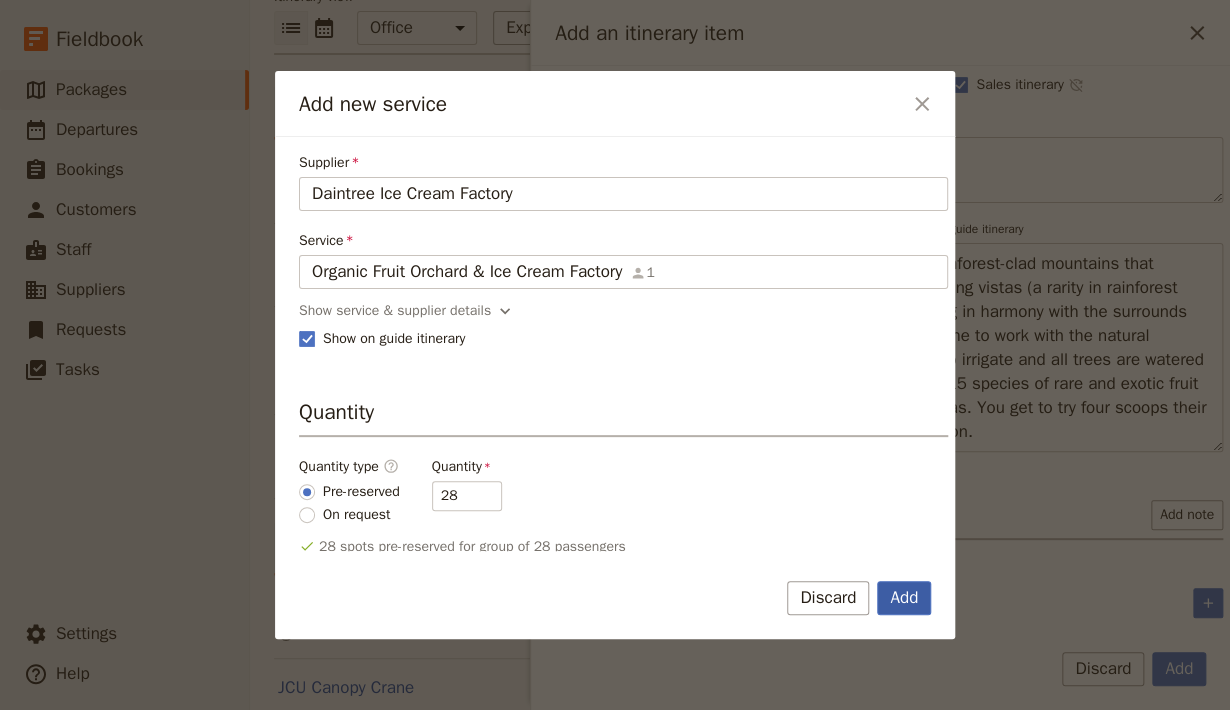 click on "Add" at bounding box center [904, 598] 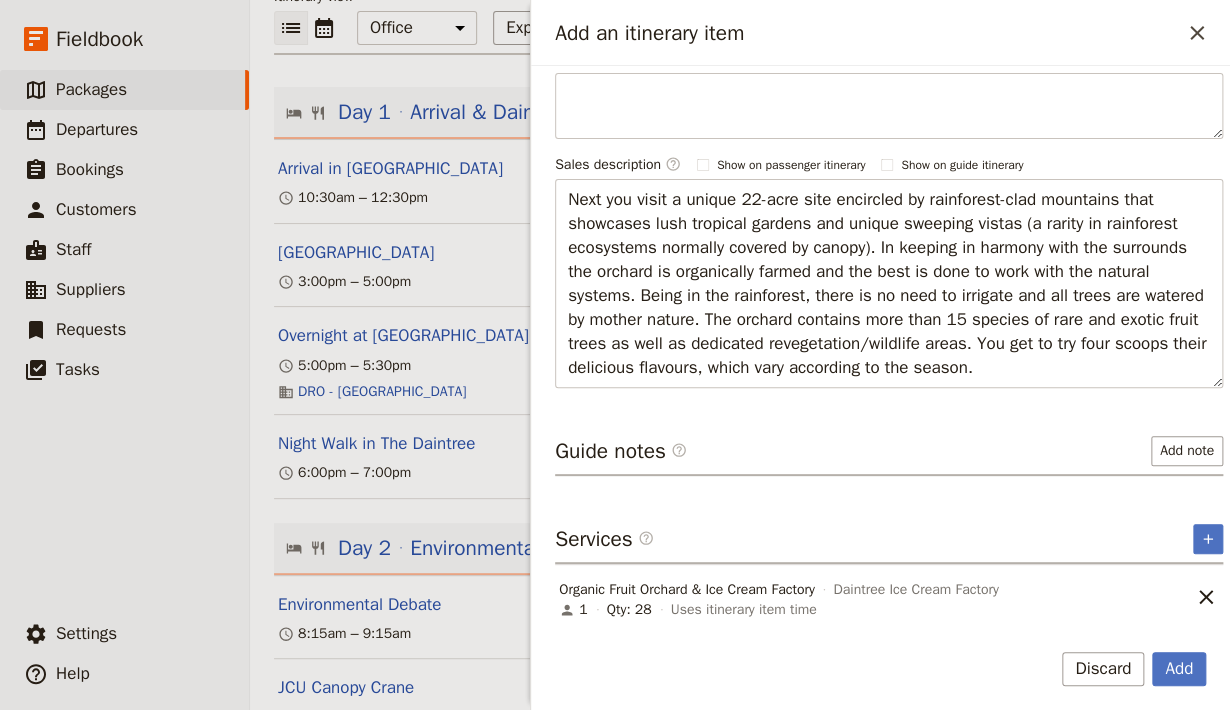 scroll, scrollTop: 0, scrollLeft: 0, axis: both 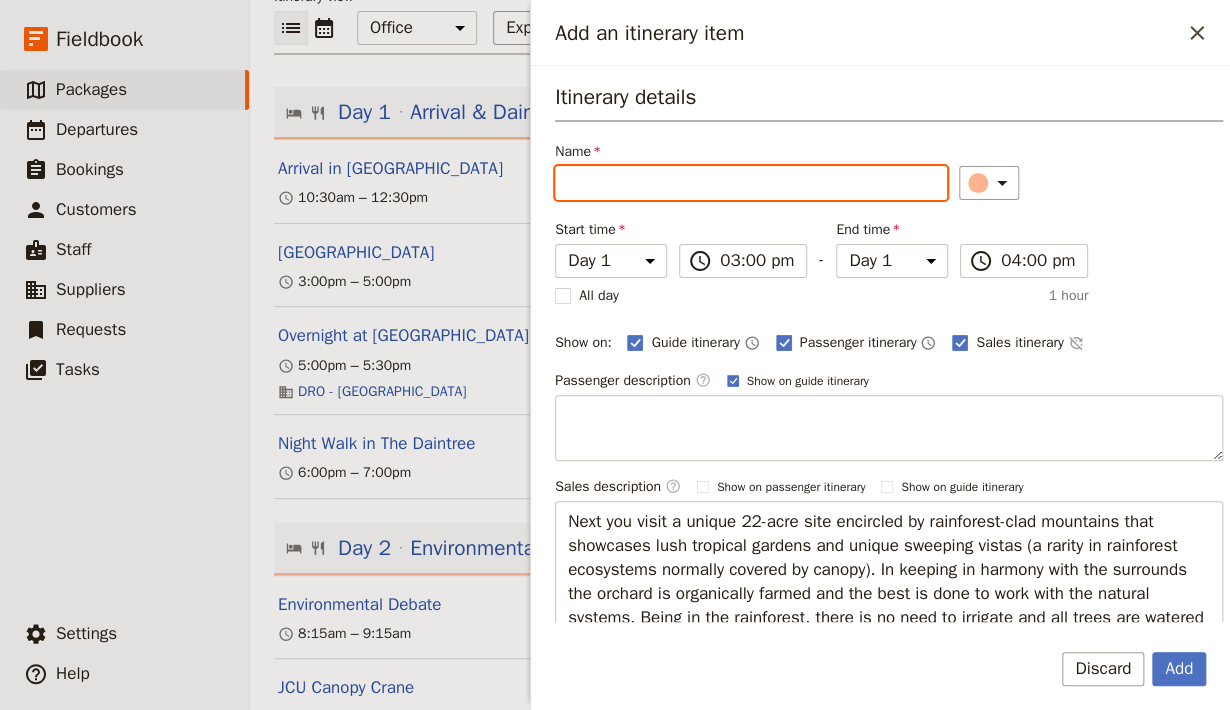 click on "Name" at bounding box center [751, 183] 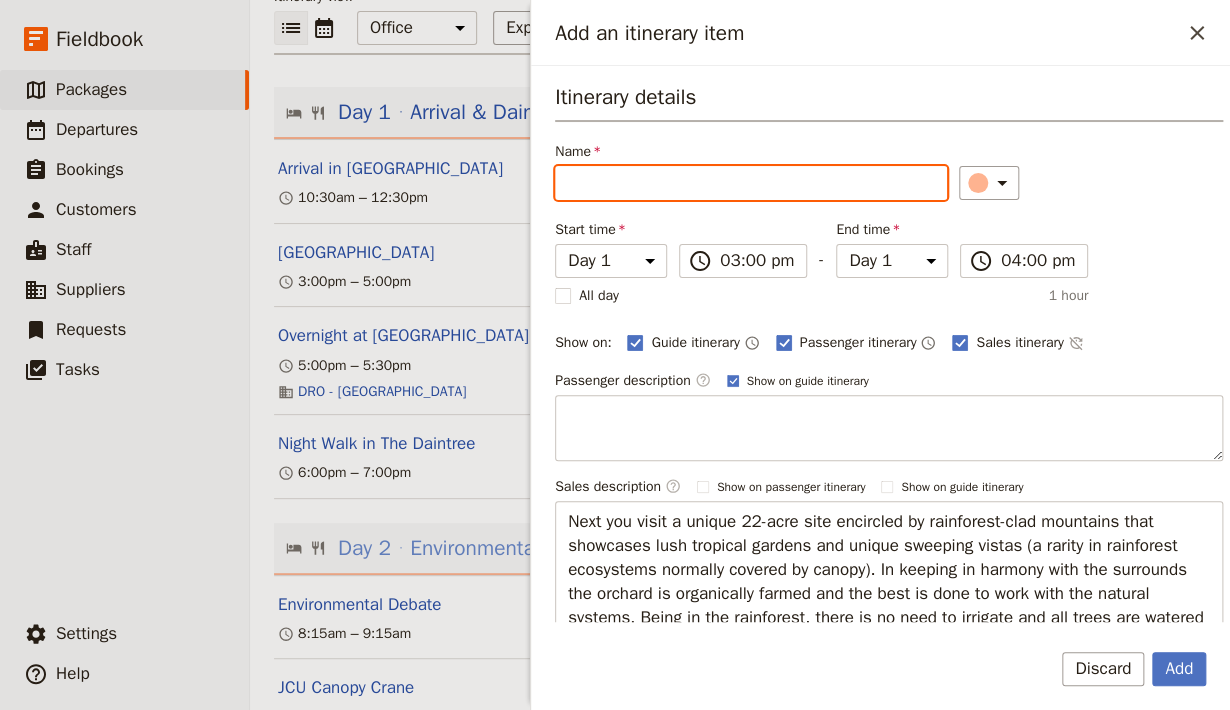 scroll, scrollTop: 134, scrollLeft: 0, axis: vertical 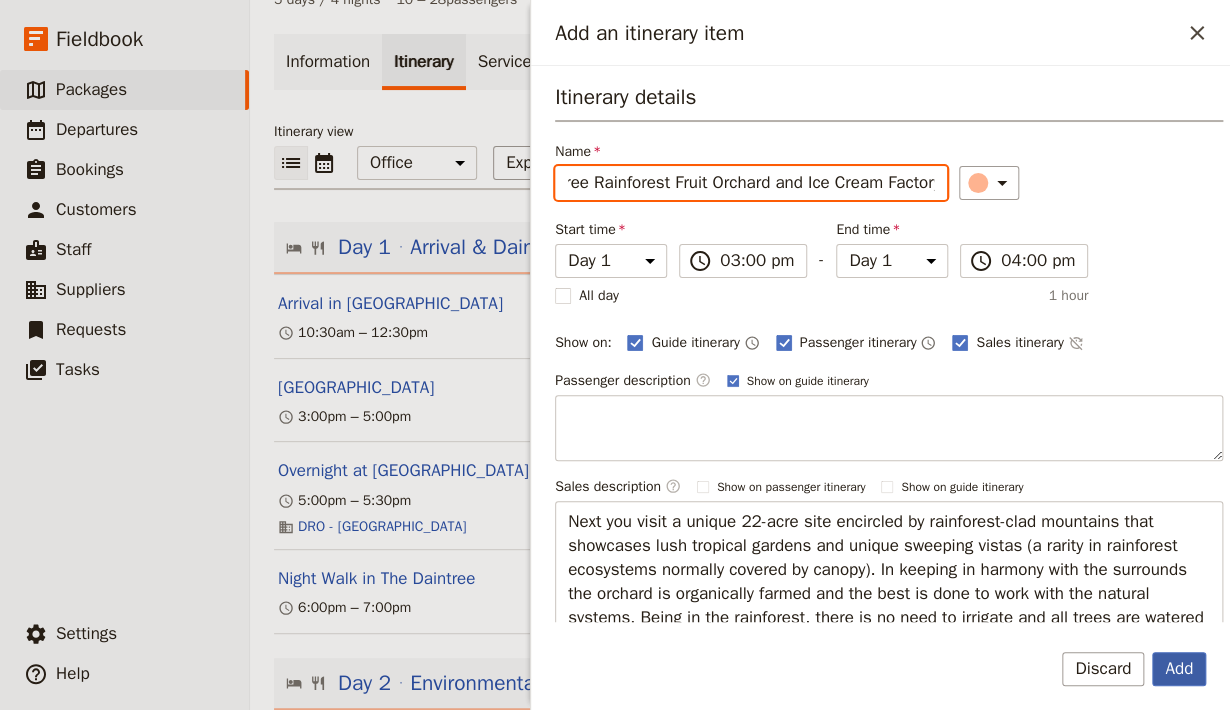 type on "Daintree Rainforest Fruit Orchard and Ice Cream Factory" 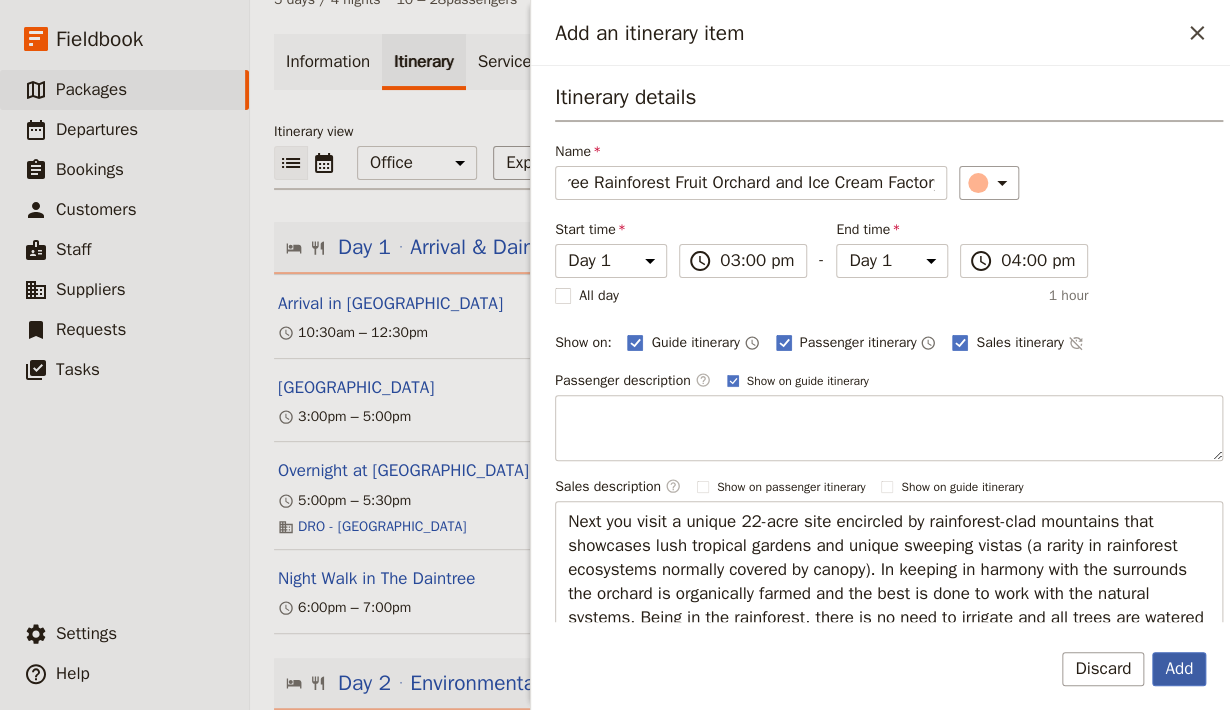 click on "Add" at bounding box center (1179, 669) 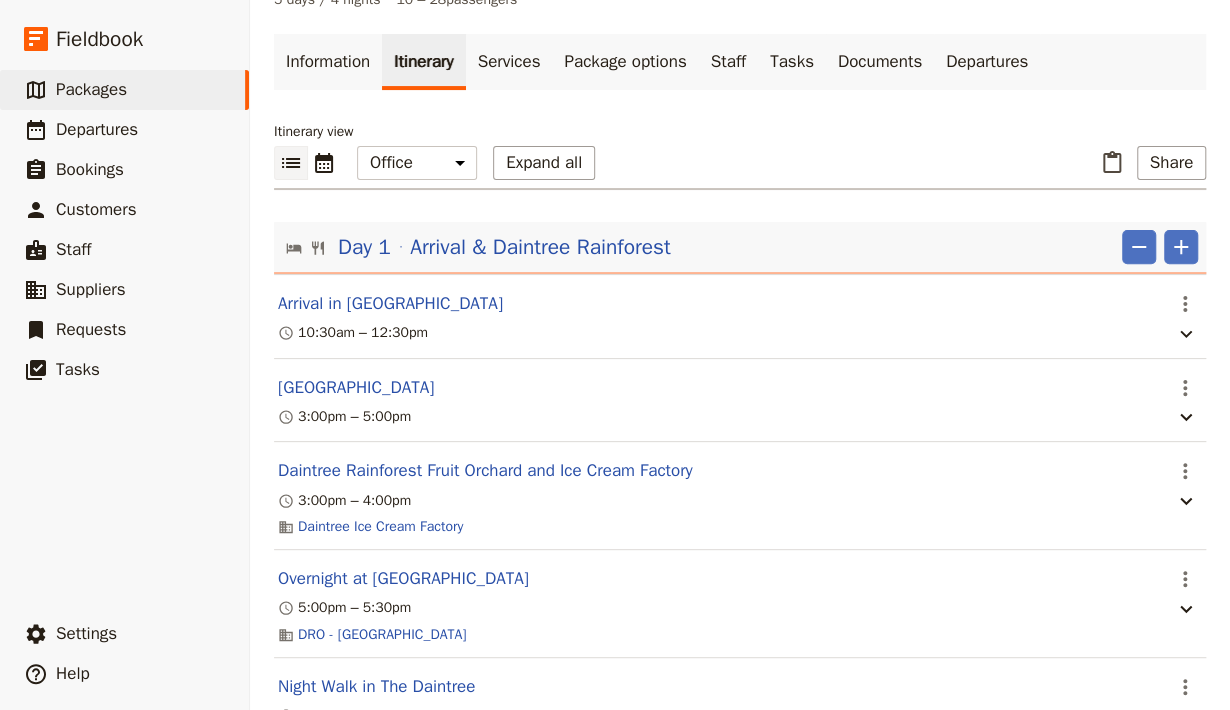 scroll, scrollTop: 269, scrollLeft: 0, axis: vertical 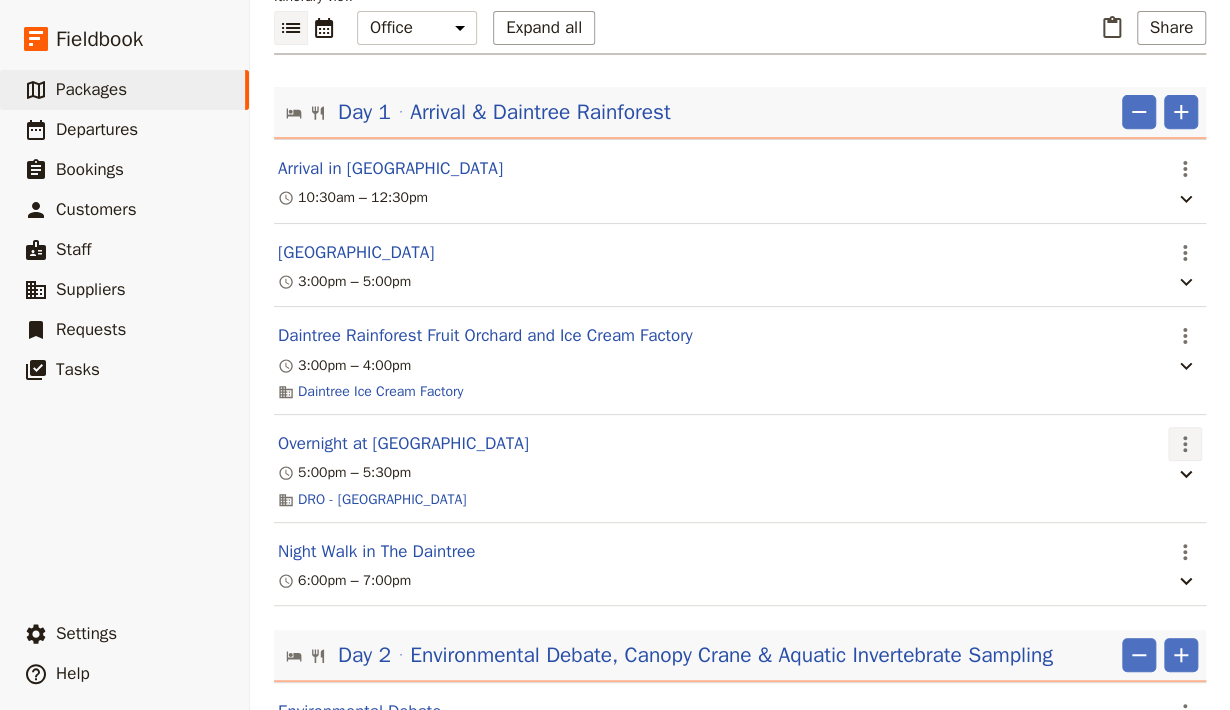 click 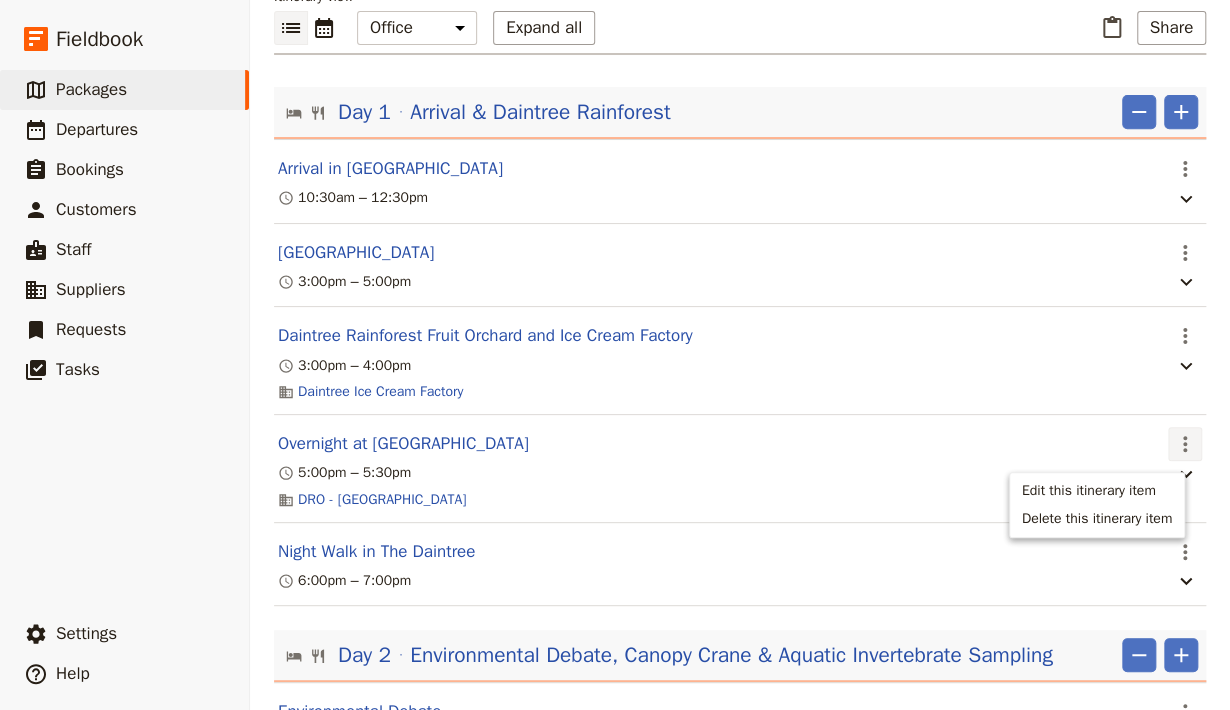 click 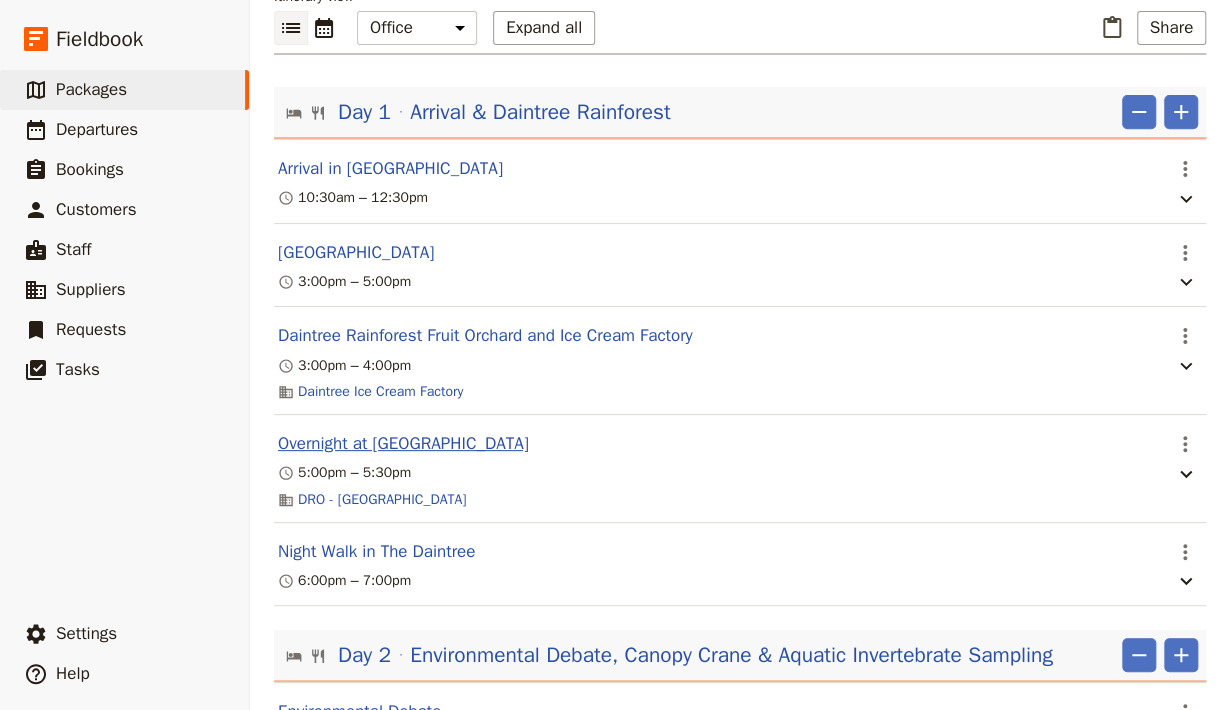click on "Overnight at [GEOGRAPHIC_DATA]" at bounding box center [403, 444] 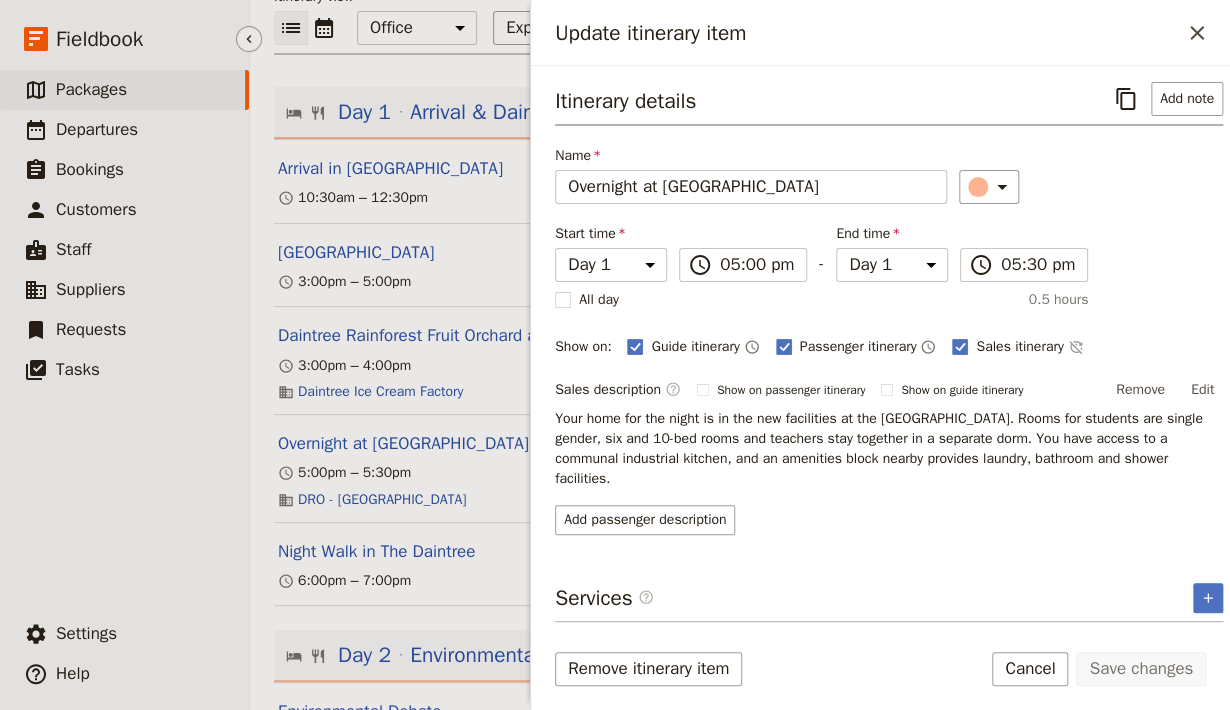 click on "​ Packages ​ Departures ​ Bookings ​ Customers ​ Staff ​ Suppliers ​ Requests ​ Tasks" at bounding box center [124, 338] 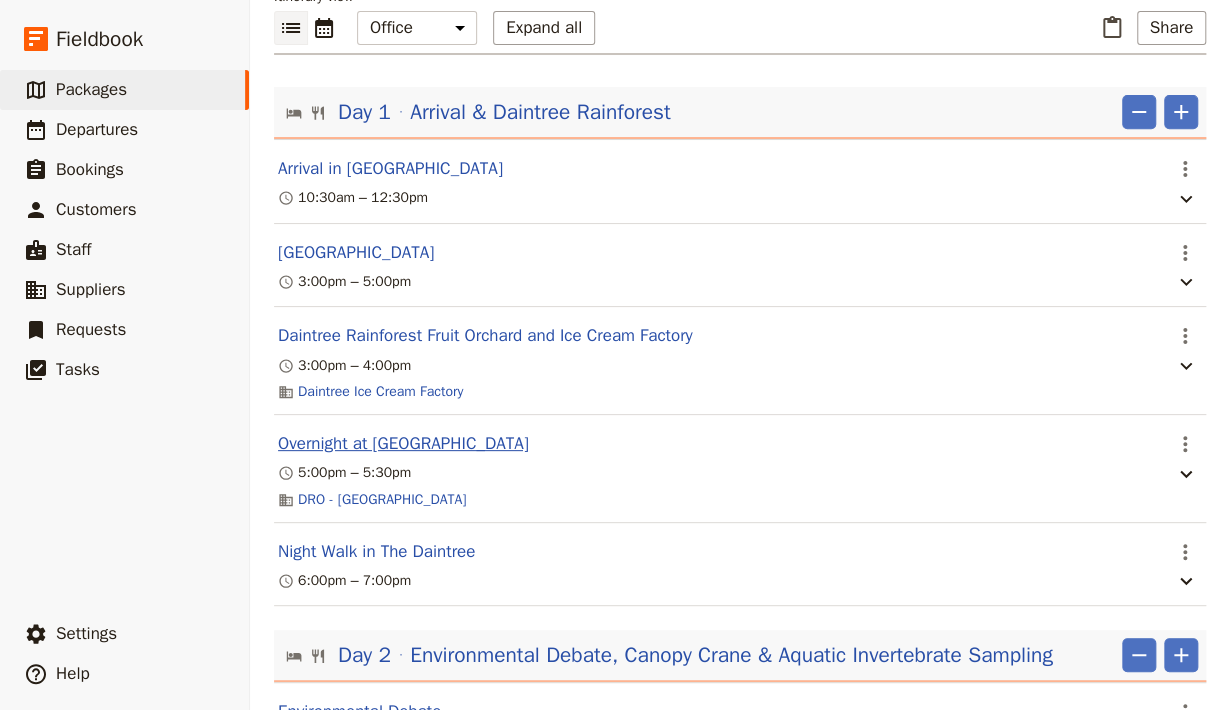 click on "Overnight at [GEOGRAPHIC_DATA]" at bounding box center [403, 444] 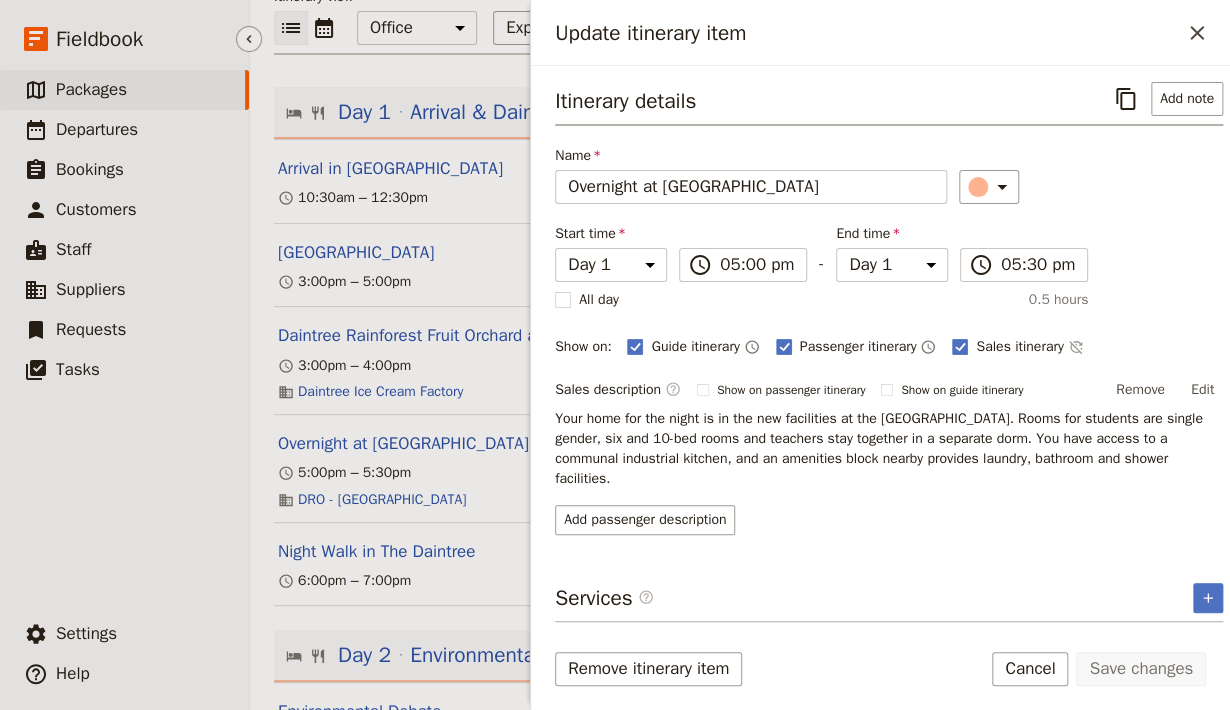 click on "​ Packages ​ Departures ​ Bookings ​ Customers ​ Staff ​ Suppliers ​ Requests ​ Tasks" at bounding box center [124, 338] 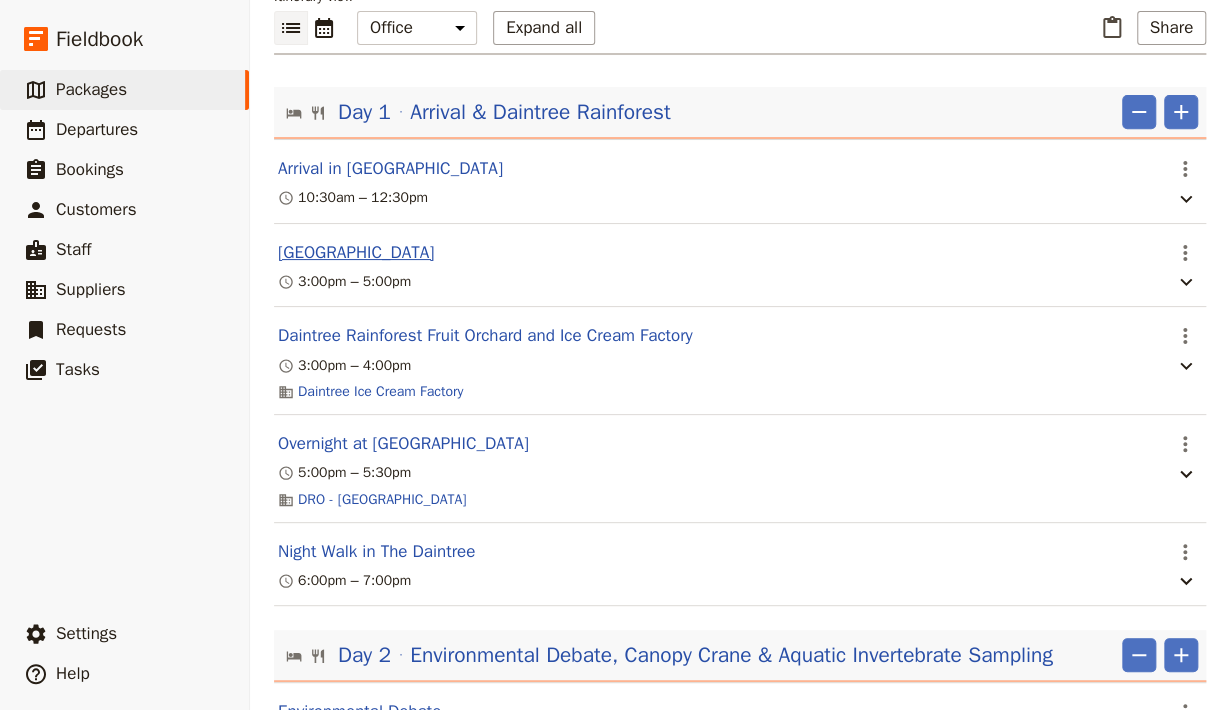 click on "[GEOGRAPHIC_DATA]" at bounding box center [356, 253] 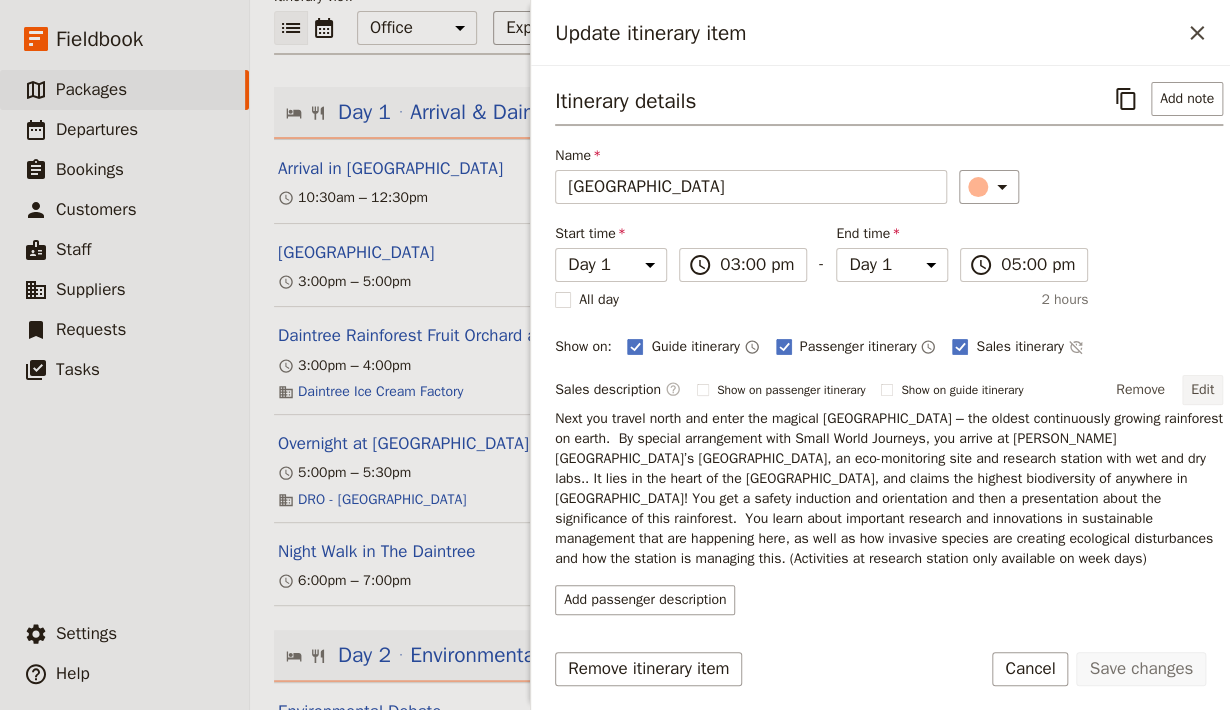 click on "Edit" at bounding box center (1202, 390) 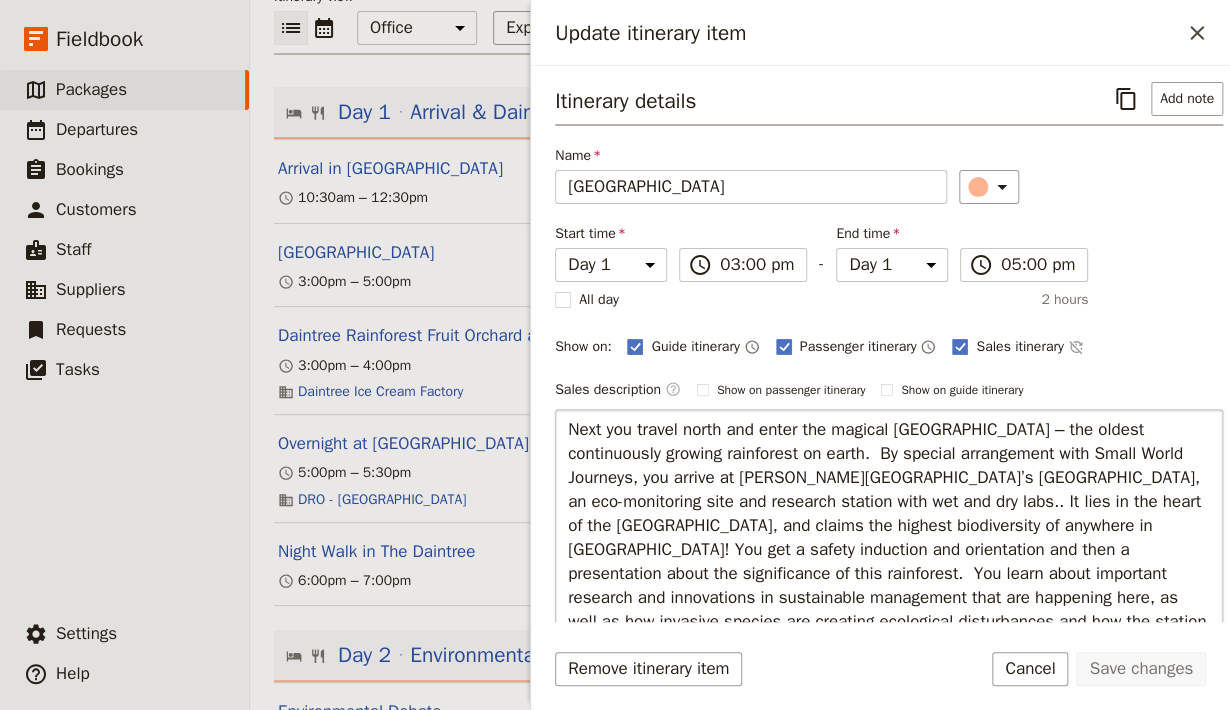 drag, startPoint x: 1043, startPoint y: 510, endPoint x: 854, endPoint y: 497, distance: 189.44656 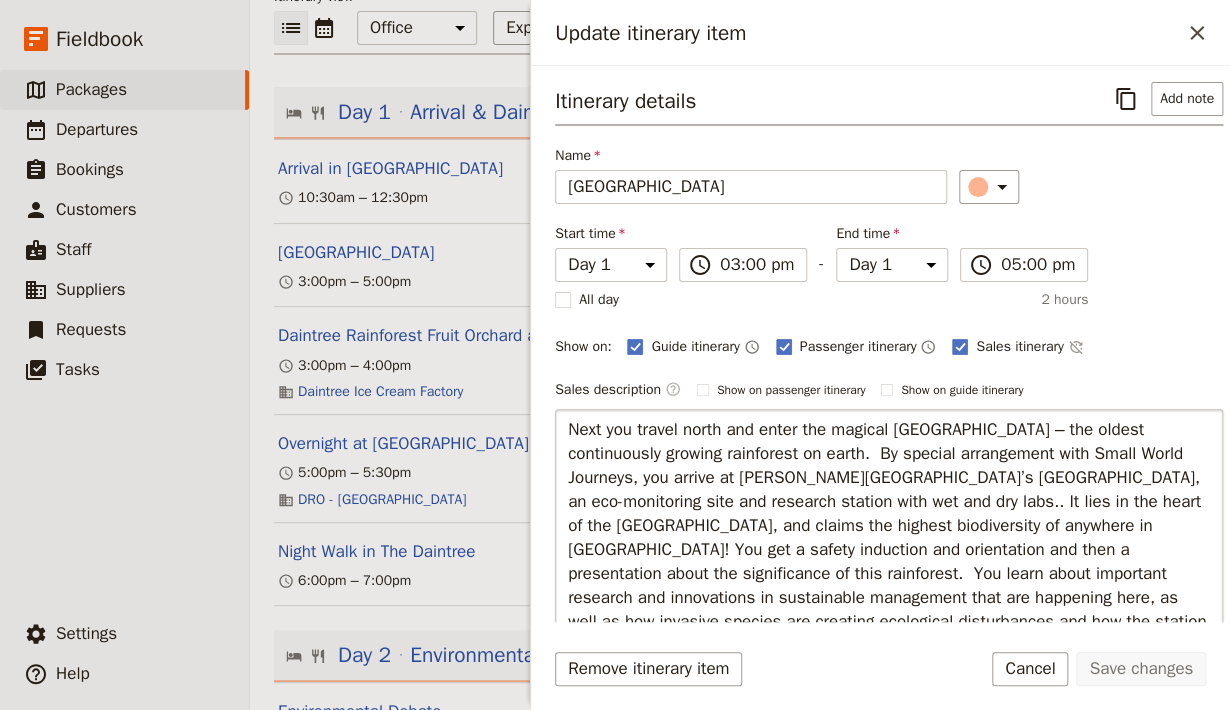 click on "Next you travel north and enter the magical [GEOGRAPHIC_DATA] – the oldest continuously growing rainforest on earth.  By special arrangement with Small World Journeys, you arrive at [PERSON_NAME][GEOGRAPHIC_DATA]’s [GEOGRAPHIC_DATA], an eco-monitoring site and research station with wet and dry labs.. It lies in the heart of the [GEOGRAPHIC_DATA], and claims the highest biodiversity of anywhere in [GEOGRAPHIC_DATA]! You get a safety induction and orientation and then a presentation about the significance of this rainforest.  You learn about important research and innovations in sustainable management that are happening here, as well as how invasive species are creating ecological disturbances and how the station is managing this. (Activities at research station only available on week days)" at bounding box center (889, 538) 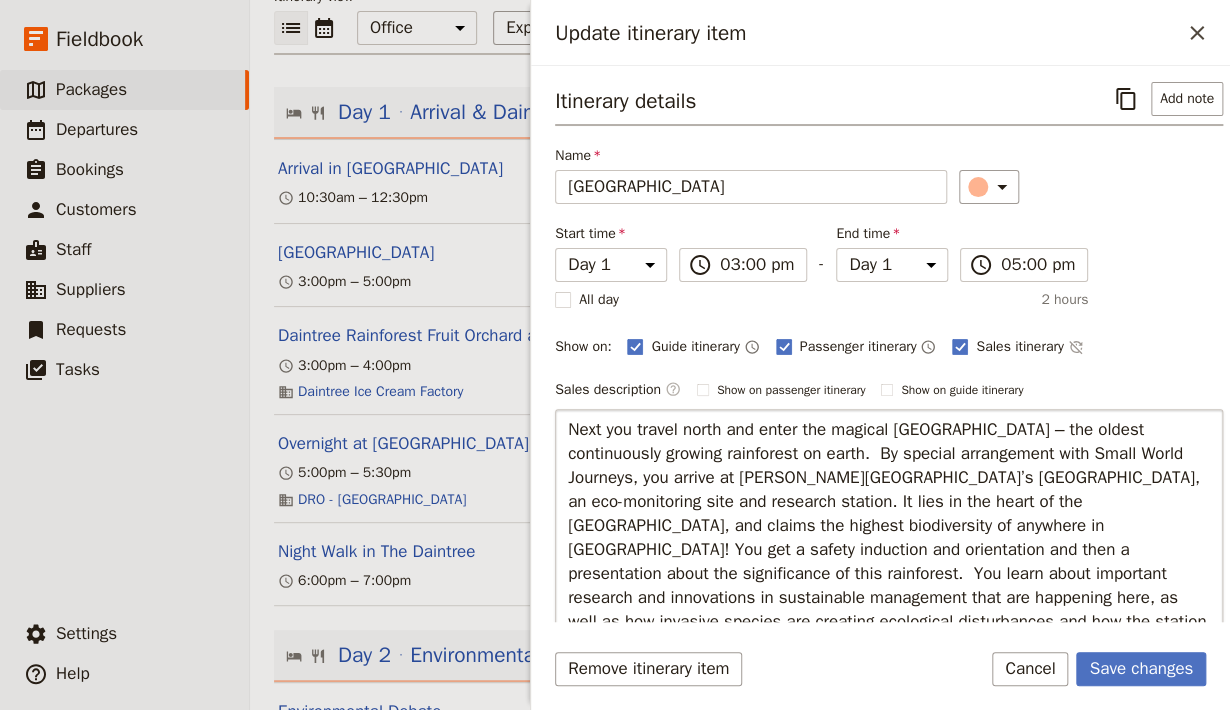 scroll, scrollTop: 134, scrollLeft: 0, axis: vertical 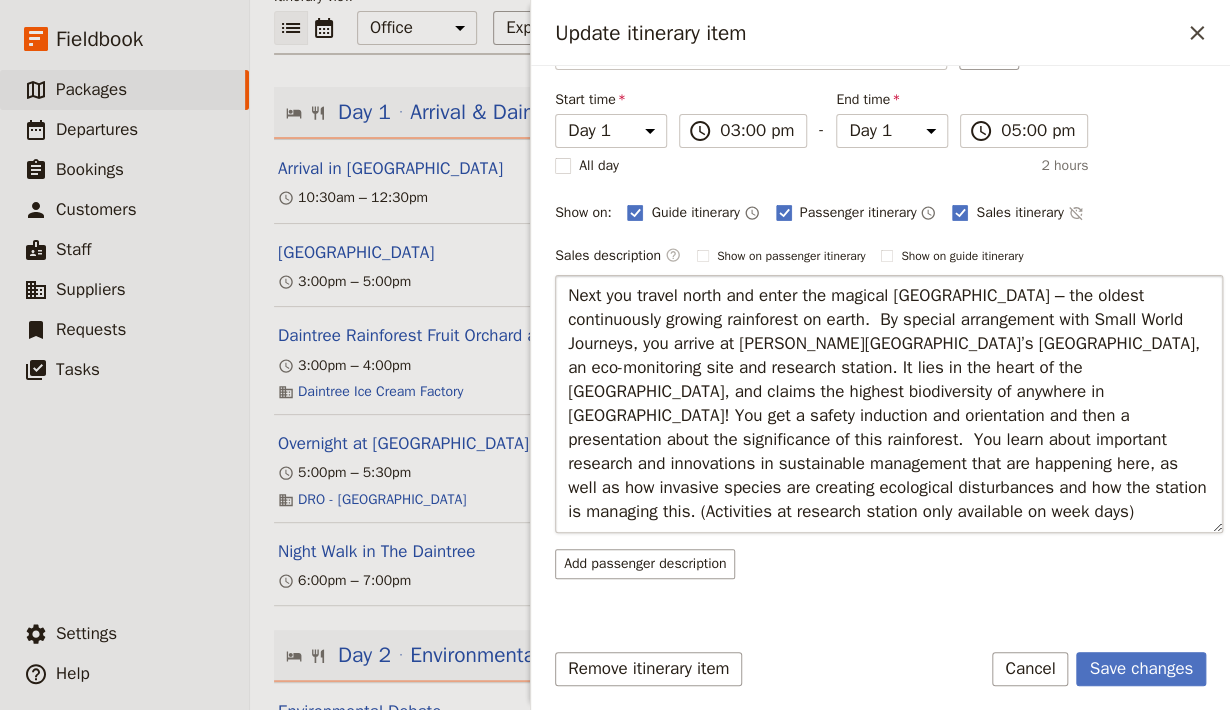 drag, startPoint x: 992, startPoint y: 414, endPoint x: 845, endPoint y: 418, distance: 147.05441 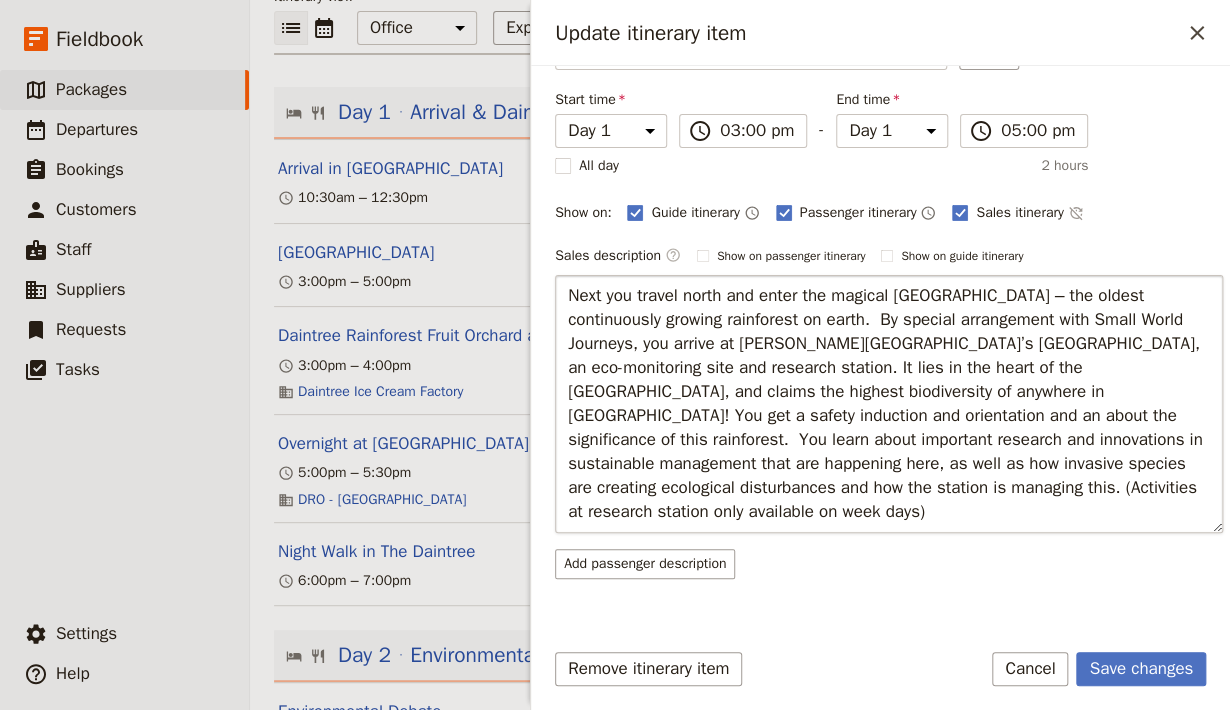 drag, startPoint x: 813, startPoint y: 506, endPoint x: 552, endPoint y: 434, distance: 270.74896 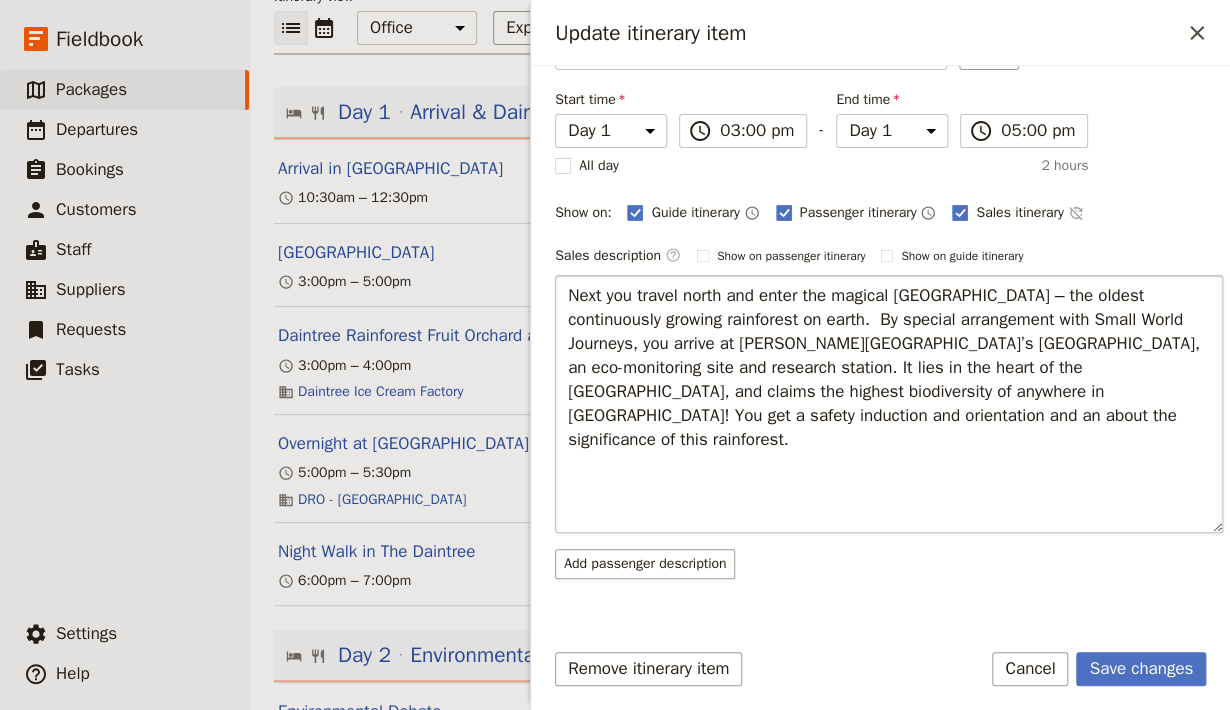 scroll, scrollTop: 76, scrollLeft: 0, axis: vertical 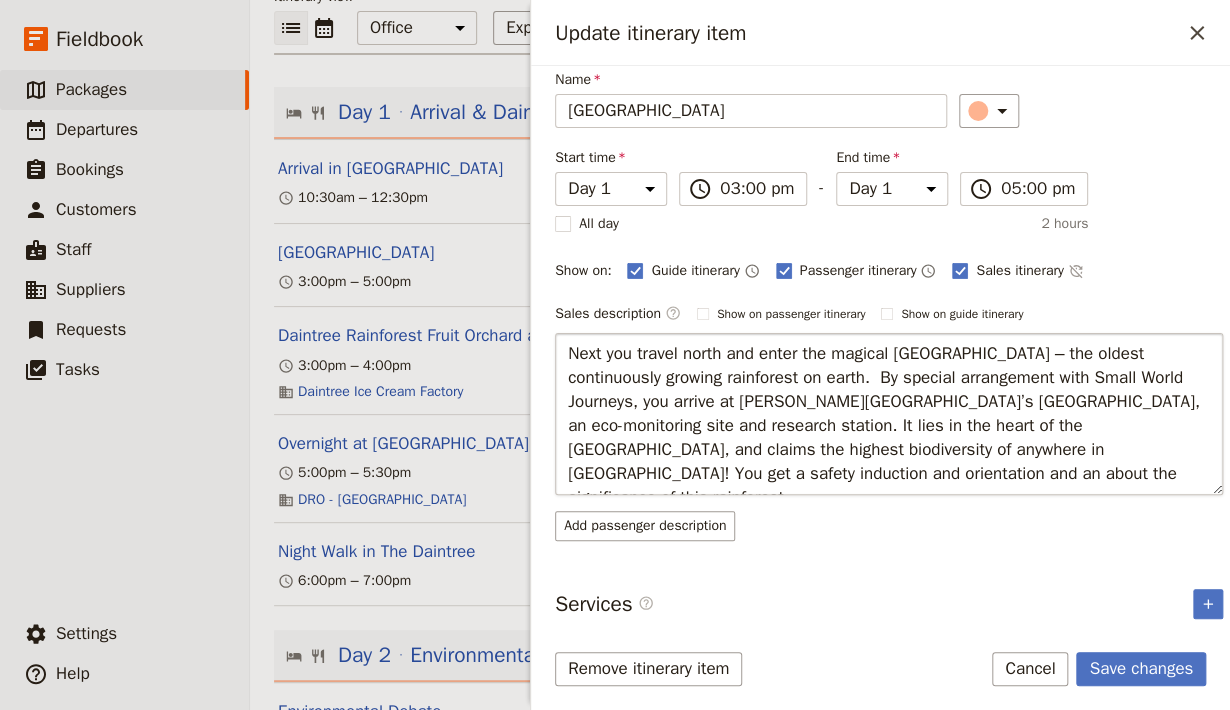 drag, startPoint x: 866, startPoint y: 475, endPoint x: 826, endPoint y: 471, distance: 40.1995 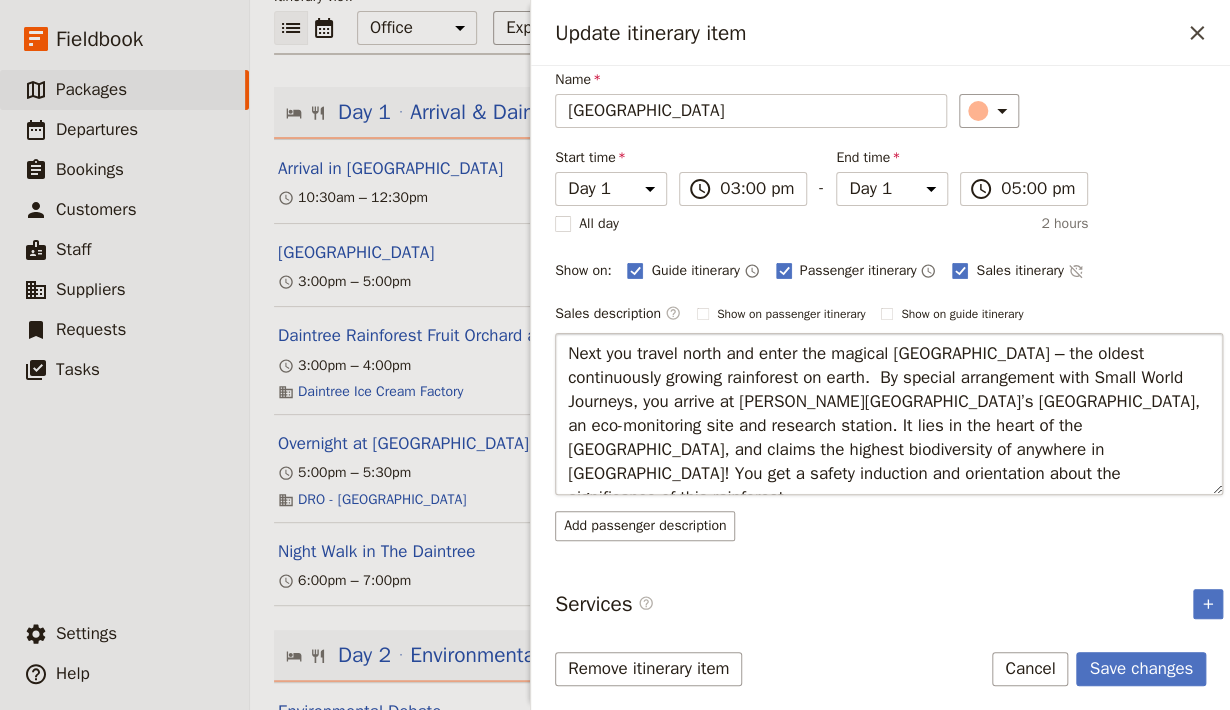 click on "Next you travel north and enter the magical [GEOGRAPHIC_DATA] – the oldest continuously growing rainforest on earth.  By special arrangement with Small World Journeys, you arrive at [PERSON_NAME][GEOGRAPHIC_DATA]’s [GEOGRAPHIC_DATA], an eco-monitoring site and research station. It lies in the heart of the [GEOGRAPHIC_DATA], and claims the highest biodiversity of anywhere in [GEOGRAPHIC_DATA]! You get a safety induction and orientation about the significance of this rainforest." at bounding box center (889, 414) 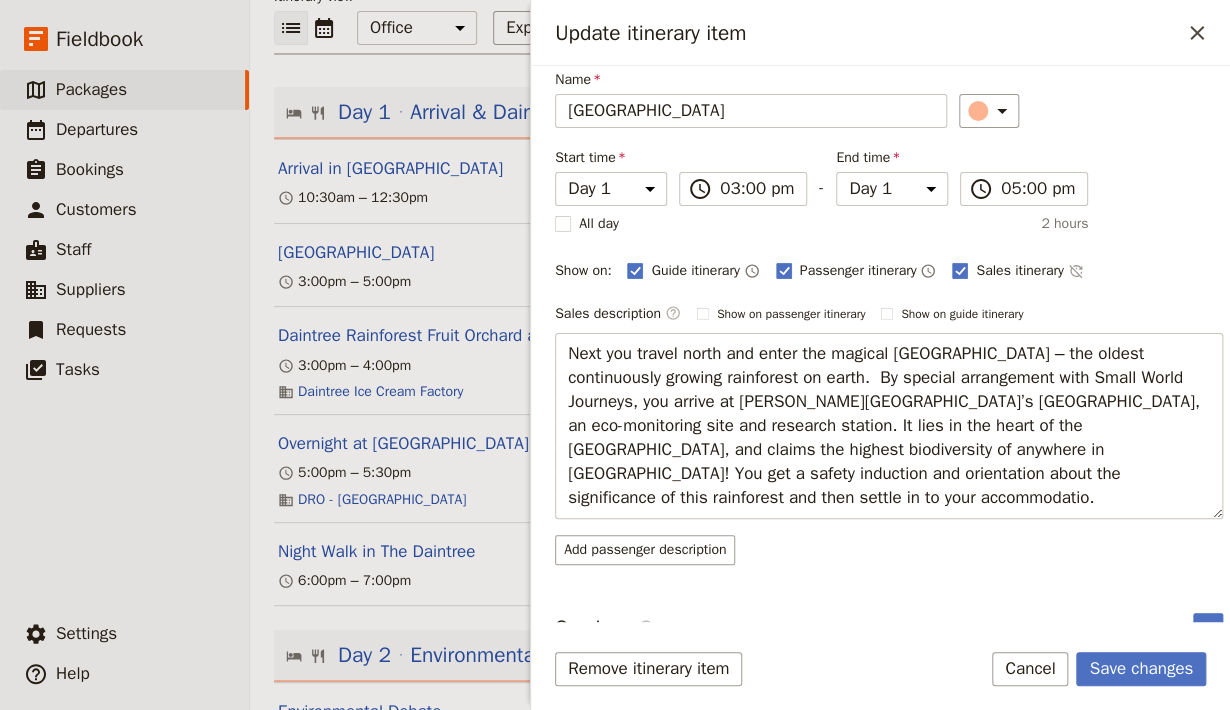 type on "Next you travel north and enter the magical [GEOGRAPHIC_DATA] – the oldest continuously growing rainforest on earth.  By special arrangement with Small World Journeys, you arrive at [PERSON_NAME][GEOGRAPHIC_DATA]’s [GEOGRAPHIC_DATA], an eco-monitoring site and research station. It lies in the heart of the [GEOGRAPHIC_DATA], and claims the highest biodiversity of anywhere in [GEOGRAPHIC_DATA]! You get a safety induction and orientation about the significance of this rainforest and then settle in to your accommodation." 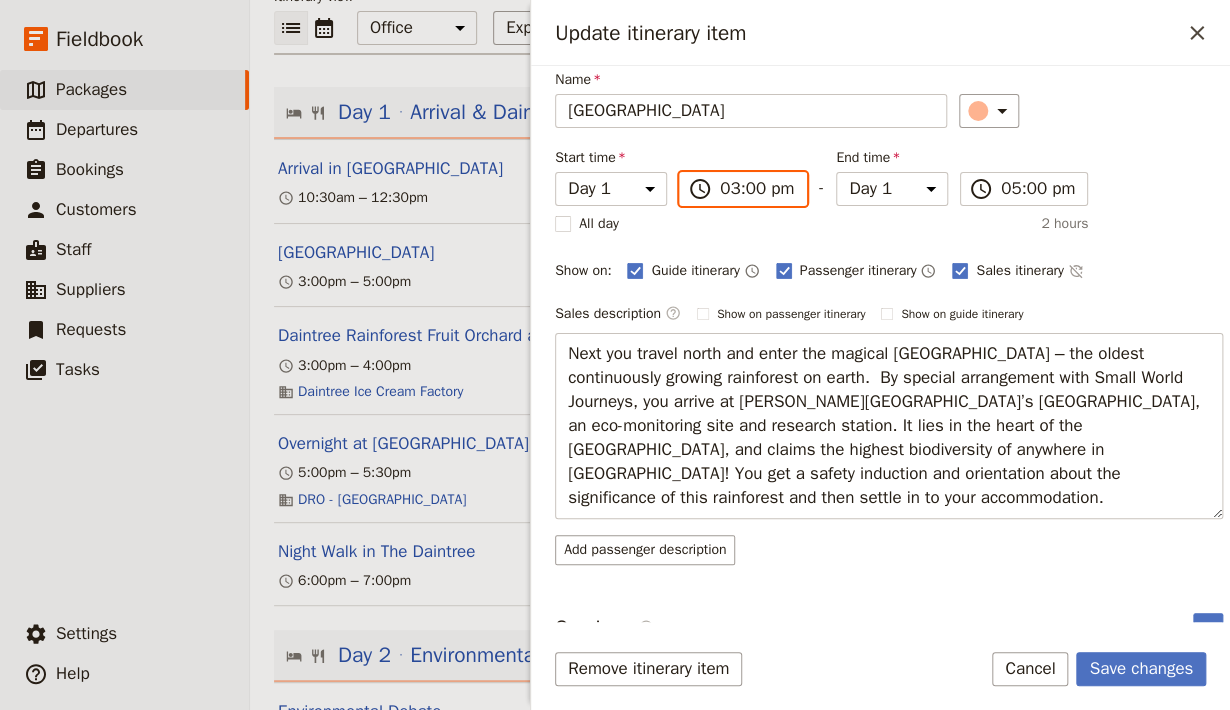 click on "03:00 pm" at bounding box center [757, 189] 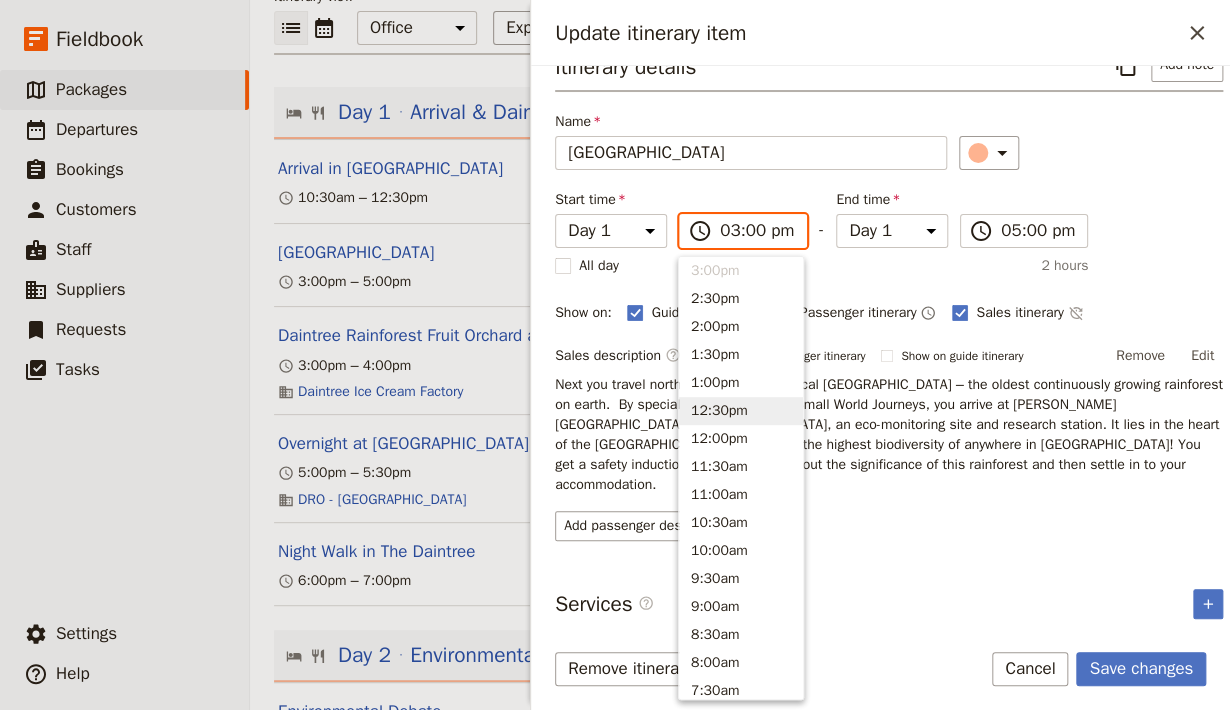 scroll, scrollTop: 77, scrollLeft: 0, axis: vertical 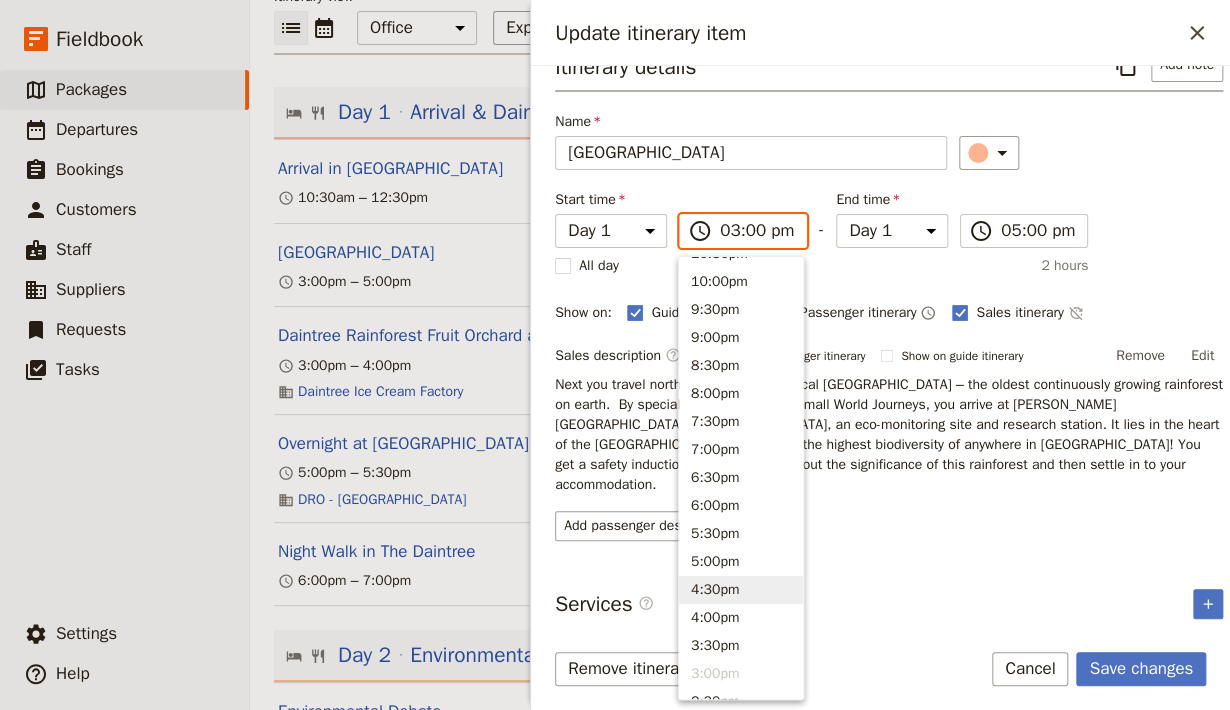 click on "4:30pm" at bounding box center [741, 590] 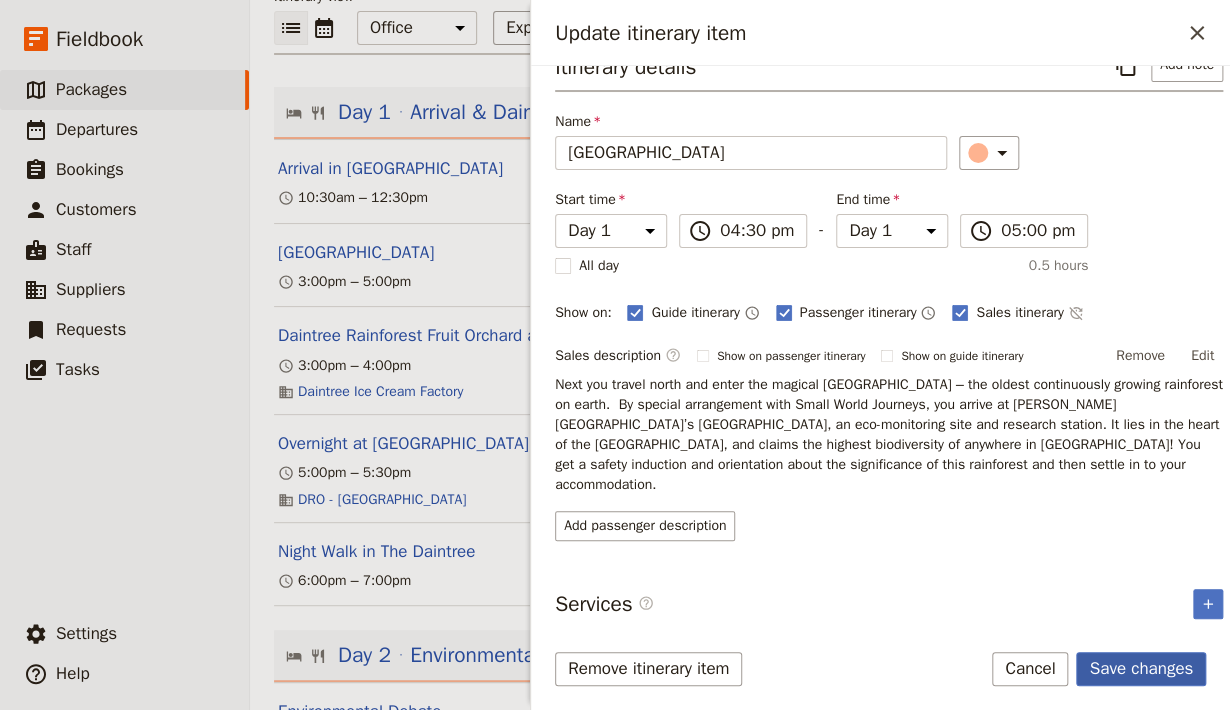 click on "Save changes" at bounding box center [1141, 669] 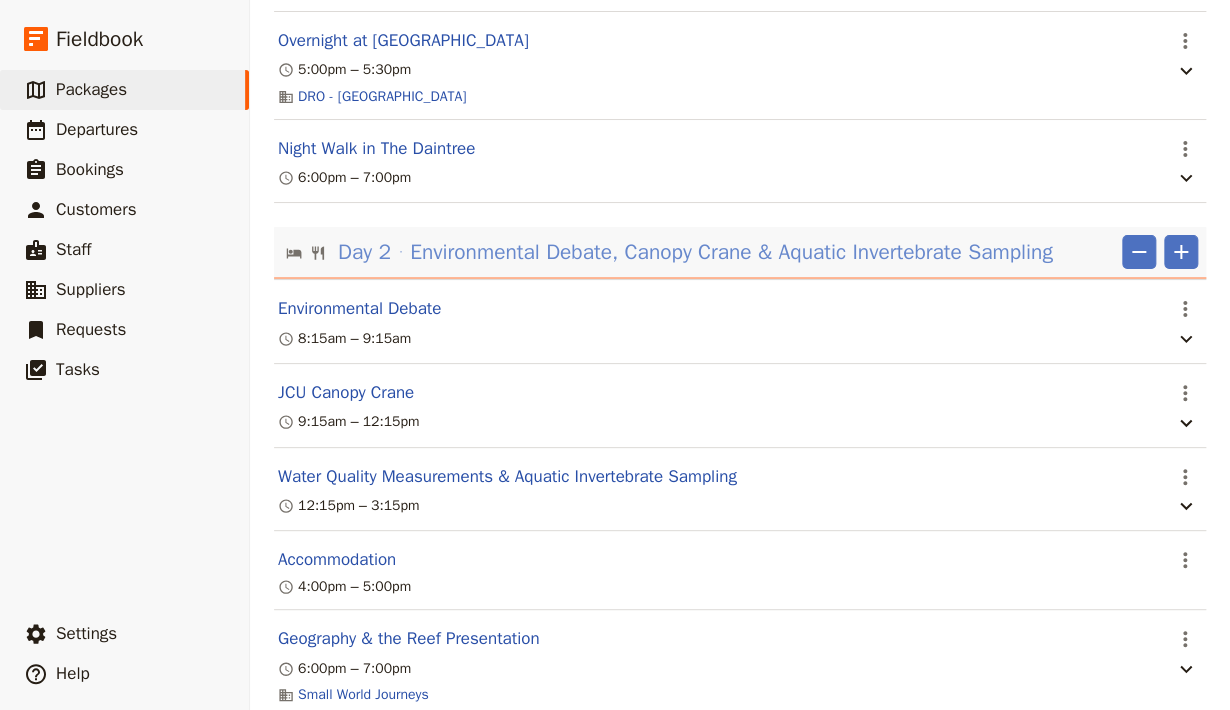 scroll, scrollTop: 806, scrollLeft: 0, axis: vertical 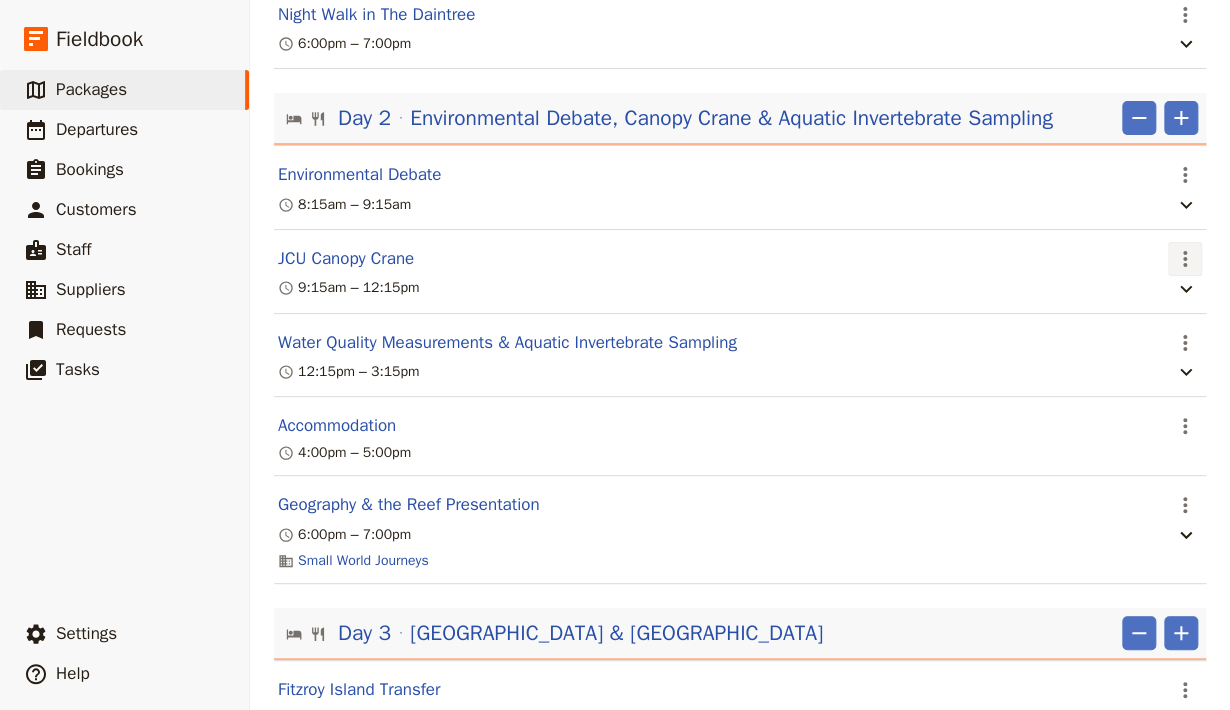 click 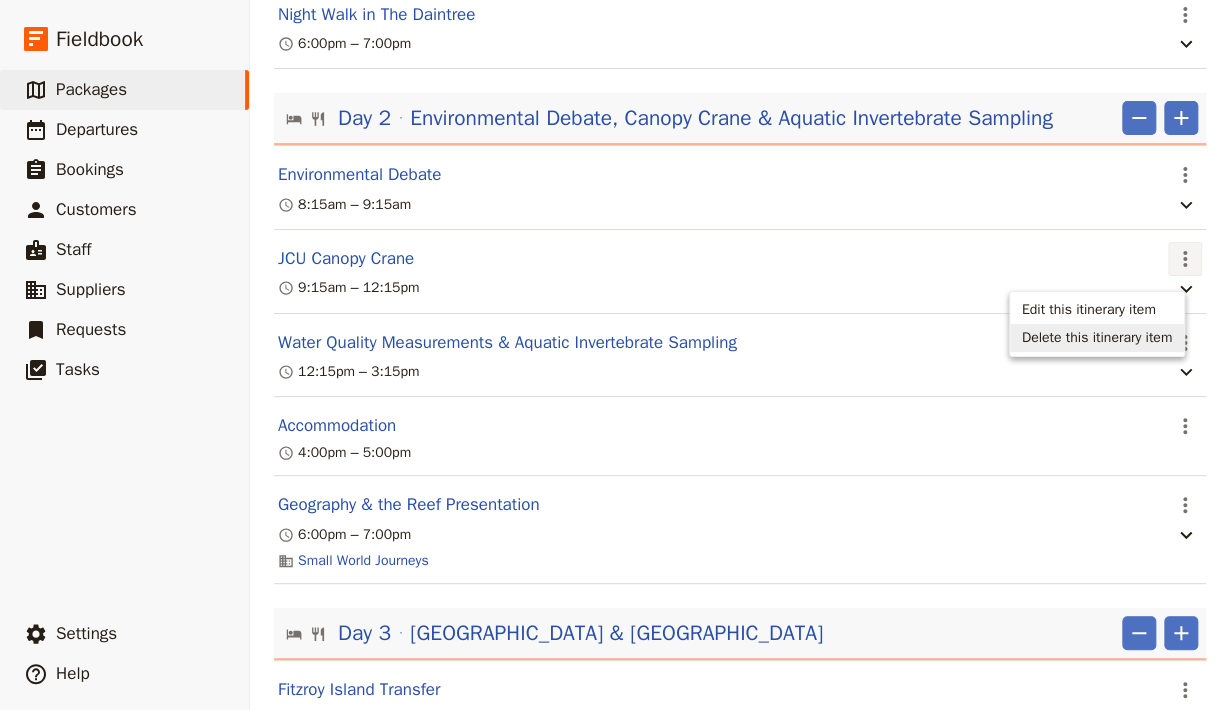 click on "Delete this itinerary item" at bounding box center (1097, 338) 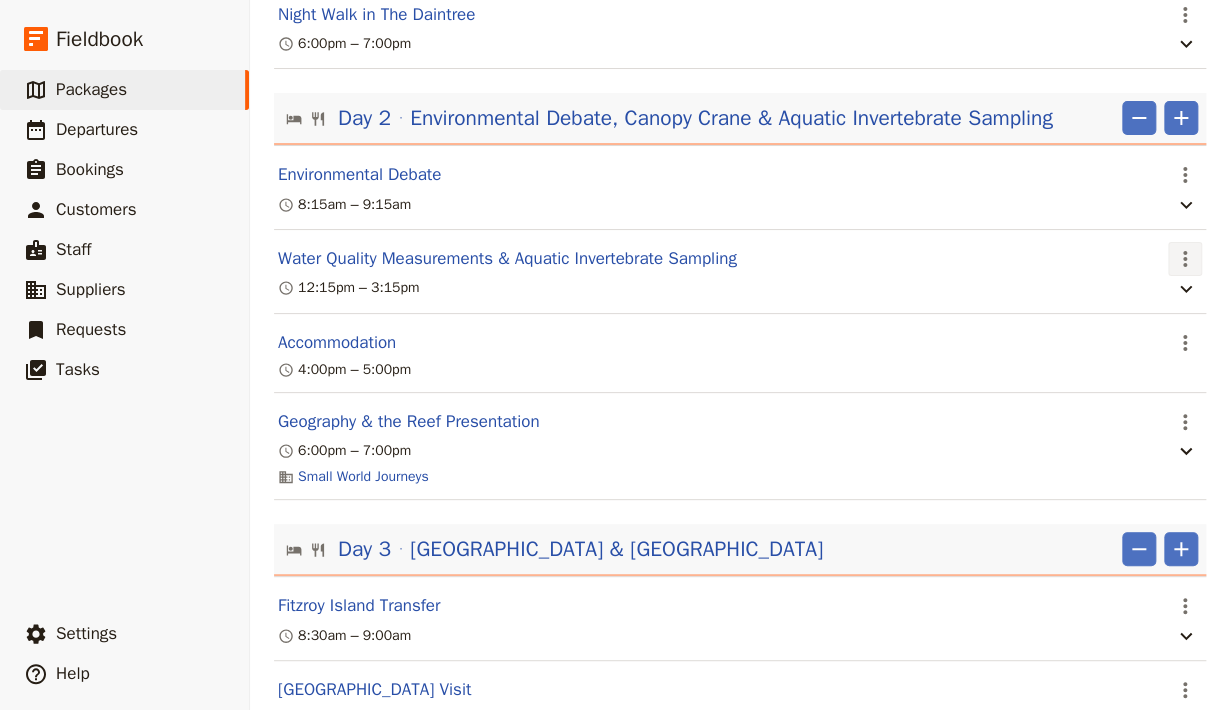 click 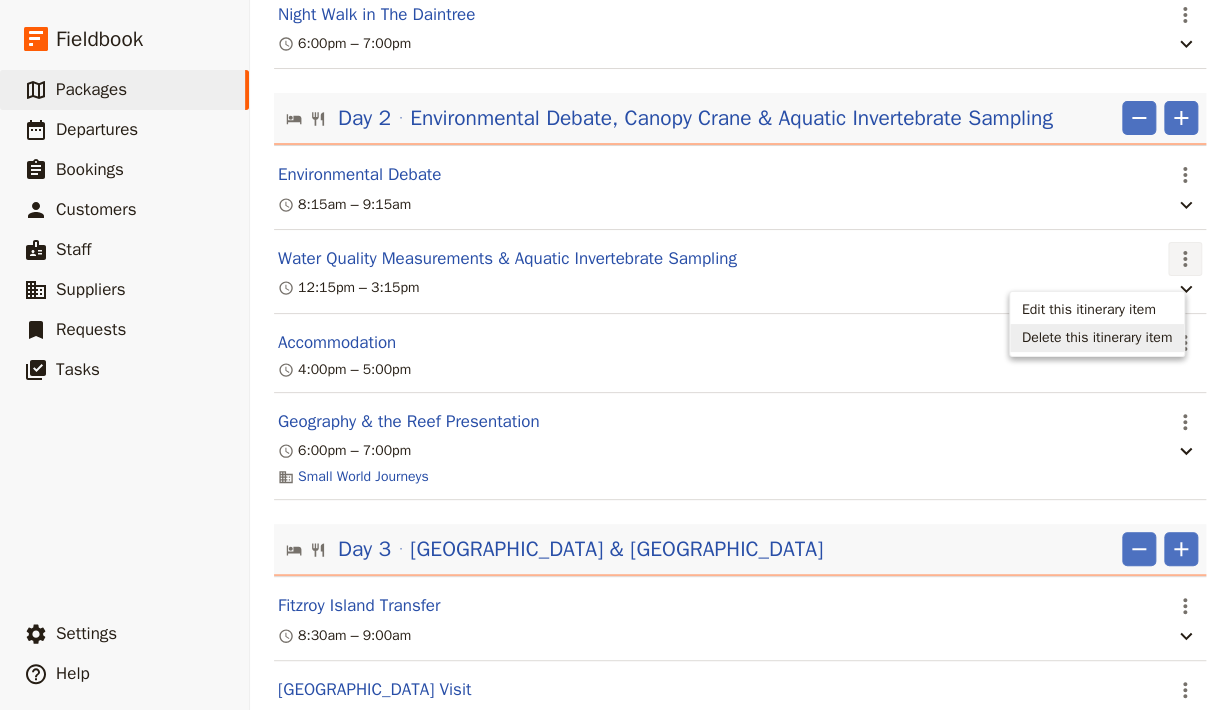 click on "Delete this itinerary item" at bounding box center (1097, 338) 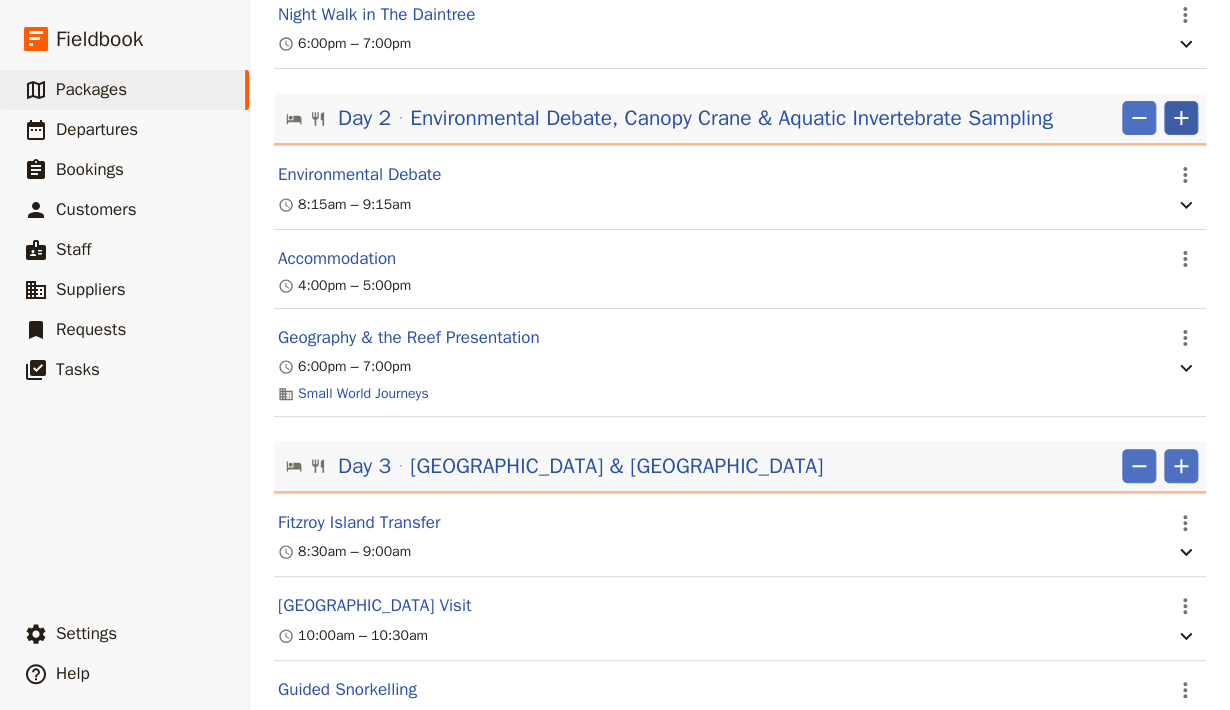 click 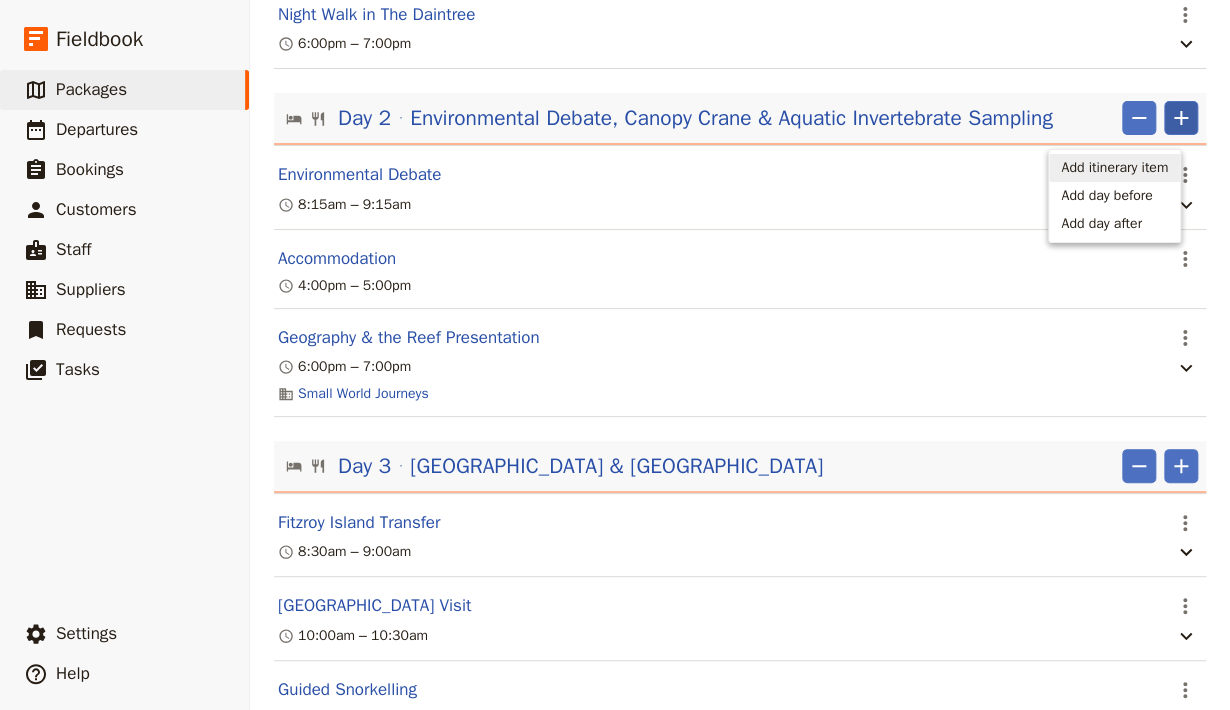 click on "Add itinerary item" at bounding box center [1114, 168] 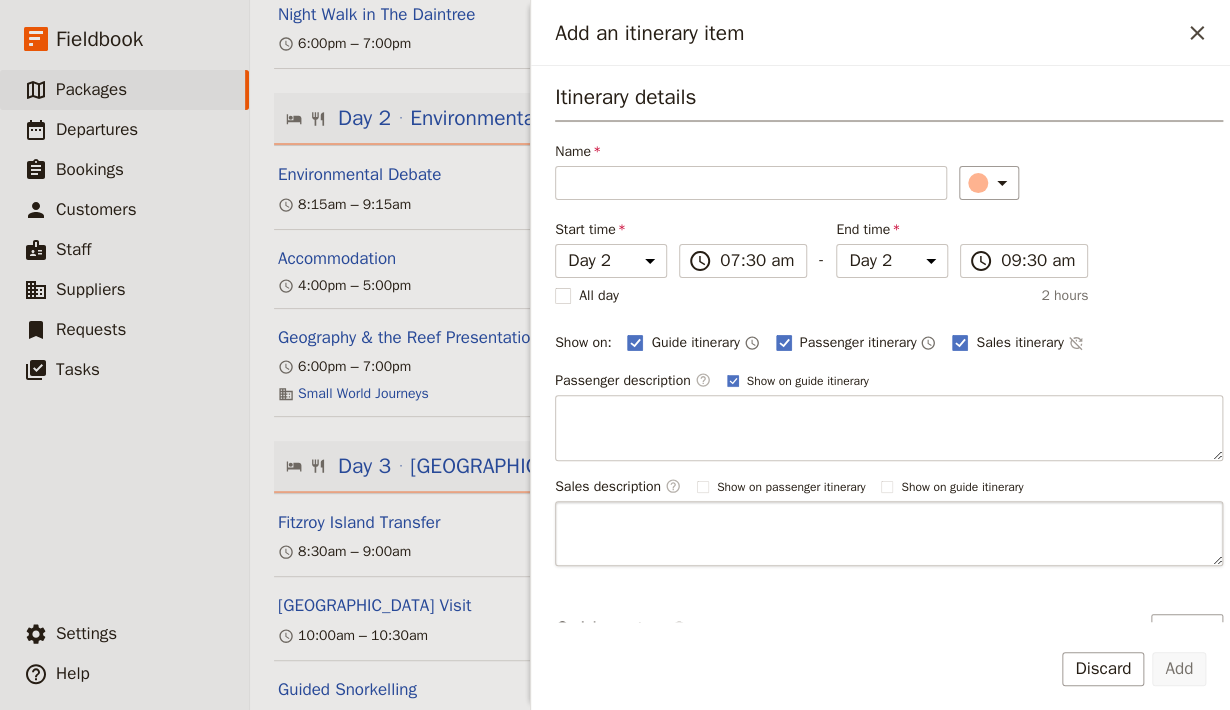 scroll, scrollTop: 114, scrollLeft: 0, axis: vertical 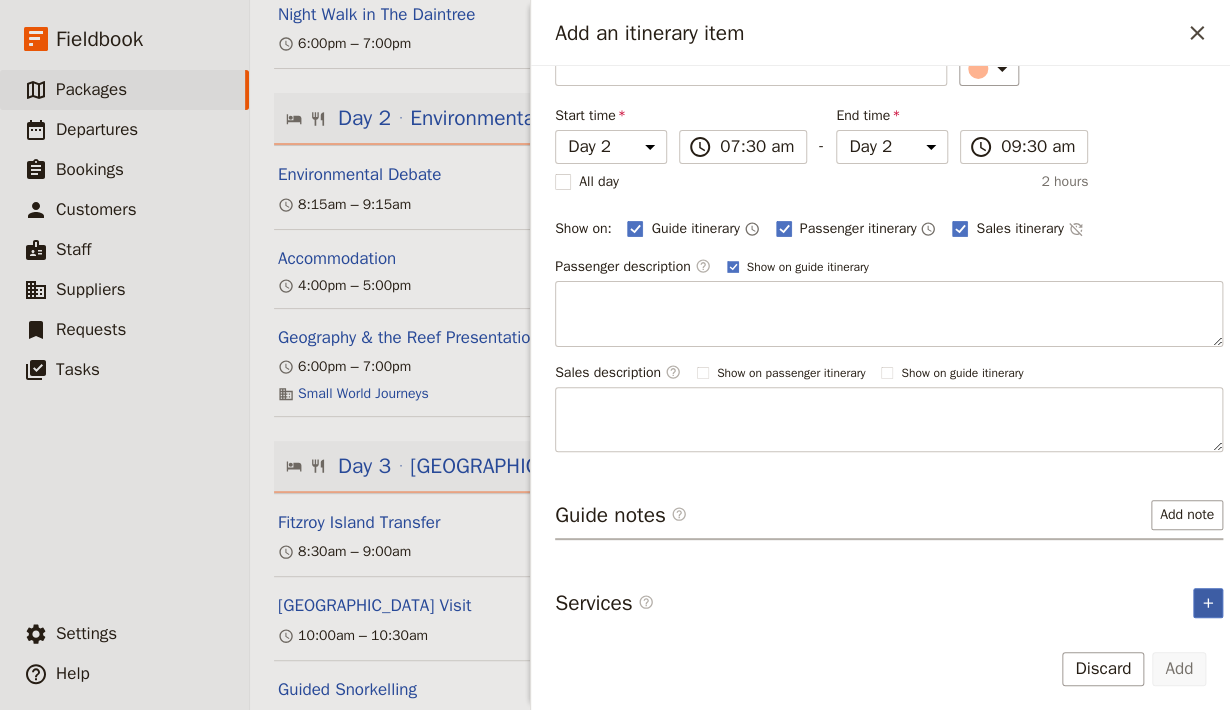 click 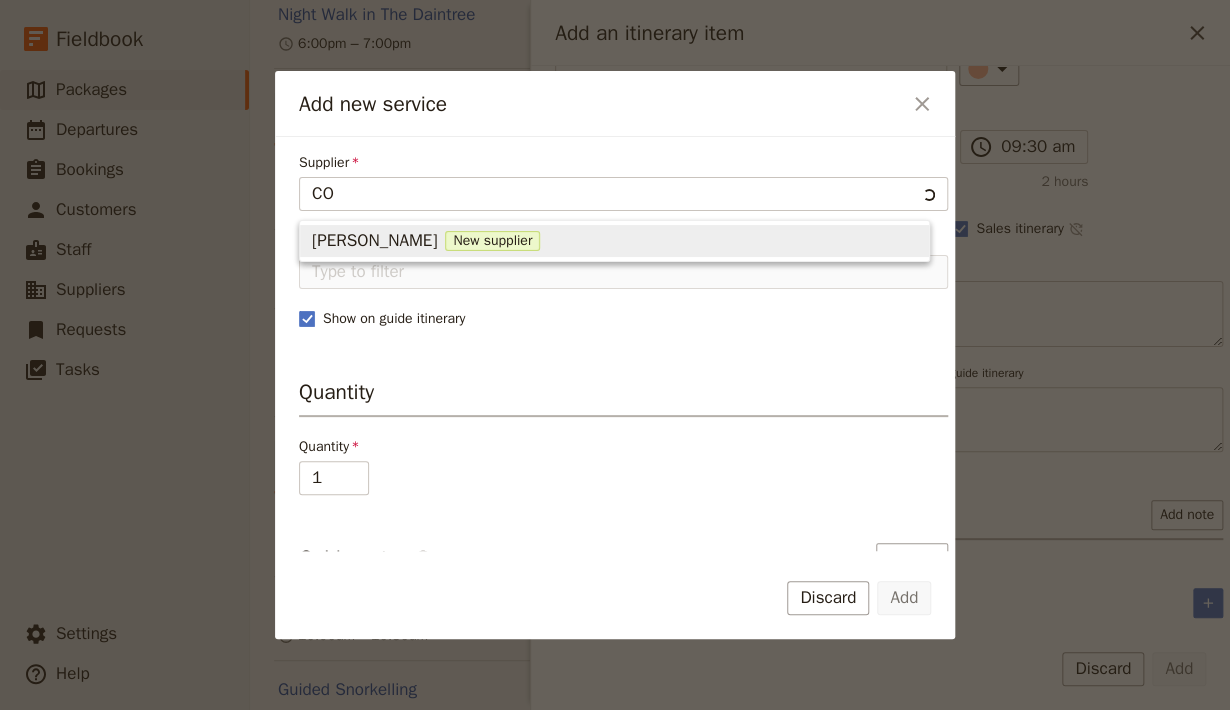 type on "C" 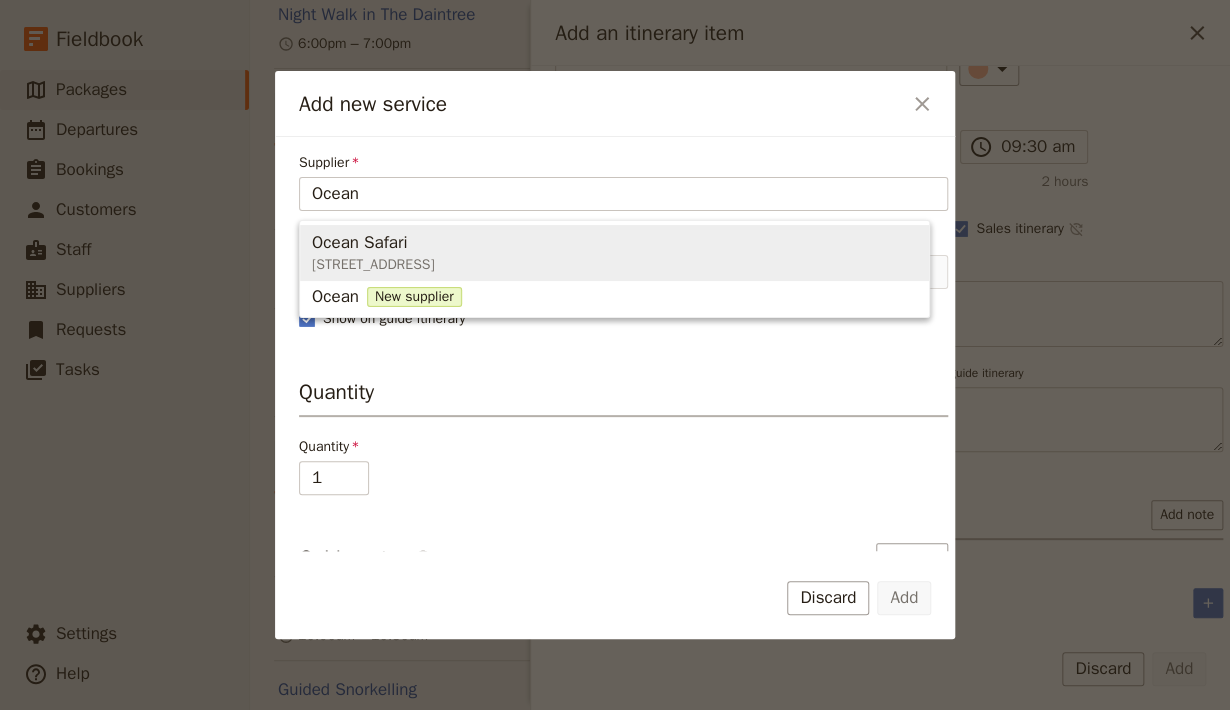 click on "[STREET_ADDRESS]" at bounding box center [373, 265] 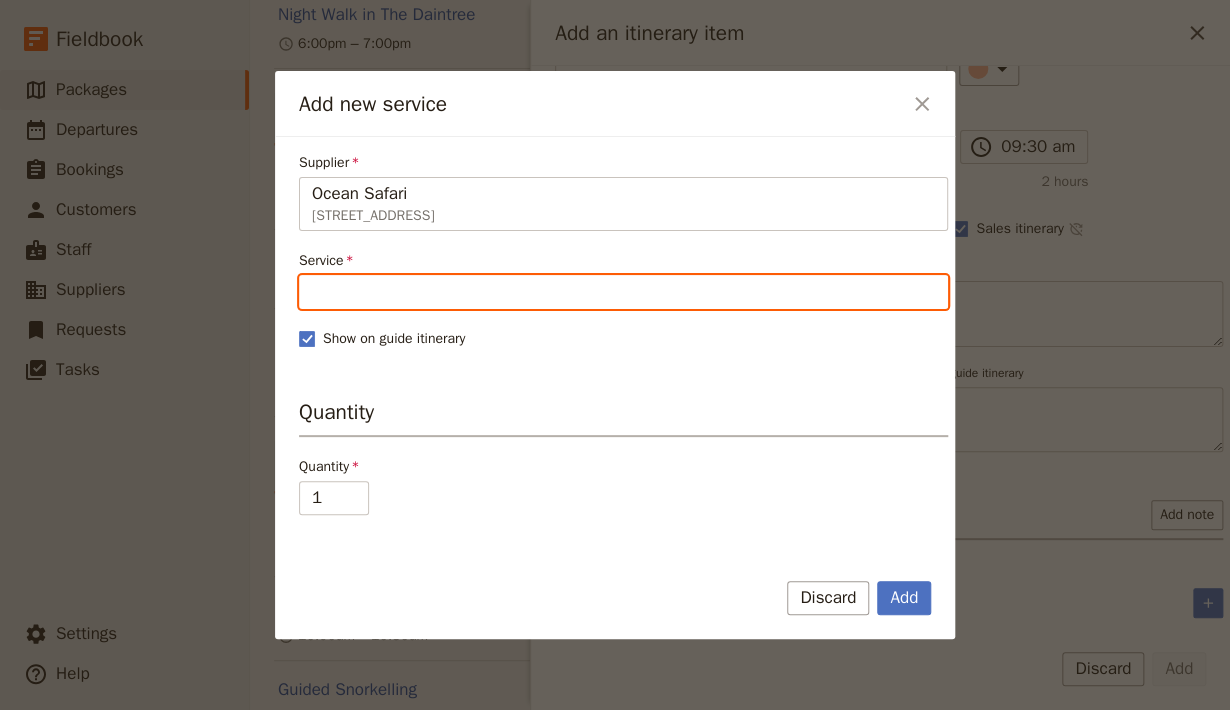 click on "Service" at bounding box center (623, 292) 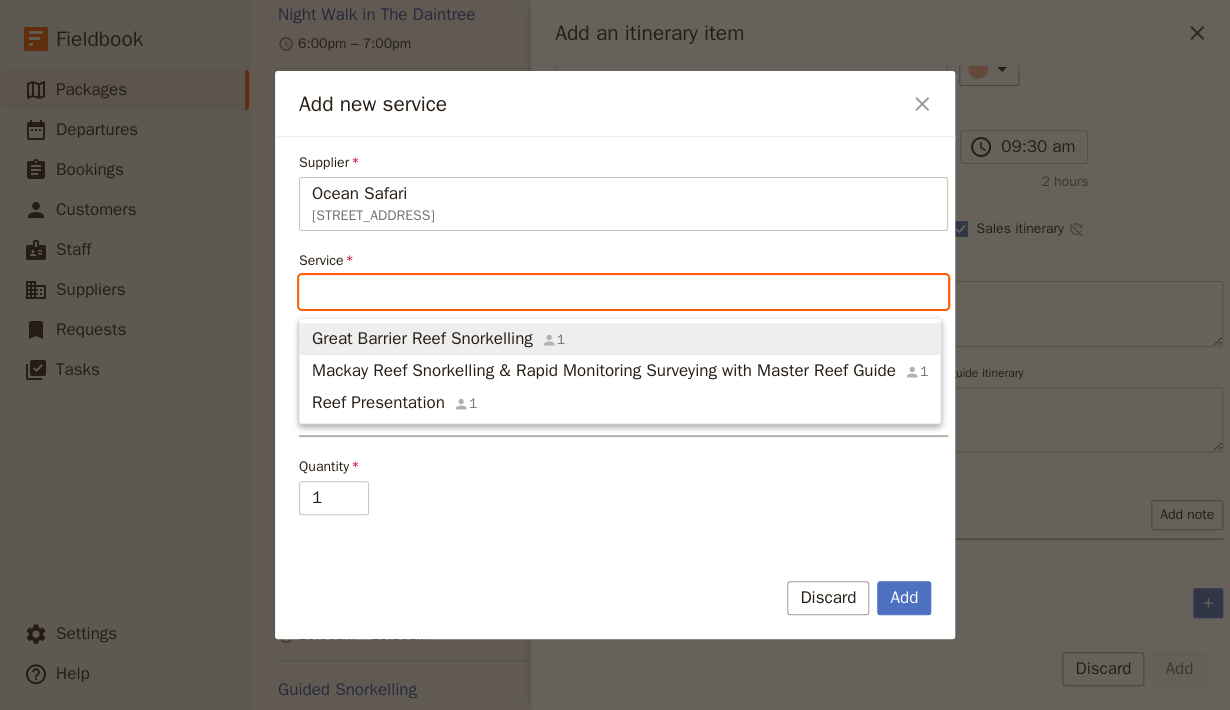 click on "Great Barrier Reef Snorkelling" at bounding box center (422, 339) 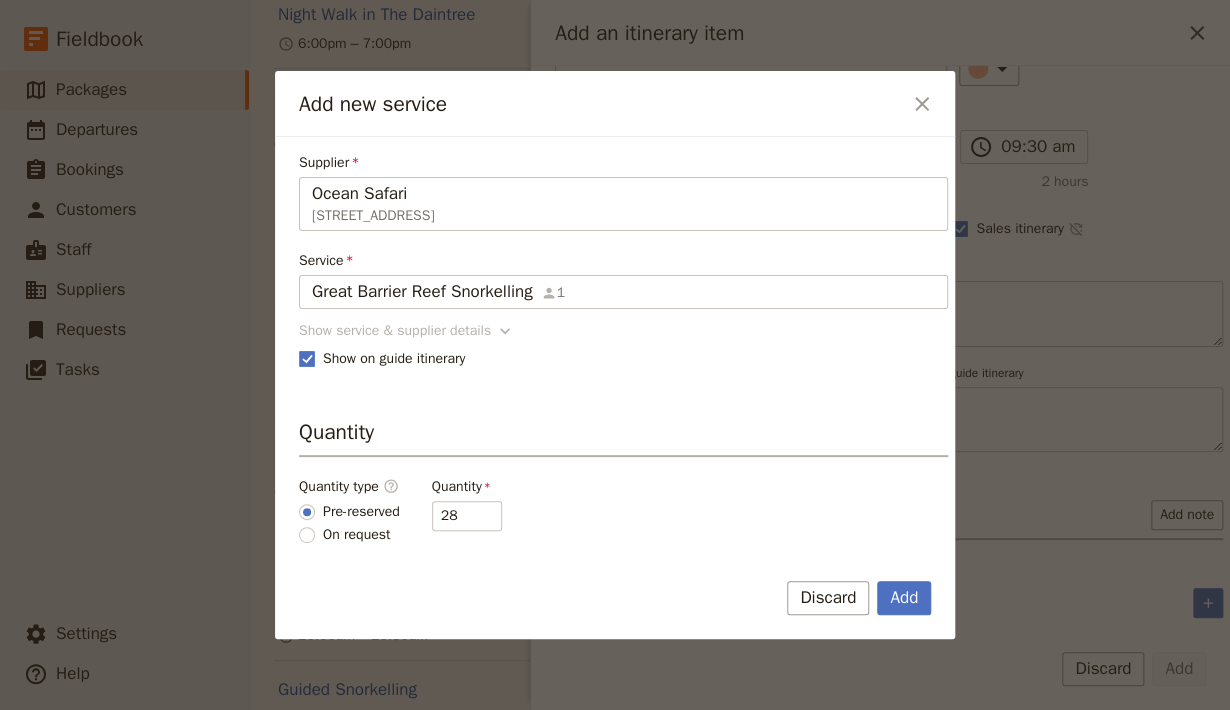 click 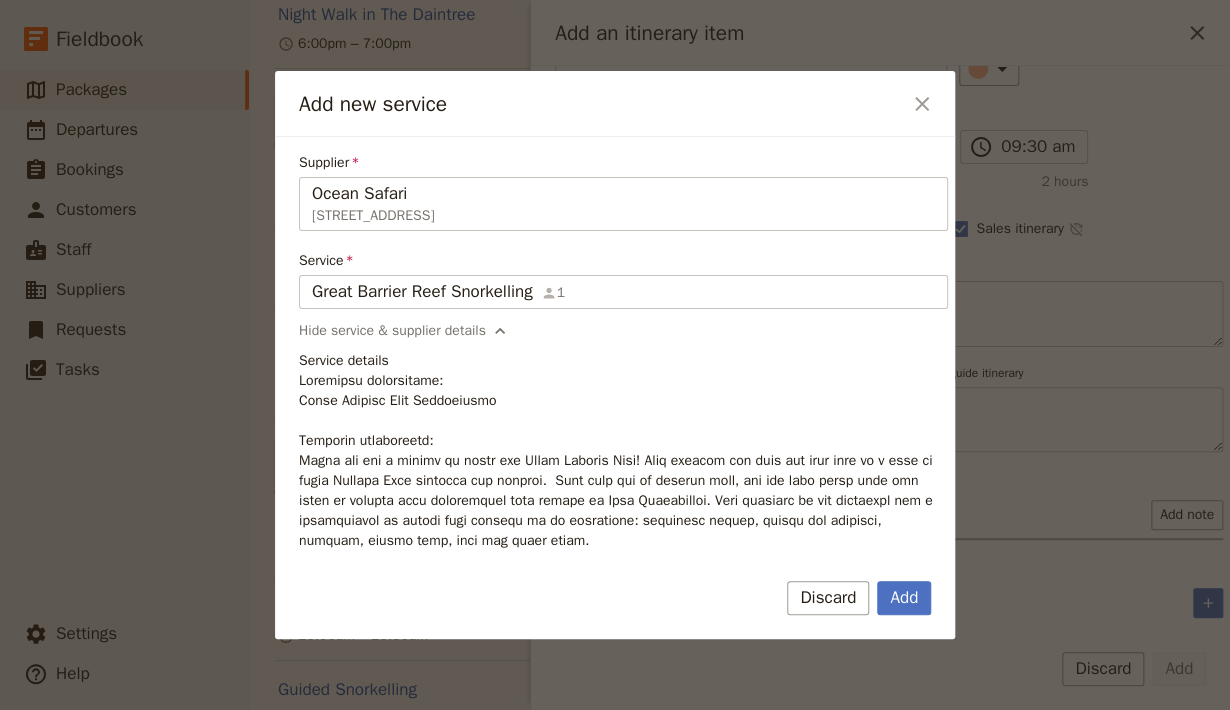 scroll, scrollTop: 134, scrollLeft: 0, axis: vertical 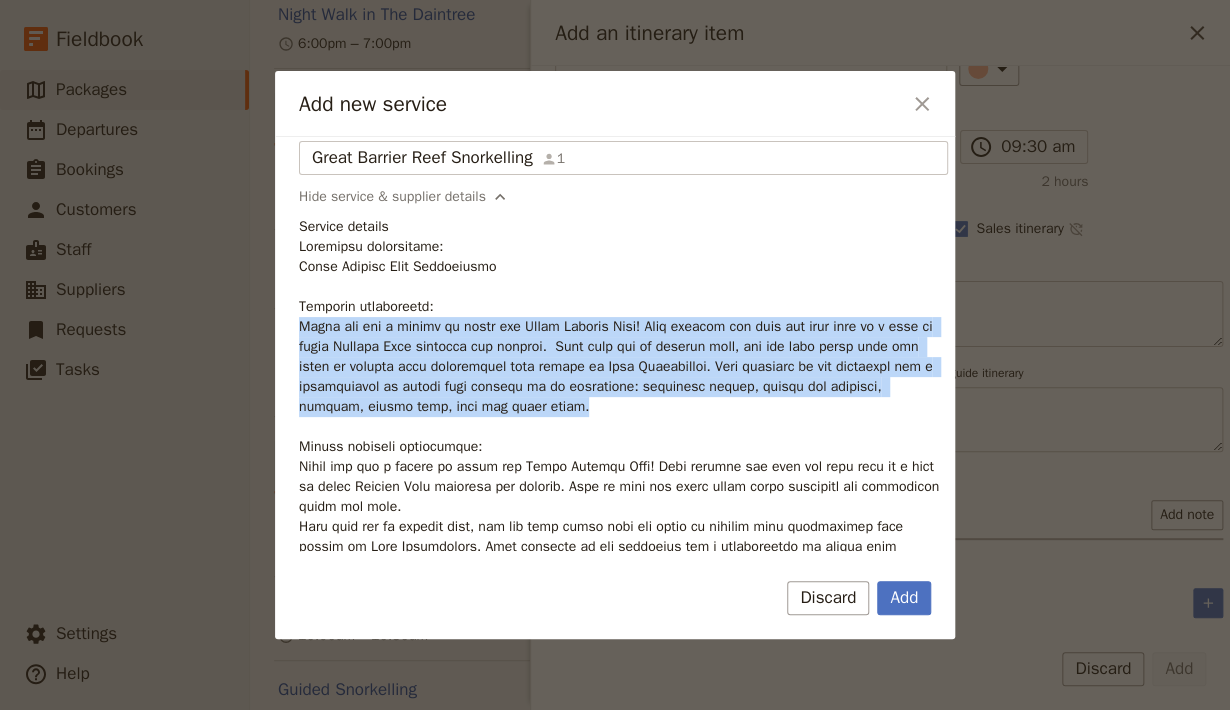 drag, startPoint x: 540, startPoint y: 407, endPoint x: 298, endPoint y: 330, distance: 253.95473 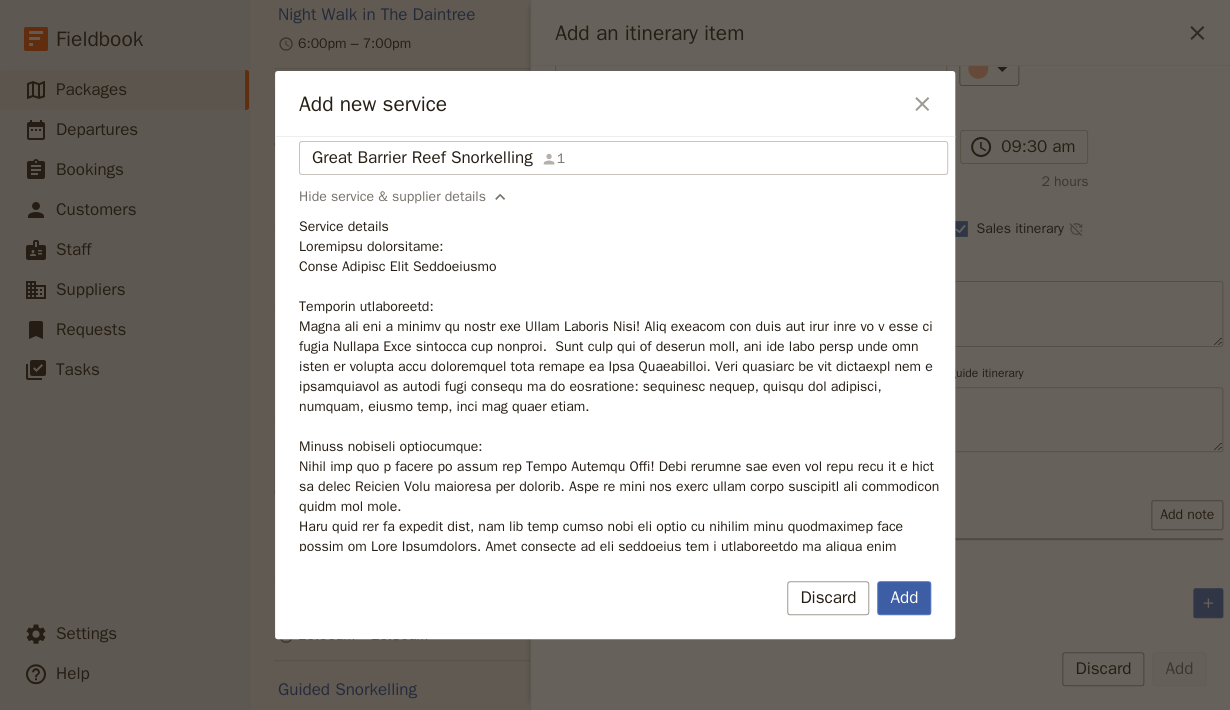 click on "Add" at bounding box center (904, 598) 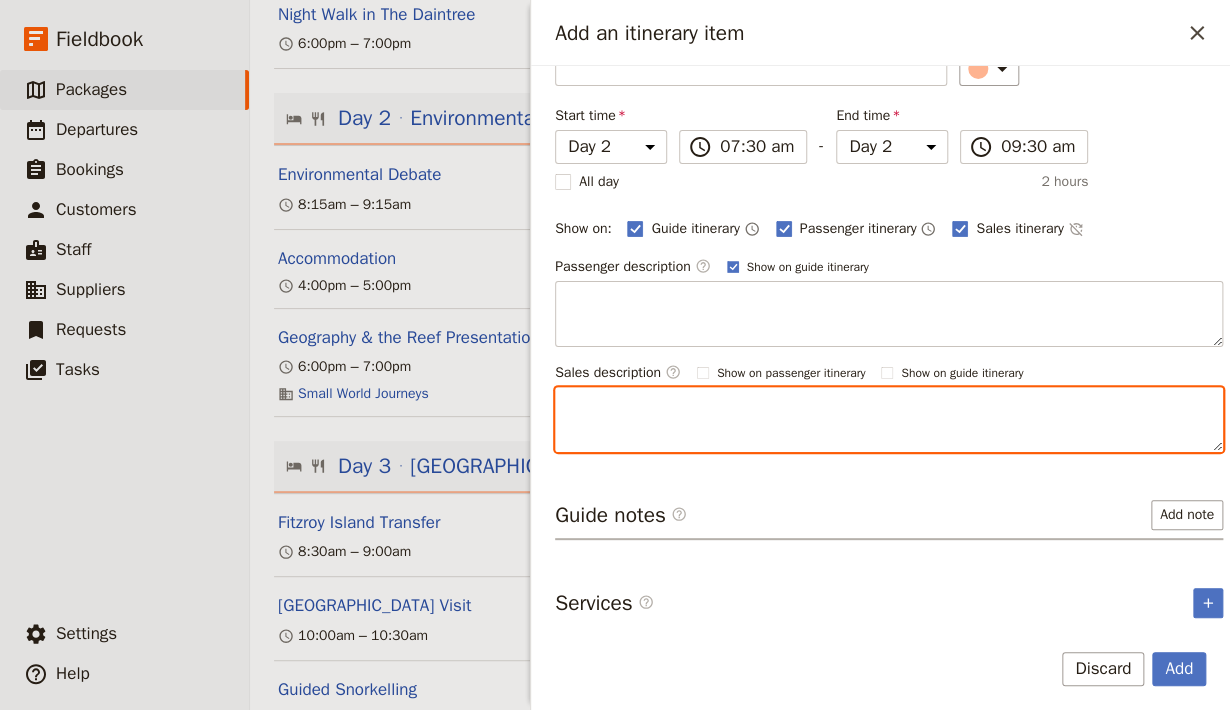 click at bounding box center [889, 420] 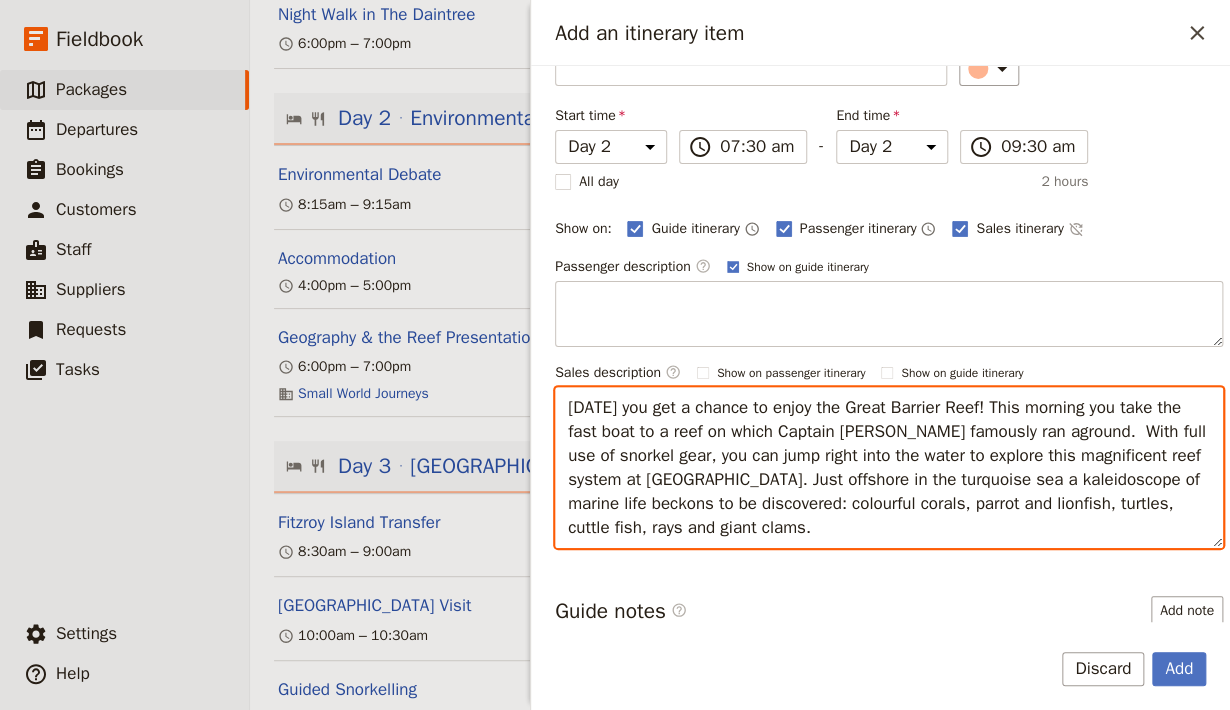 scroll, scrollTop: 249, scrollLeft: 0, axis: vertical 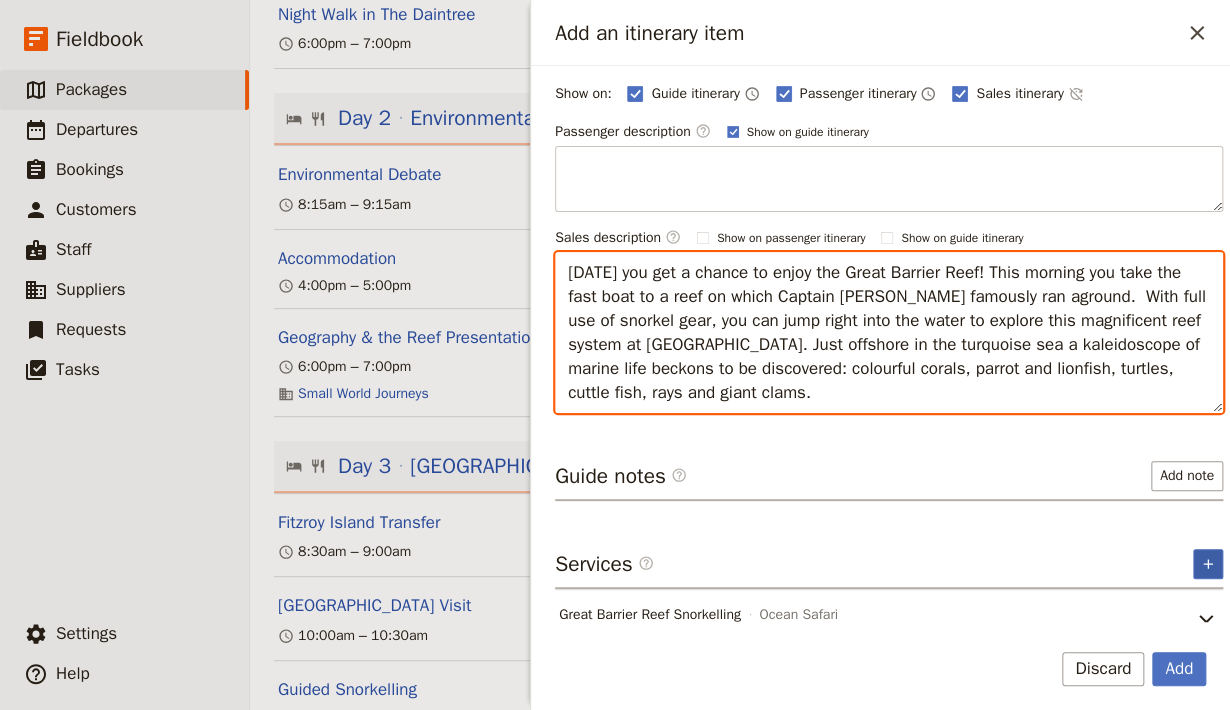 type on "[DATE] you get a chance to enjoy the Great Barrier Reef! This morning you take the fast boat to a reef on which Captain [PERSON_NAME] famously ran aground.  With full use of snorkel gear, you can jump right into the water to explore this magnificent reef system at [GEOGRAPHIC_DATA]. Just offshore in the turquoise sea a kaleidoscope of marine life beckons to be discovered: colourful corals, parrot and lionfish, turtles, cuttle fish, rays and giant clams." 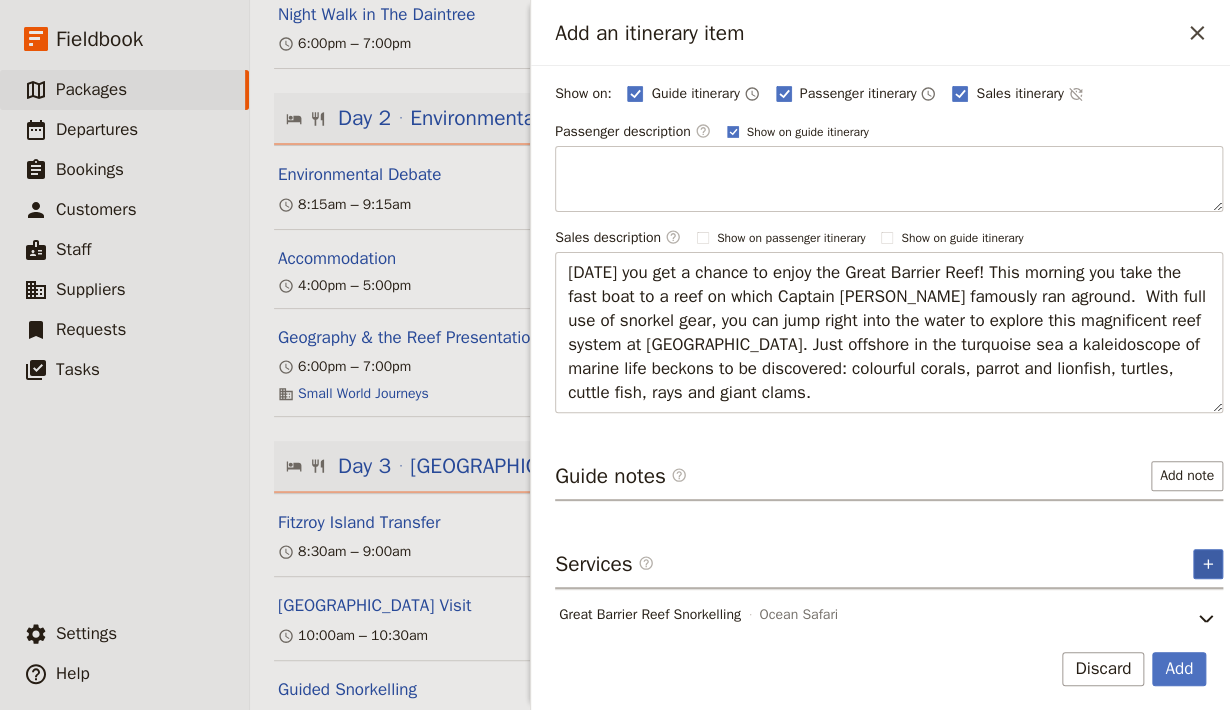 click 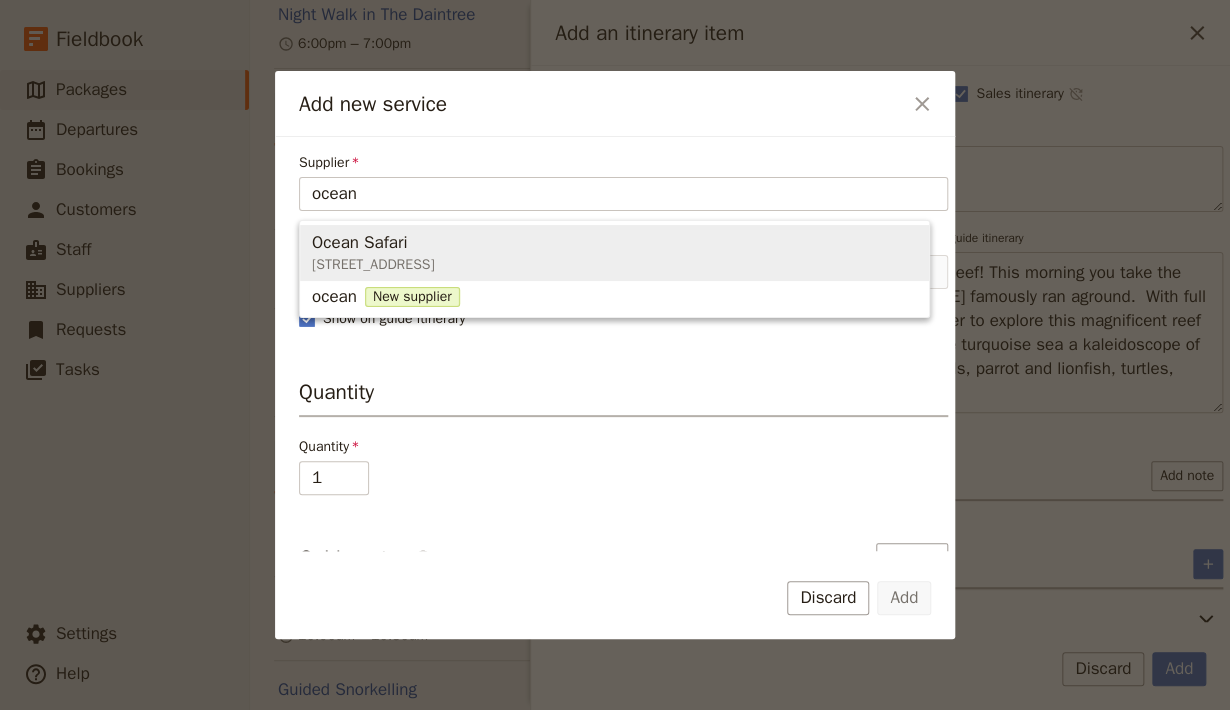 click on "Ocean Safari" at bounding box center (373, 243) 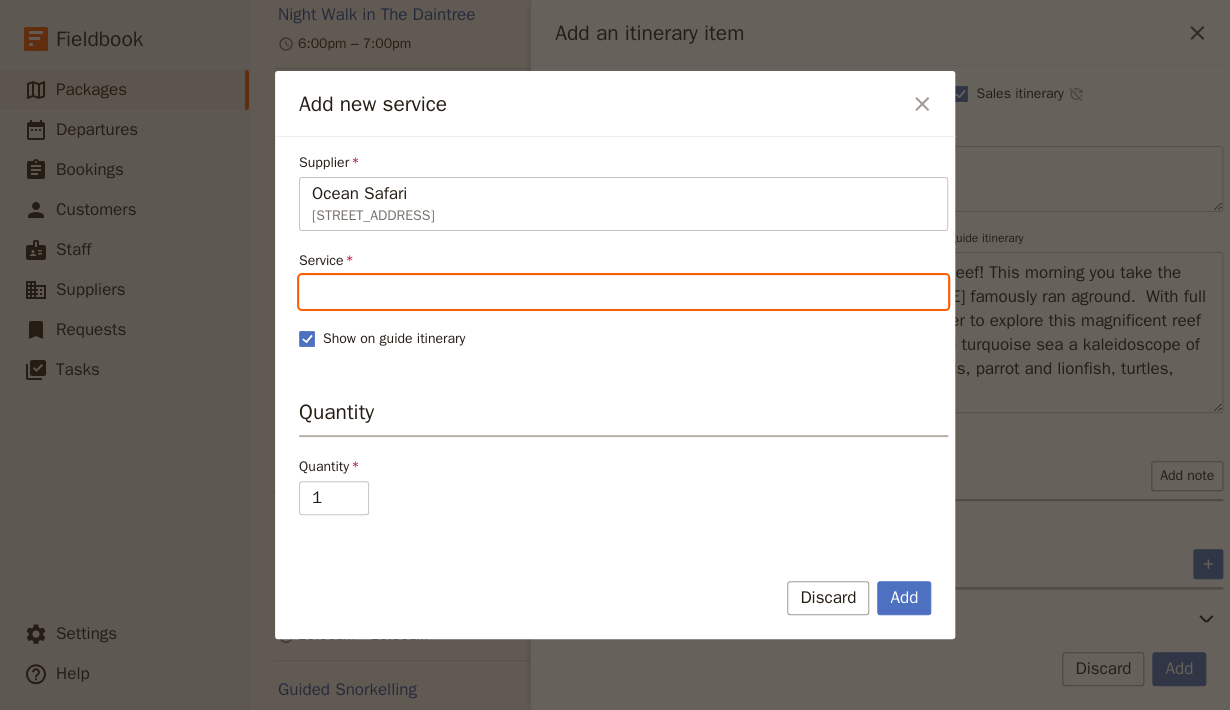 click on "Service" at bounding box center [623, 292] 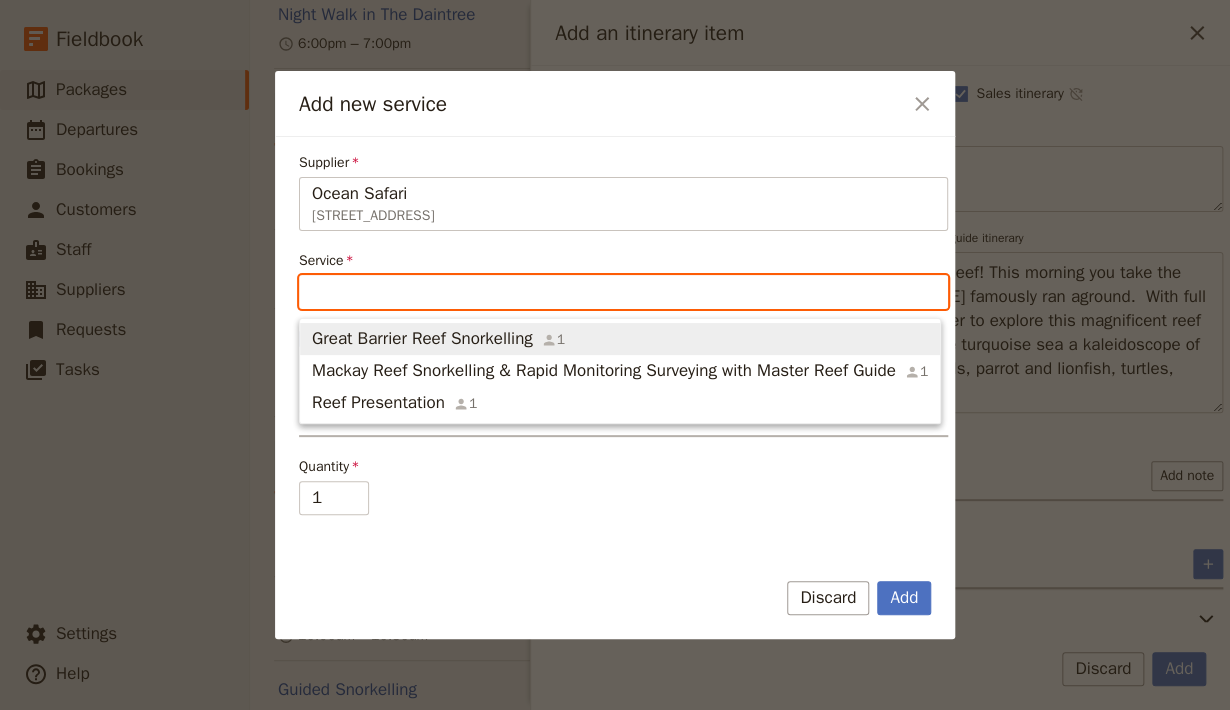 click on "Great Barrier Reef Snorkelling" at bounding box center (422, 339) 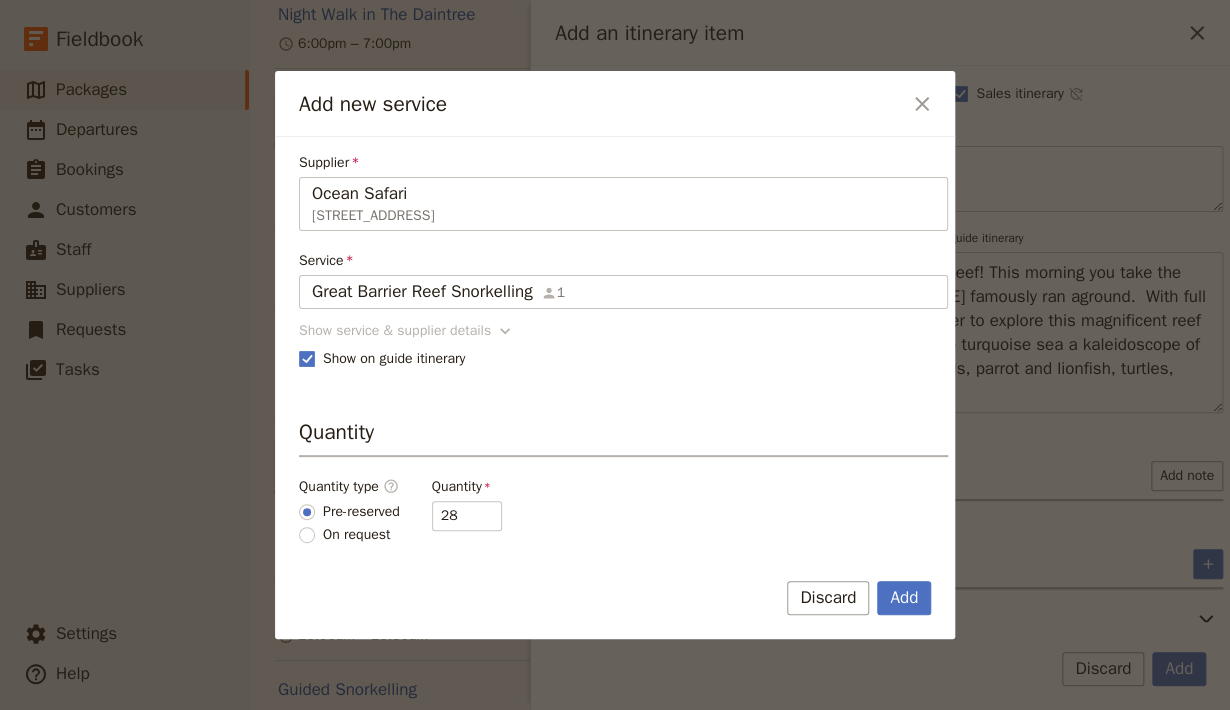 click 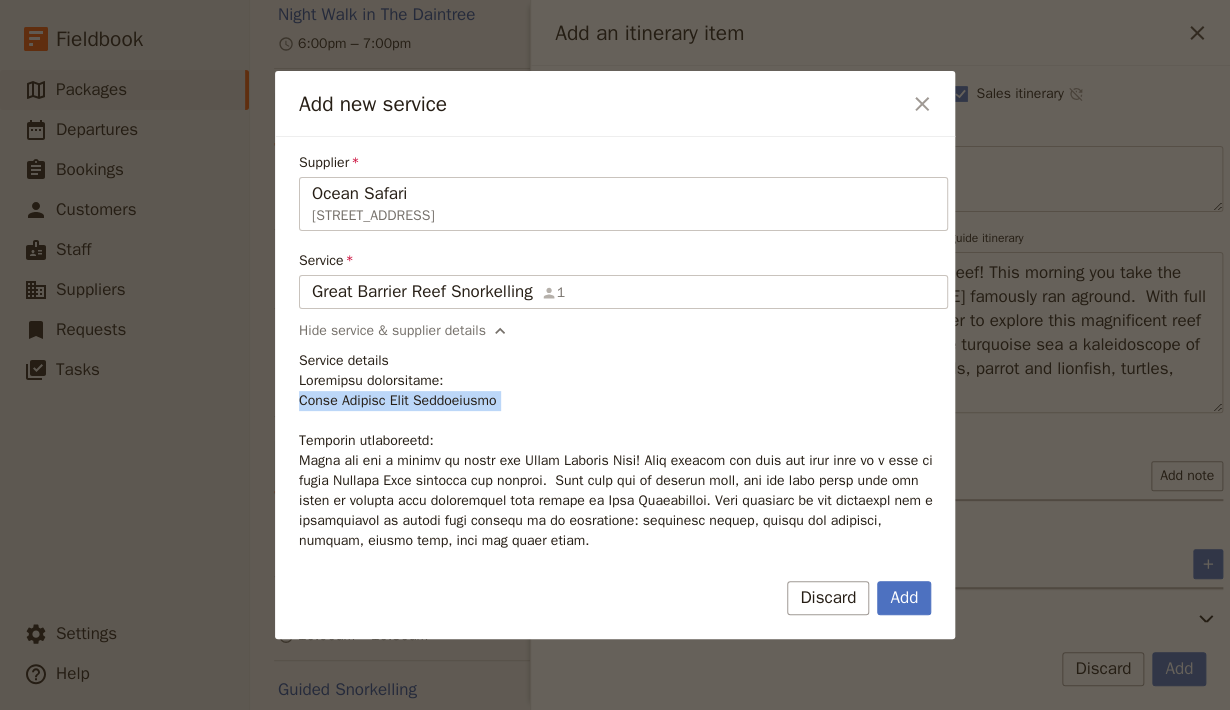 drag, startPoint x: 501, startPoint y: 408, endPoint x: 286, endPoint y: 391, distance: 215.67105 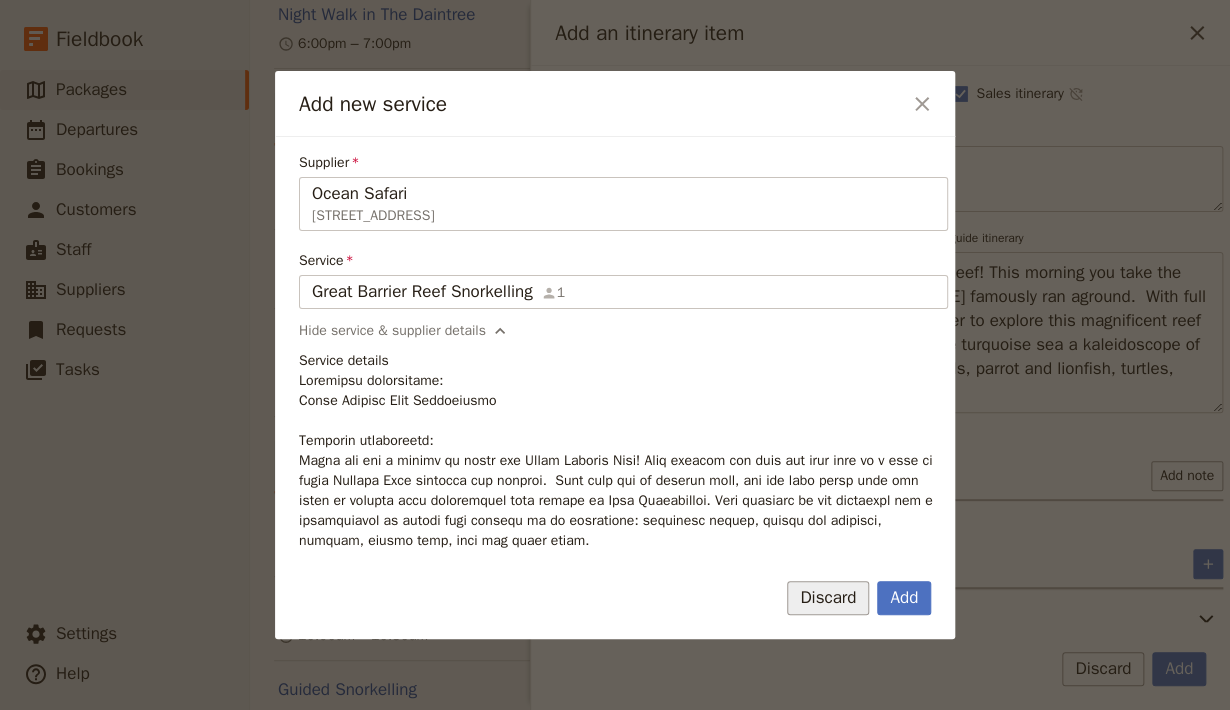 click on "Discard" at bounding box center (828, 598) 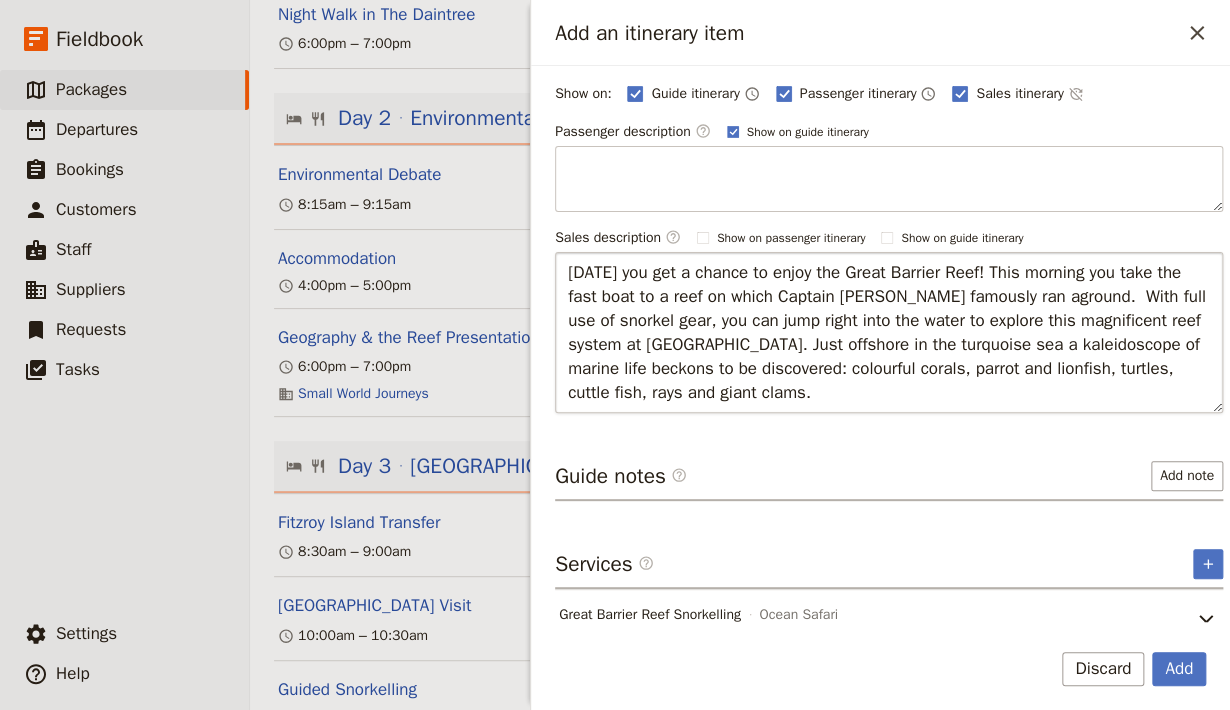 scroll, scrollTop: 0, scrollLeft: 0, axis: both 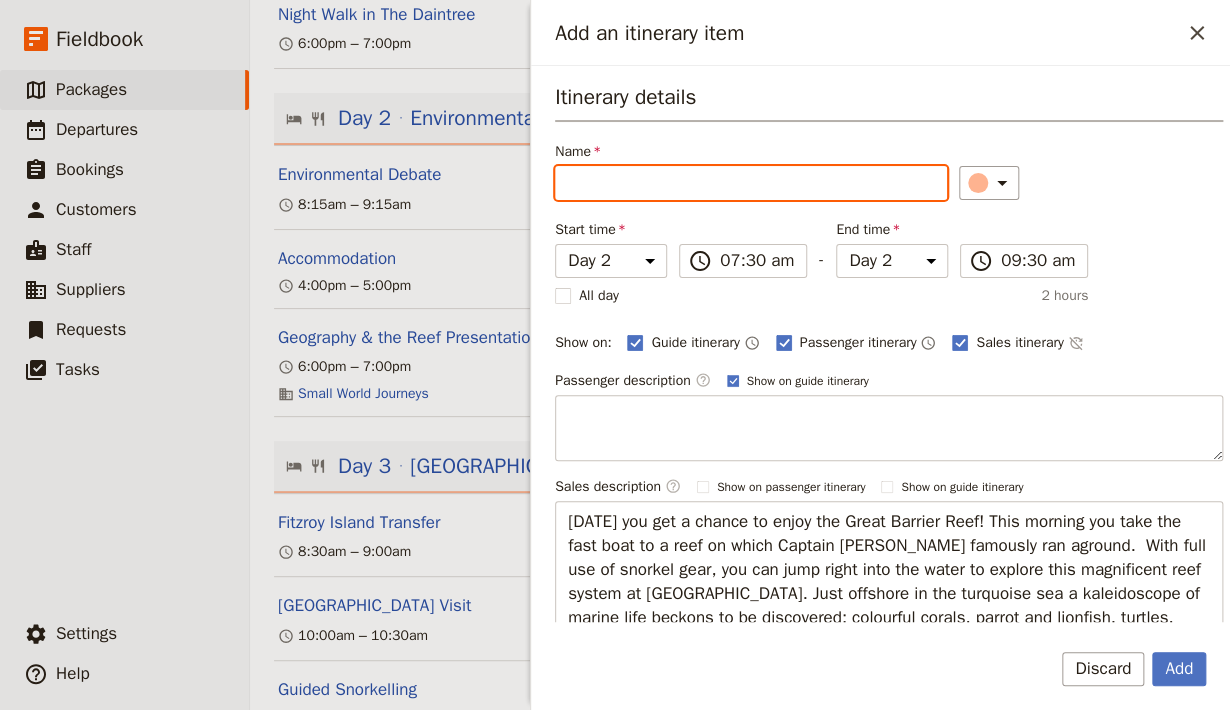 click on "Name" at bounding box center (751, 183) 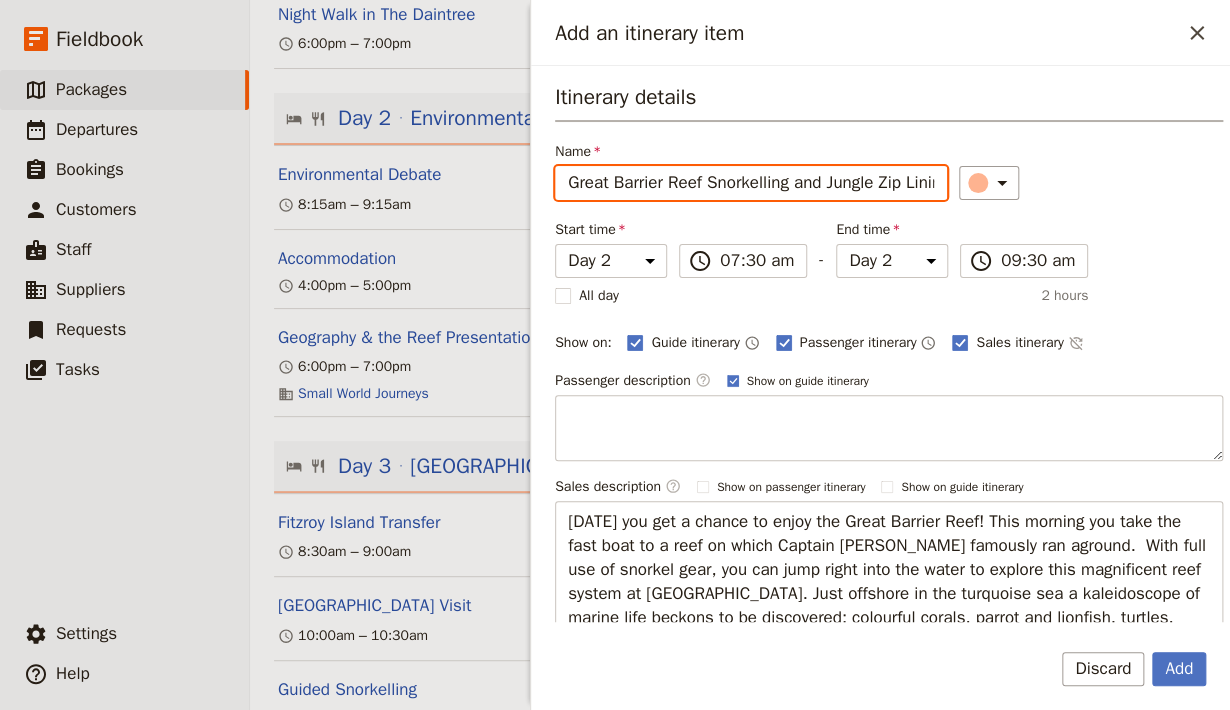 scroll, scrollTop: 0, scrollLeft: 9, axis: horizontal 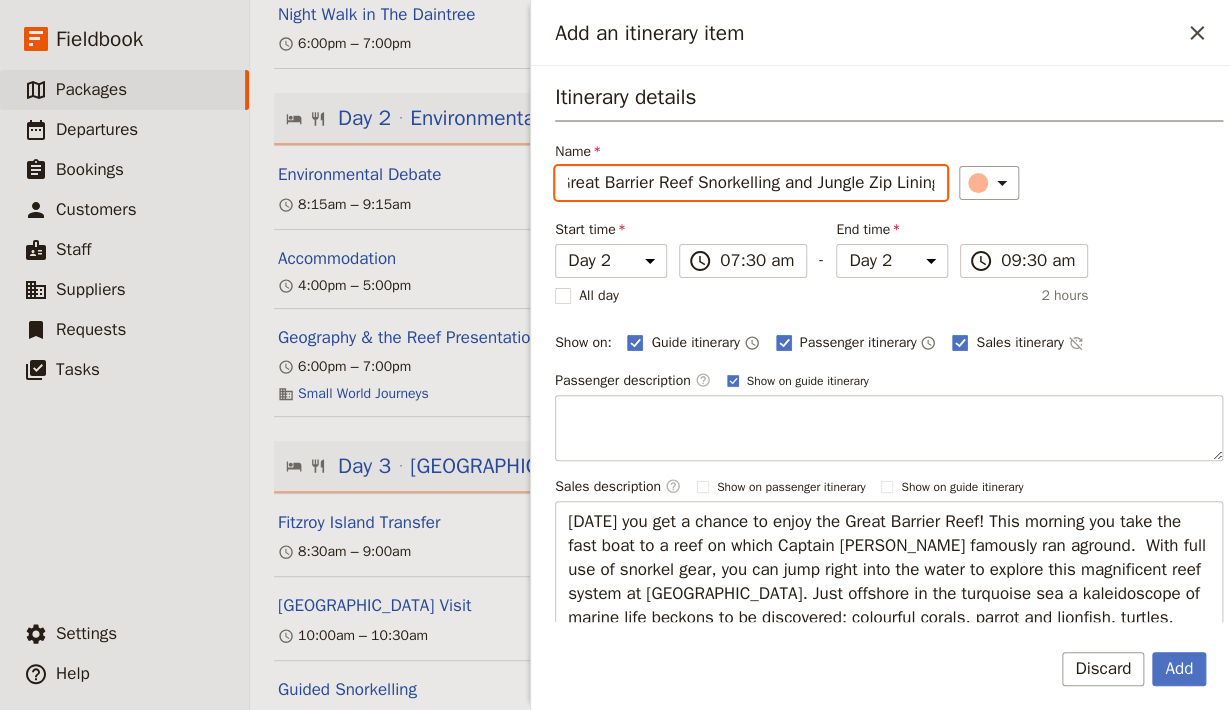 drag, startPoint x: 946, startPoint y: 190, endPoint x: 782, endPoint y: 181, distance: 164.24677 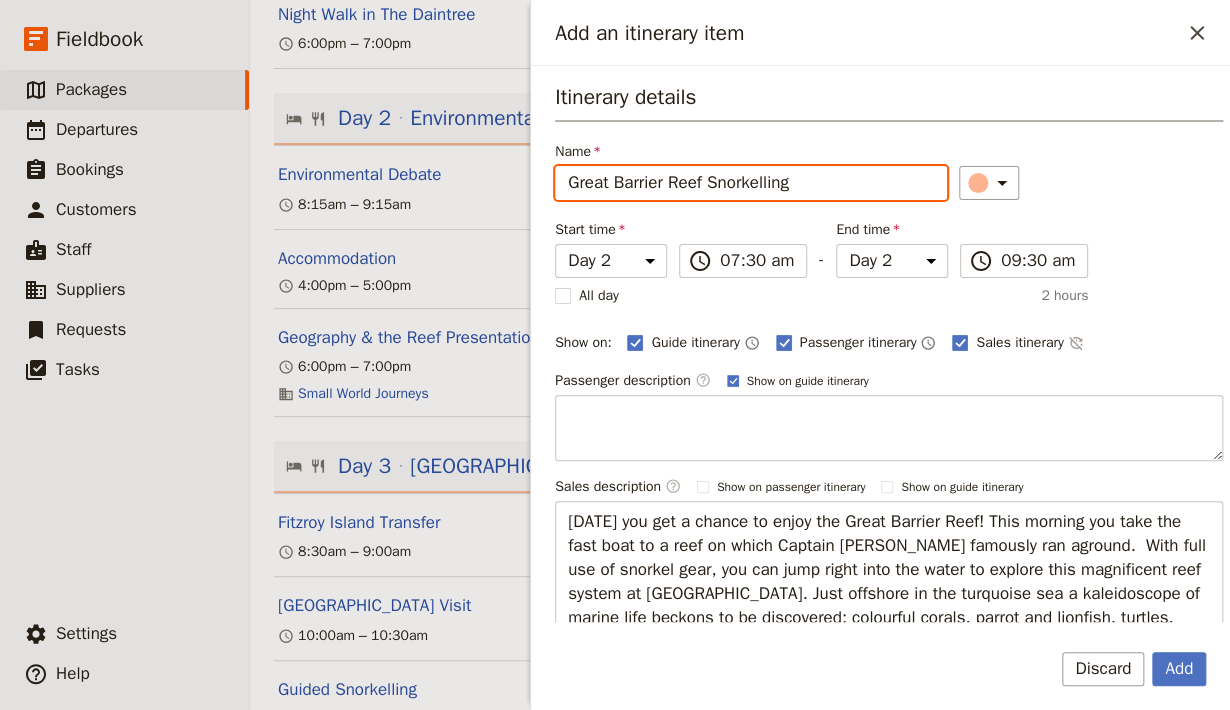 scroll, scrollTop: 0, scrollLeft: 0, axis: both 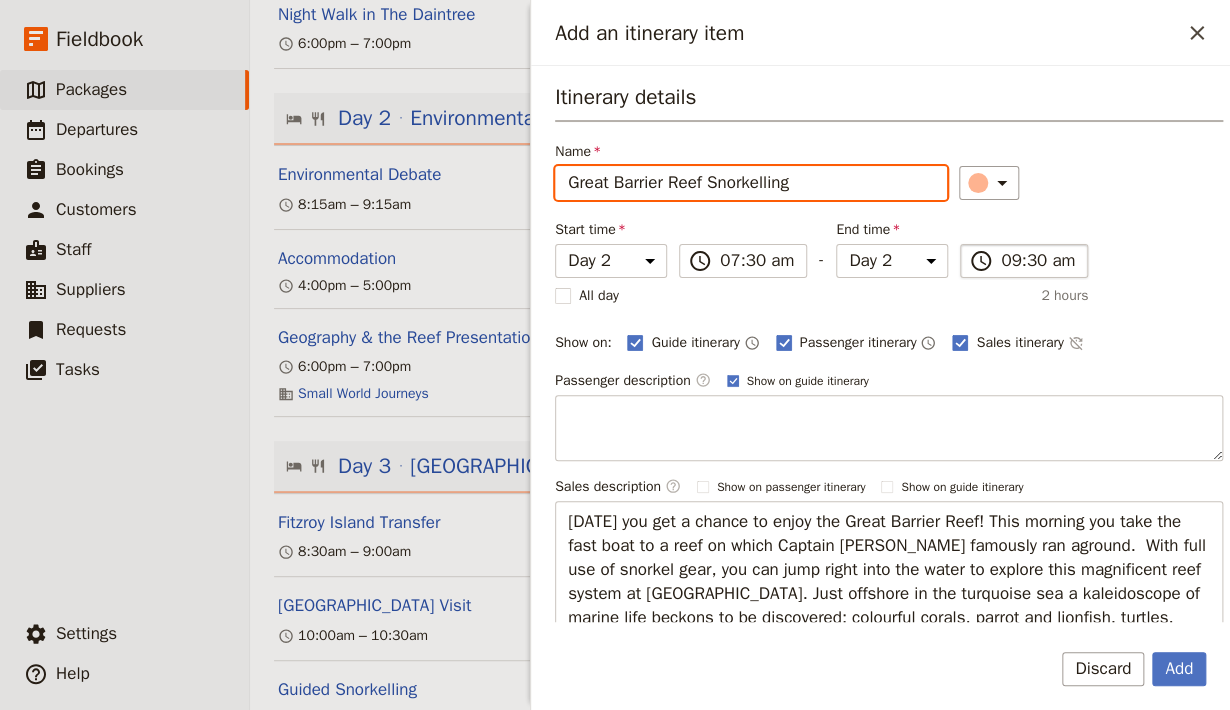 type on "Great Barrier Reef Snorkelling" 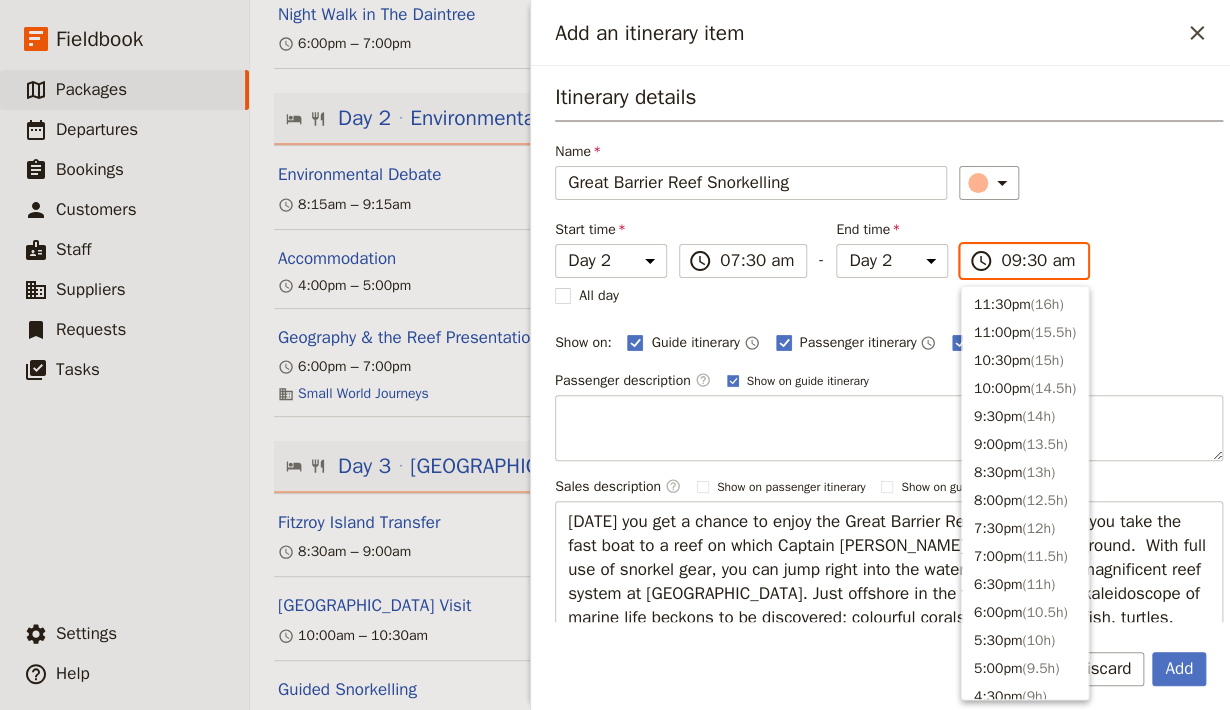 click on "09:30 am" at bounding box center (1038, 261) 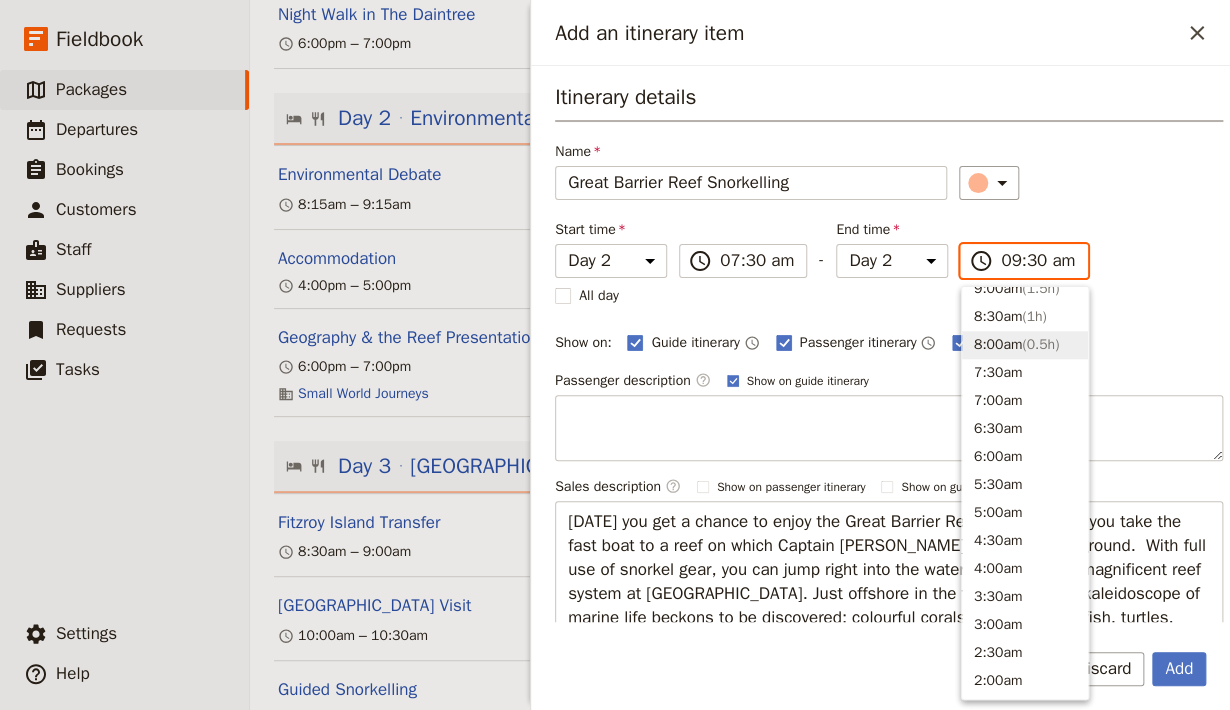 scroll, scrollTop: 559, scrollLeft: 0, axis: vertical 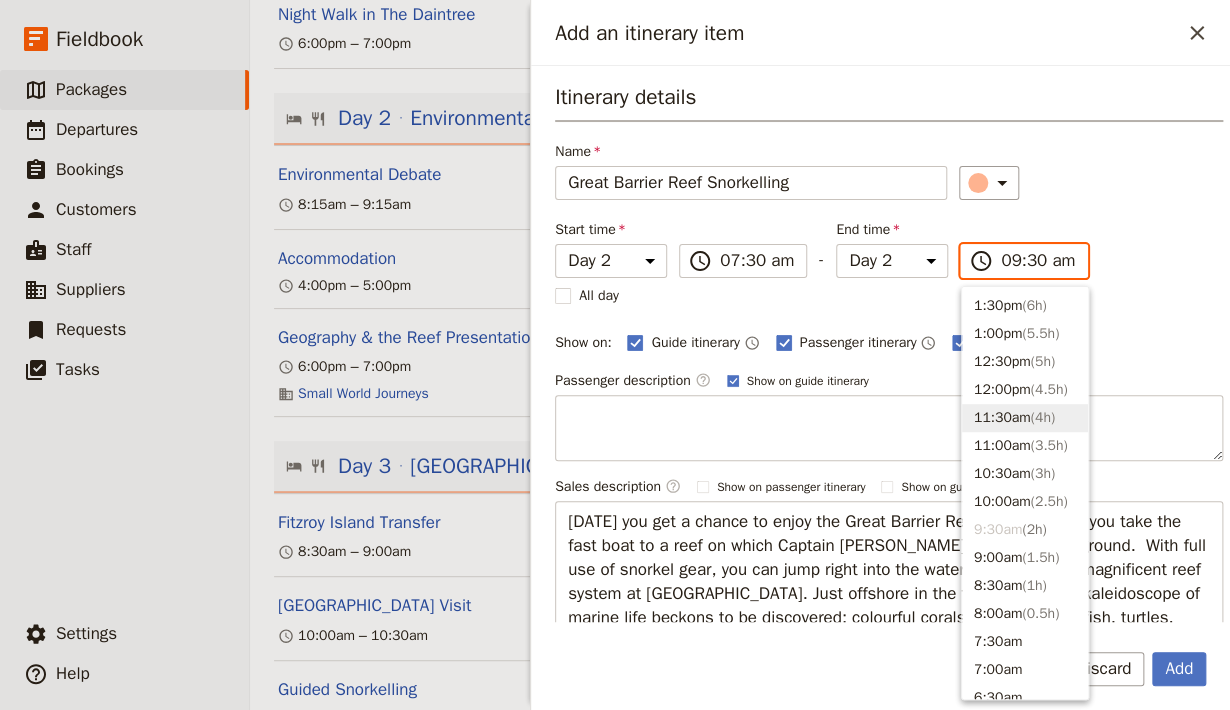 click on "11:30am  ( 4h )" at bounding box center (1025, 418) 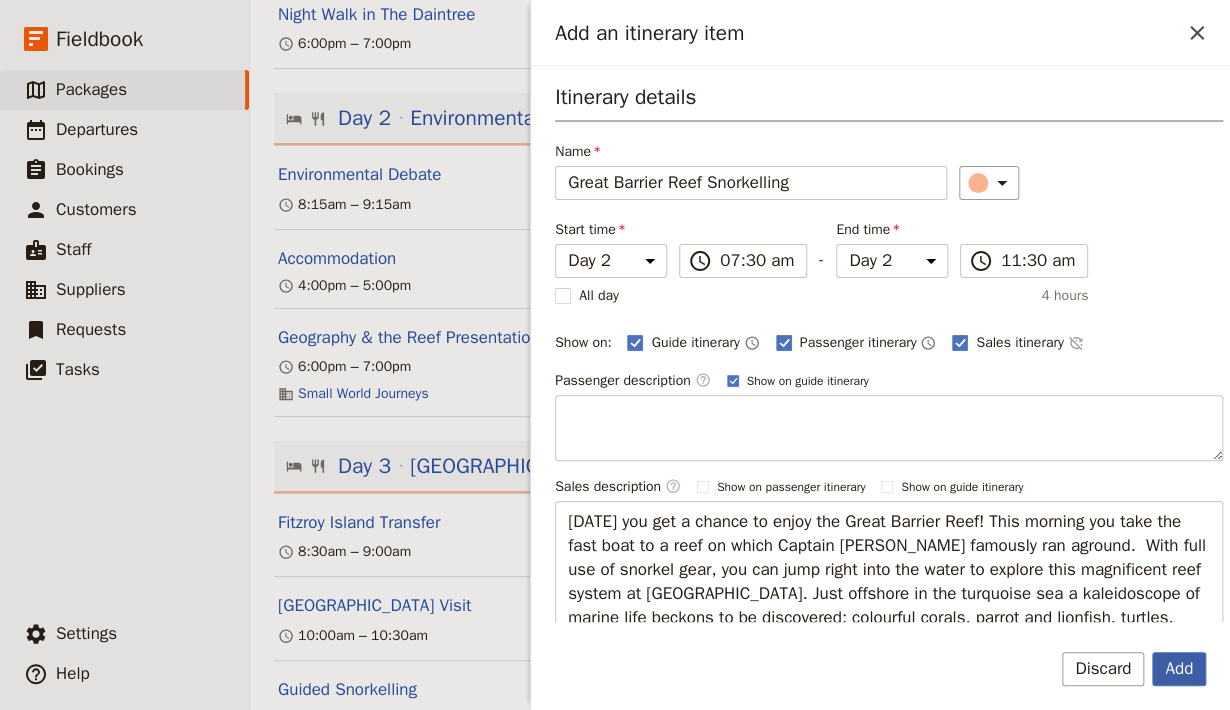 click on "Add" at bounding box center [1179, 669] 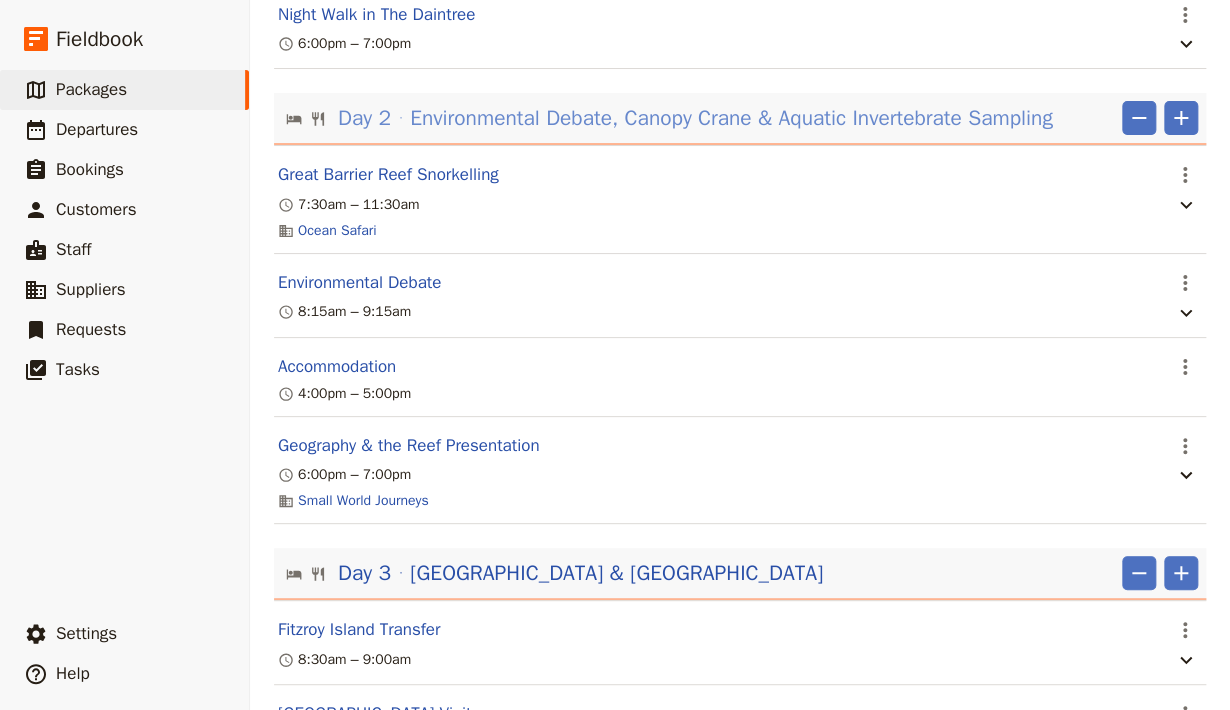 click on "Environmental Debate, Canopy Crane & Aquatic Invertebrate Sampling" at bounding box center [731, 118] 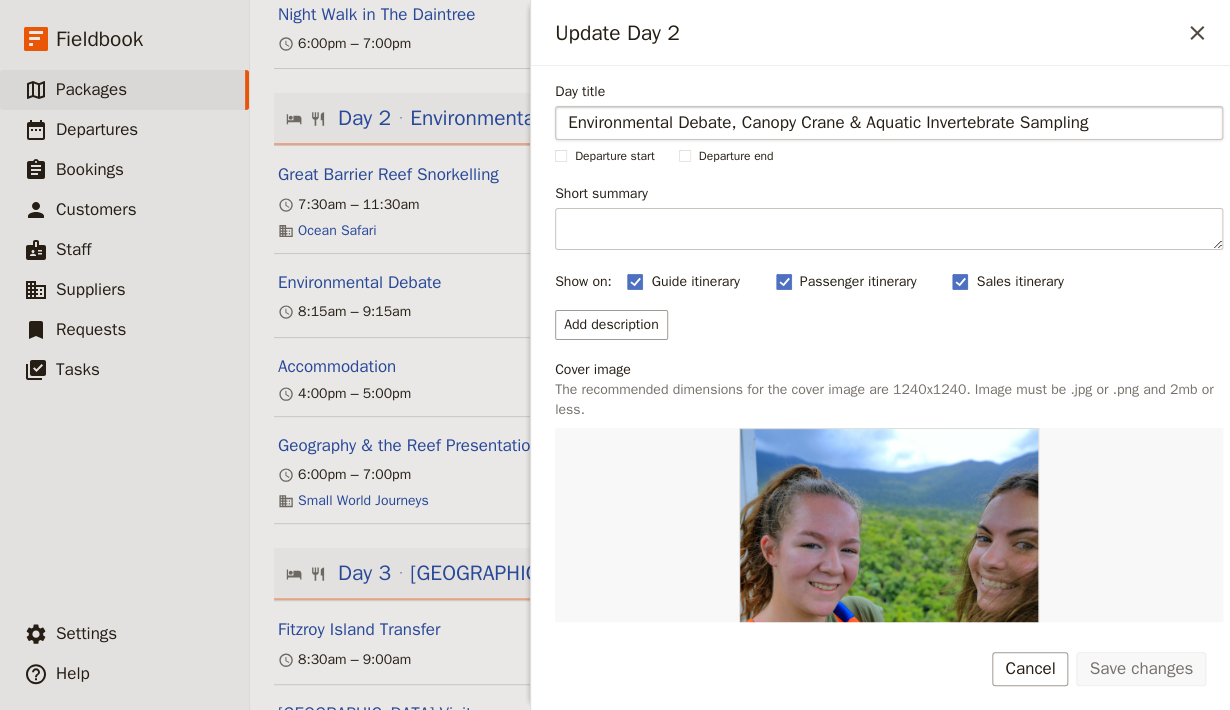 drag, startPoint x: 1139, startPoint y: 132, endPoint x: 467, endPoint y: 104, distance: 672.58307 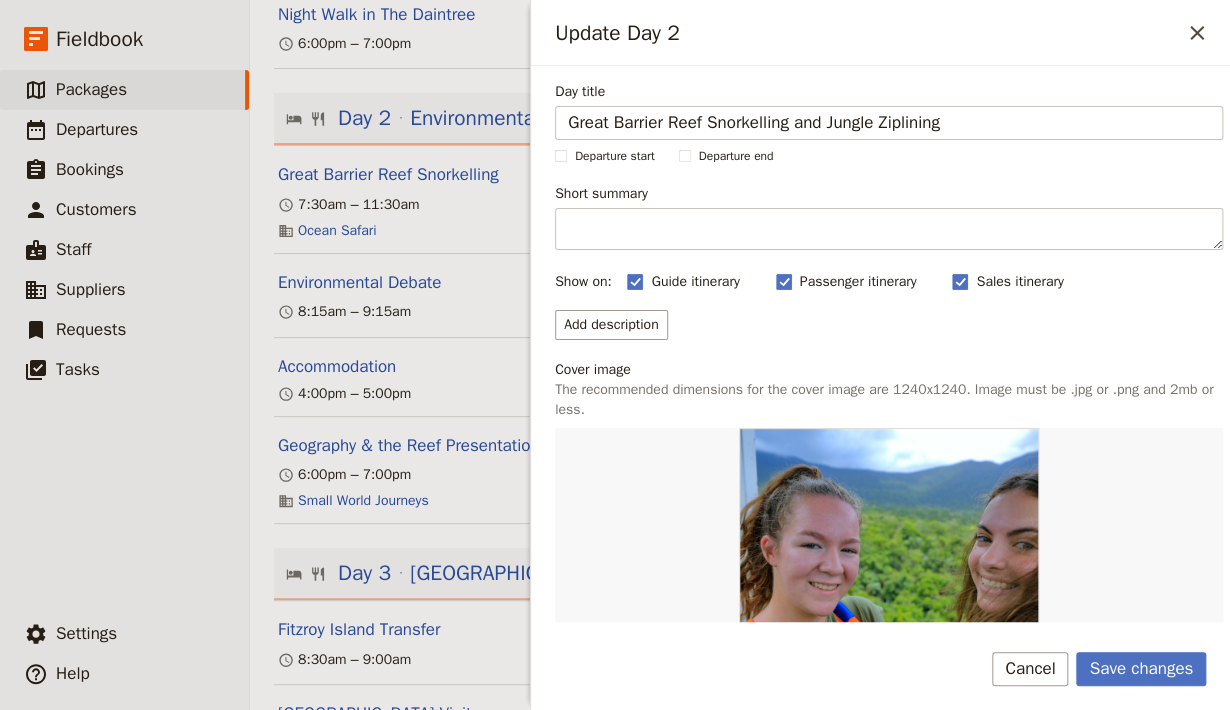 scroll, scrollTop: 134, scrollLeft: 0, axis: vertical 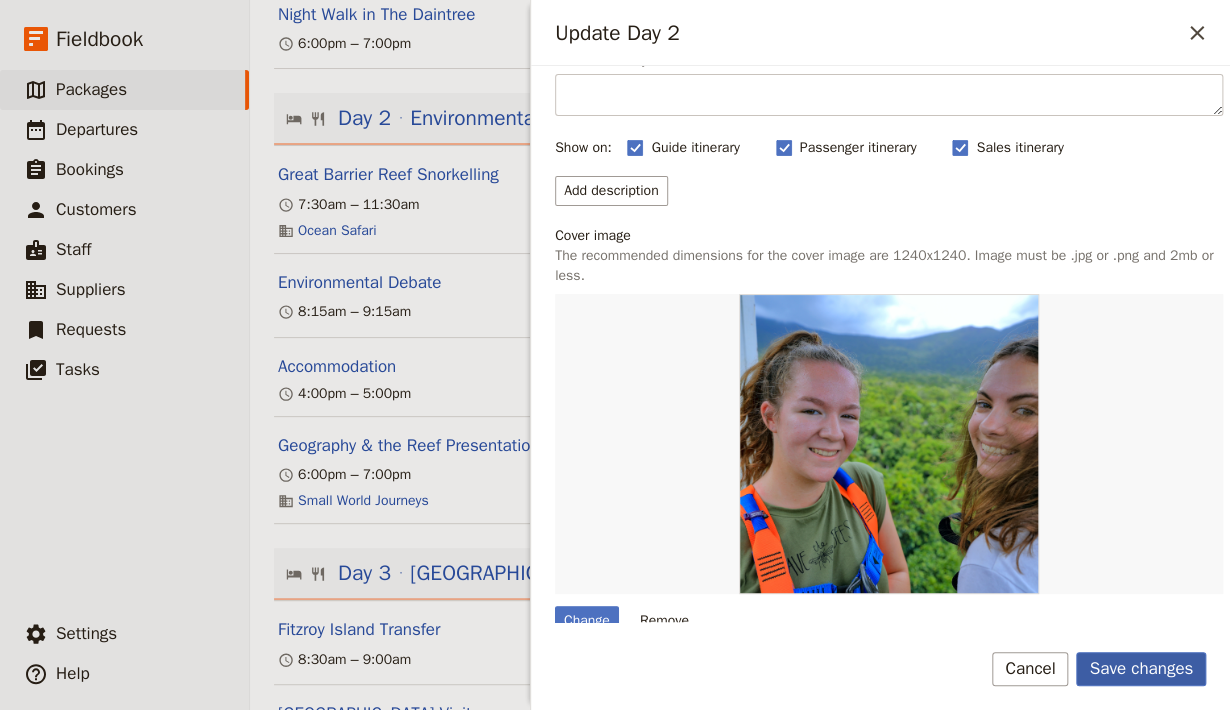 type on "Great Barrier Reef Snorkelling and Jungle Ziplining" 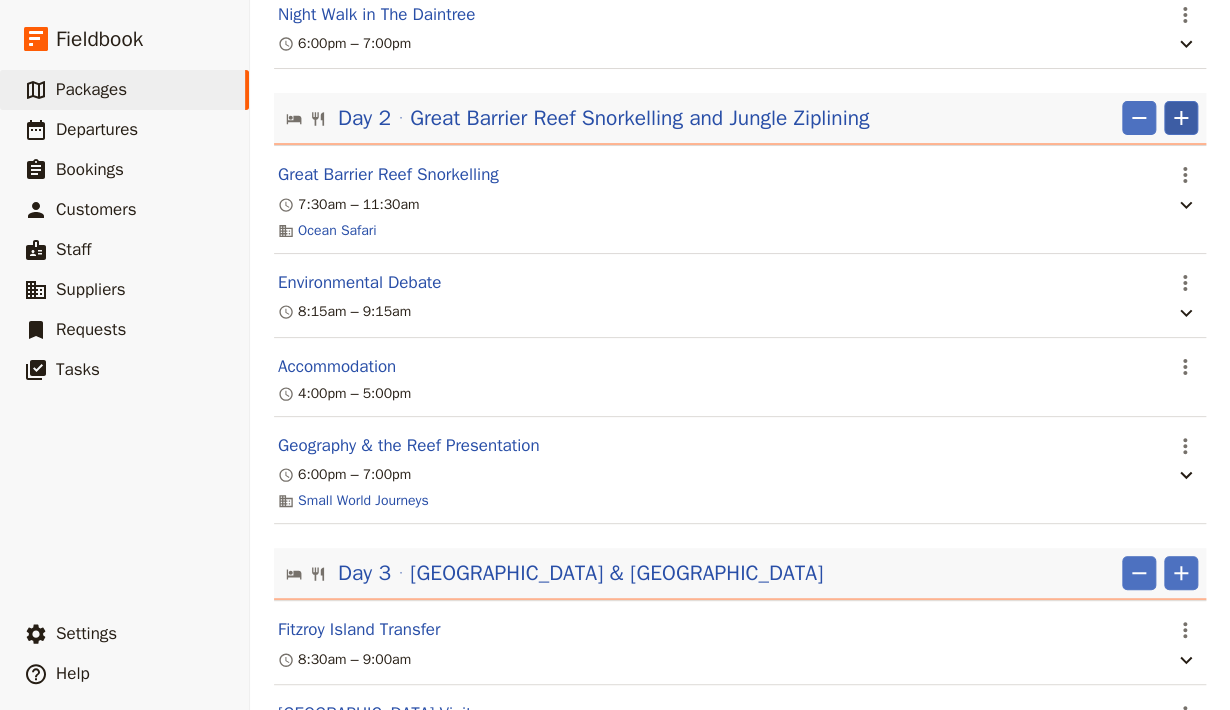 click 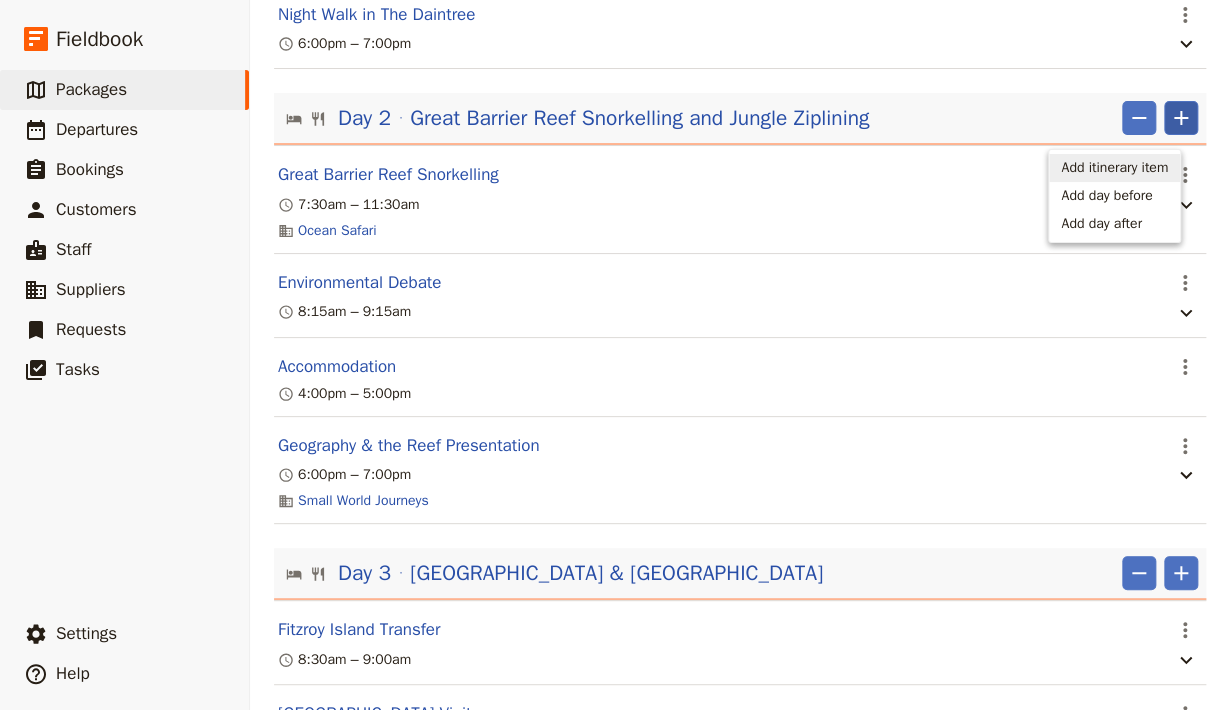 click on "Add itinerary item" at bounding box center (1114, 168) 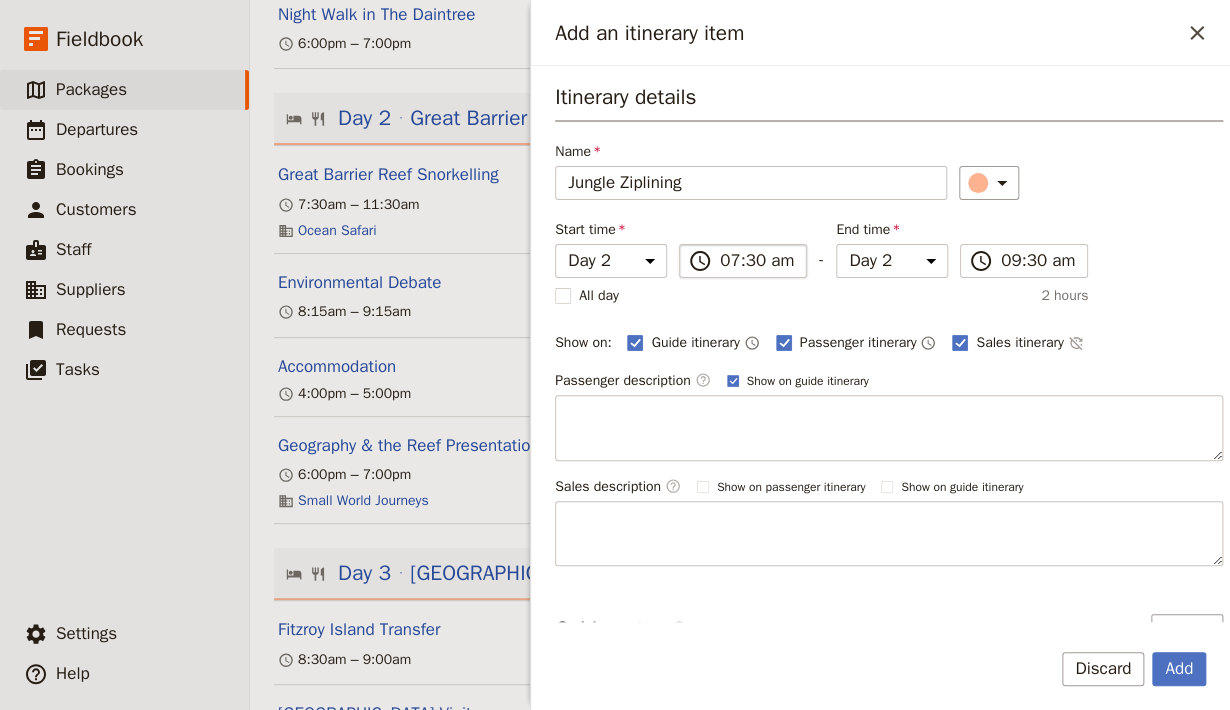 type on "Jungle Ziplining" 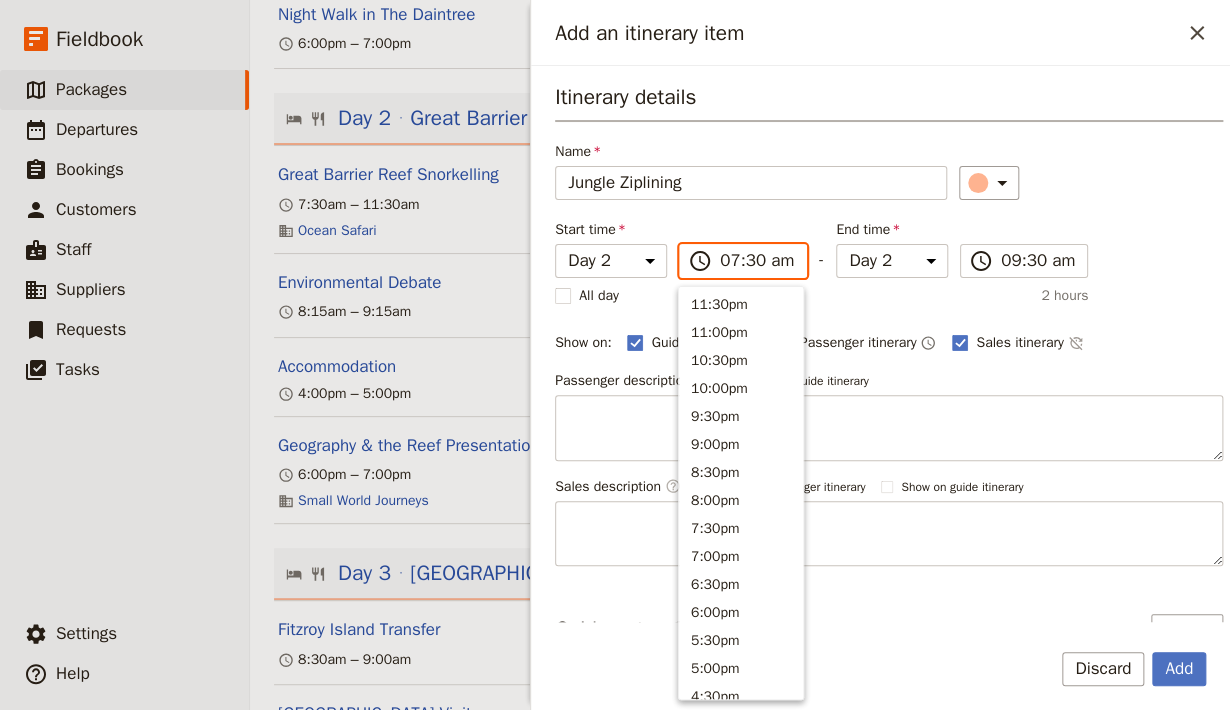 click on "07:30 am" at bounding box center [757, 261] 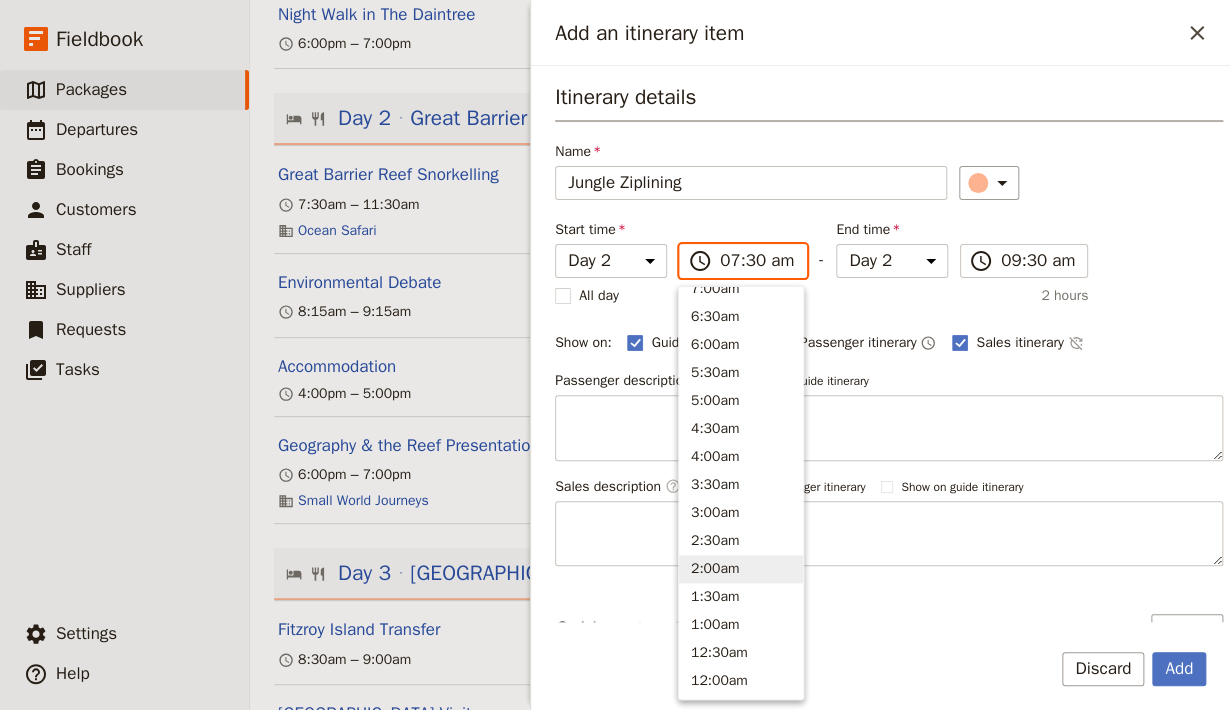 scroll, scrollTop: 402, scrollLeft: 0, axis: vertical 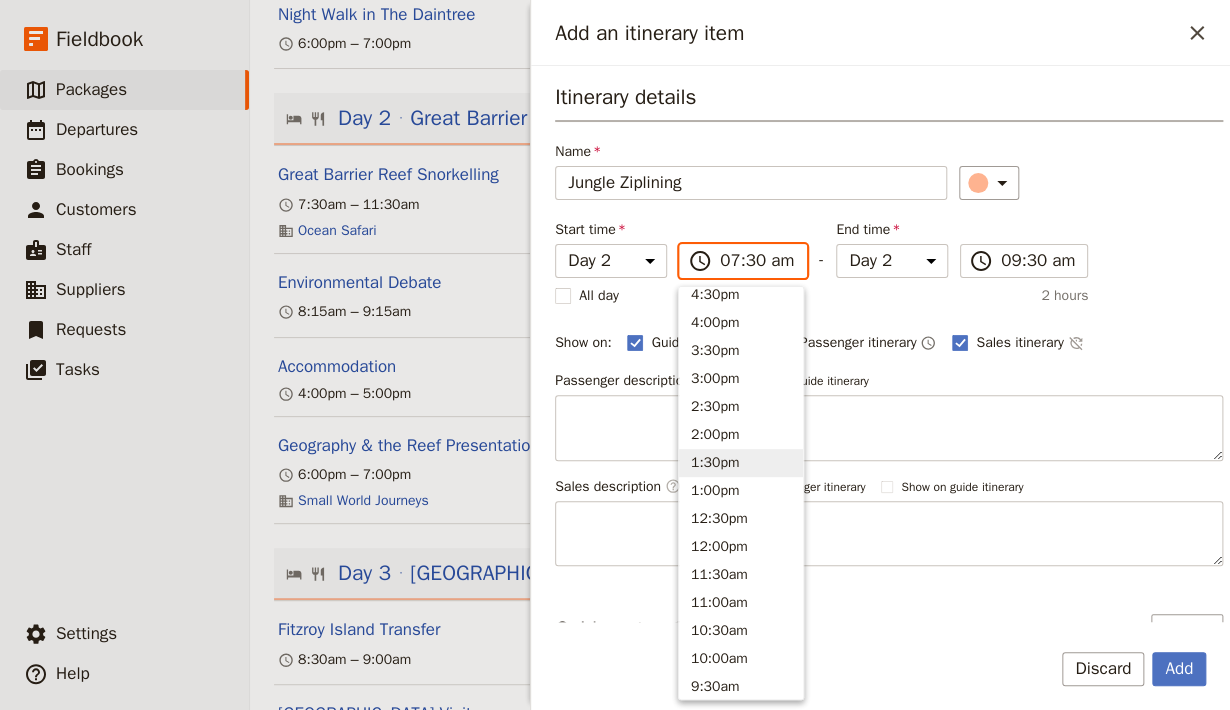 click on "1:30pm" at bounding box center (741, 463) 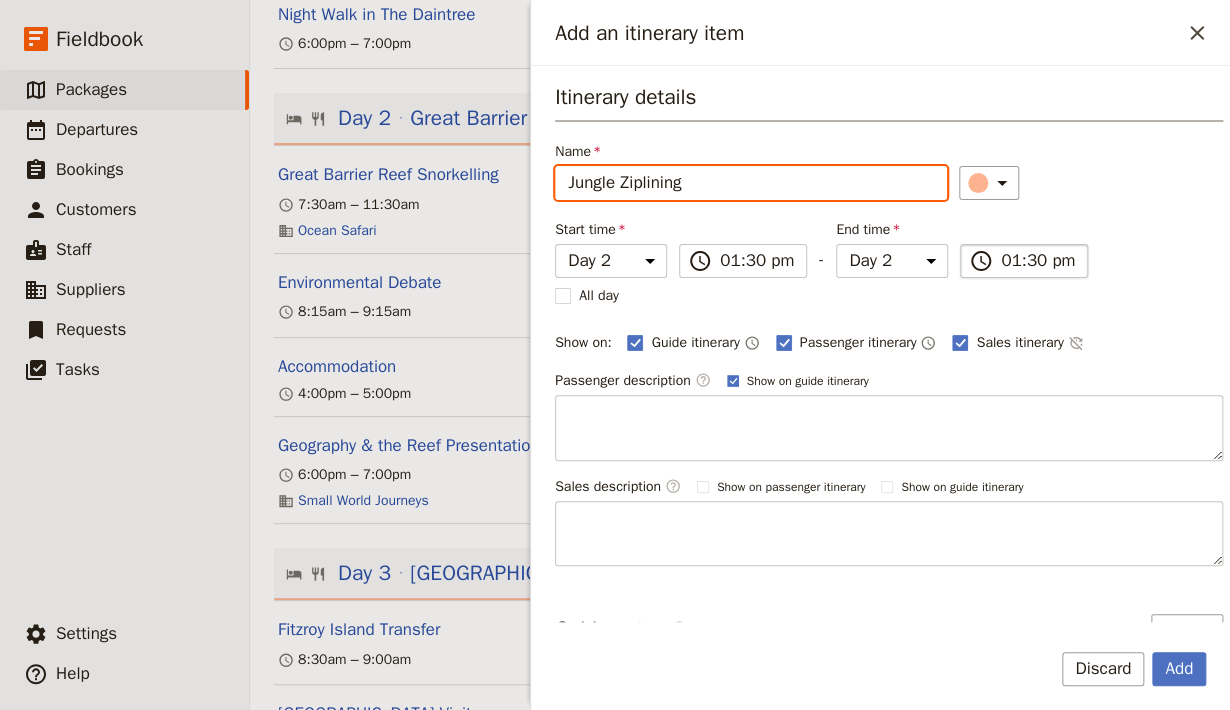 click on "01:30 pm" at bounding box center (1038, 261) 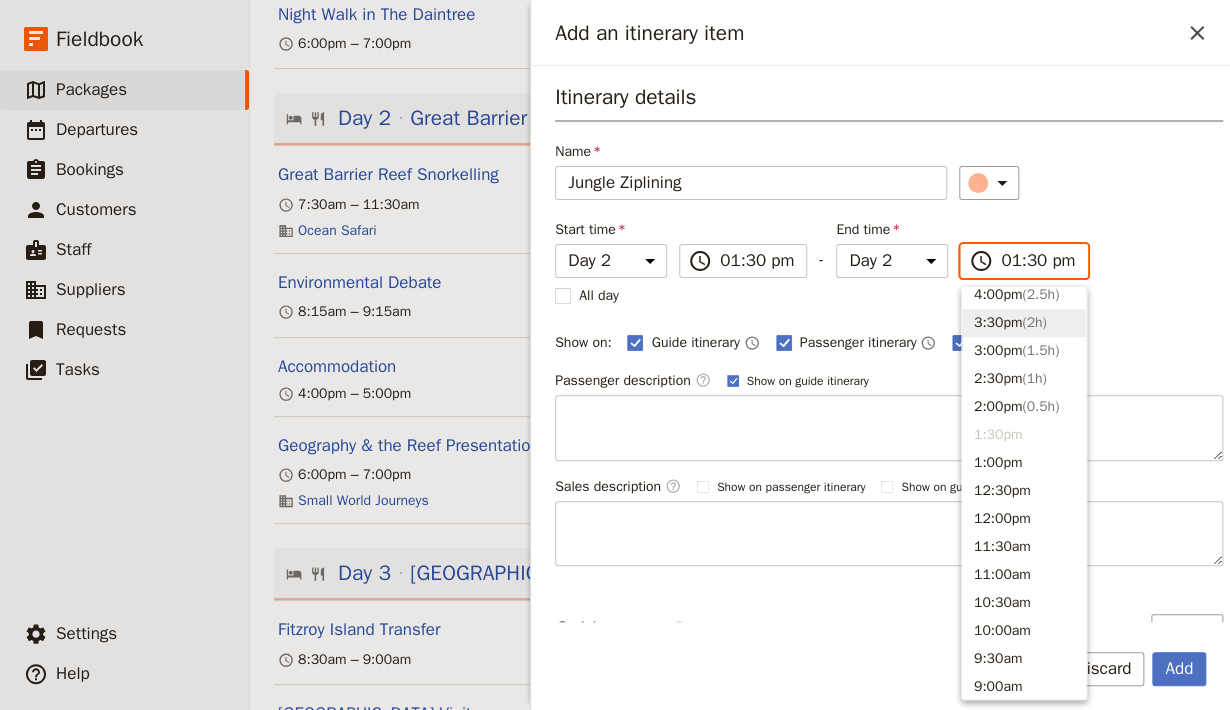 scroll, scrollTop: 295, scrollLeft: 0, axis: vertical 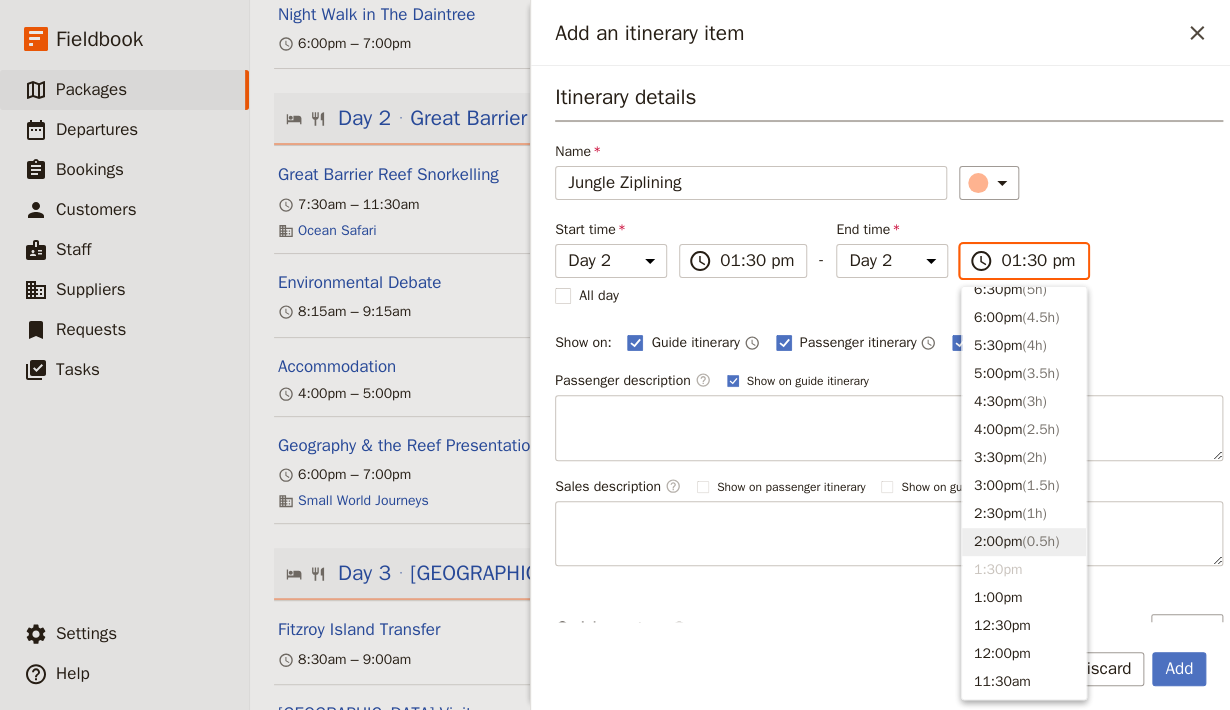 click on "2:00pm  ( 0.5h )" at bounding box center [1024, 542] 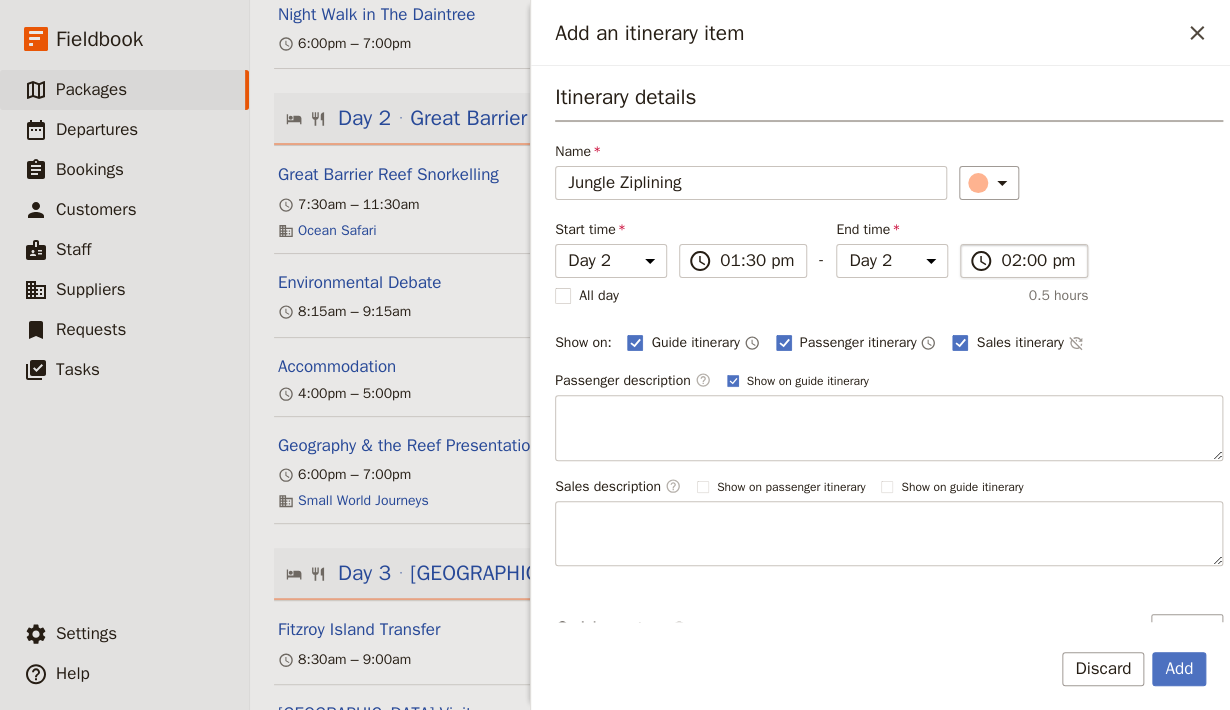 click on "​ 02:00 pm" at bounding box center [1024, 261] 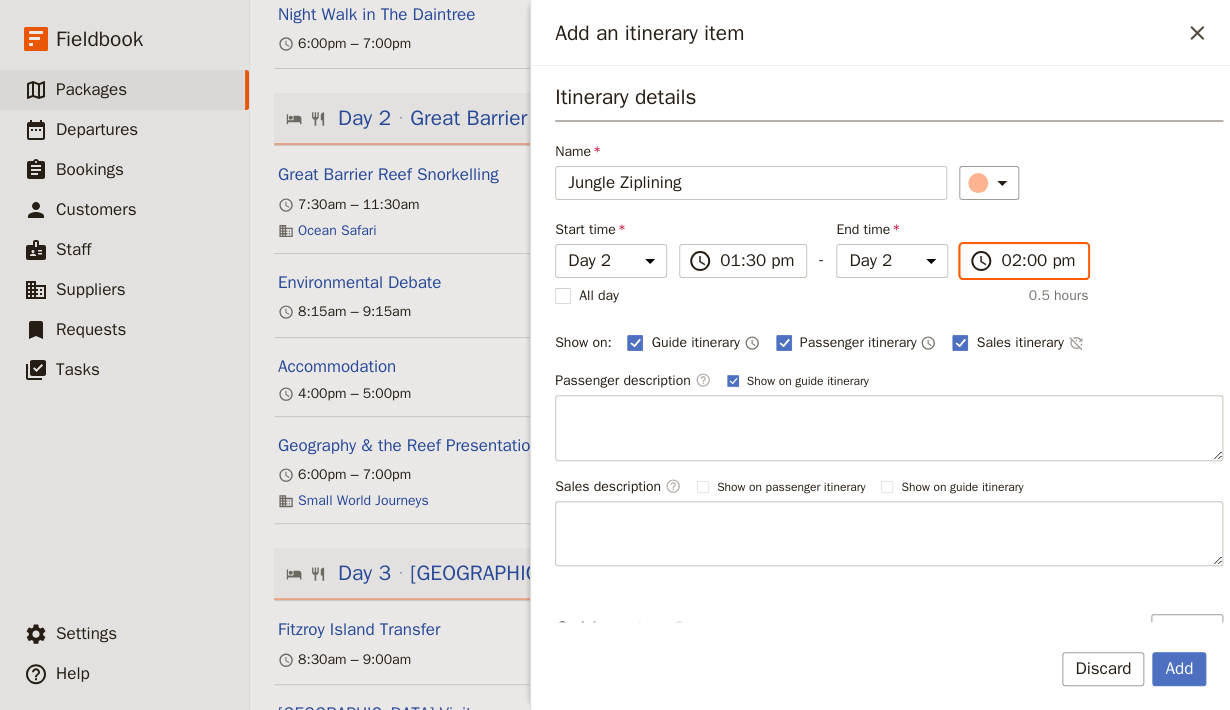 click on "02:00 pm" at bounding box center [1038, 261] 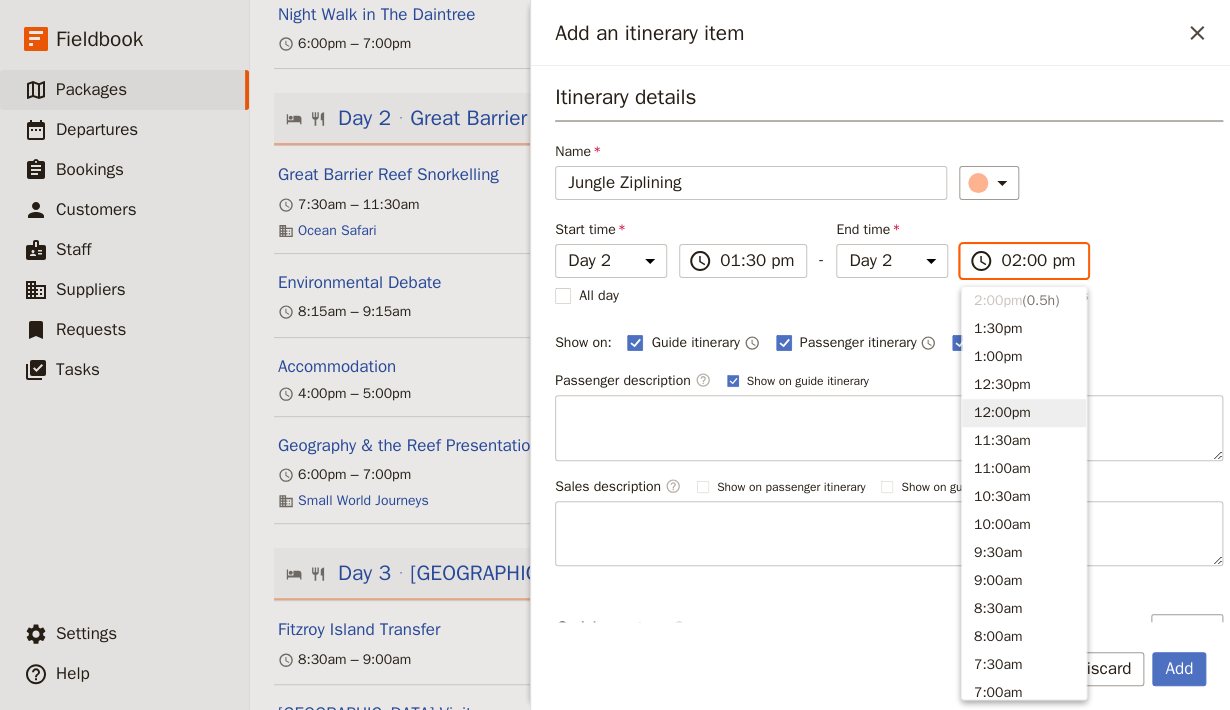 scroll, scrollTop: 133, scrollLeft: 0, axis: vertical 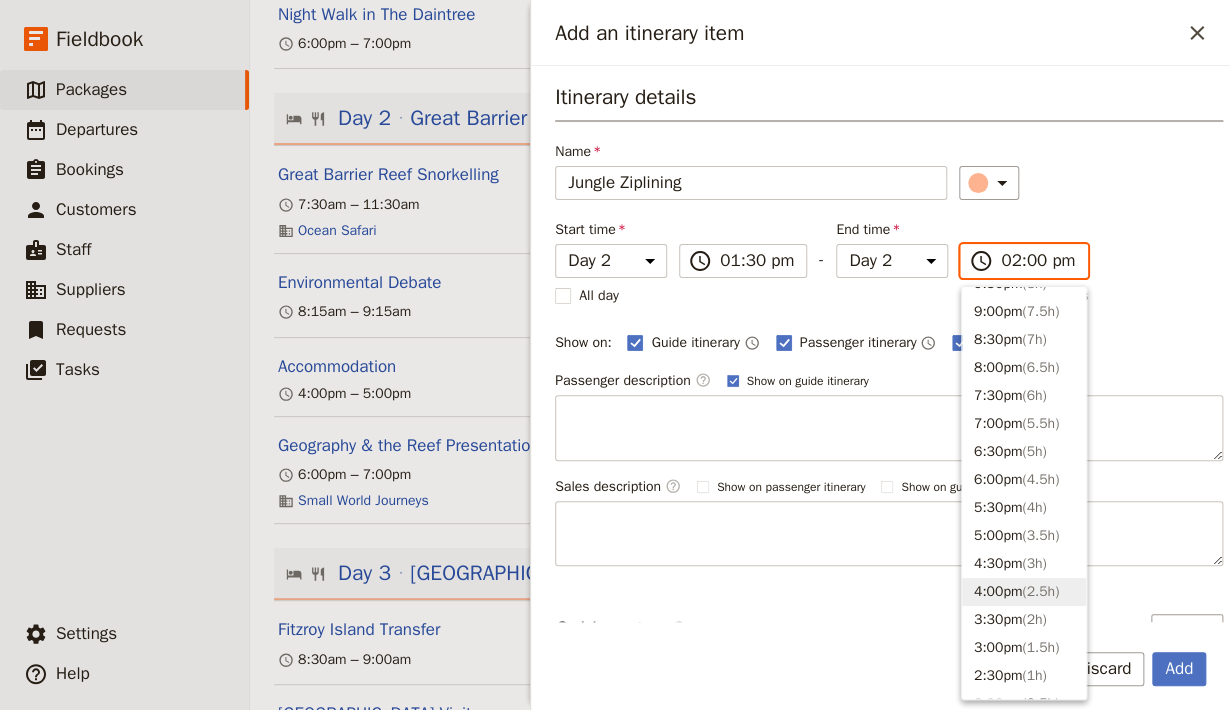 click on "4:00pm  ( 2.5h )" at bounding box center [1024, 592] 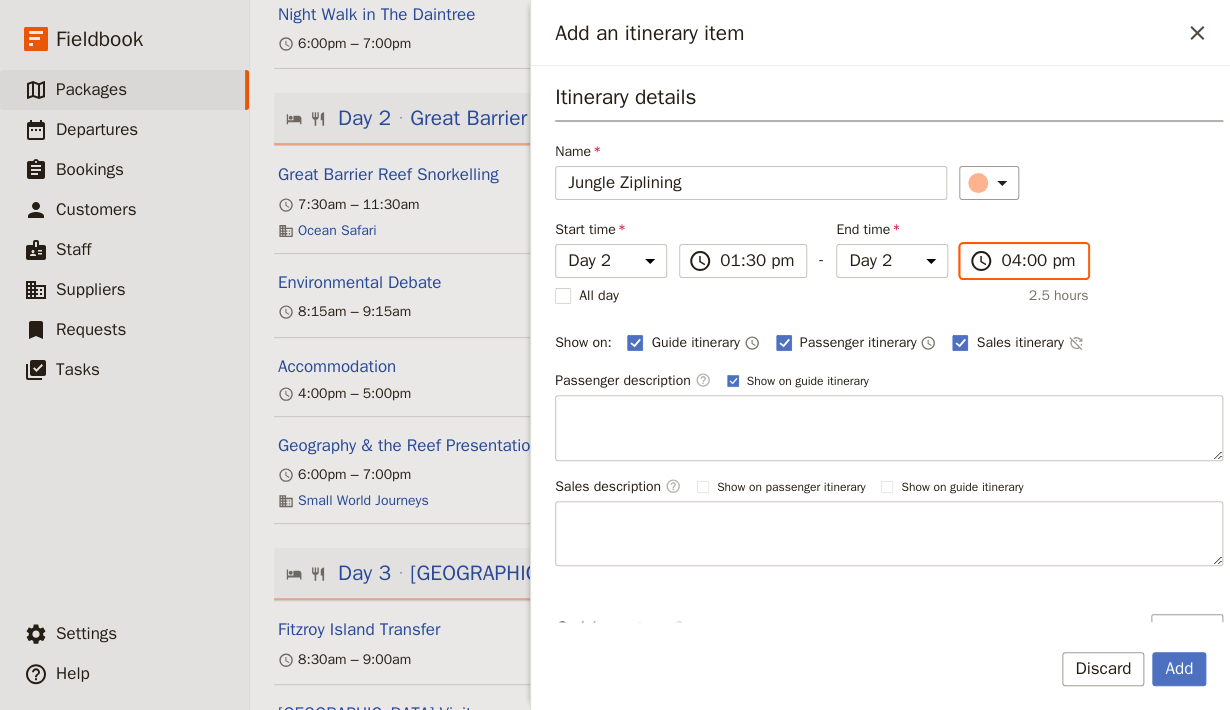 scroll, scrollTop: 114, scrollLeft: 0, axis: vertical 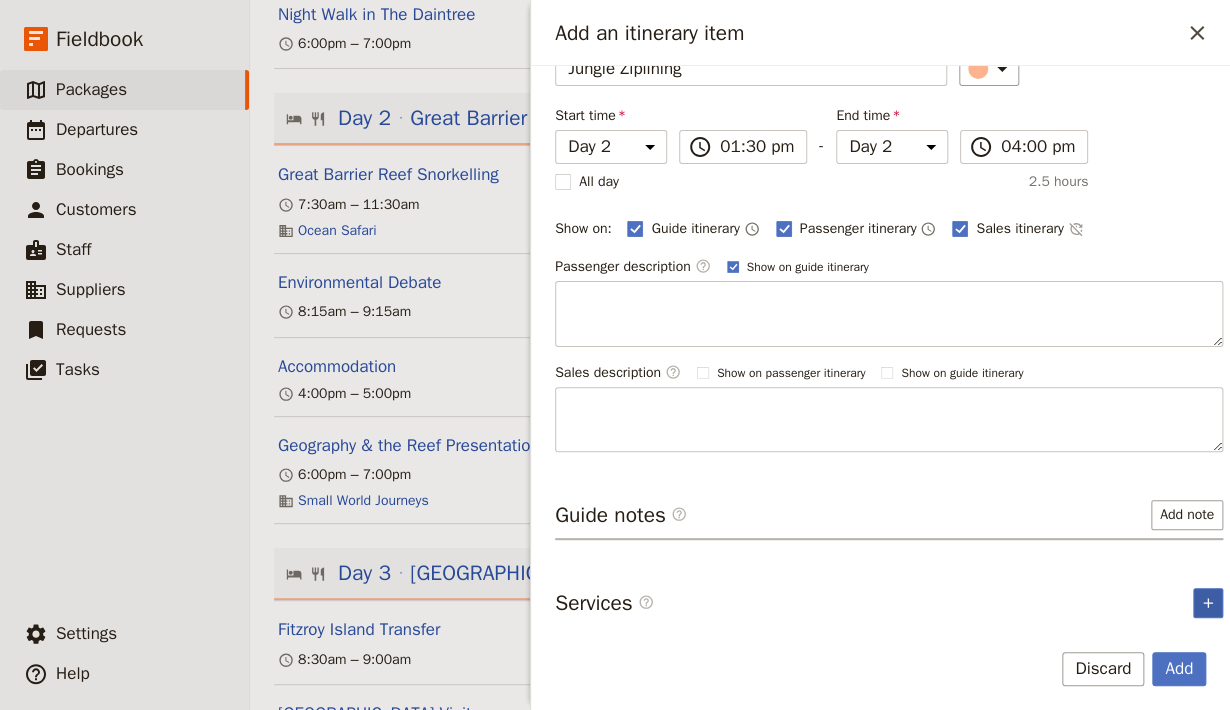 click 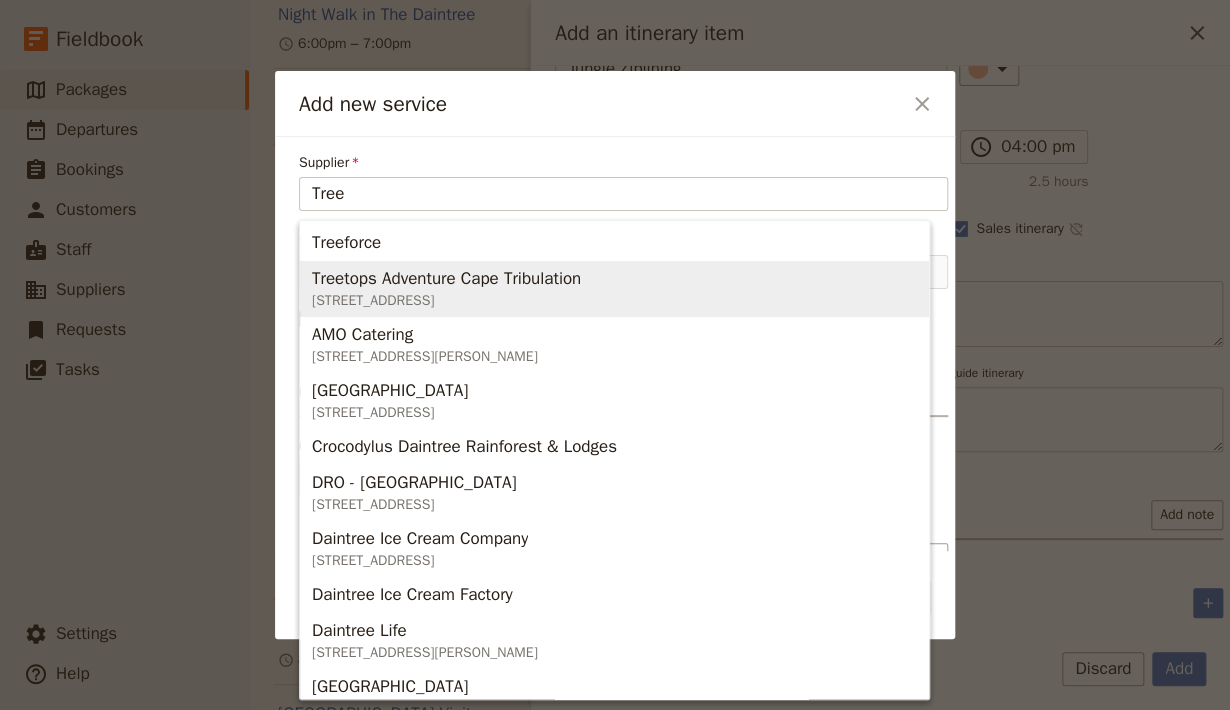 click on "[STREET_ADDRESS]" at bounding box center (446, 301) 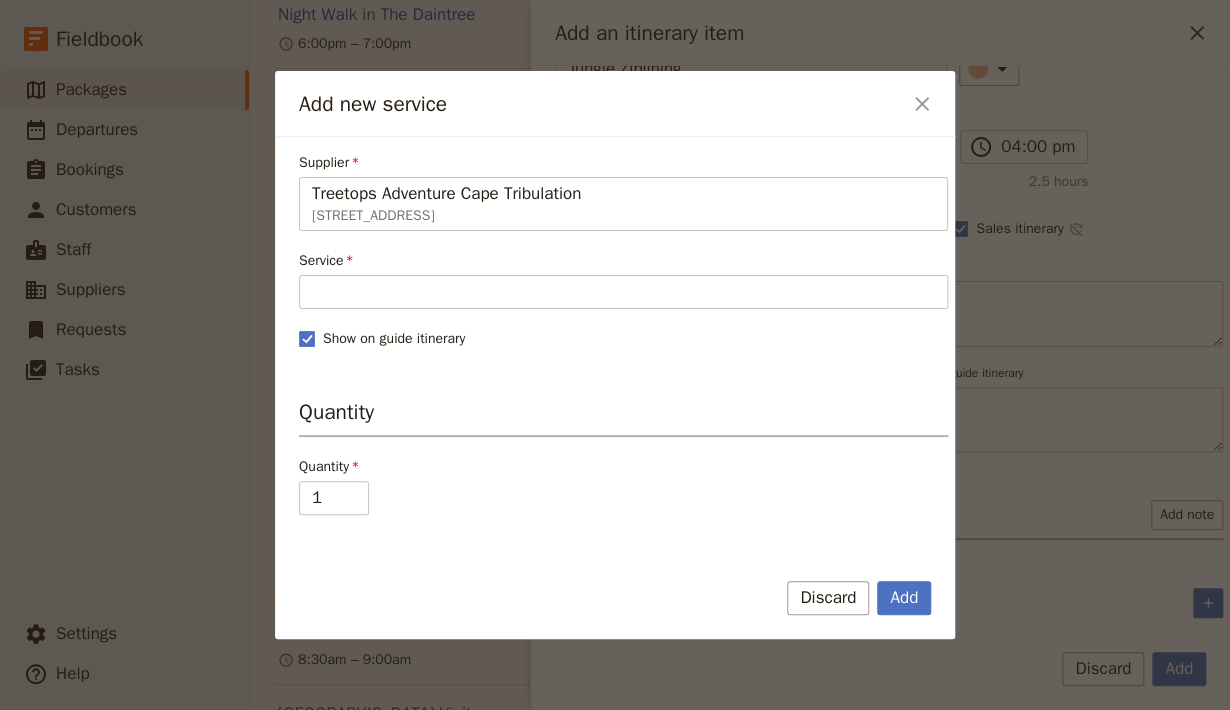 type on "Treetops Adventure Cape Tribulation" 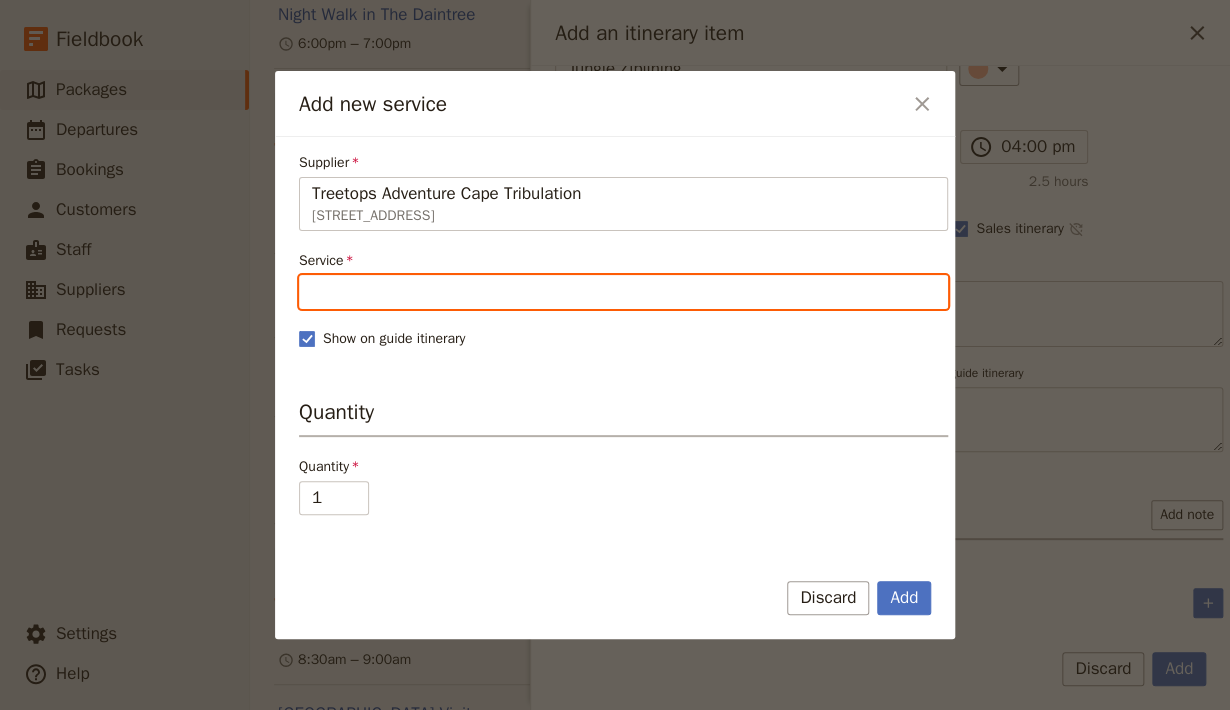 click on "Service" at bounding box center [623, 292] 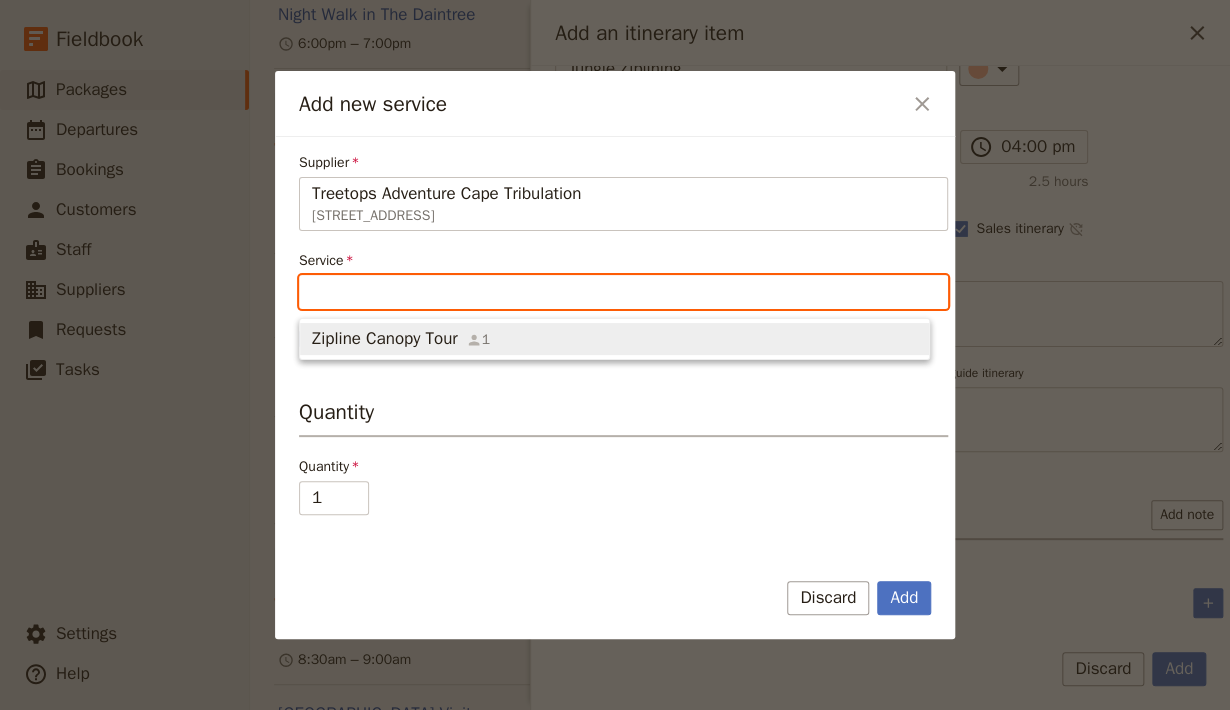 click on "Zipline Canopy Tour" at bounding box center [385, 339] 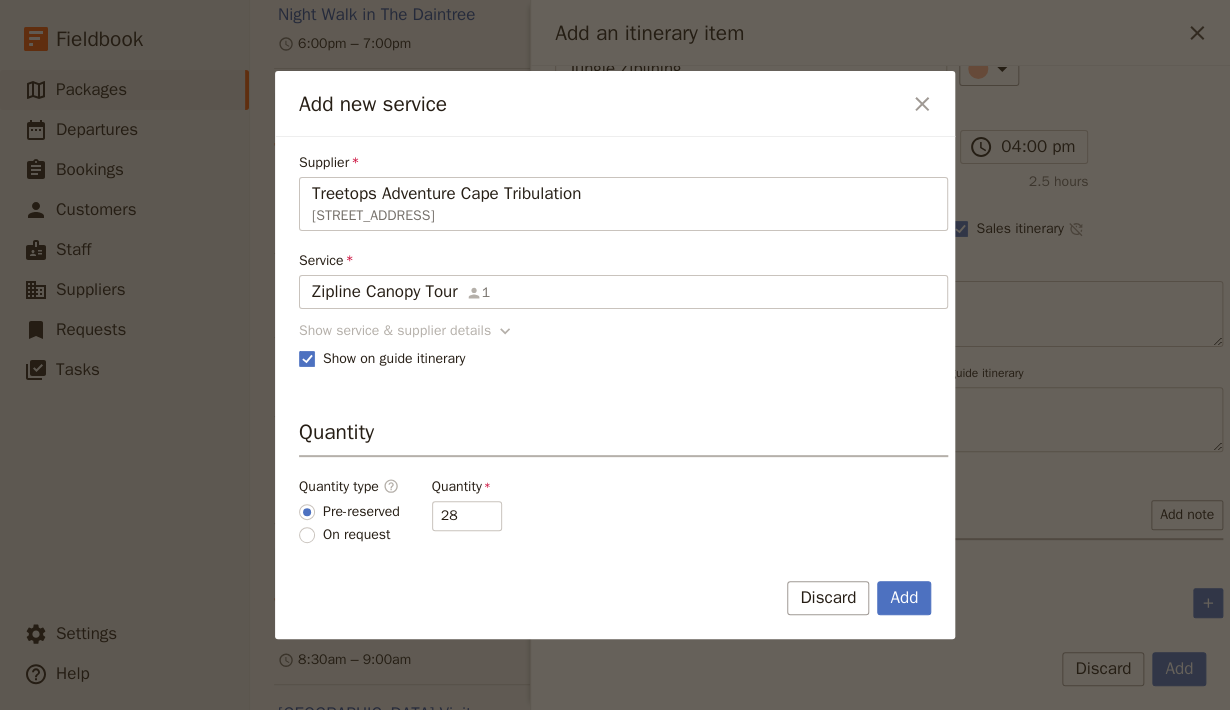 click 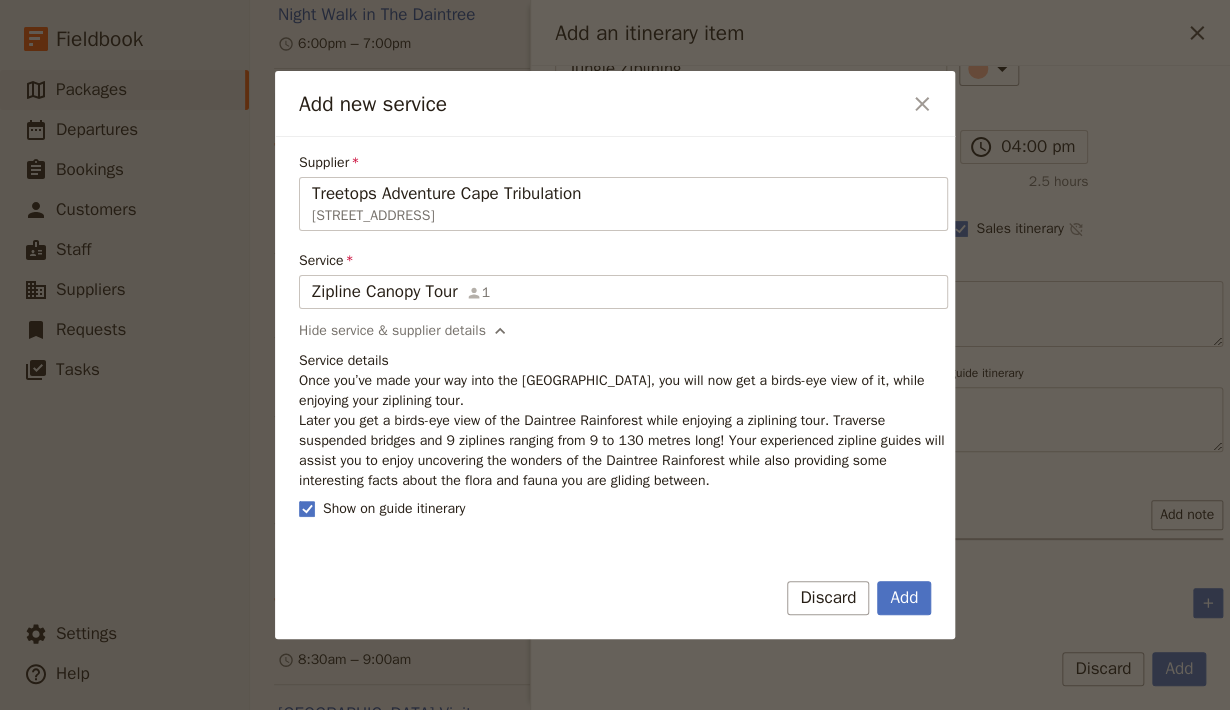 drag, startPoint x: 716, startPoint y: 478, endPoint x: 296, endPoint y: 413, distance: 425 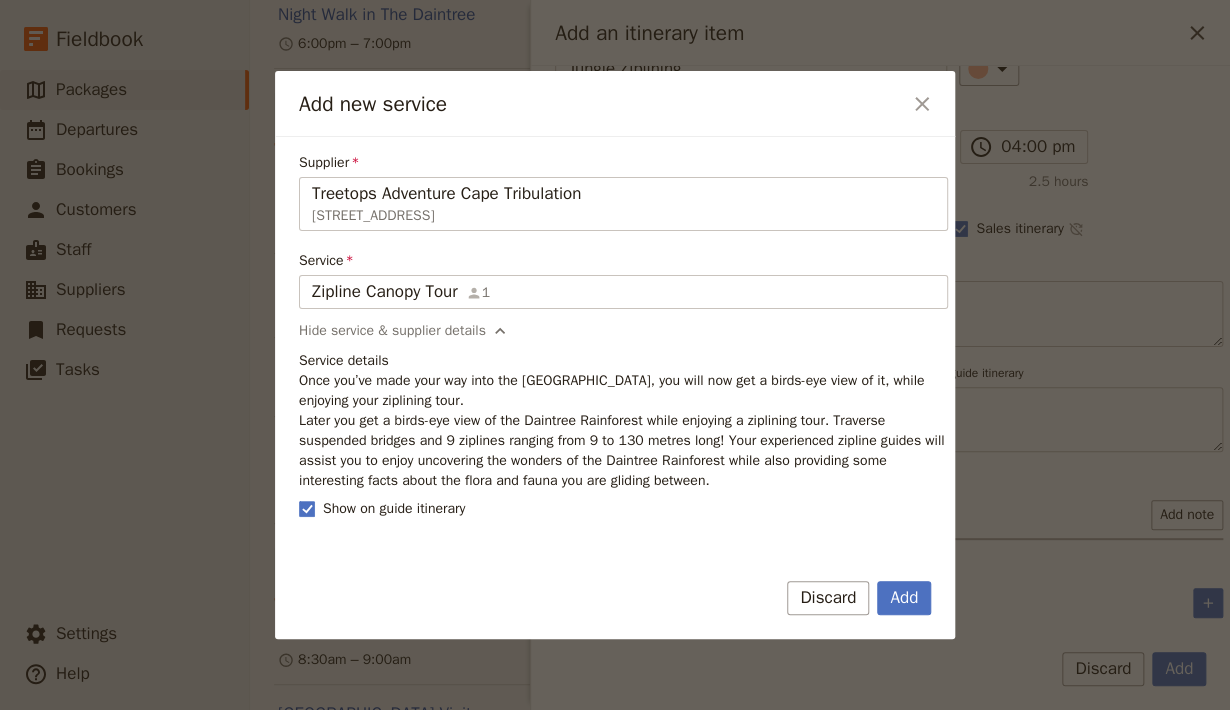 click on "Supplier Treetops Adventure Cape Tribulation [STREET_ADDRESS] Tribulation QLD 4873 Treetops Adventure Cape Tribulation Service Zipline Canopy Tour 1 Zipline Canopy Tour Hide service & supplier details Service details Once you’ve made your way into the [GEOGRAPHIC_DATA], you will now get a birds-eye view of it, while enjoying your ziplining tour.
Later you get a birds-eye view of the Daintree Rainforest while enjoying a ziplining tour. Traverse suspended bridges and 9 ziplines ranging from 9 to 130 metres long! Your experienced zipline guides will assist you to enjoy uncovering the wonders of the Daintree Rainforest while also providing some interesting facts about the flora and fauna you are gliding between.  Show on guide itinerary Quantity Quantity type ​ Pre-reserved On request Quantity 28 28 spots pre-reserved for group of 28 passengers Guide notes ​ Add note Supplier request notes ​ Add note" at bounding box center (615, 344) 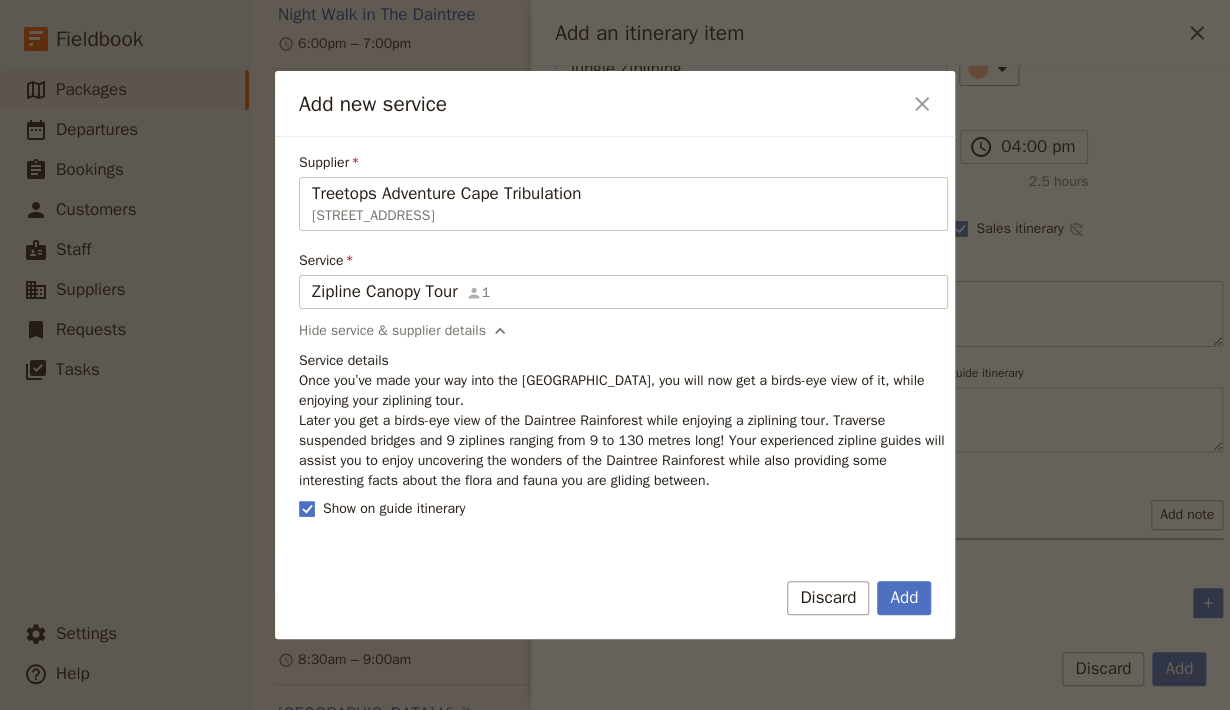 copy on "Later you get a birds-eye view of the Daintree Rainforest while enjoying a ziplining tour. Traverse suspended bridges and 9 ziplines ranging from 9 to 130 metres long! Your experienced zipline guides will assist you to enjoy uncovering the wonders of the Daintree Rainforest while also providing some interesting facts about the flora and fauna you are gliding between." 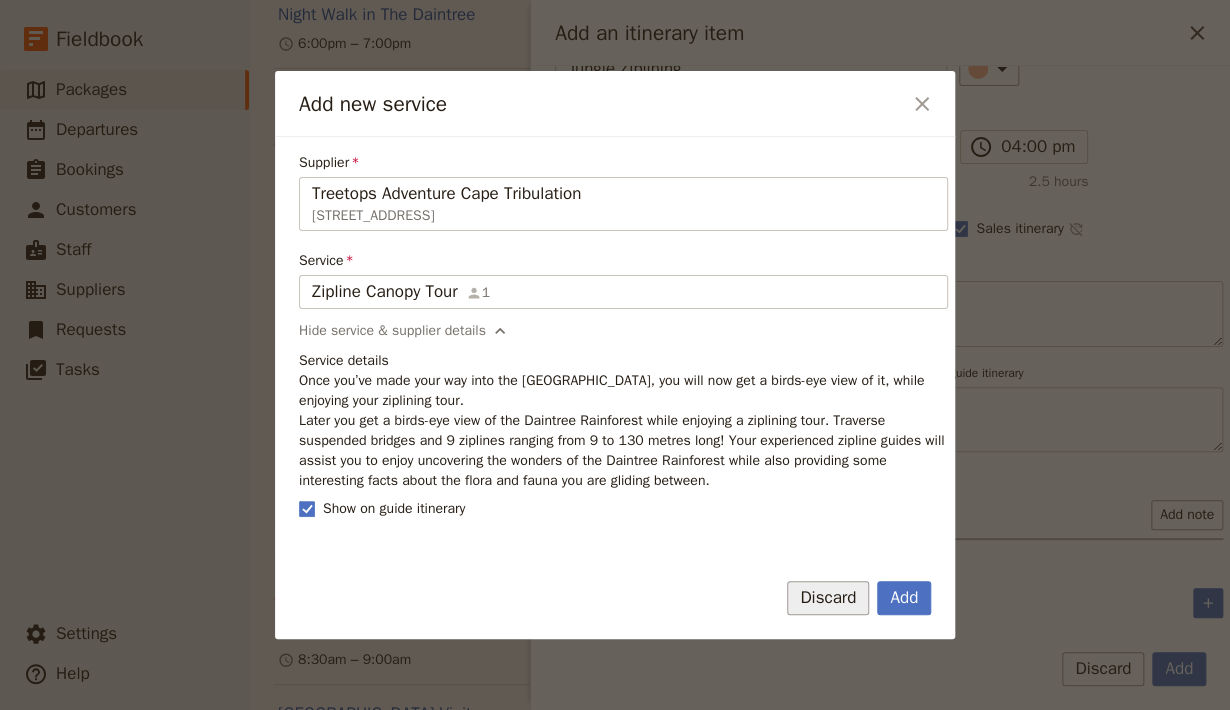 click on "Discard" at bounding box center (828, 598) 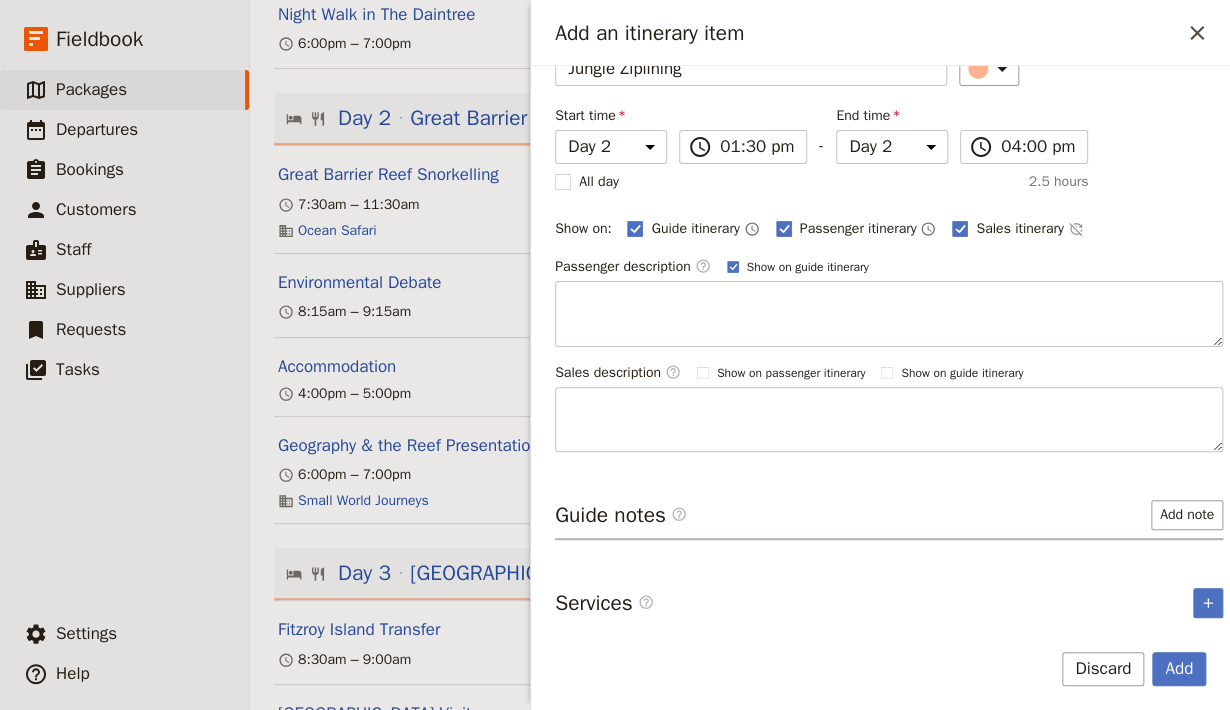 click on "Itinerary details Name Jungle Ziplining ​ Start time Day 1 Day 2 Day 3 Day 4 Day 5 13:30 ​ 01:30 pm - End time Day 1 Day 2 Day 3 Day 4 Day 5 16:00 ​ 04:00 pm All day 2.5 hours Show on: Guide itinerary ​ Passenger itinerary ​ Sales itinerary ​ Passenger description ​ Show on guide itinerary Sales description ​ Show on passenger itinerary Show on guide itinerary Guide notes ​ Add note Services ​ ​" at bounding box center [880, 344] 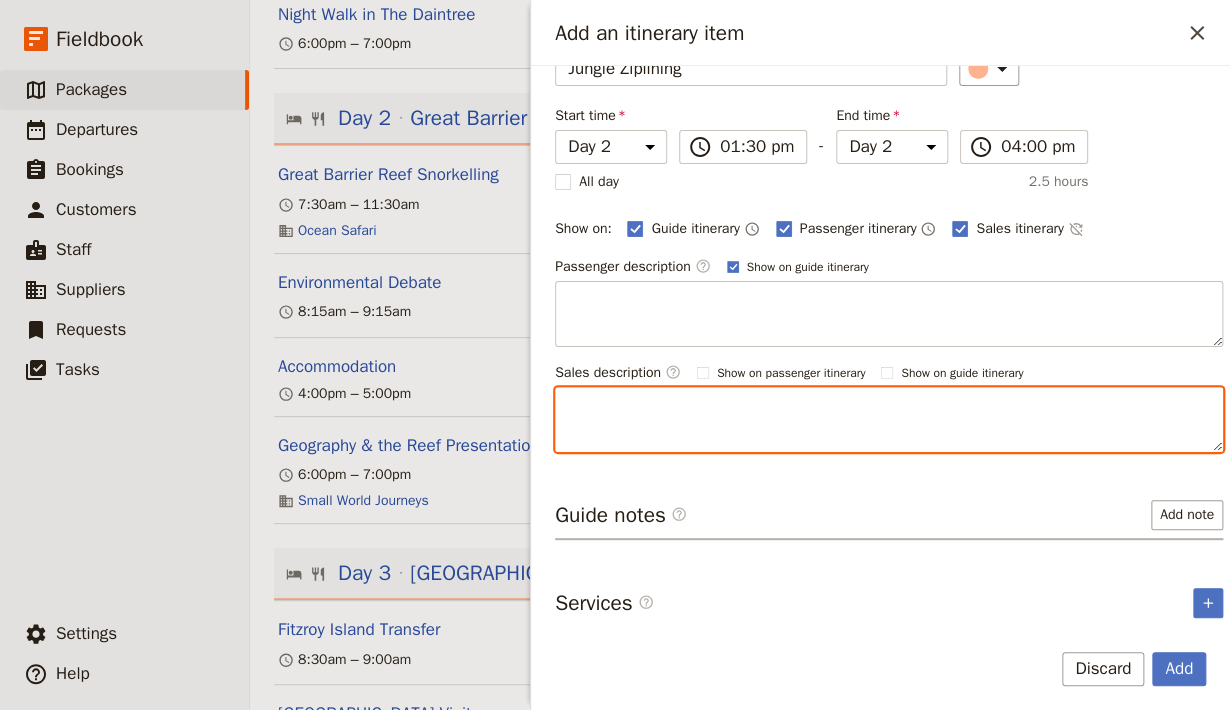 click at bounding box center (889, 420) 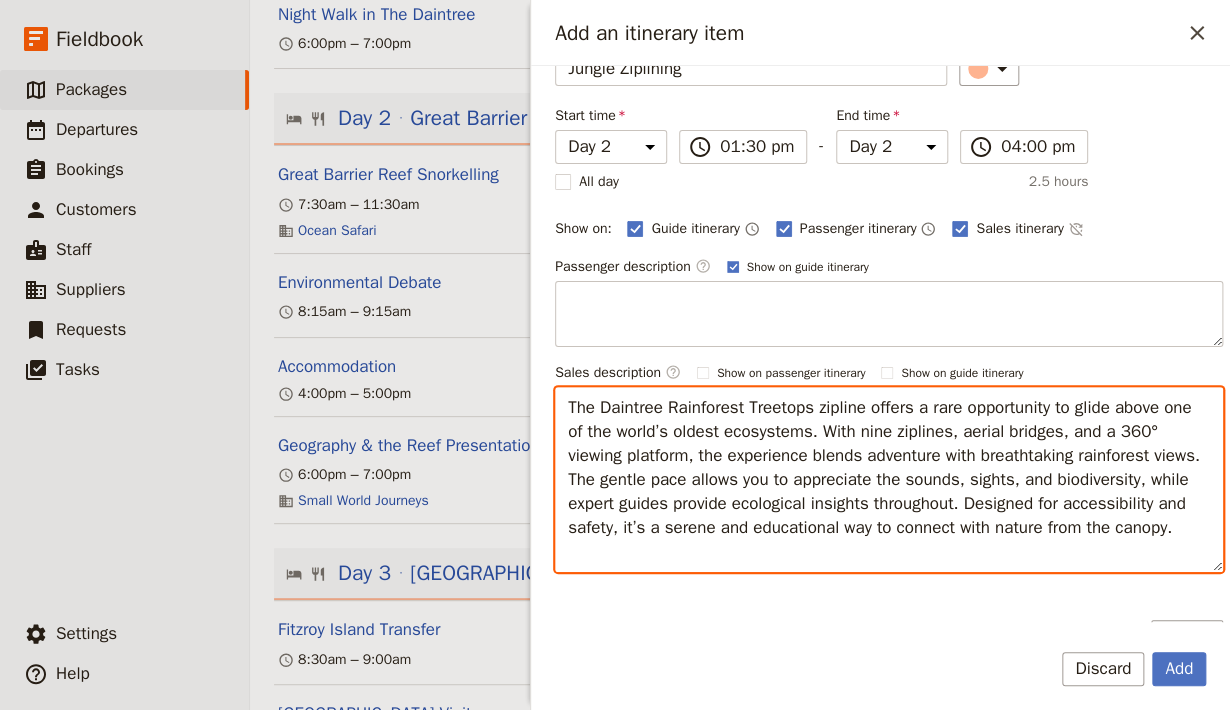 scroll, scrollTop: 234, scrollLeft: 0, axis: vertical 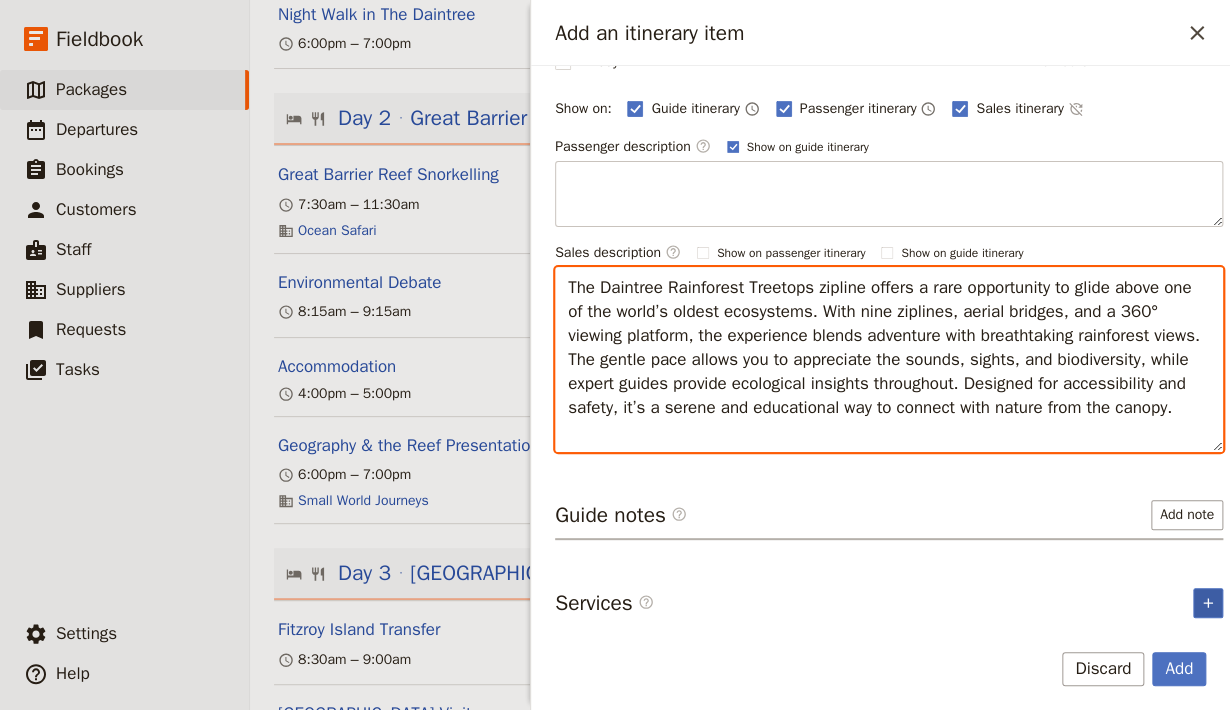 type on "The Daintree Rainforest Treetops zipline offers a rare opportunity to glide above one of the world’s oldest ecosystems. With nine ziplines, aerial bridges, and a 360° viewing platform, the experience blends adventure with breathtaking rainforest views. The gentle pace allows you to appreciate the sounds, sights, and biodiversity, while expert guides provide ecological insights throughout. Designed for accessibility and safety, it’s a serene and educational way to connect with nature from the canopy." 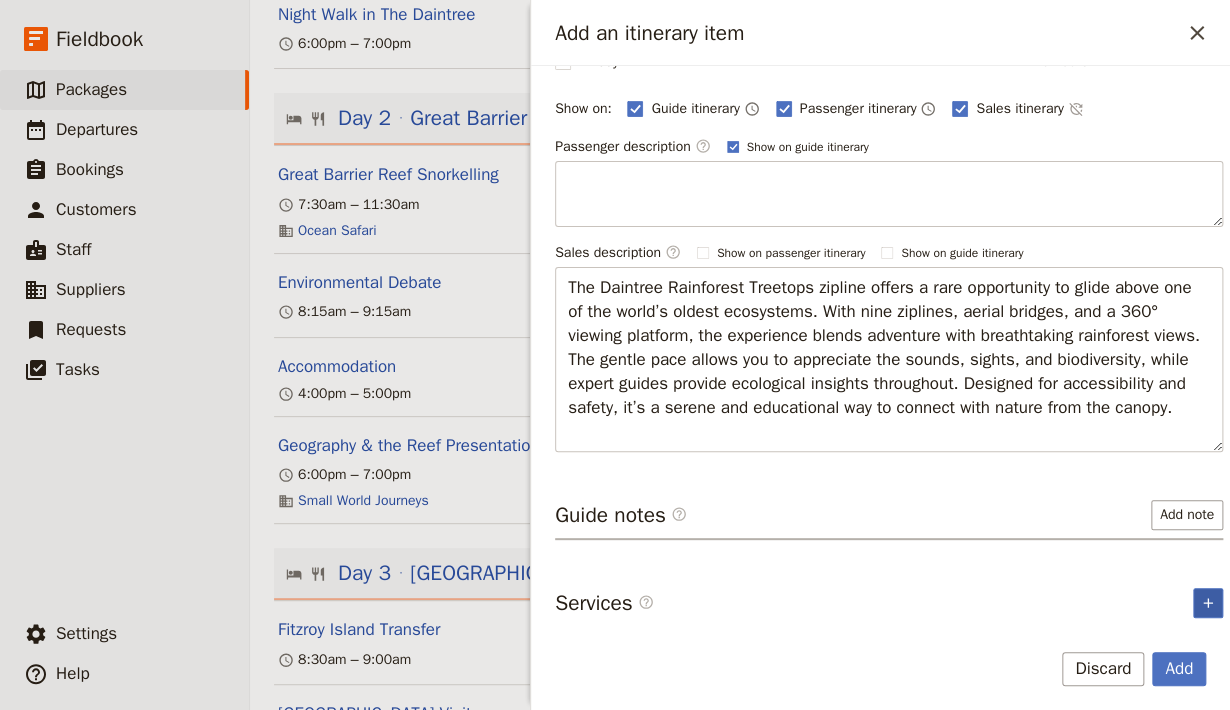 click 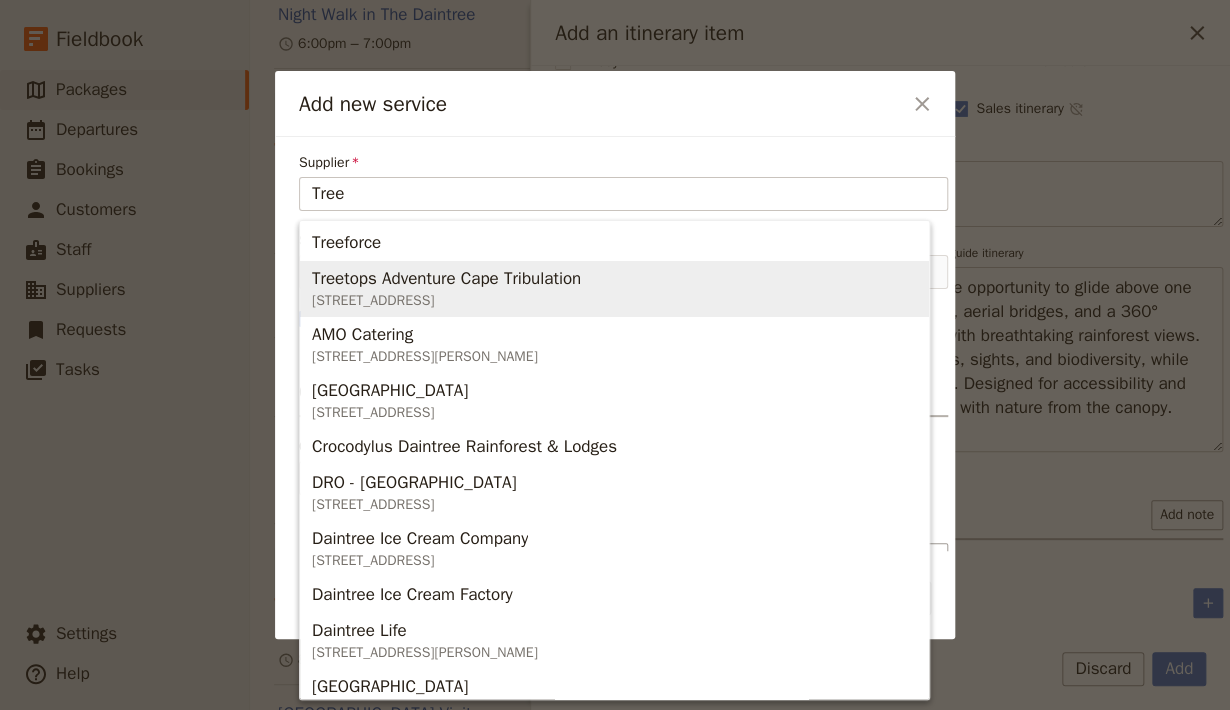 click on "[STREET_ADDRESS]" at bounding box center [446, 301] 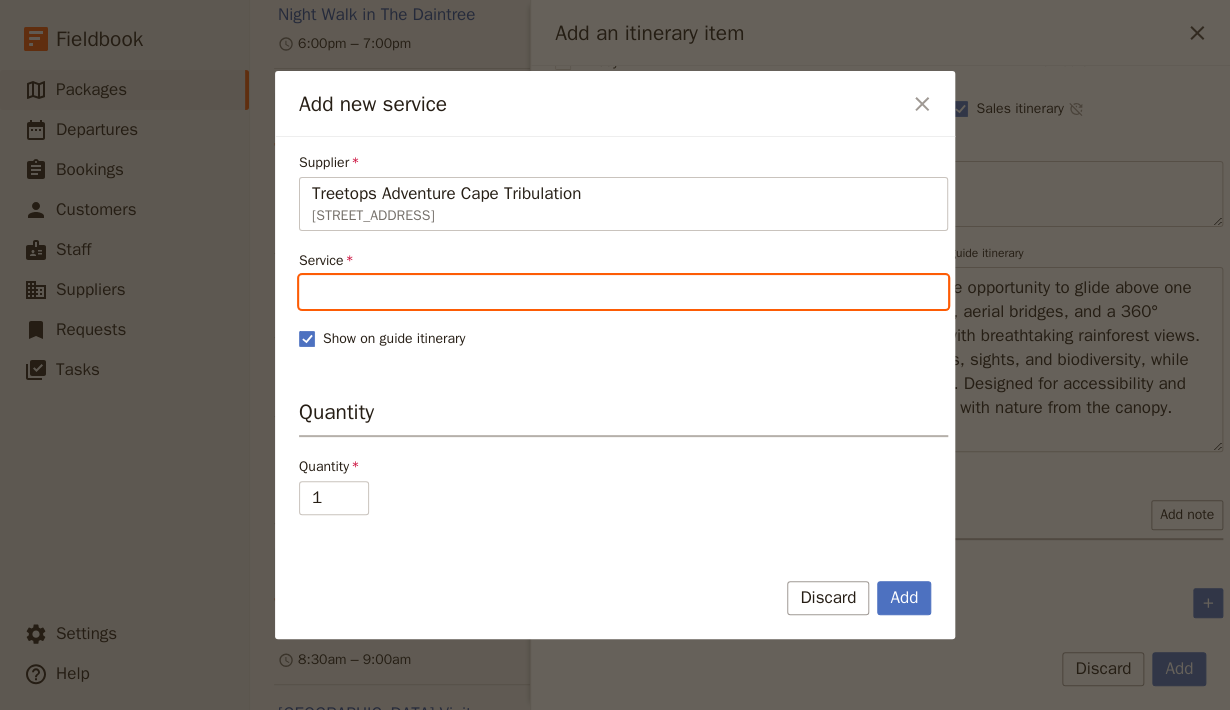 click on "Service" at bounding box center (623, 292) 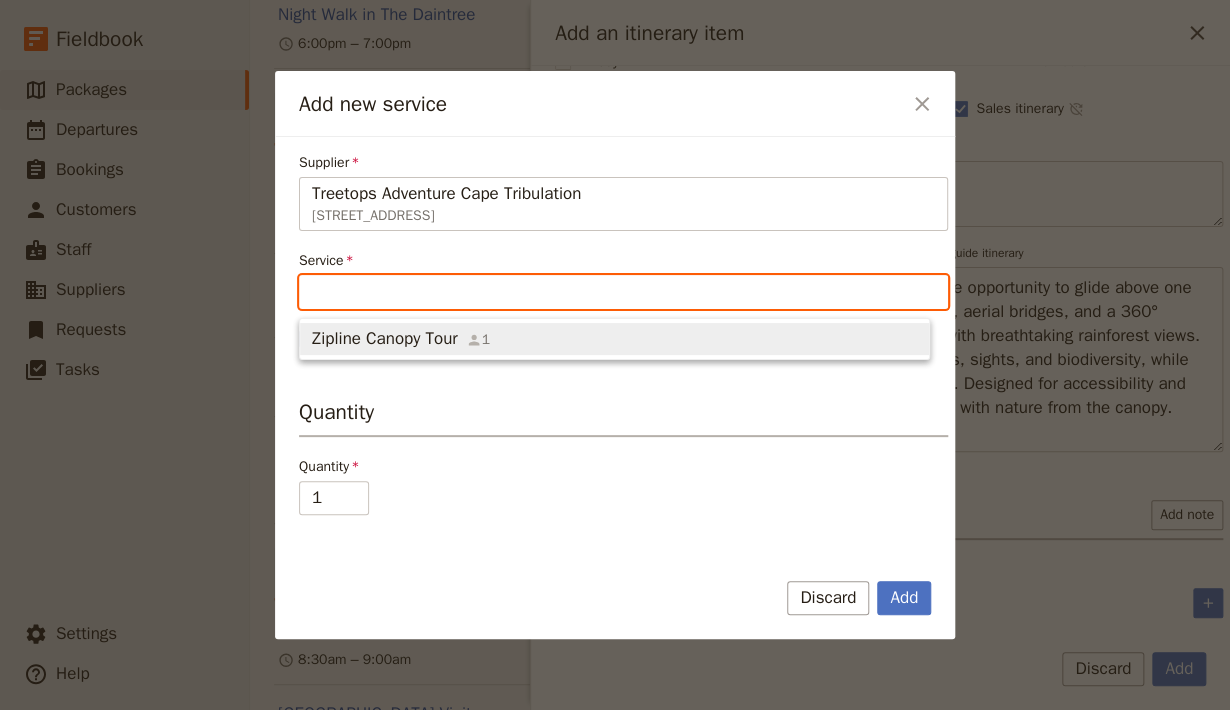 click on "Zipline Canopy Tour" at bounding box center (385, 339) 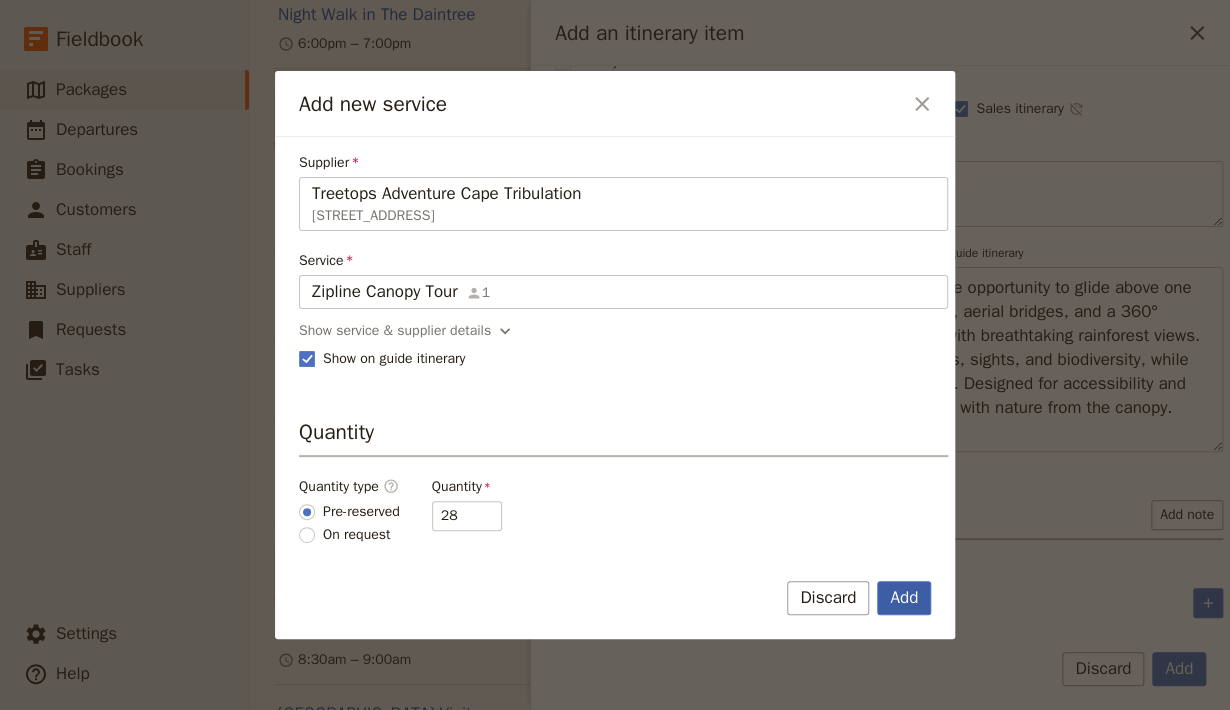 click on "Add" at bounding box center (904, 598) 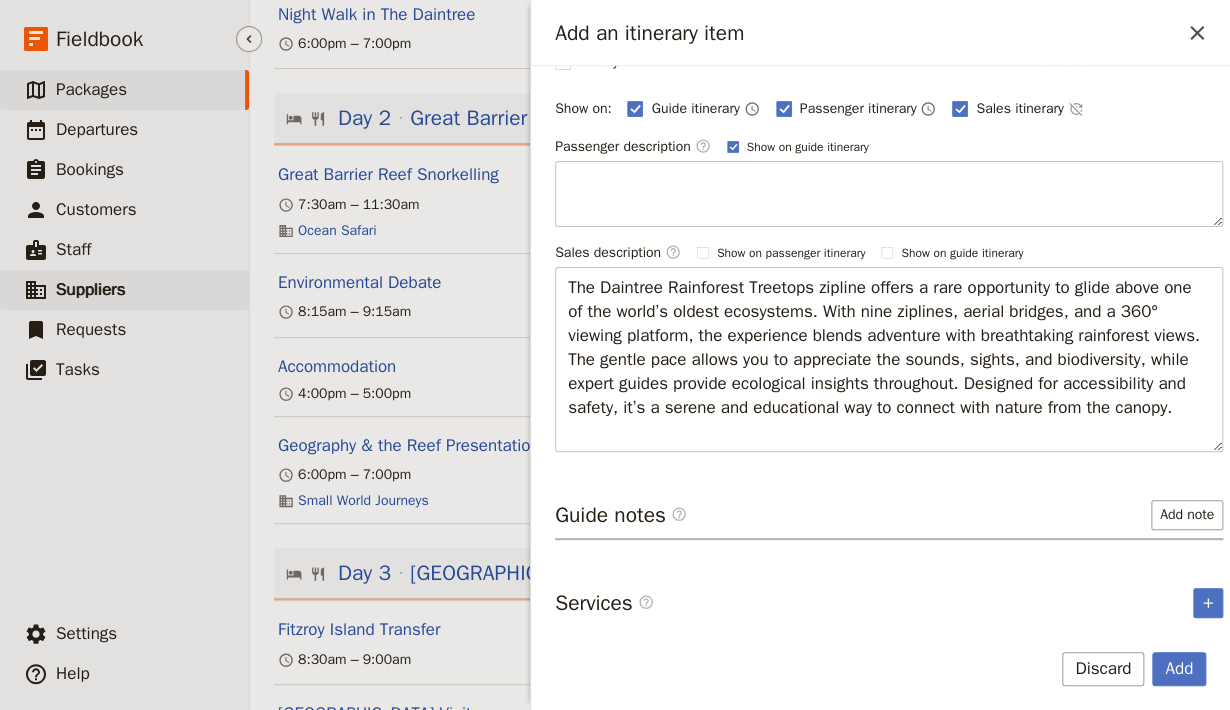 click on "Suppliers" at bounding box center (91, 289) 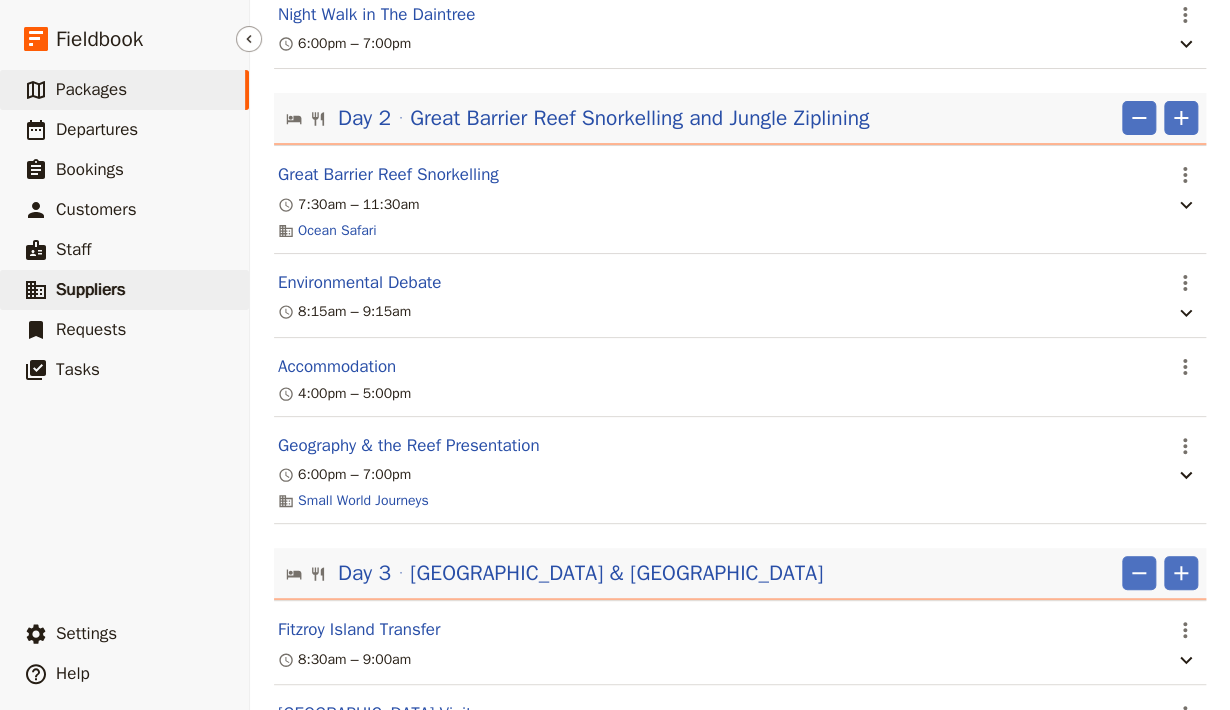 click on "Suppliers" at bounding box center [91, 289] 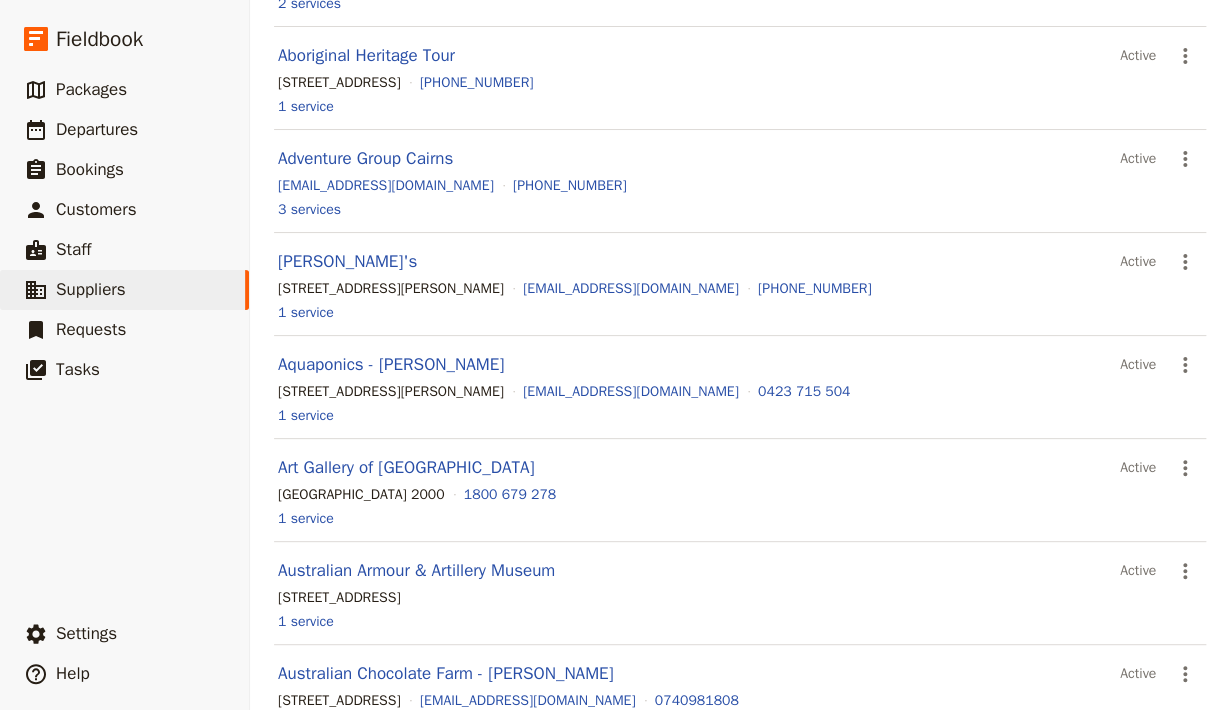 scroll, scrollTop: 0, scrollLeft: 0, axis: both 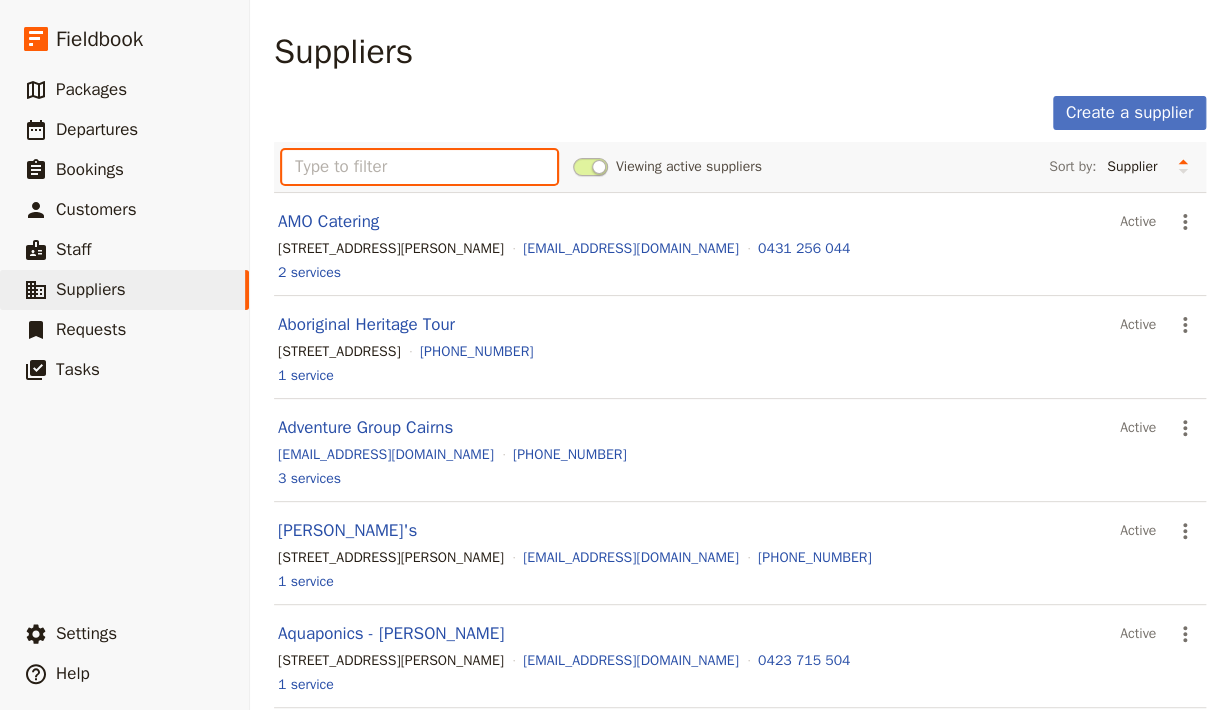 click at bounding box center [419, 167] 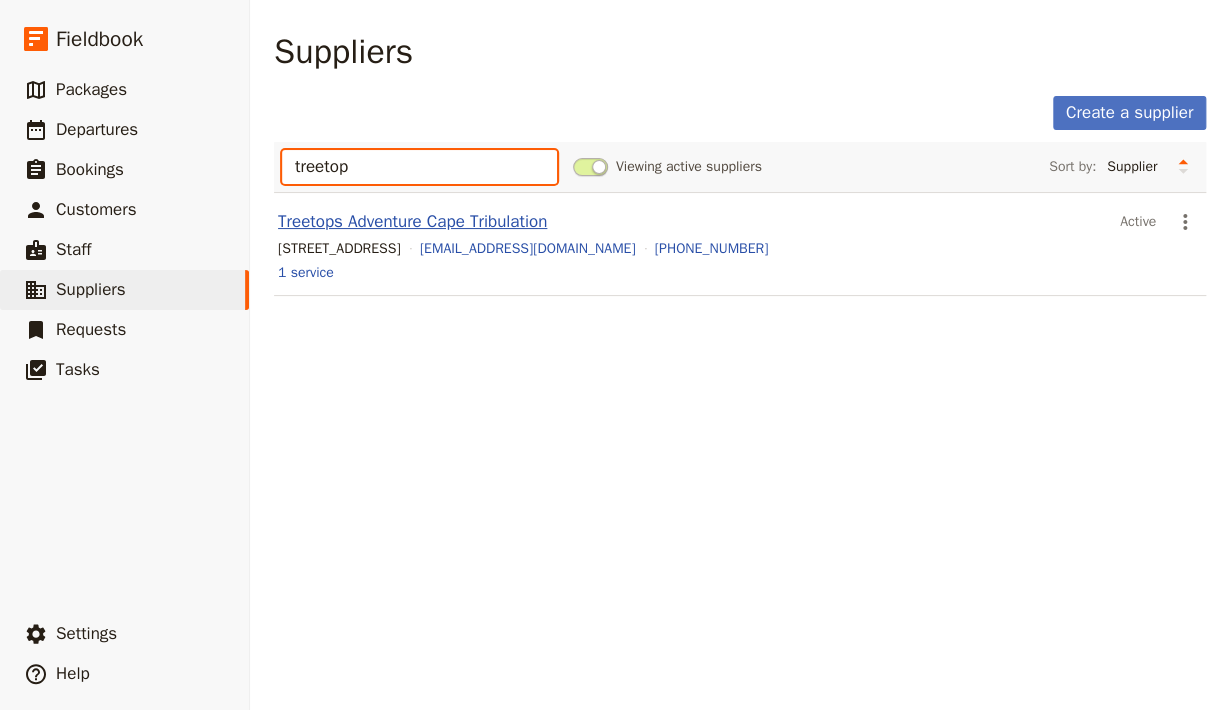 type on "treetop" 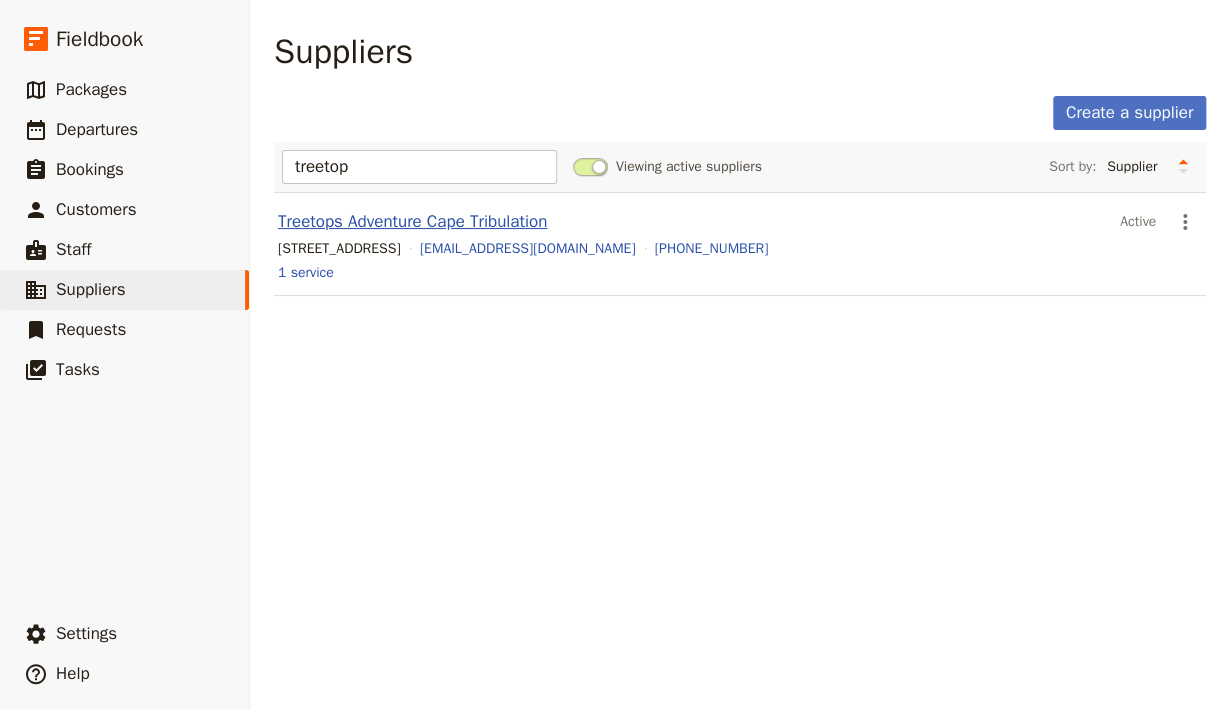 click on "Treetops Adventure Cape Tribulation" at bounding box center (412, 221) 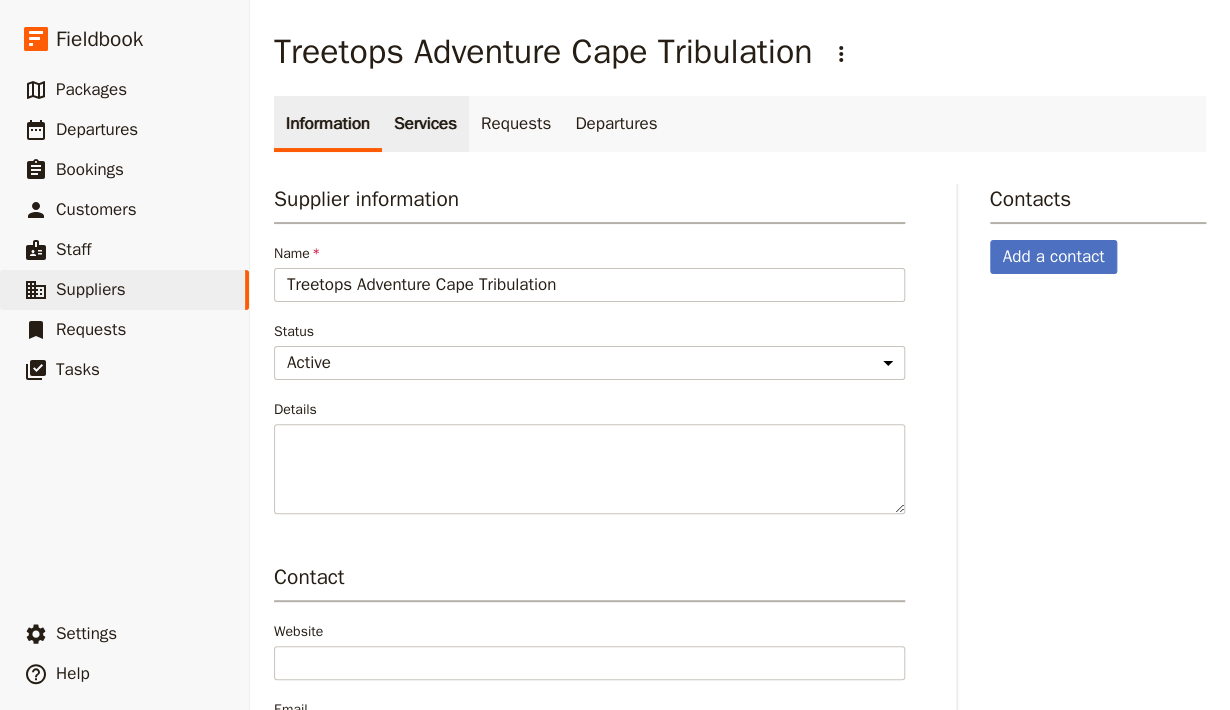 click on "Services" at bounding box center [425, 124] 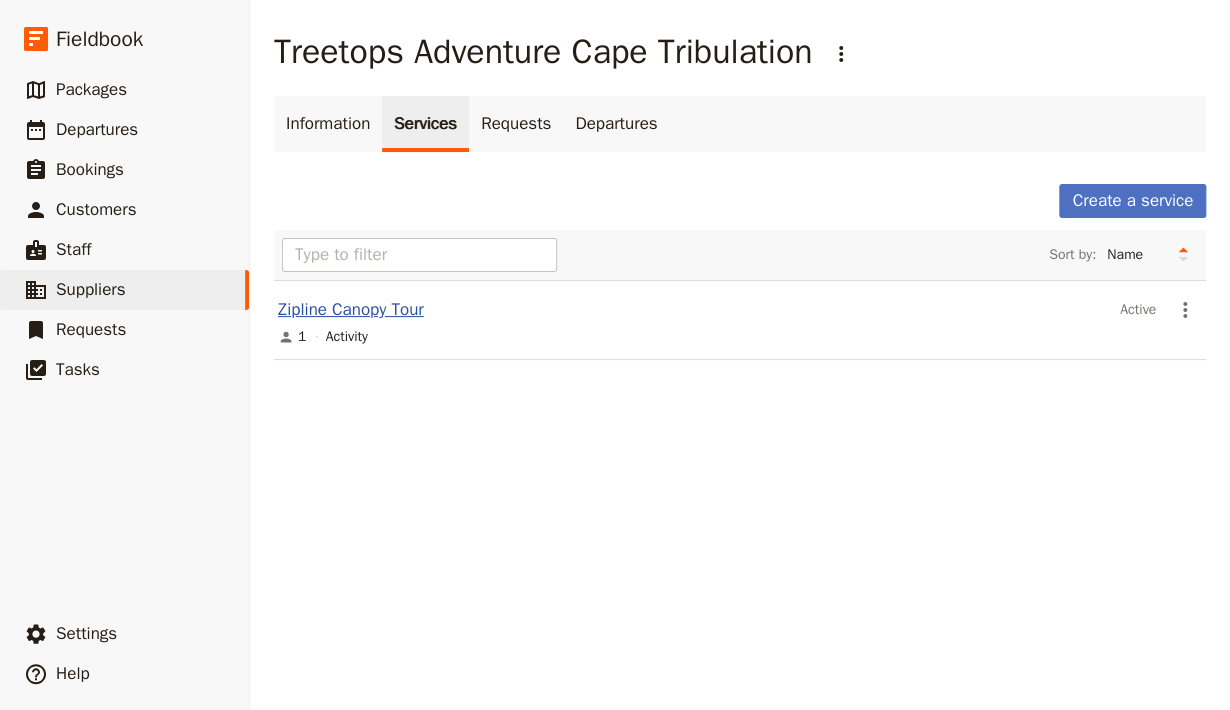 click on "Zipline Canopy Tour" at bounding box center [351, 309] 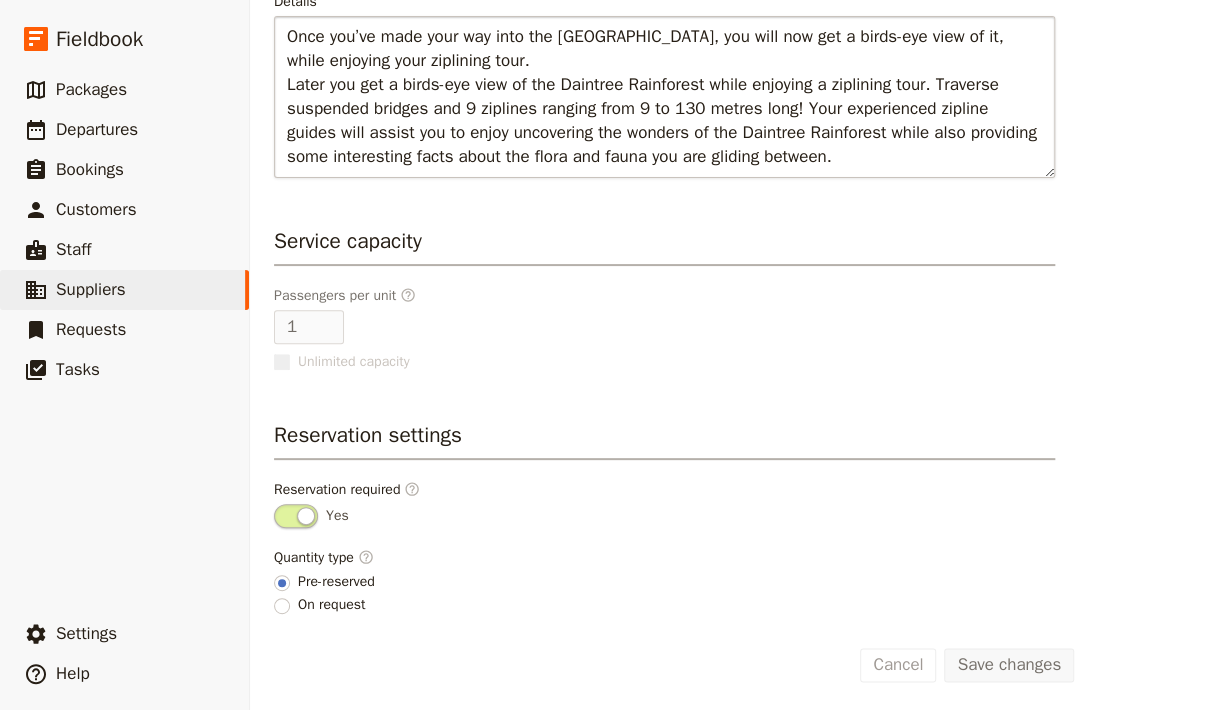 scroll, scrollTop: 238, scrollLeft: 0, axis: vertical 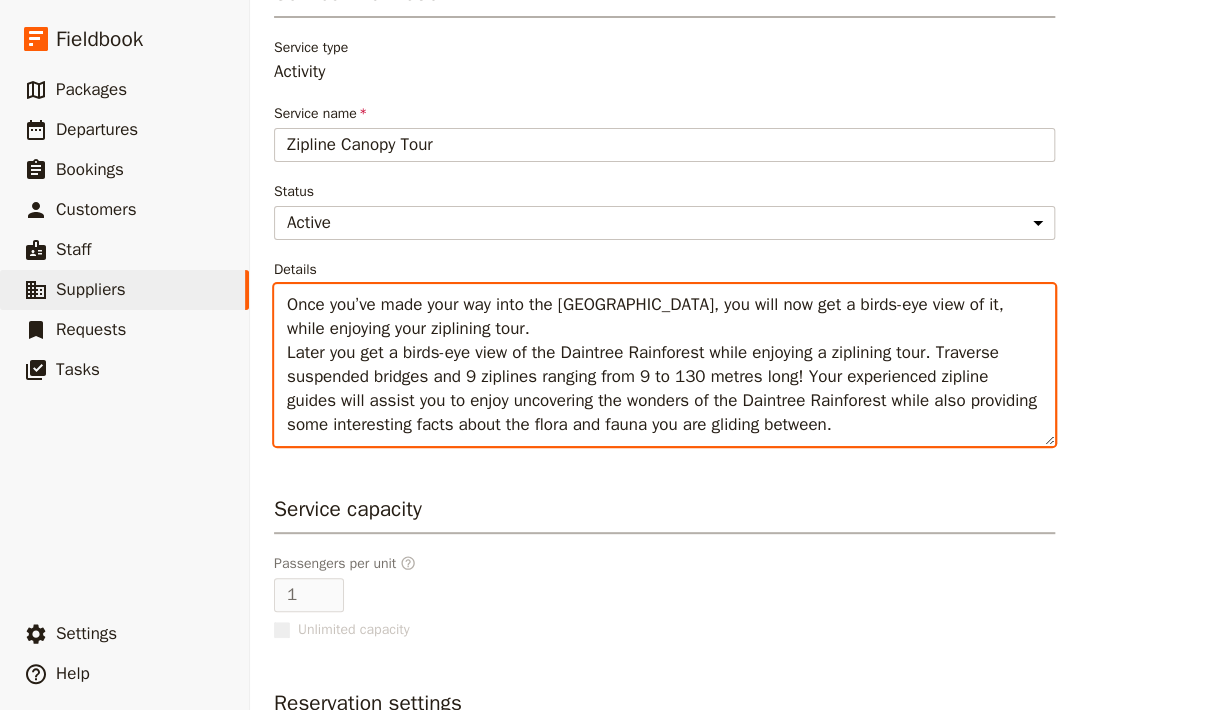 drag, startPoint x: 924, startPoint y: 428, endPoint x: 252, endPoint y: 274, distance: 689.42004 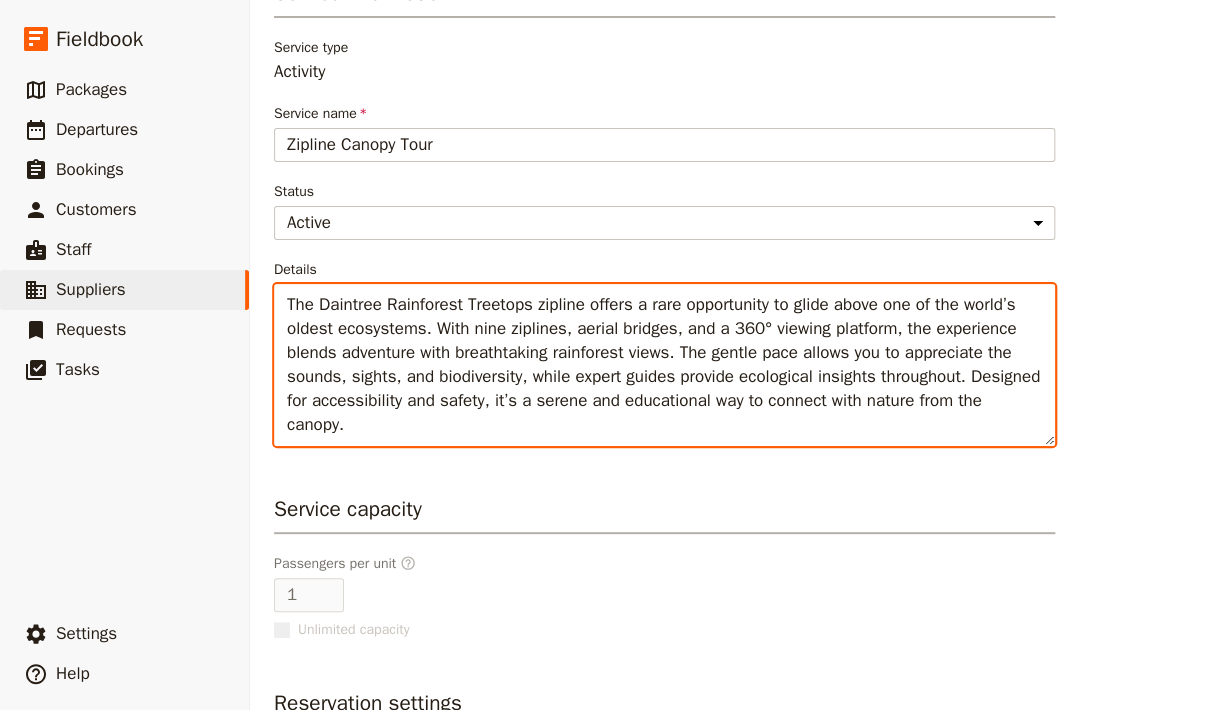 scroll, scrollTop: 506, scrollLeft: 0, axis: vertical 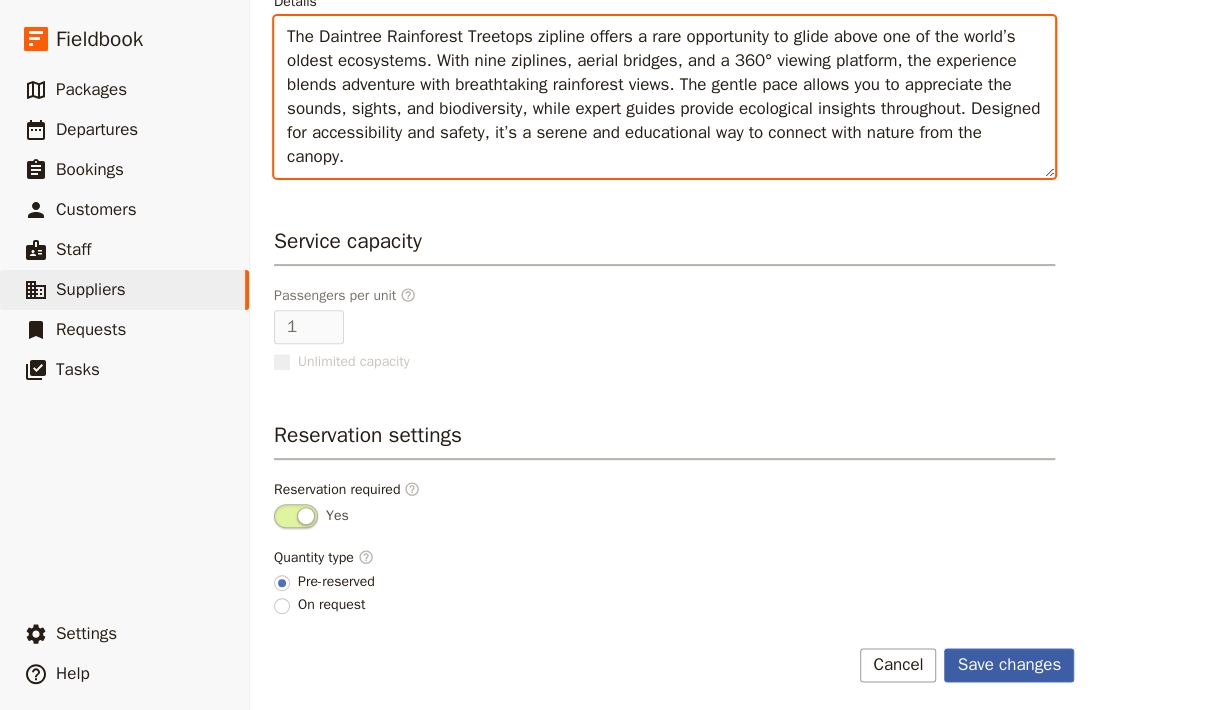 type on "The Daintree Rainforest Treetops zipline offers a rare opportunity to glide above one of the world’s oldest ecosystems. With nine ziplines, aerial bridges, and a 360° viewing platform, the experience blends adventure with breathtaking rainforest views. The gentle pace allows you to appreciate the sounds, sights, and biodiversity, while expert guides provide ecological insights throughout. Designed for accessibility and safety, it’s a serene and educational way to connect with nature from the canopy." 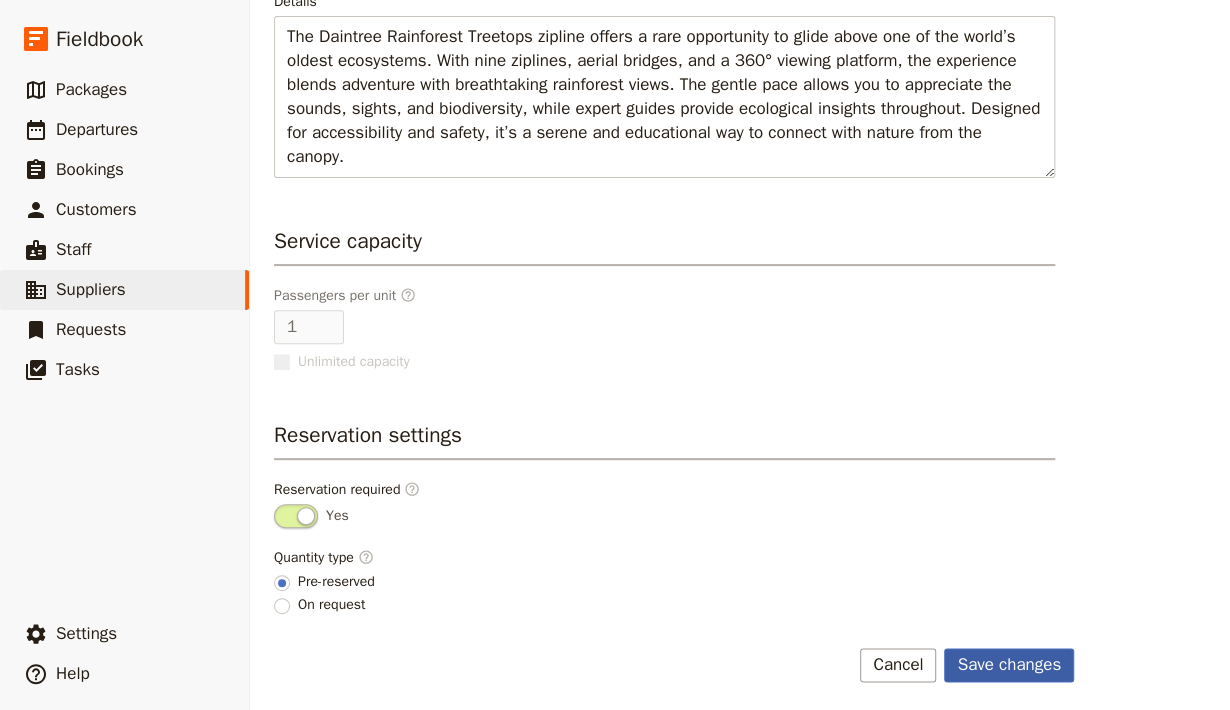 click on "Save changes" at bounding box center [1009, 665] 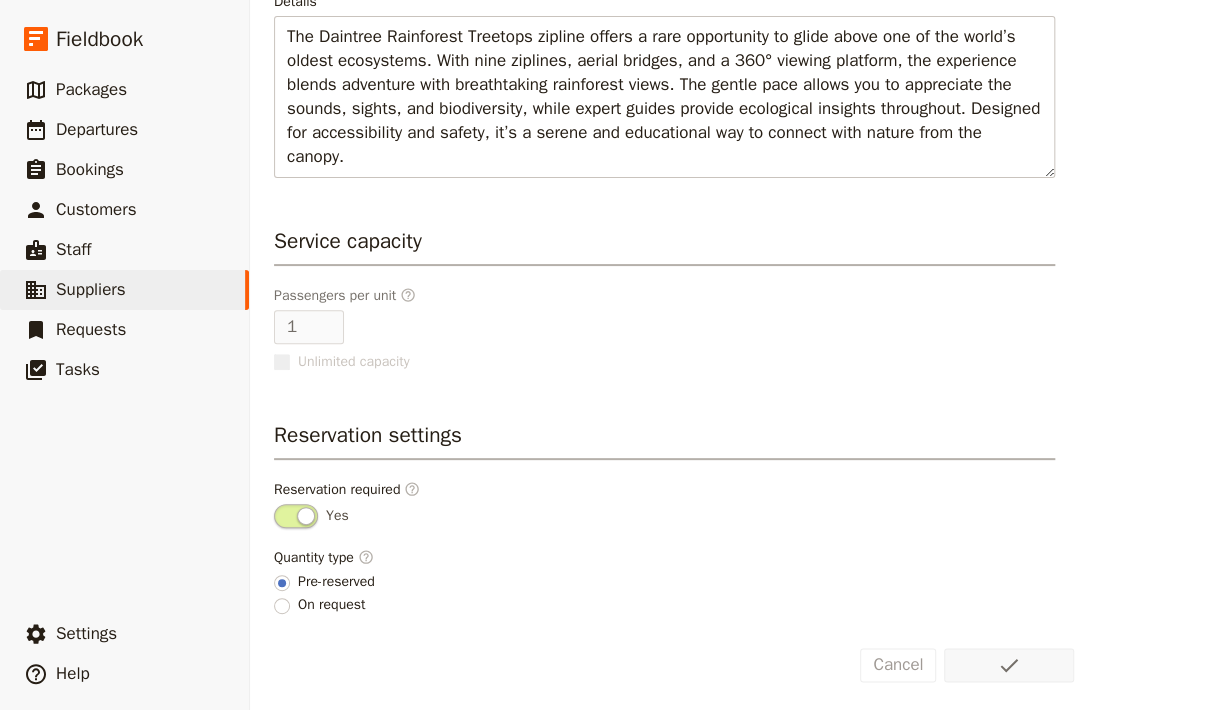 scroll, scrollTop: 0, scrollLeft: 0, axis: both 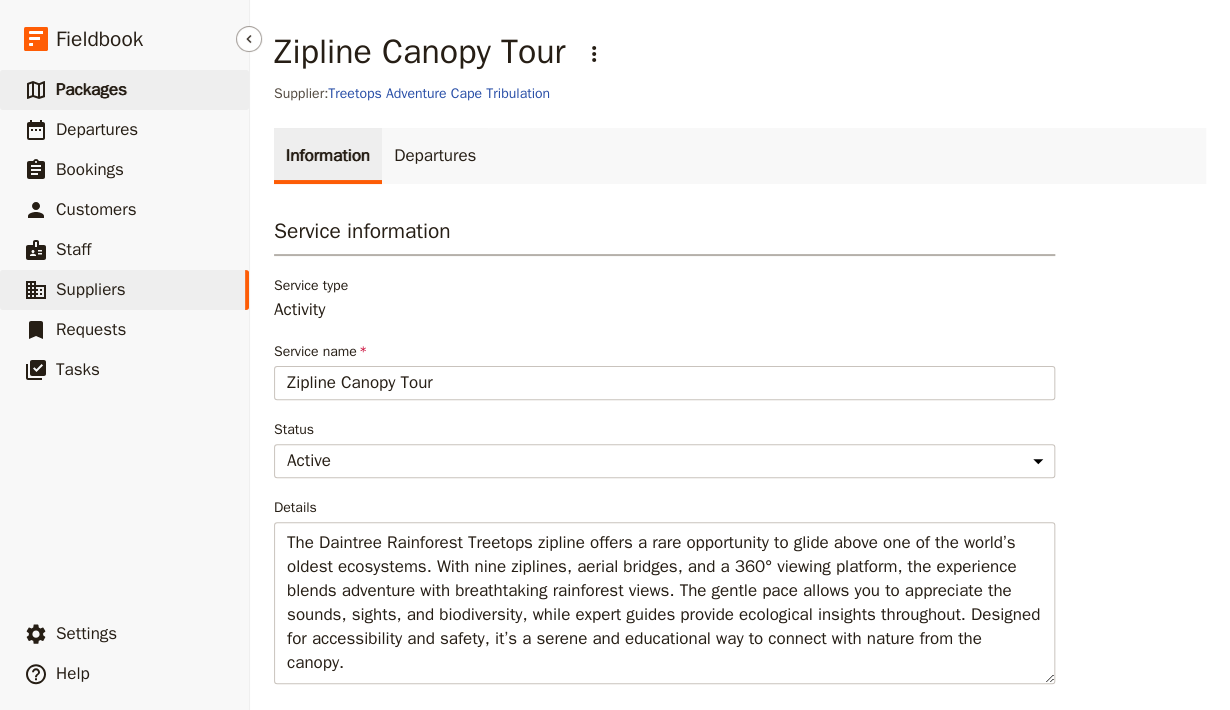 click on "Packages" at bounding box center [91, 89] 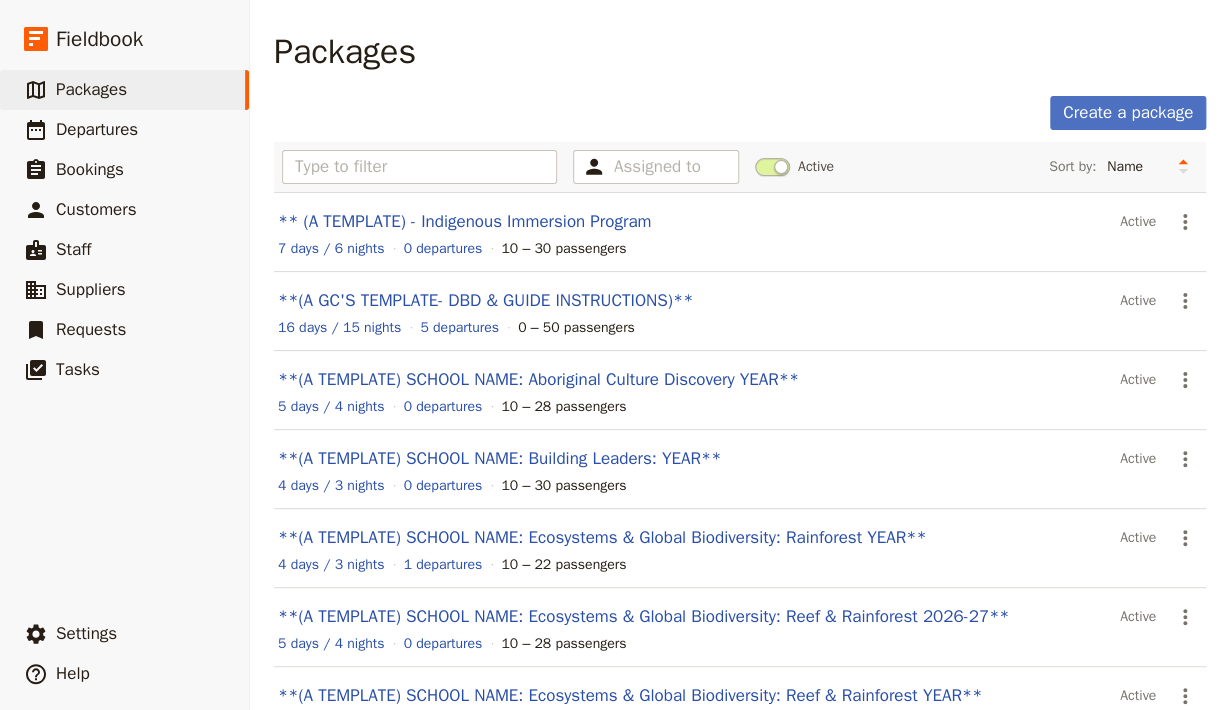 scroll, scrollTop: 368, scrollLeft: 0, axis: vertical 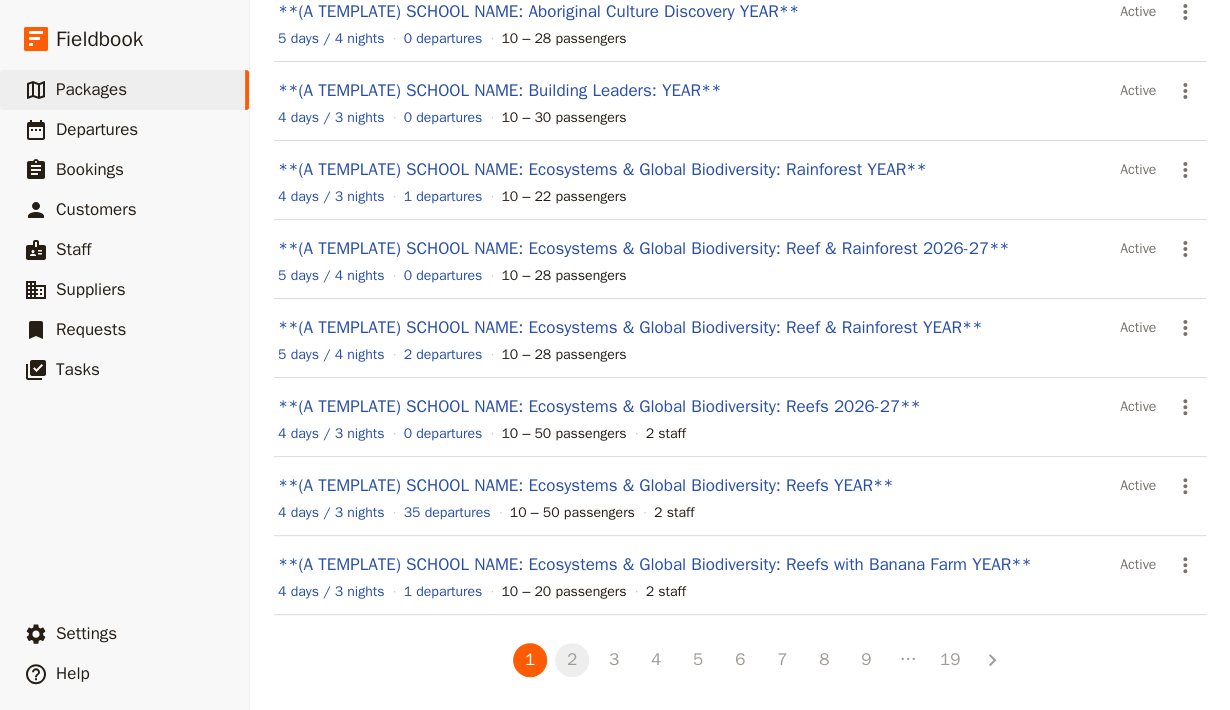 click on "2" at bounding box center [572, 660] 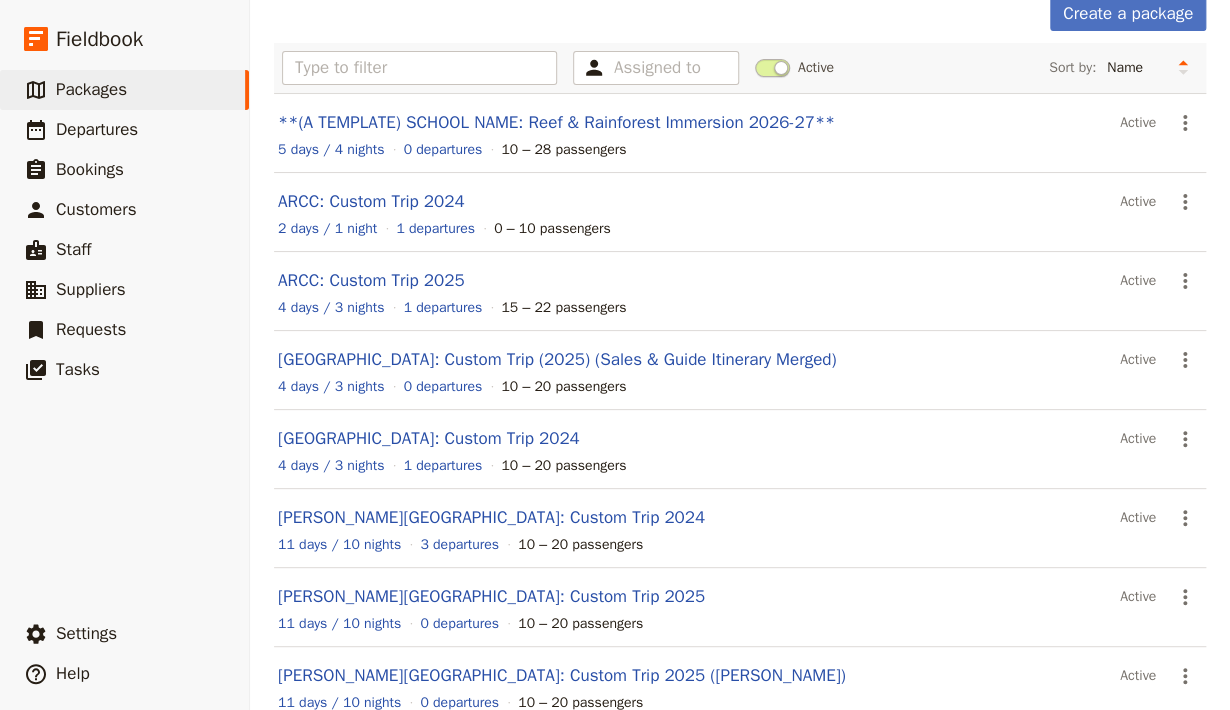 scroll, scrollTop: 0, scrollLeft: 0, axis: both 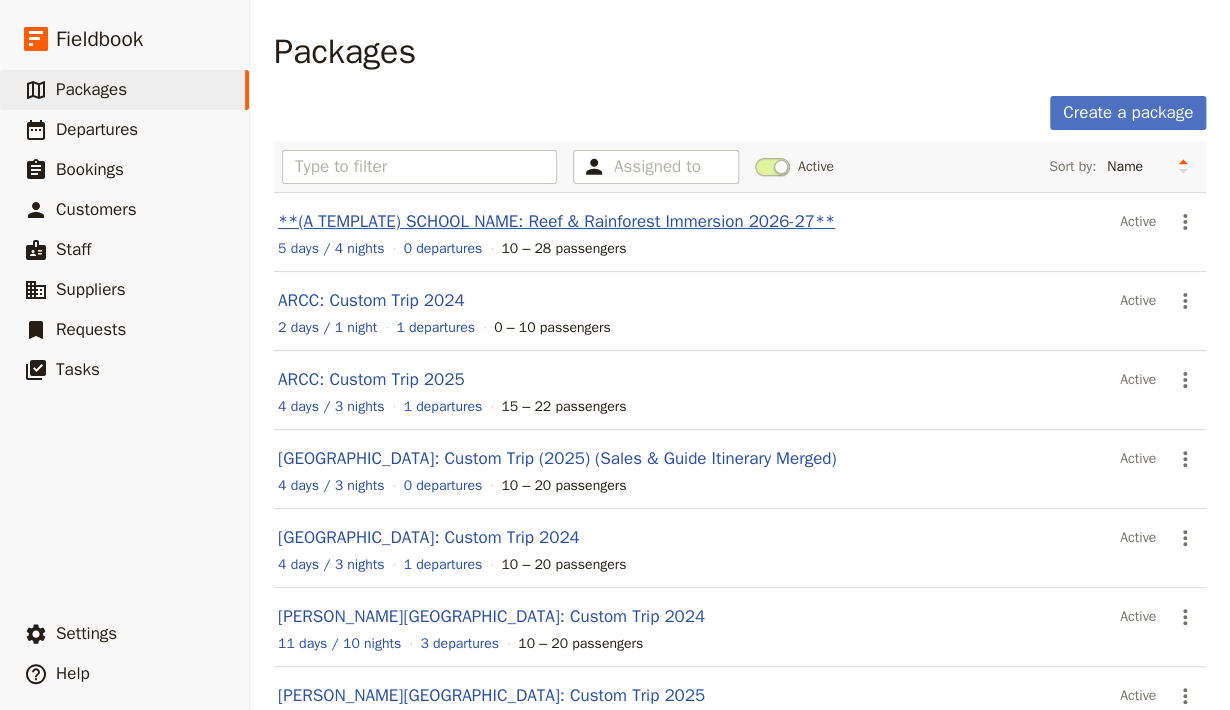 click on "**(A TEMPLATE) SCHOOL NAME: Reef & Rainforest Immersion 2026-27**" at bounding box center [556, 221] 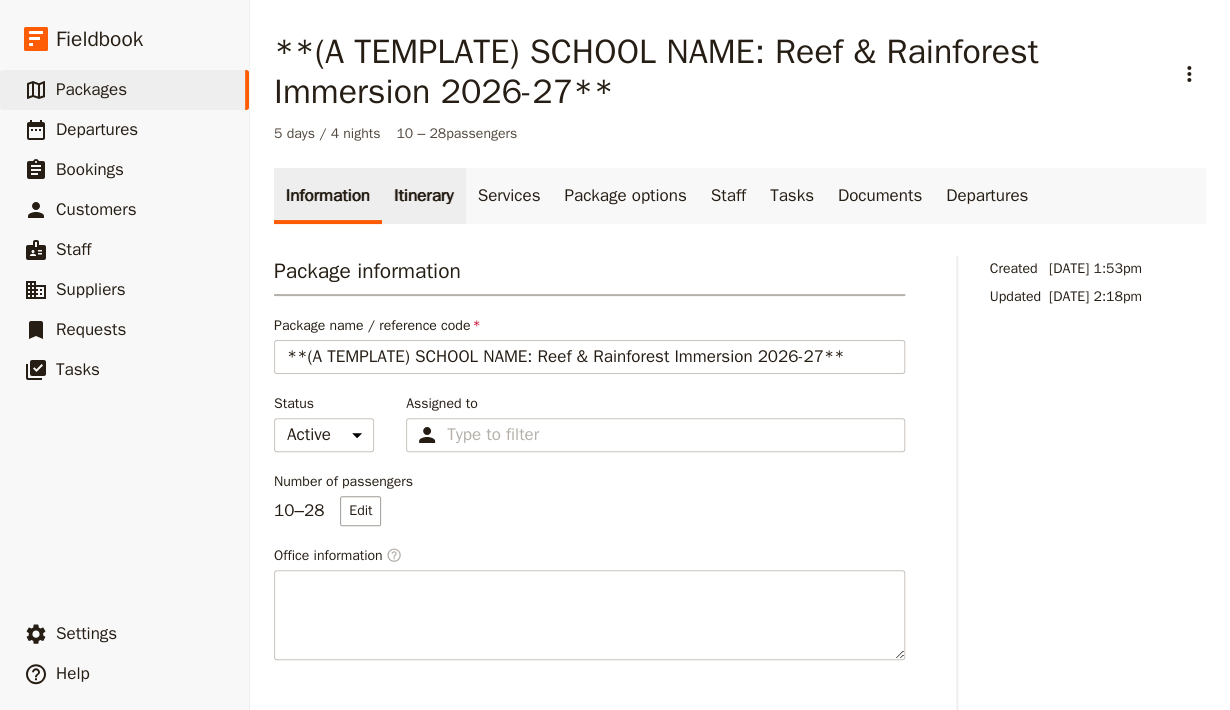 click on "Itinerary" at bounding box center [423, 196] 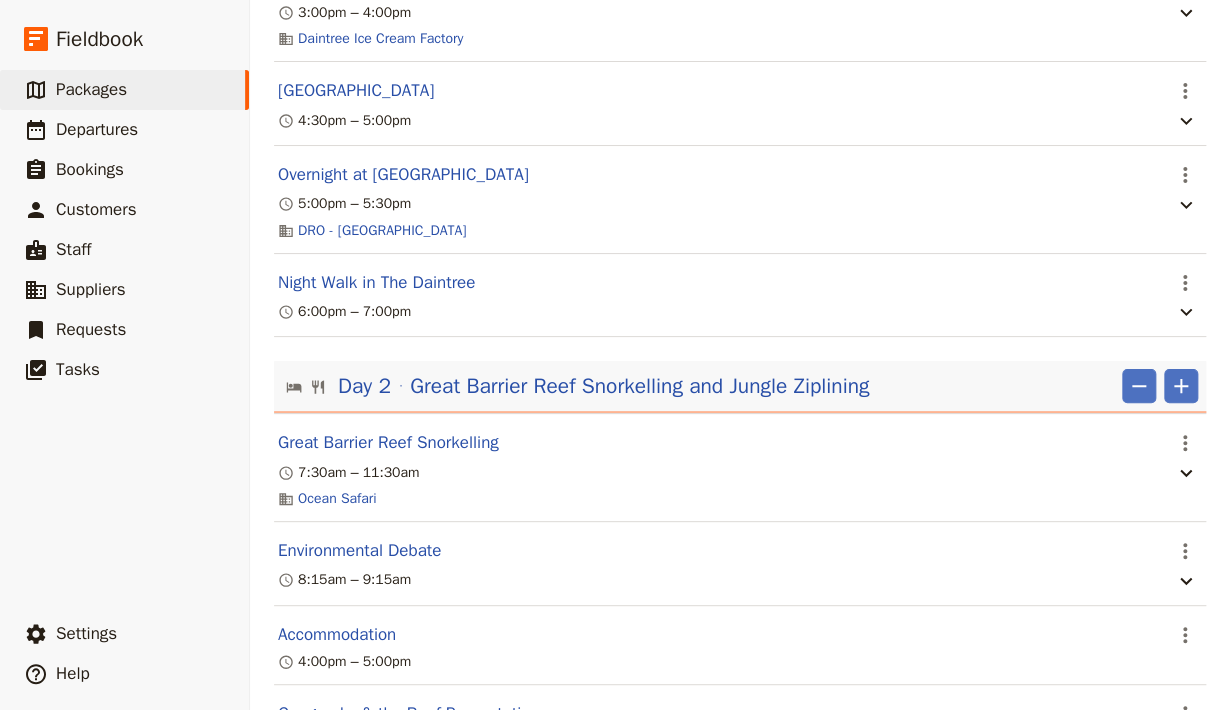 scroll, scrollTop: 672, scrollLeft: 0, axis: vertical 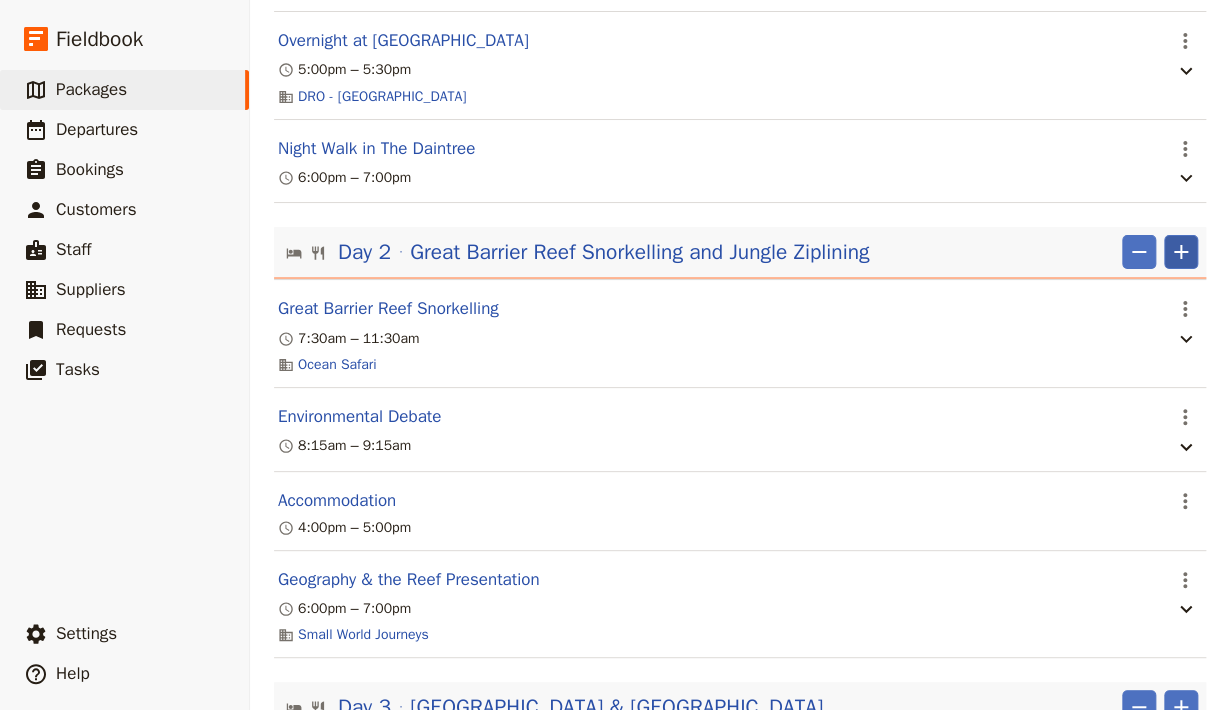 click 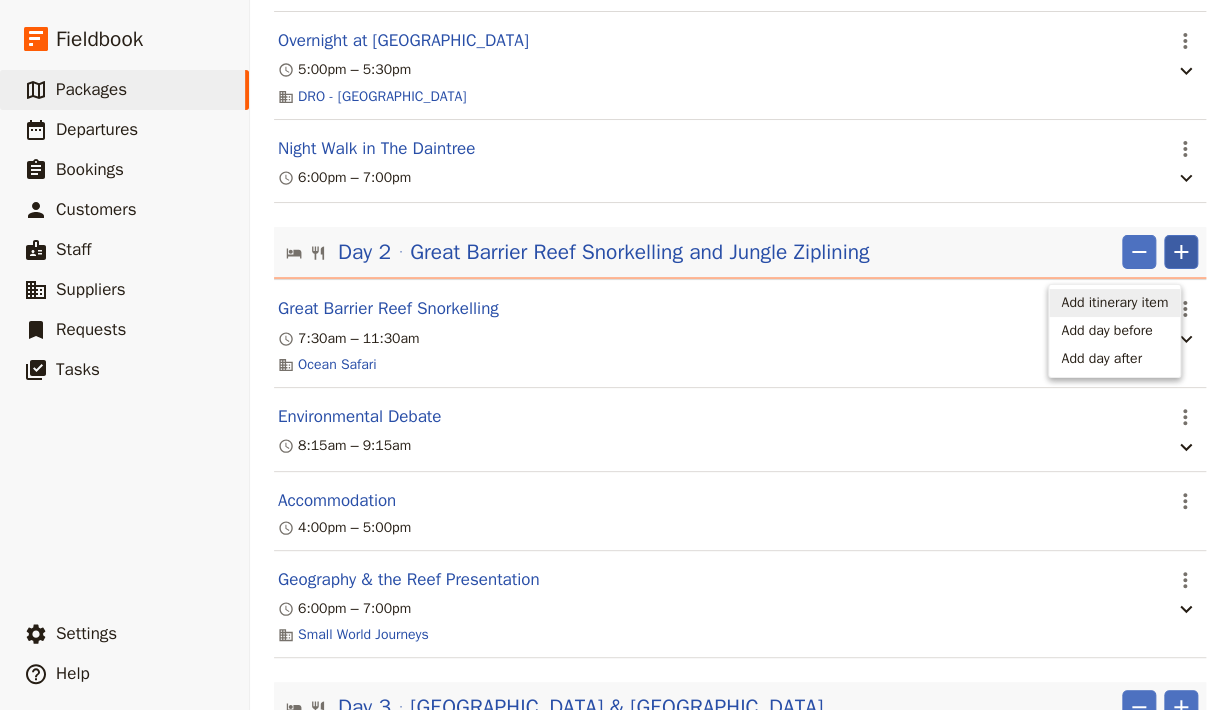 click on "Add itinerary item" at bounding box center [1114, 303] 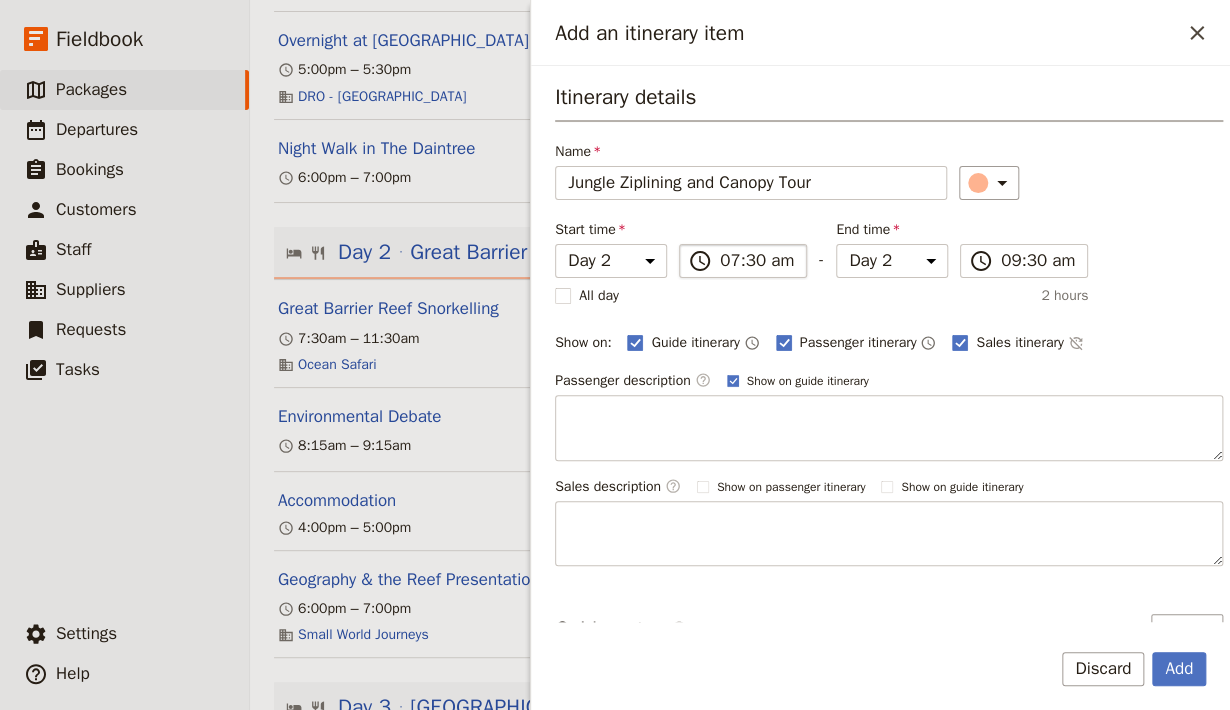 type on "Jungle Ziplining and Canopy Tour" 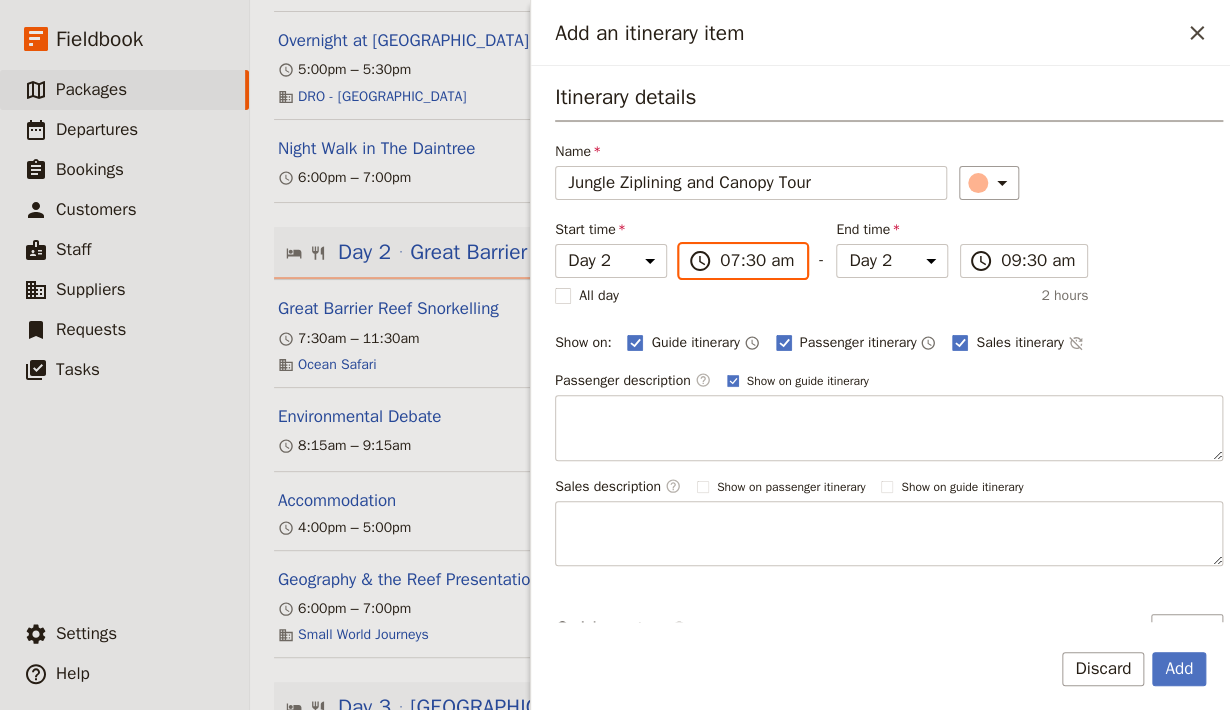 click on "07:30 am" at bounding box center (757, 261) 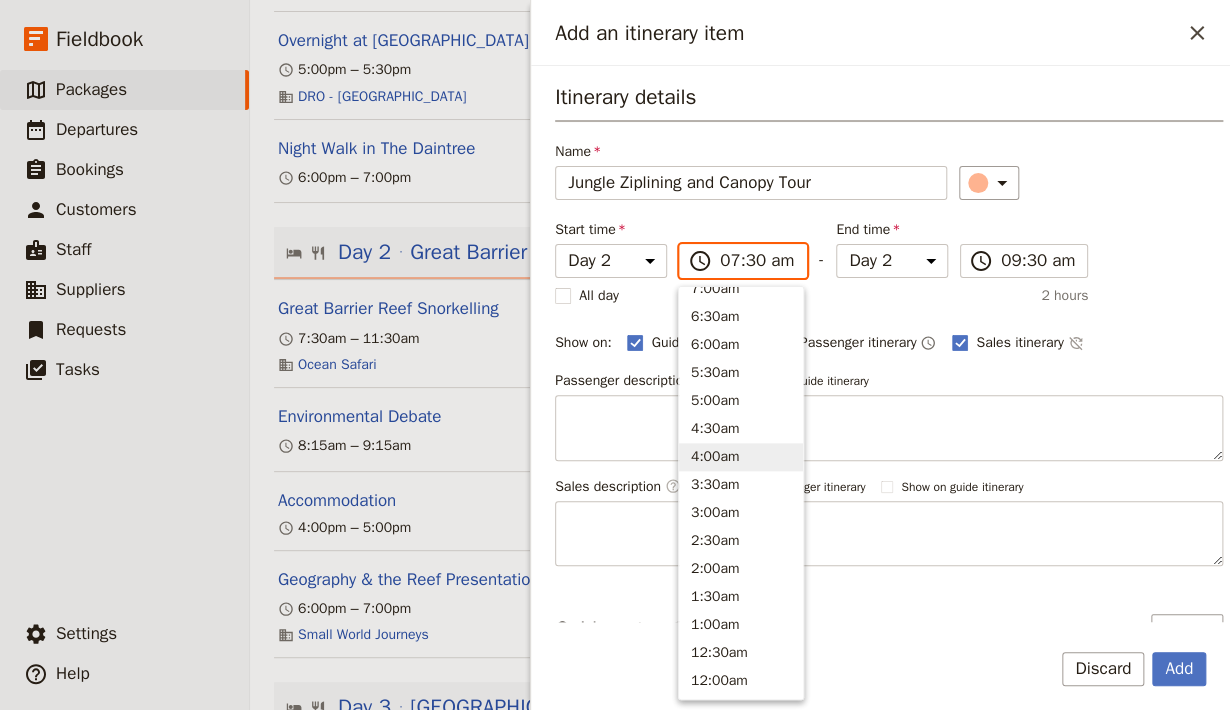 scroll, scrollTop: 402, scrollLeft: 0, axis: vertical 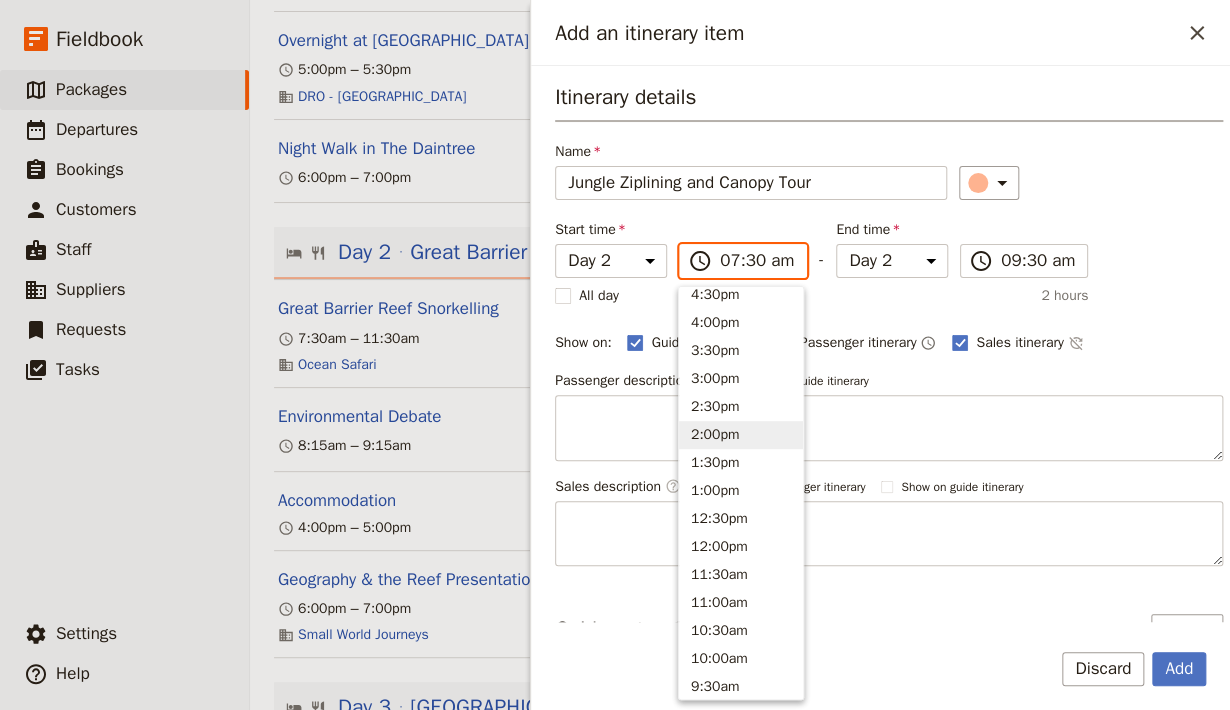click on "2:00pm" at bounding box center (741, 435) 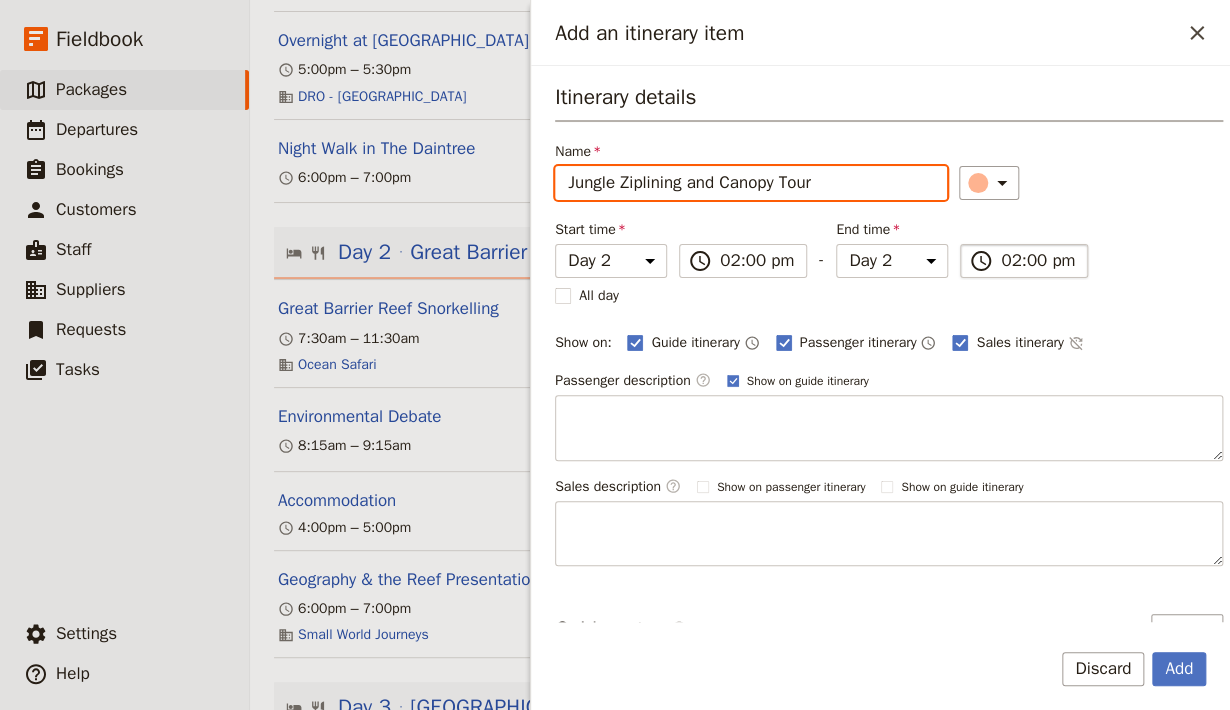 click on "02:00 pm" at bounding box center [1038, 261] 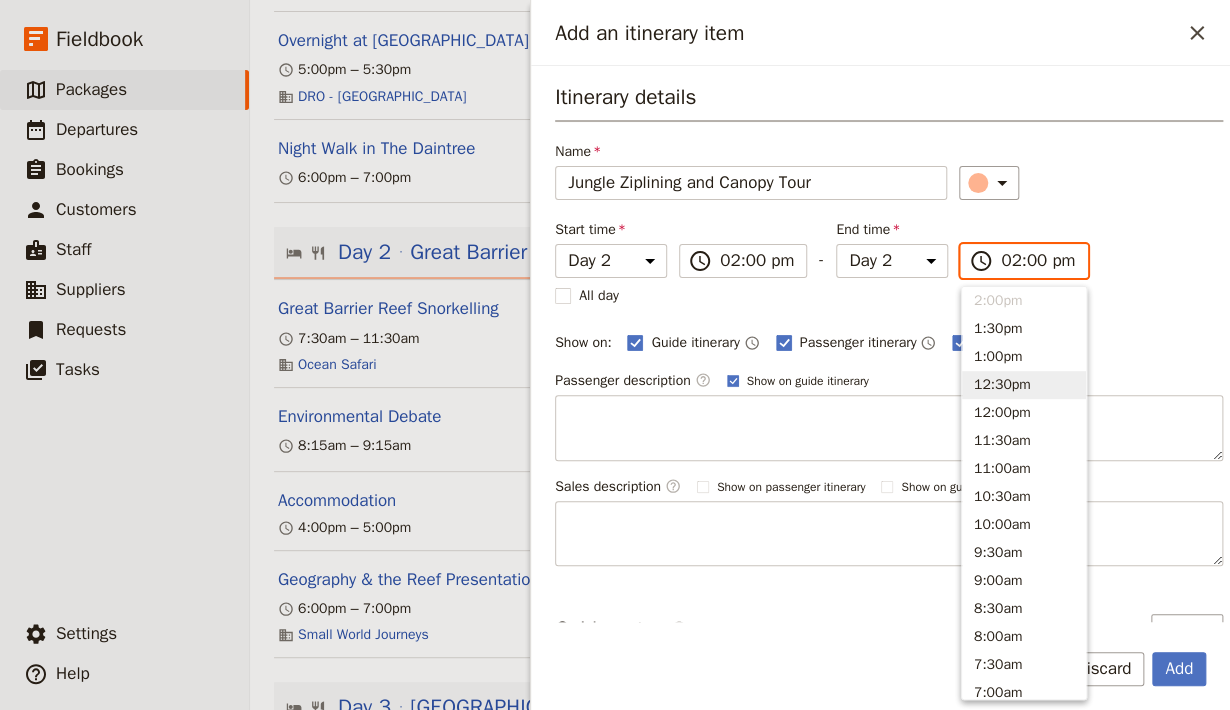 scroll, scrollTop: 267, scrollLeft: 0, axis: vertical 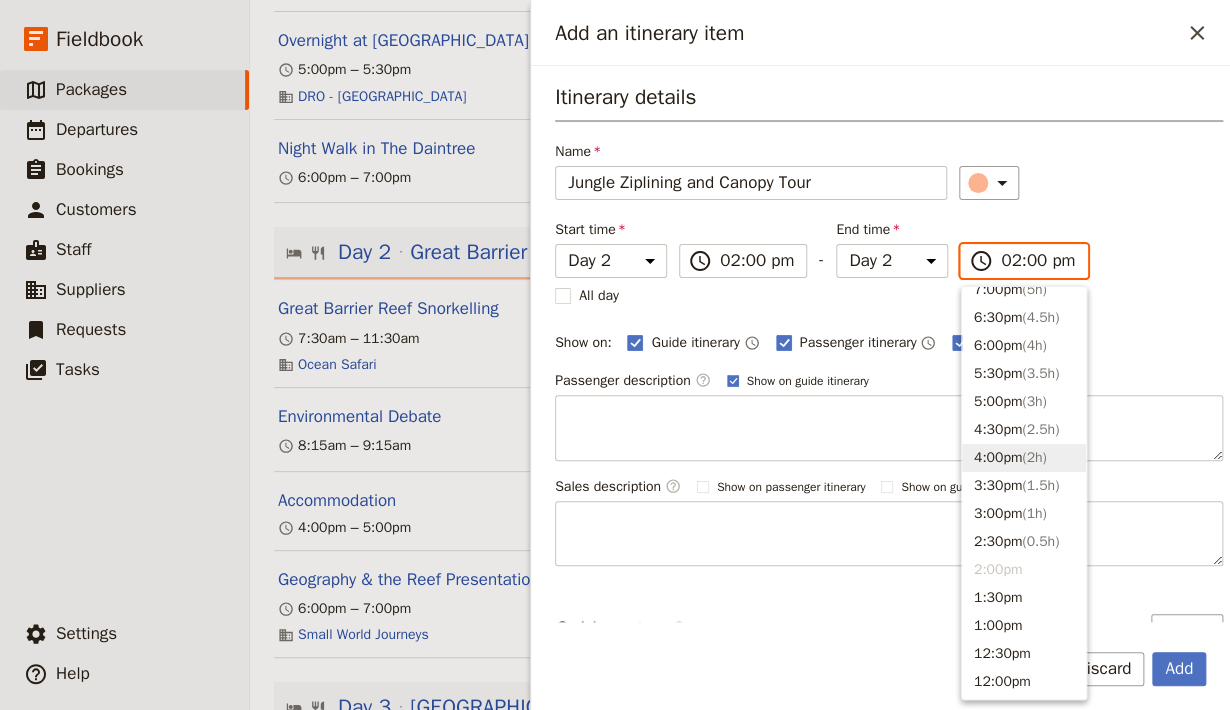 click on "4:00pm  ( 2h )" at bounding box center [1024, 458] 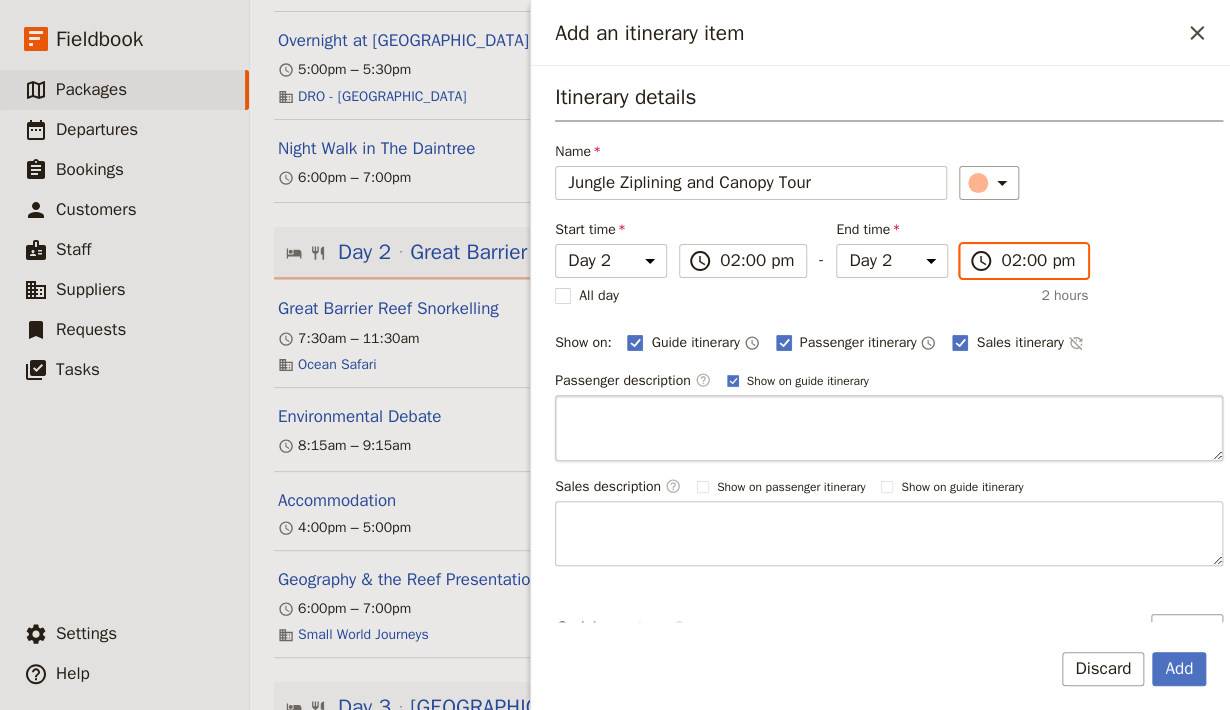 type on "04:00 pm" 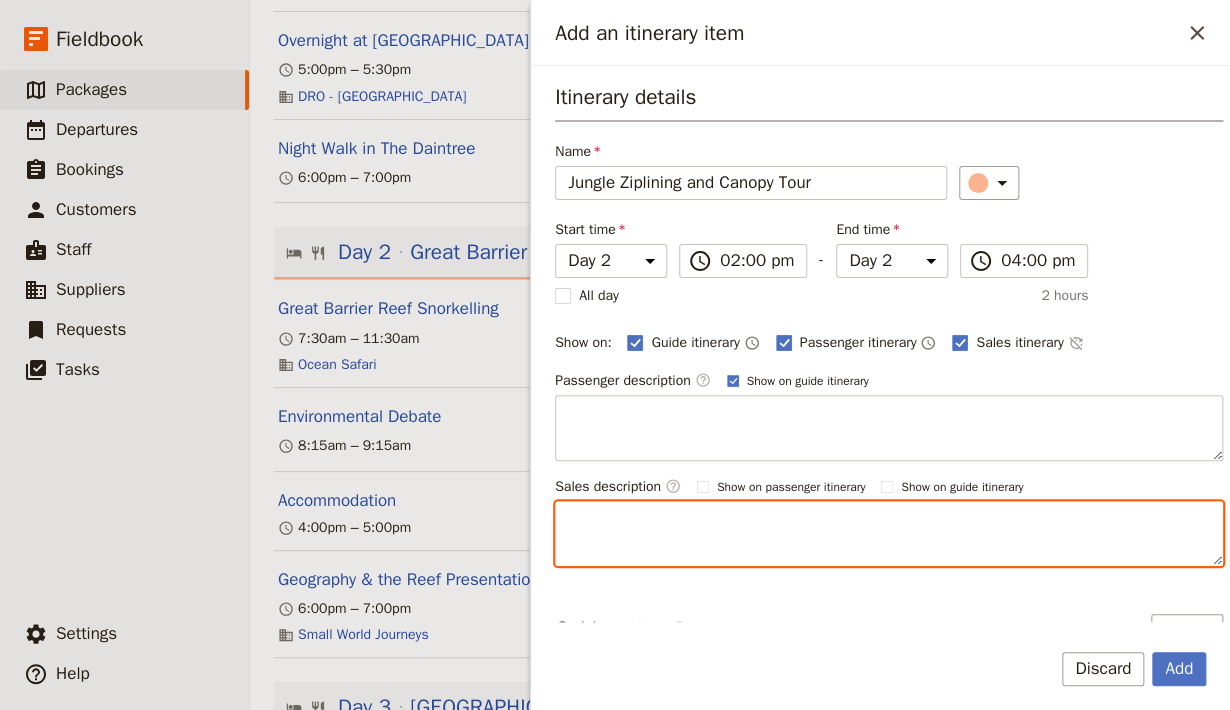 click at bounding box center [889, 534] 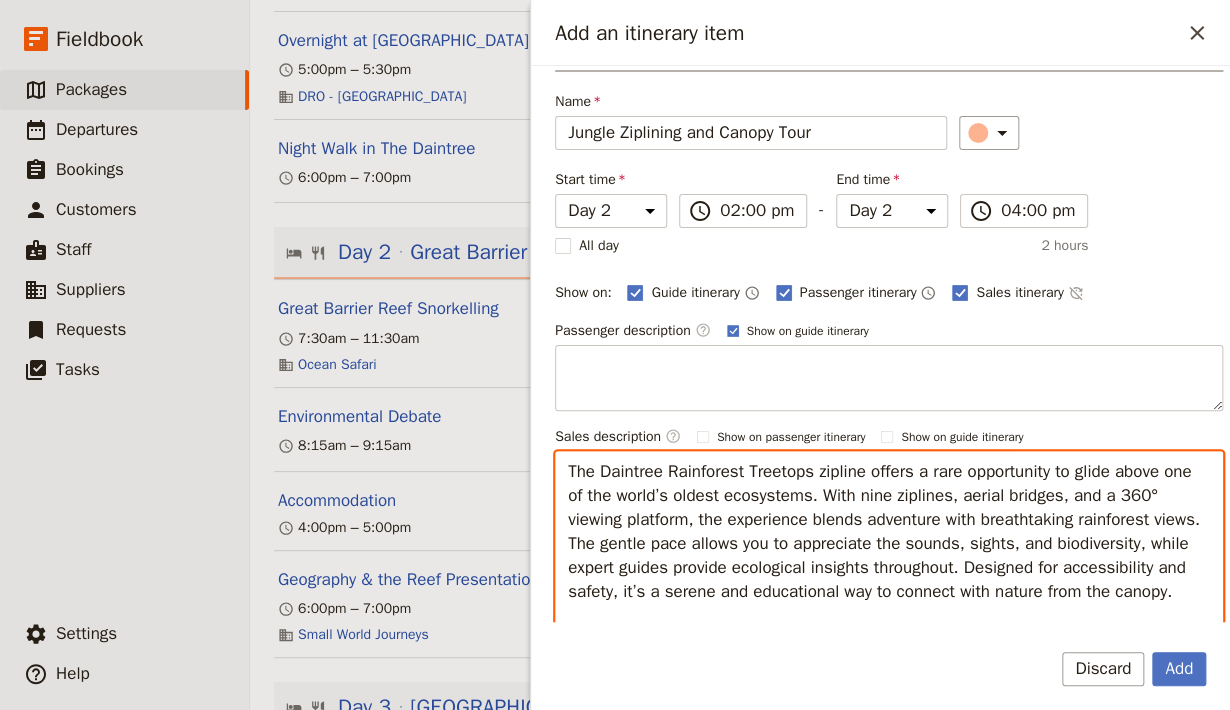 scroll, scrollTop: 234, scrollLeft: 0, axis: vertical 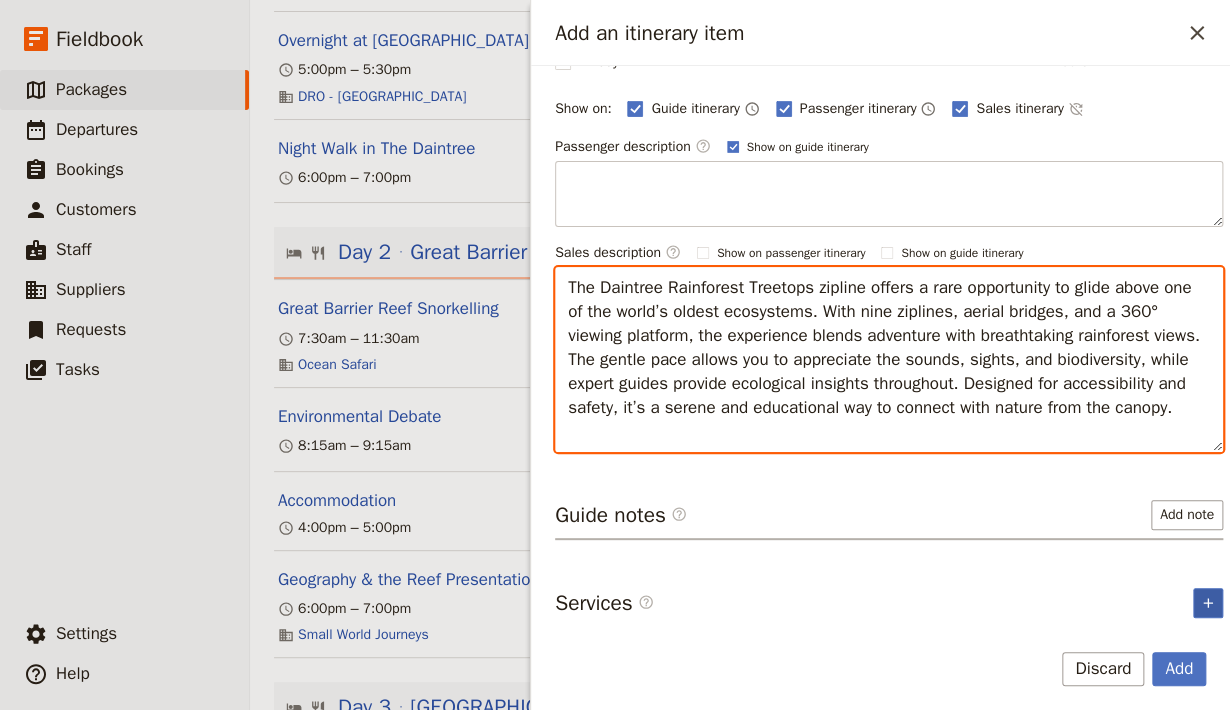type on "The Daintree Rainforest Treetops zipline offers a rare opportunity to glide above one of the world’s oldest ecosystems. With nine ziplines, aerial bridges, and a 360° viewing platform, the experience blends adventure with breathtaking rainforest views. The gentle pace allows you to appreciate the sounds, sights, and biodiversity, while expert guides provide ecological insights throughout. Designed for accessibility and safety, it’s a serene and educational way to connect with nature from the canopy." 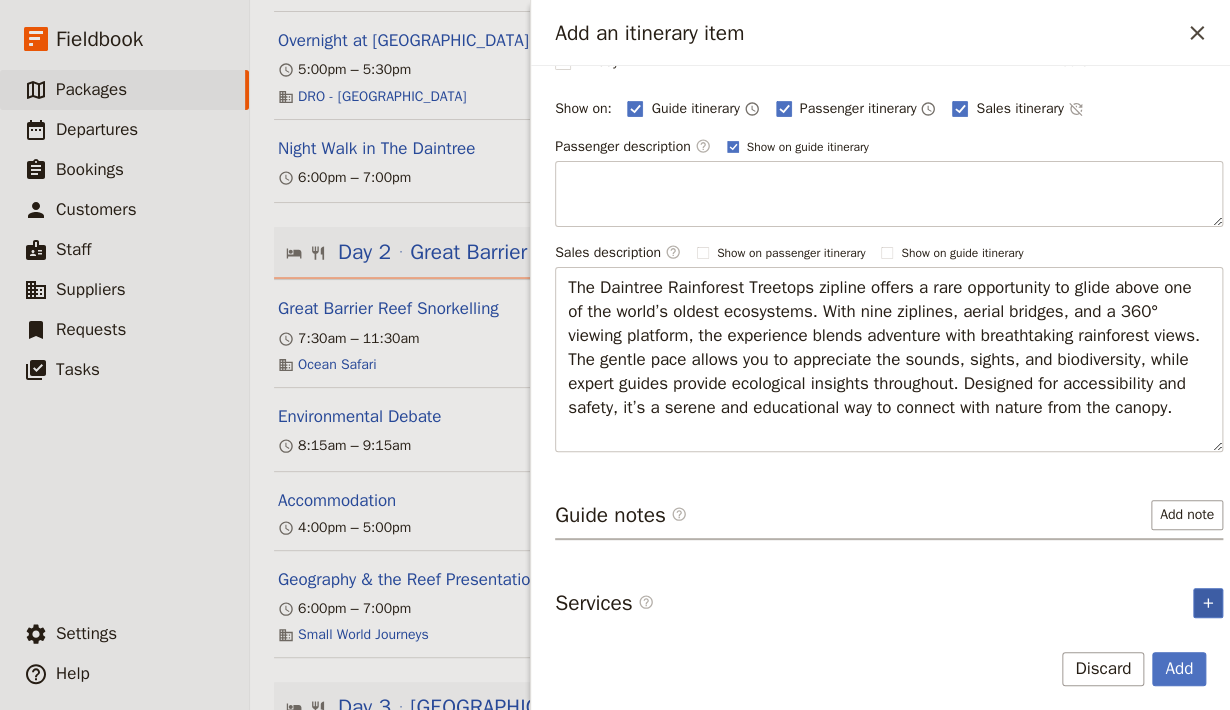 click 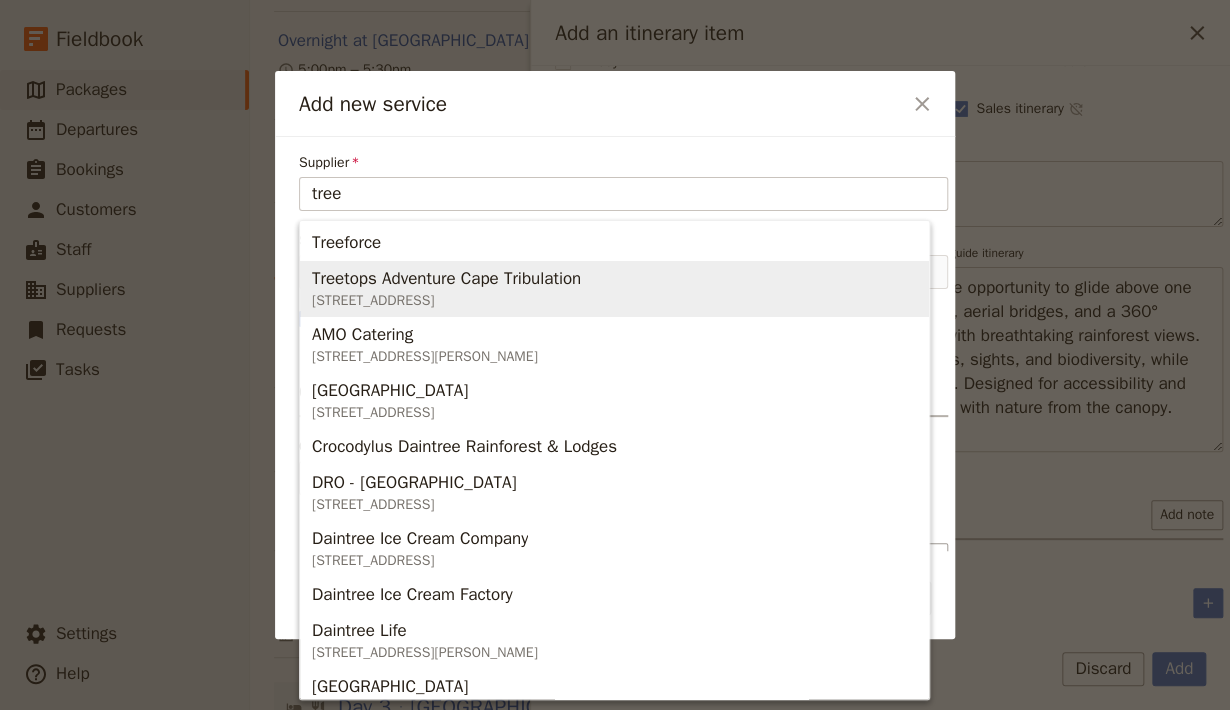 click on "Treetops Adventure Cape Tribulation" at bounding box center [446, 279] 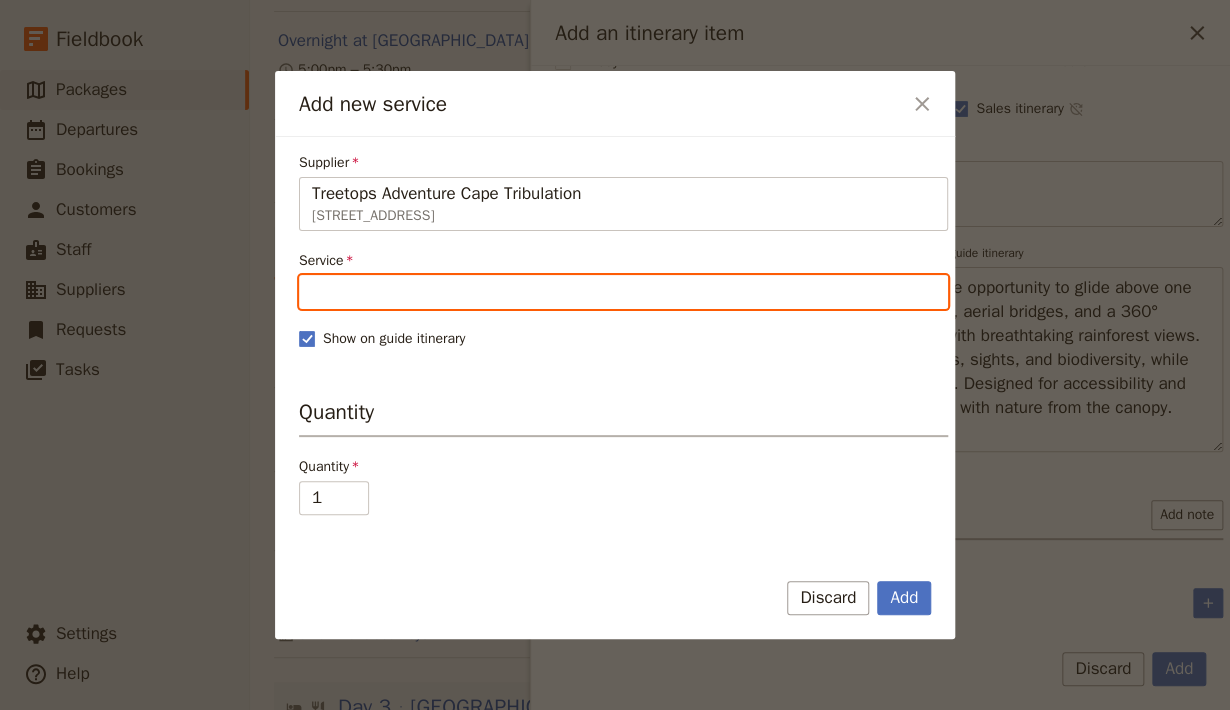 click on "Service" at bounding box center [623, 292] 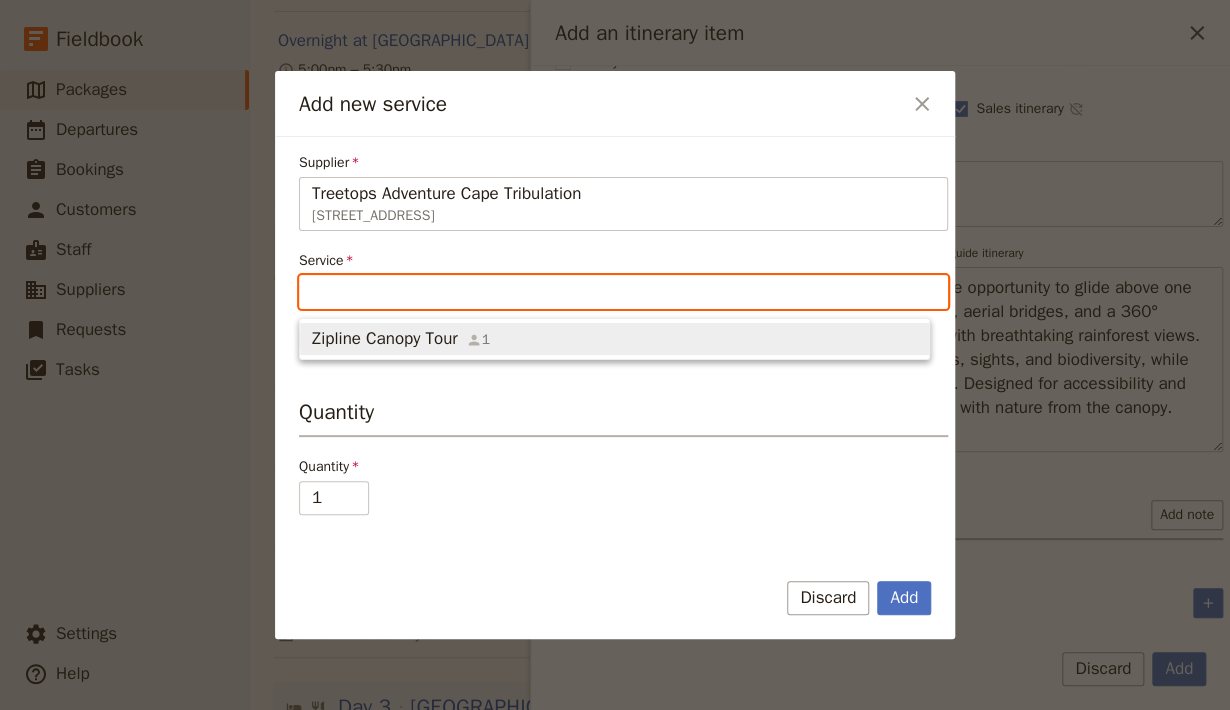 click on "Zipline Canopy Tour 1" at bounding box center (614, 339) 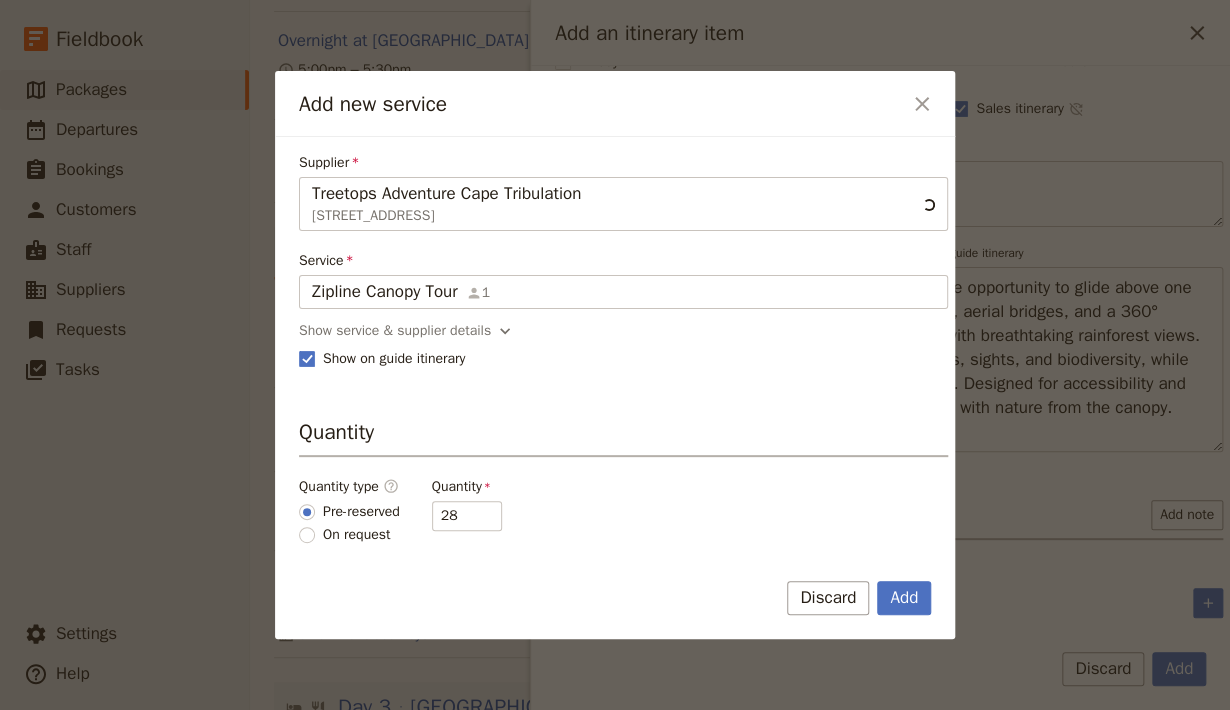 type on "Zipline Canopy Tour" 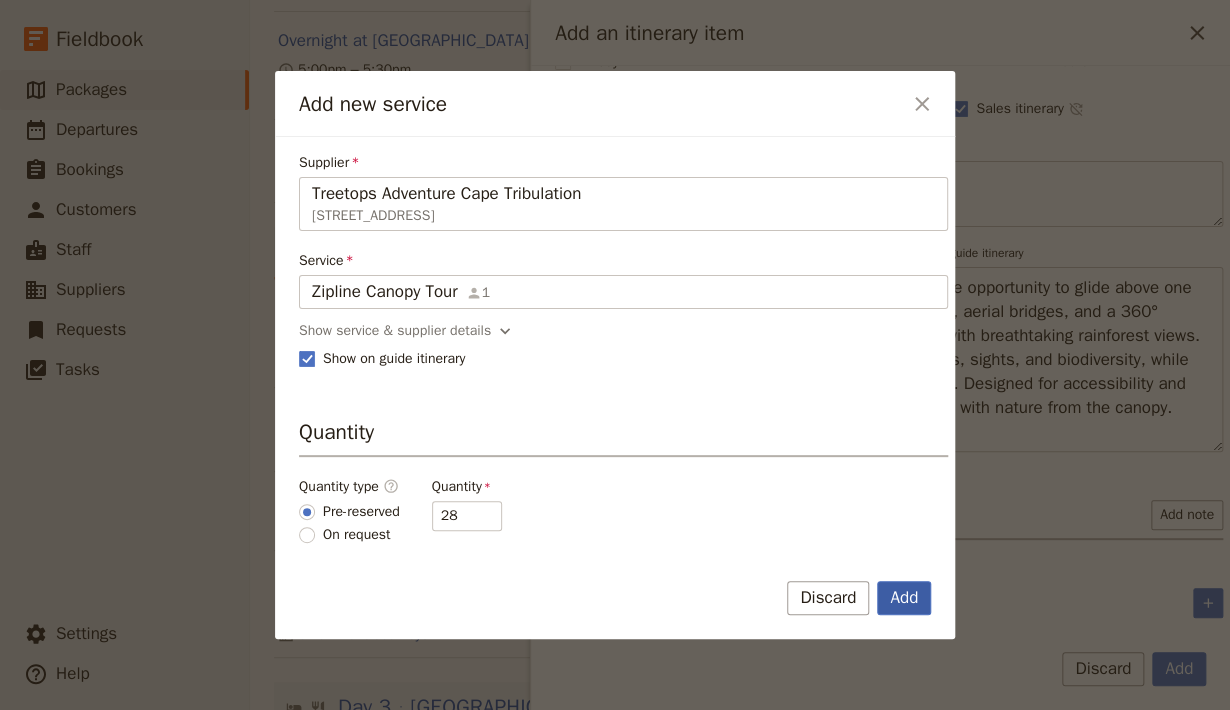click on "Add" at bounding box center (904, 598) 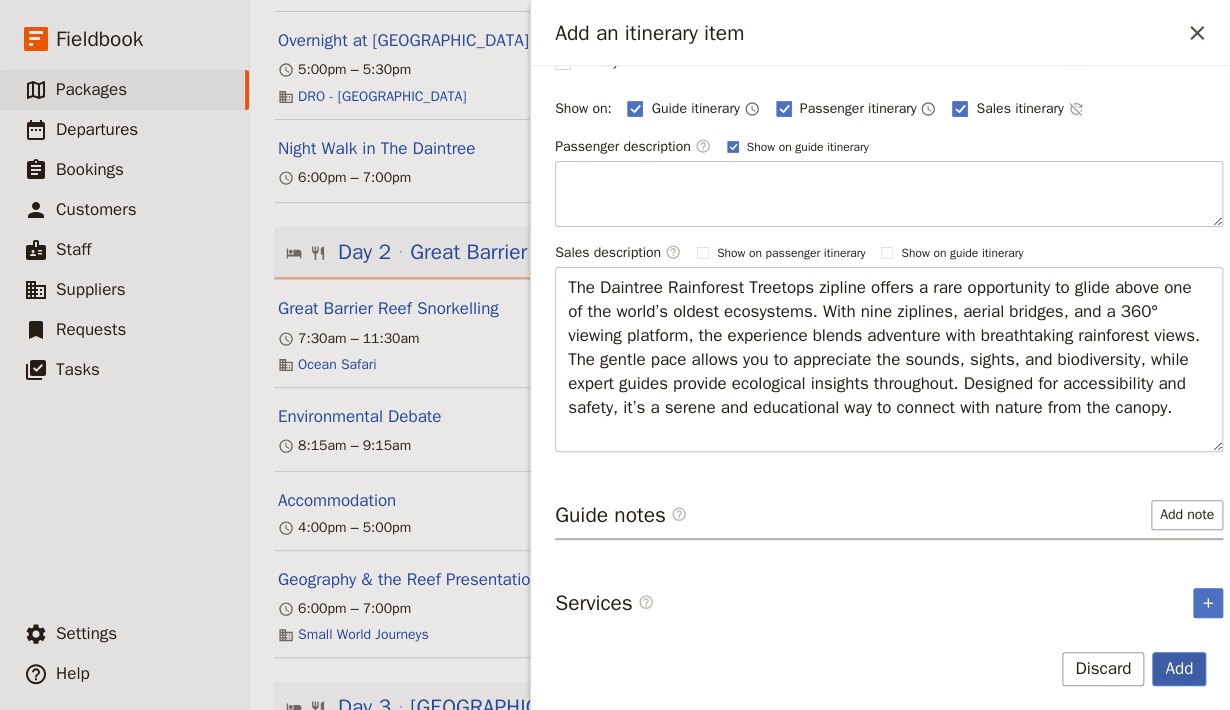 click on "Add" at bounding box center (1179, 669) 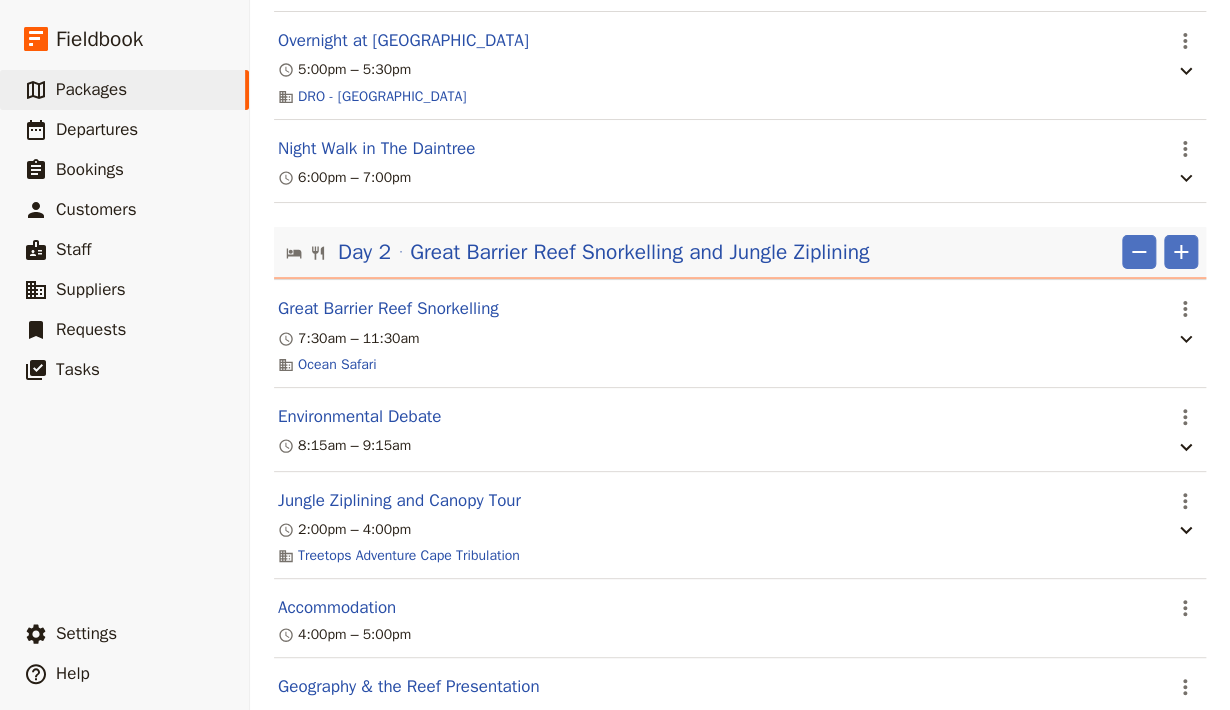 scroll, scrollTop: 806, scrollLeft: 0, axis: vertical 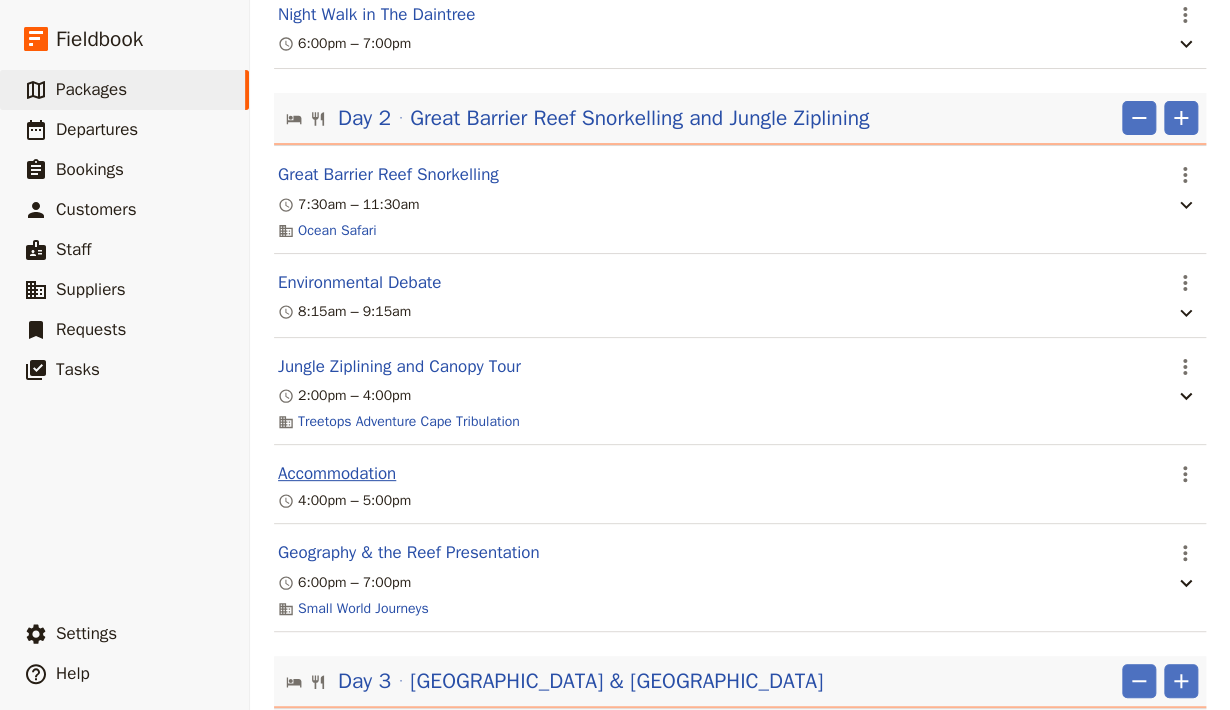 click on "Accommodation" at bounding box center [337, 474] 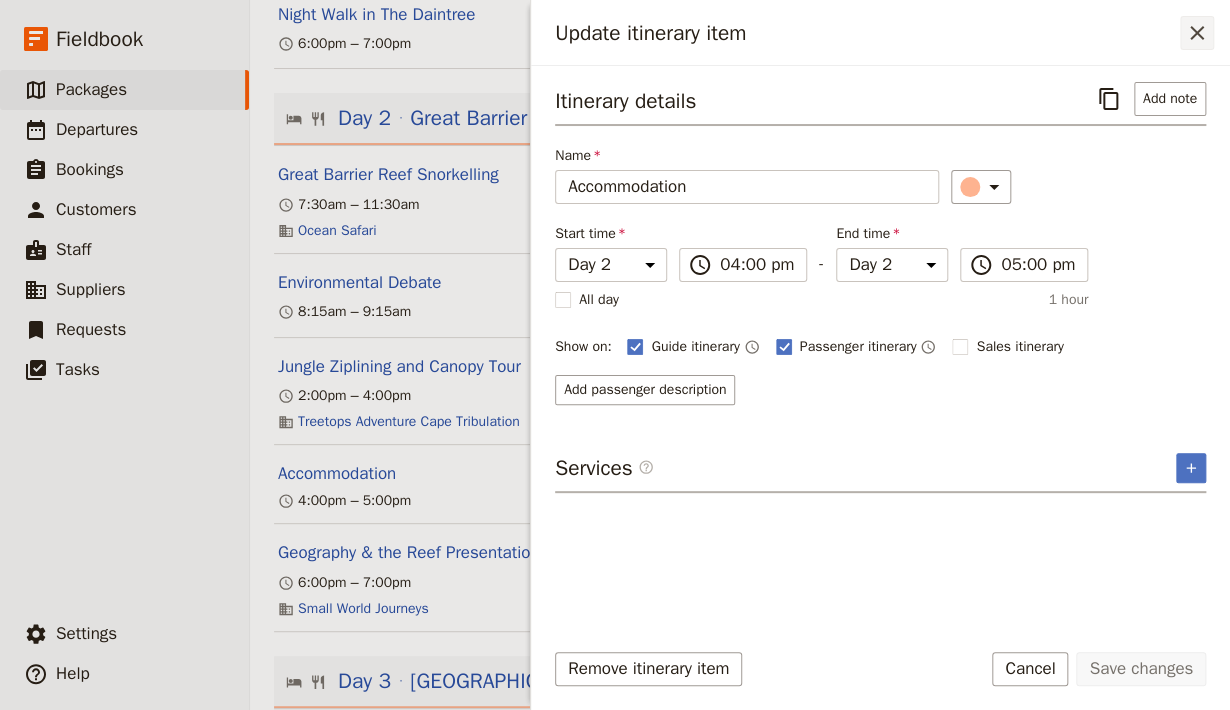 click 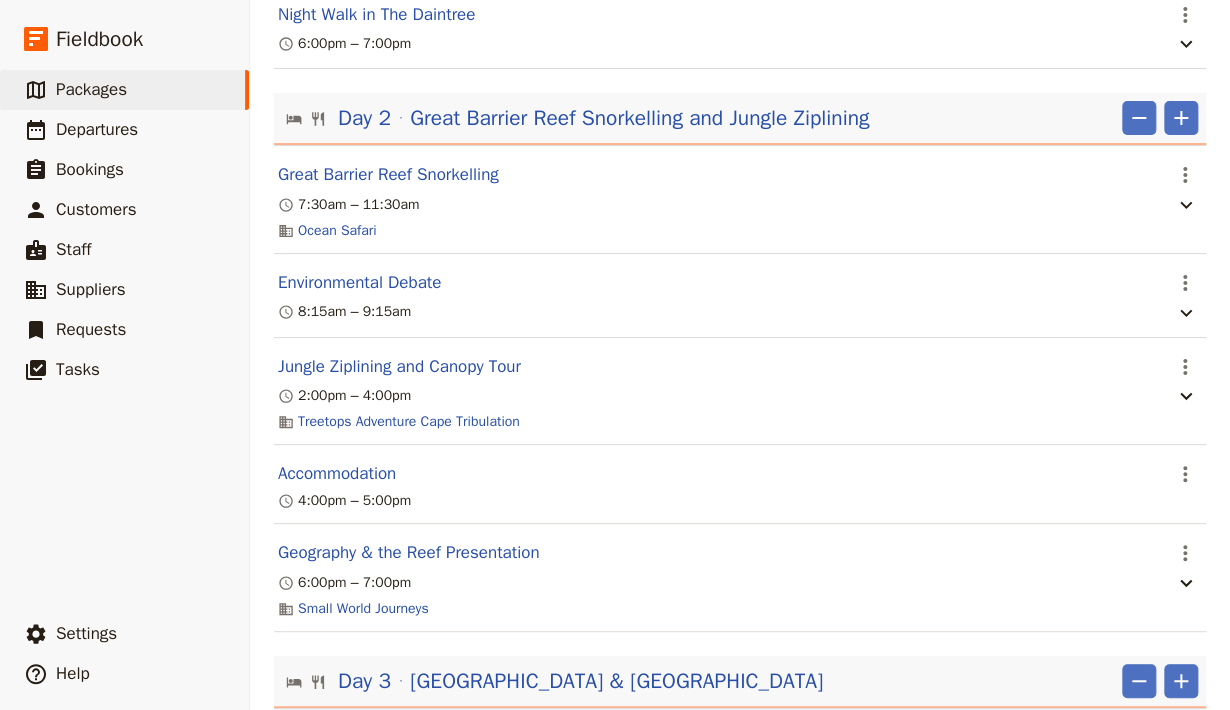 scroll, scrollTop: 941, scrollLeft: 0, axis: vertical 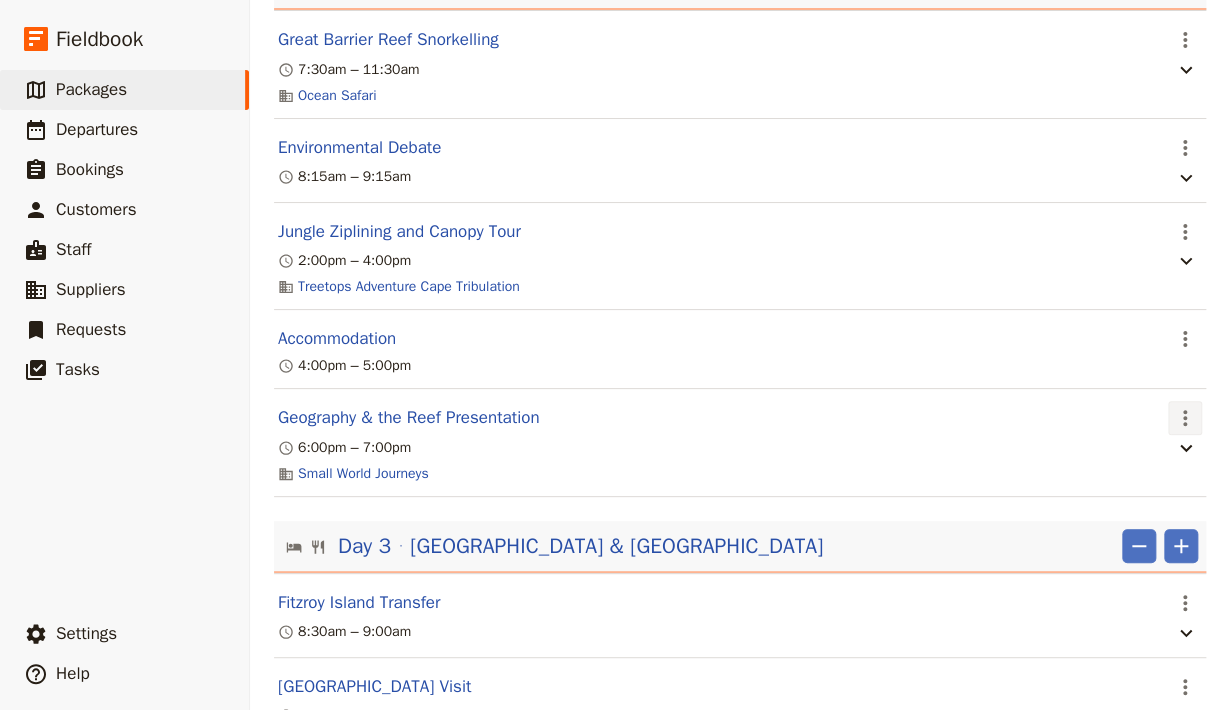 click 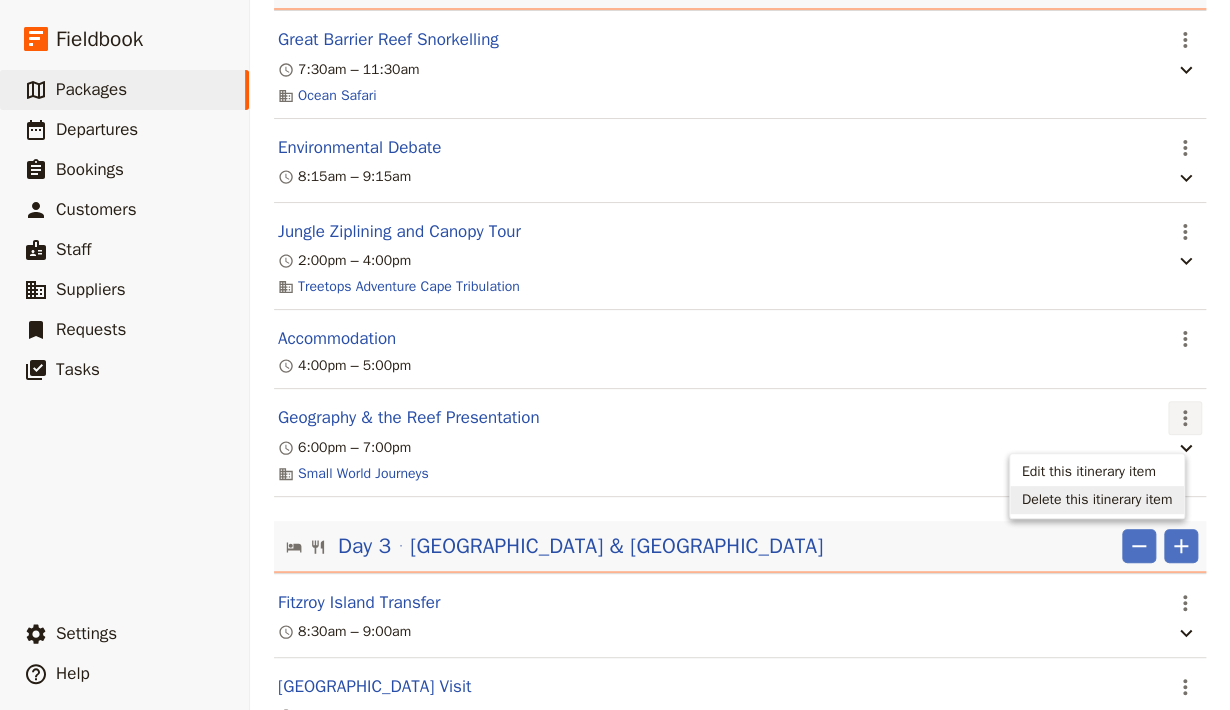 click on "Delete this itinerary item" at bounding box center [1097, 500] 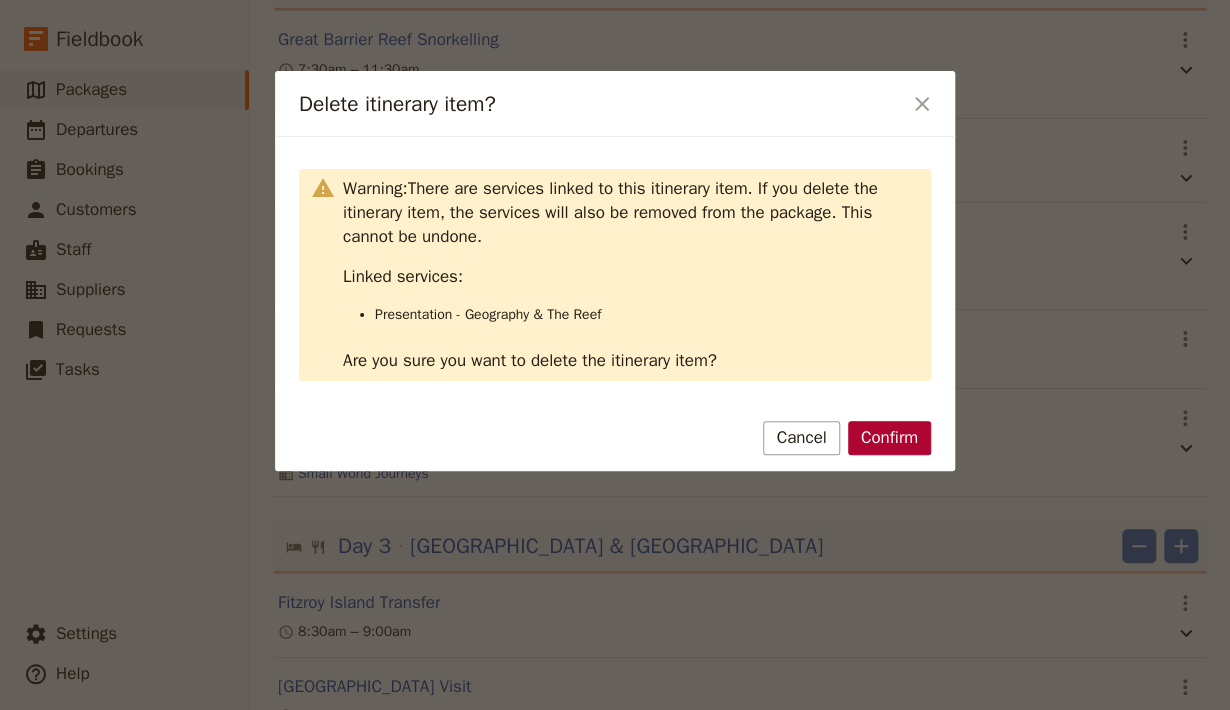 click on "Confirm" at bounding box center [889, 438] 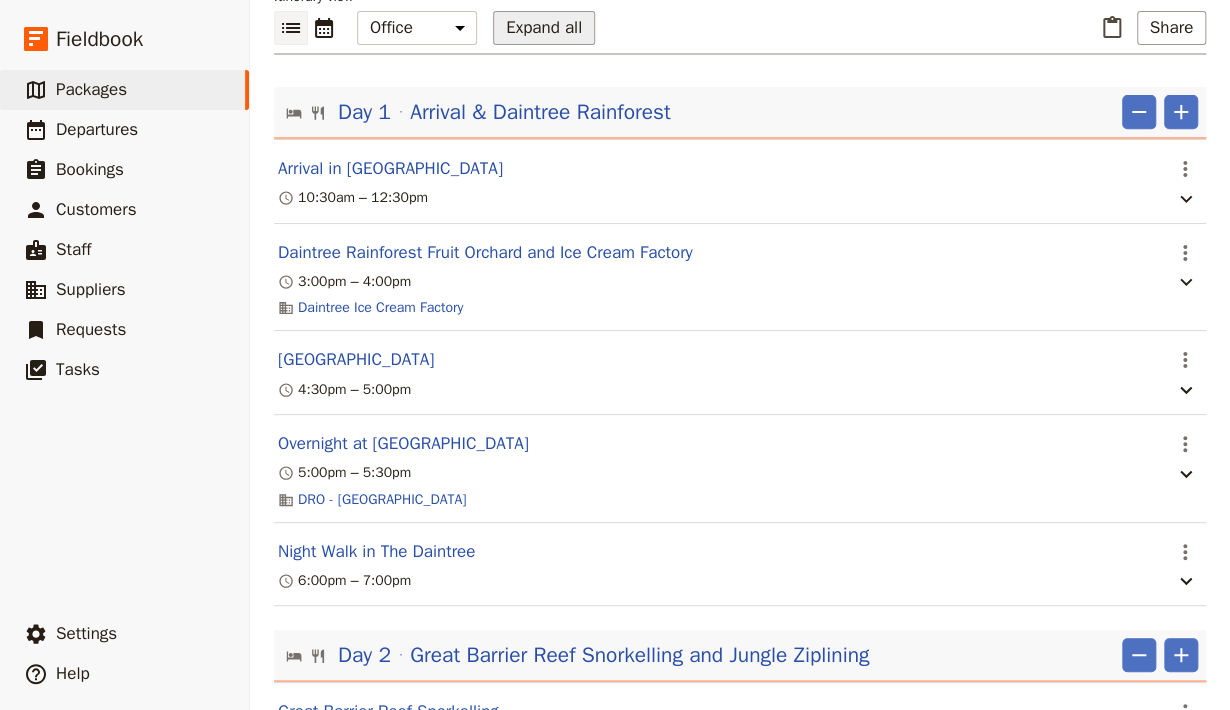 scroll, scrollTop: 0, scrollLeft: 0, axis: both 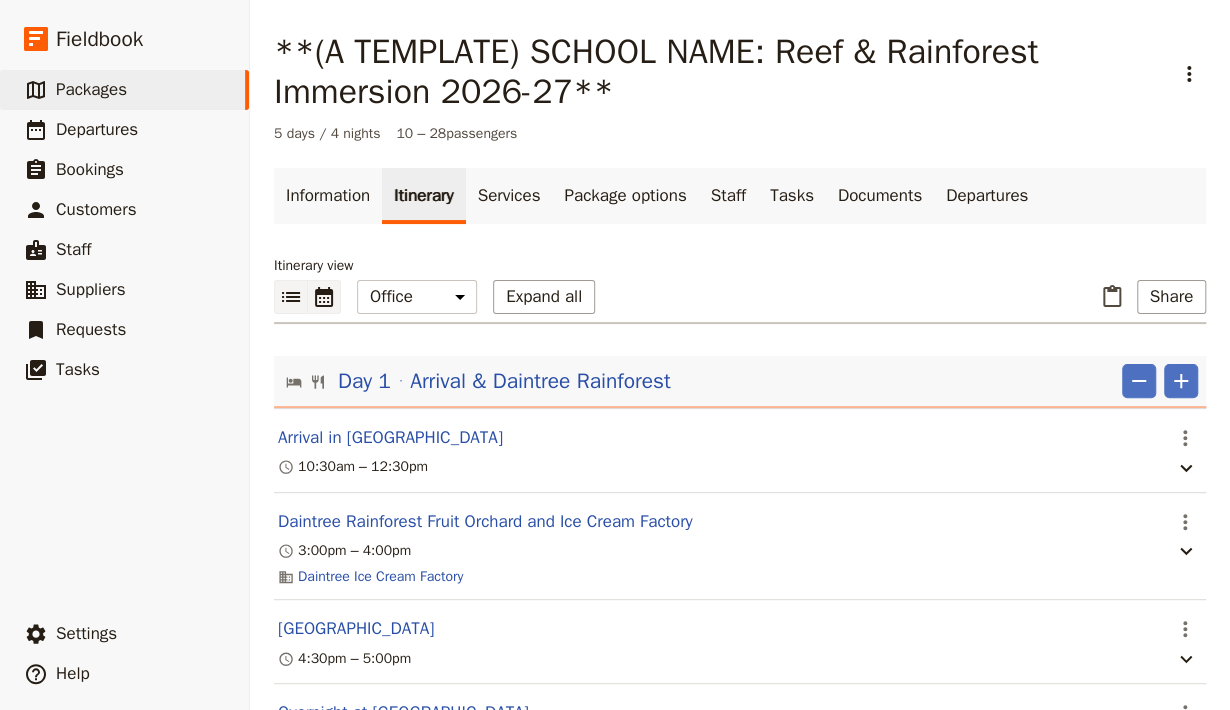 click on "​" at bounding box center (324, 297) 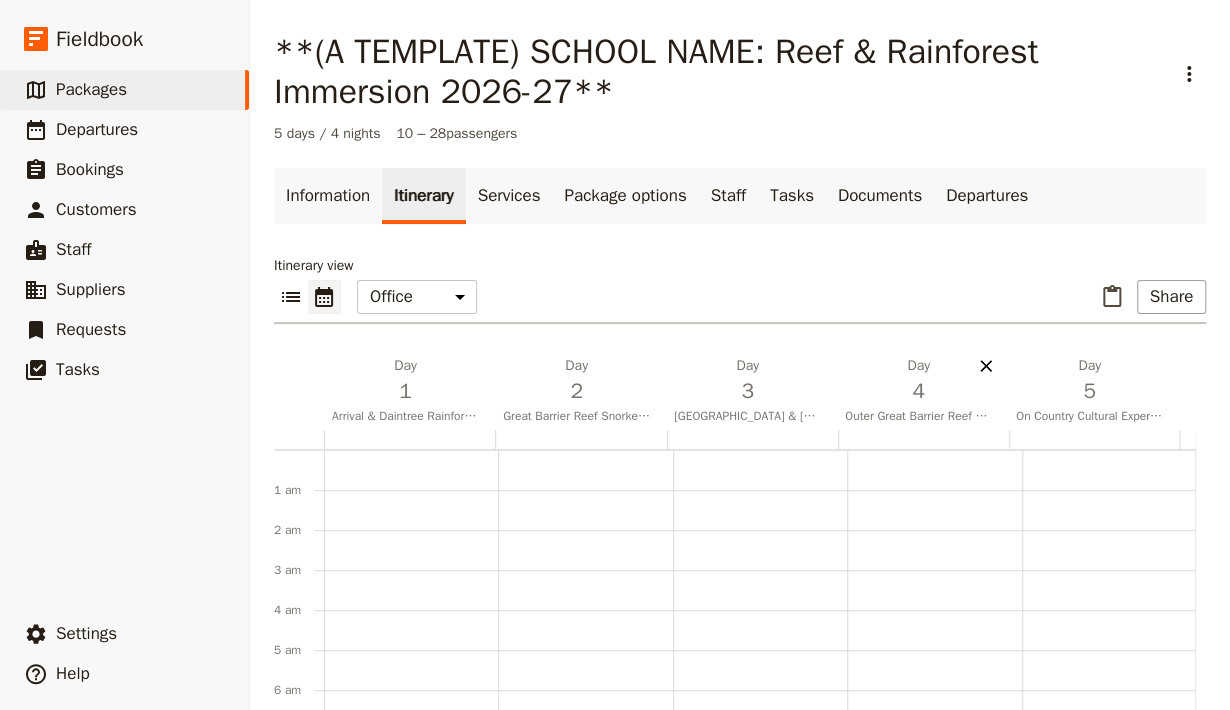 scroll, scrollTop: 260, scrollLeft: 0, axis: vertical 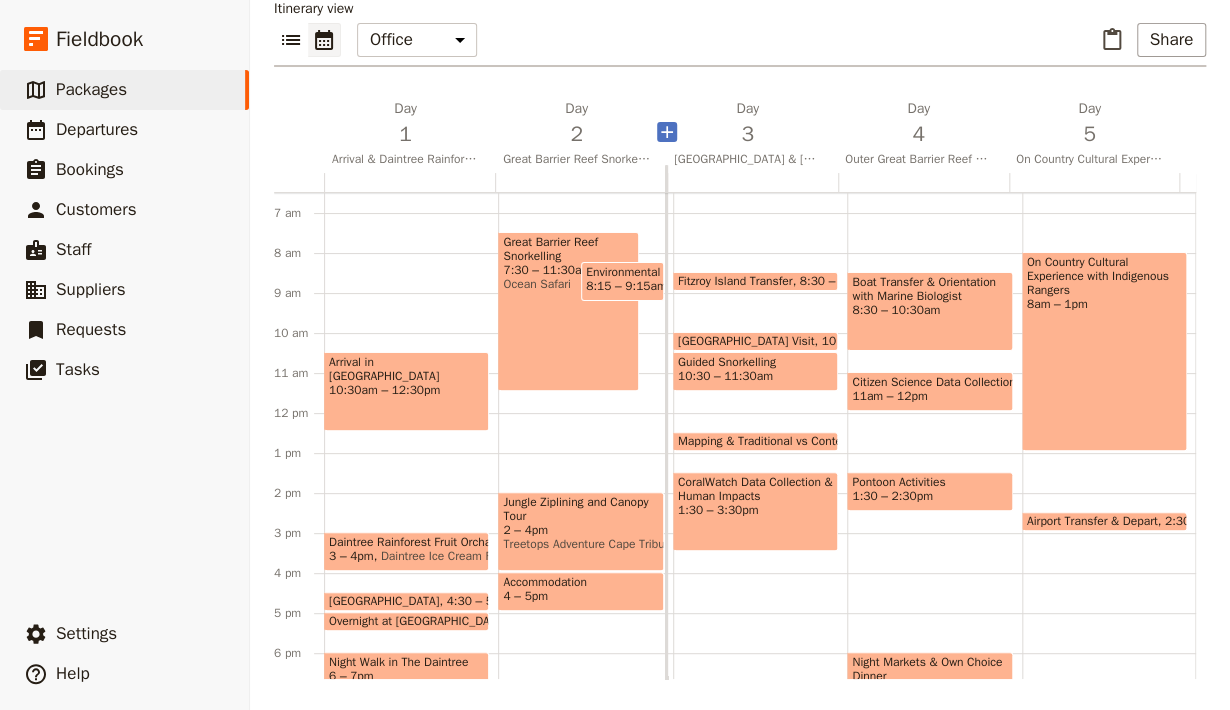 click 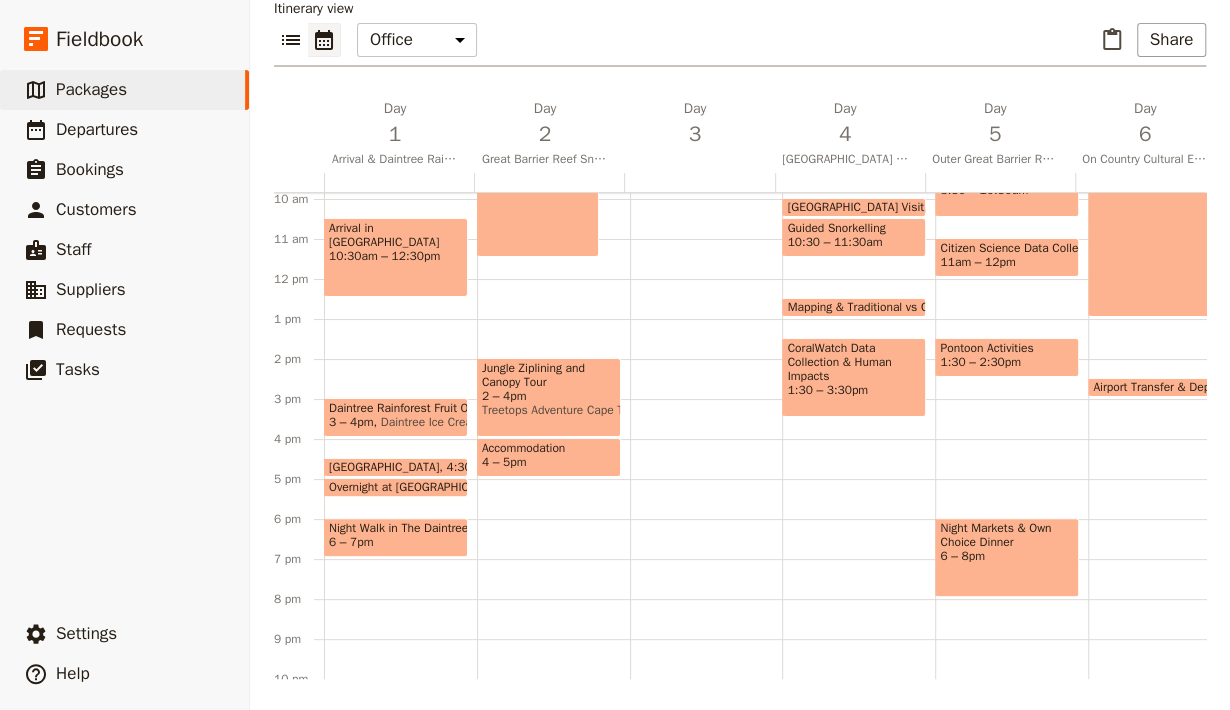 scroll, scrollTop: 0, scrollLeft: 0, axis: both 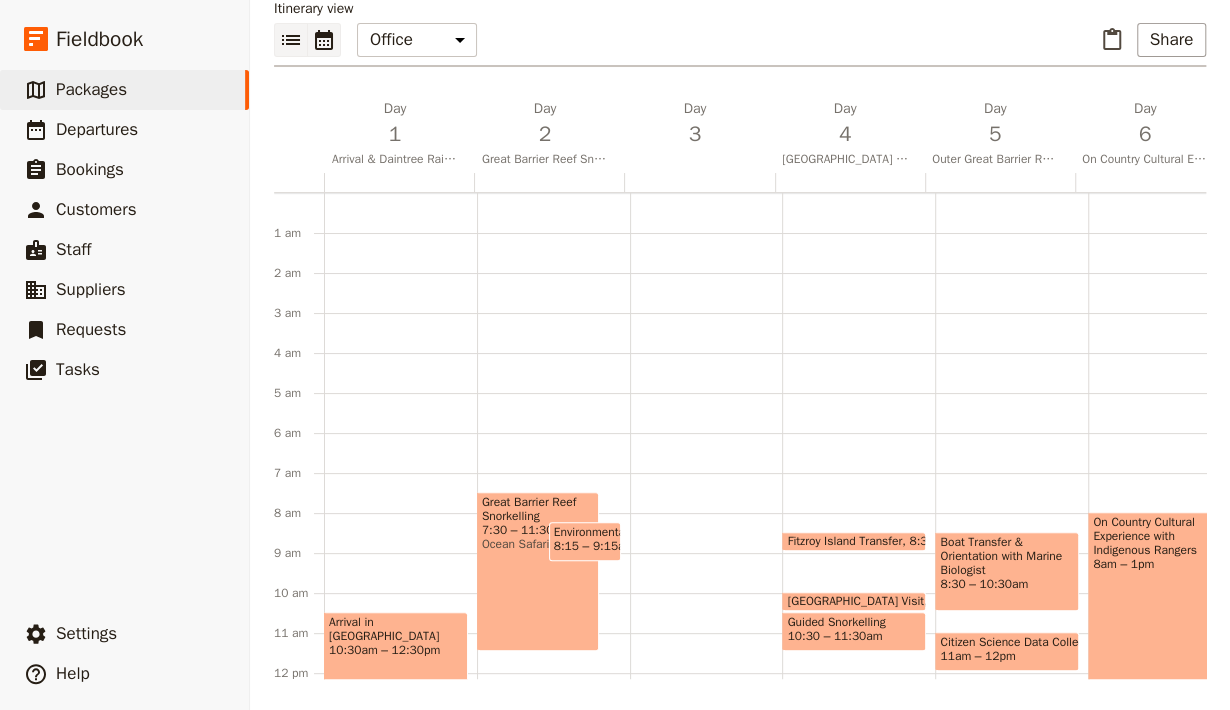 click 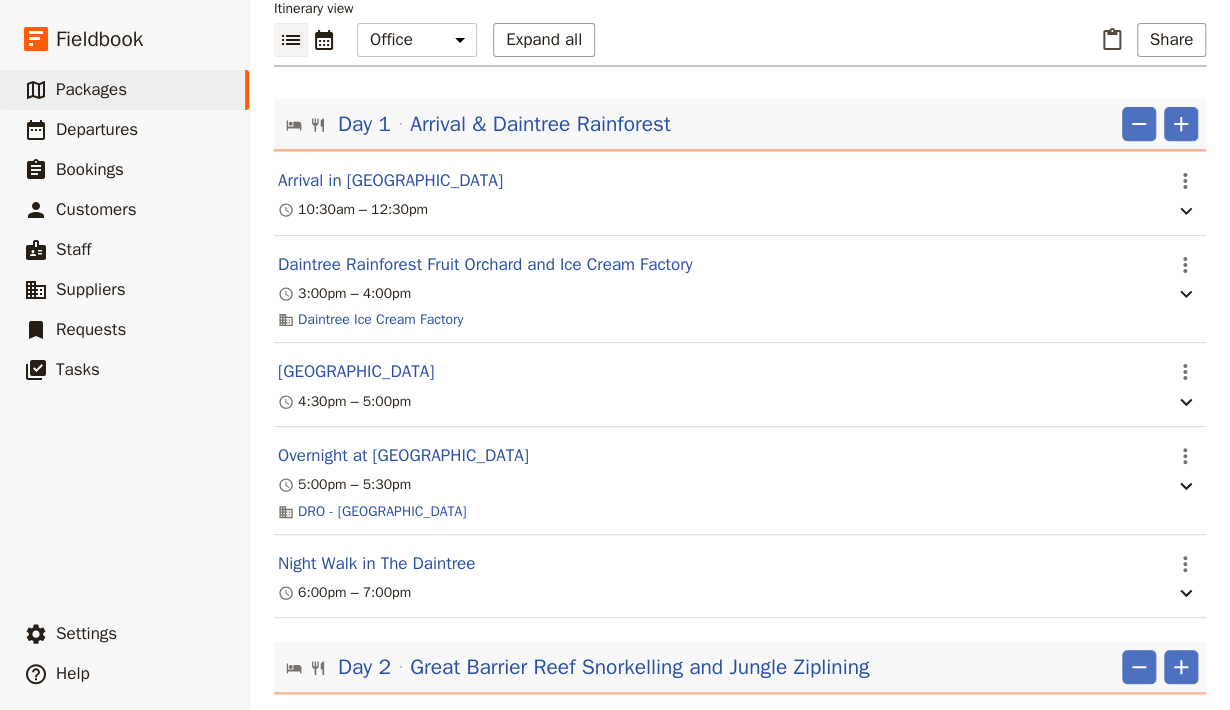 type 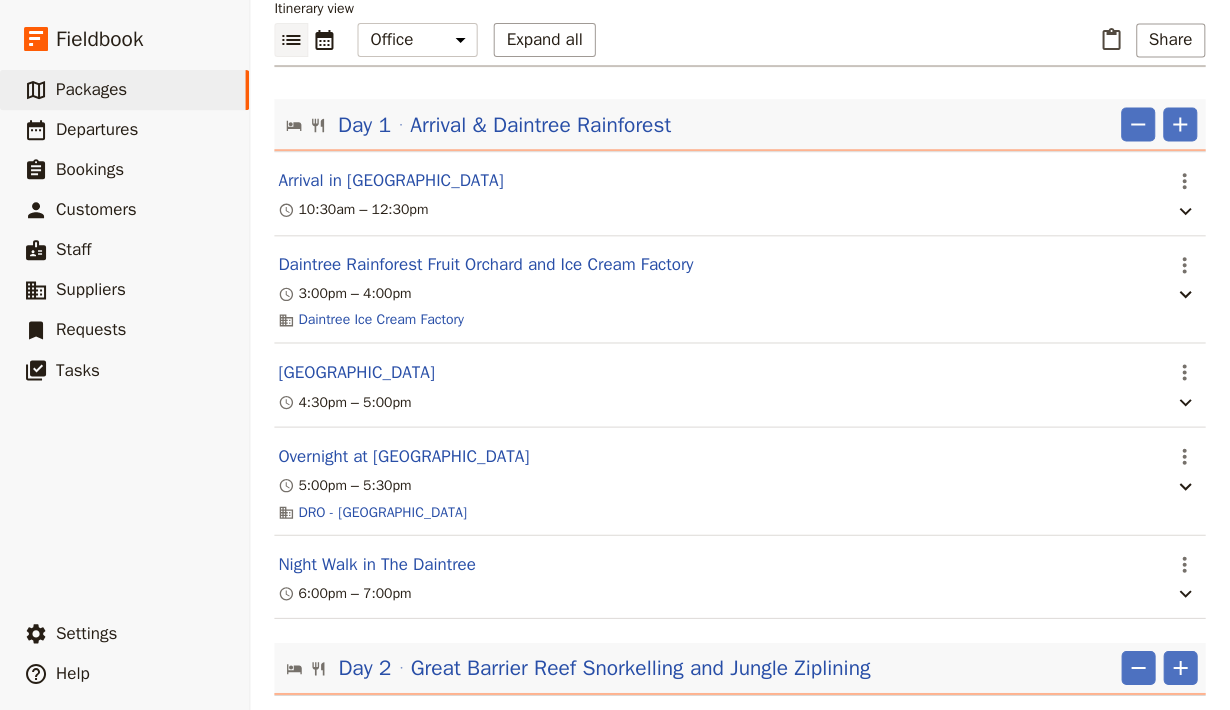 scroll, scrollTop: 257, scrollLeft: 0, axis: vertical 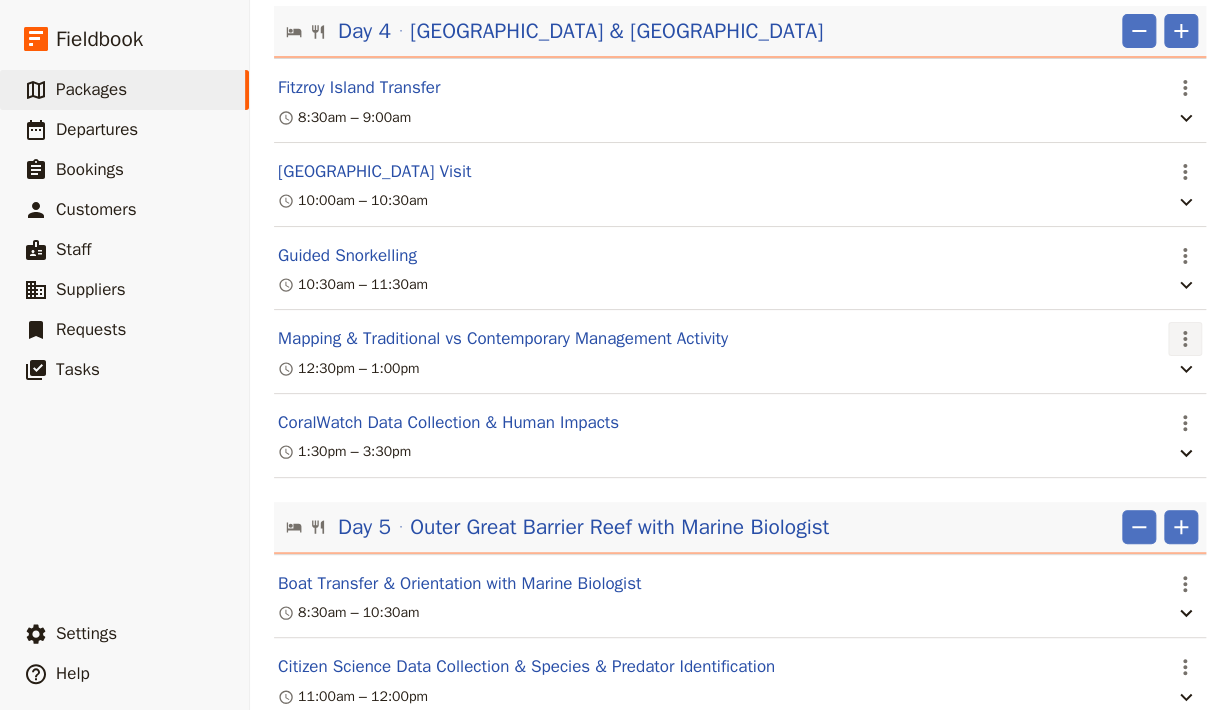 click 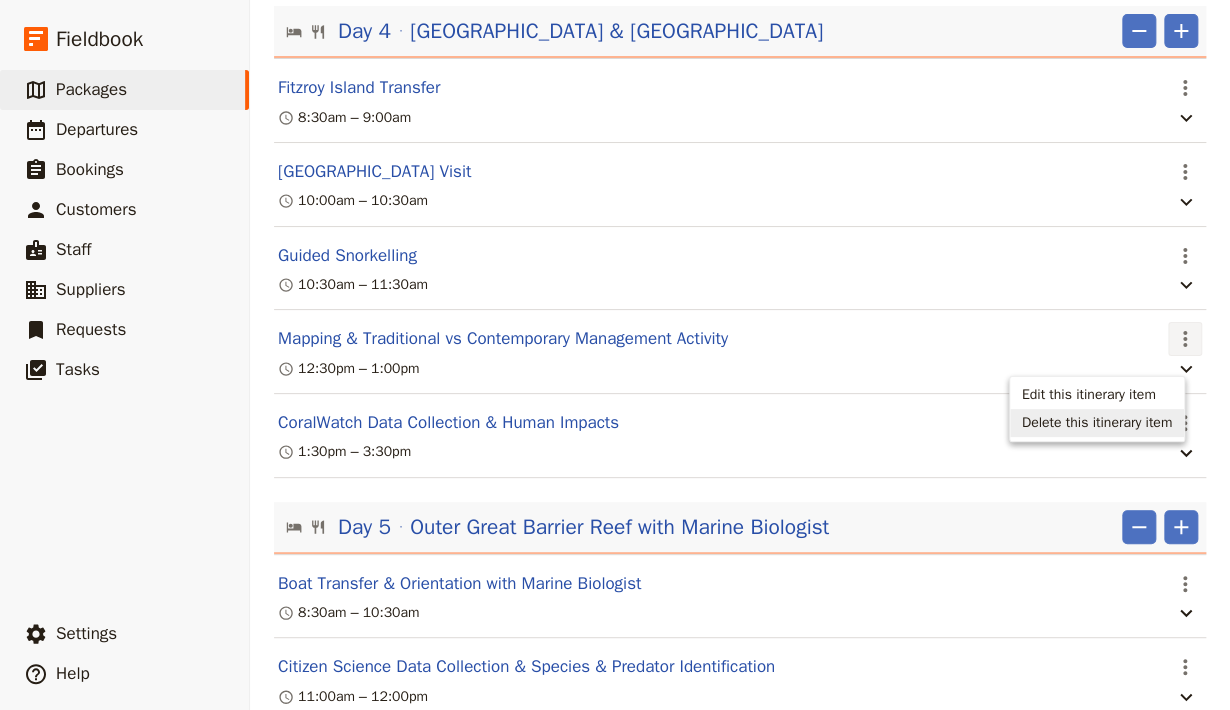 click on "Delete this itinerary item" at bounding box center [1097, 423] 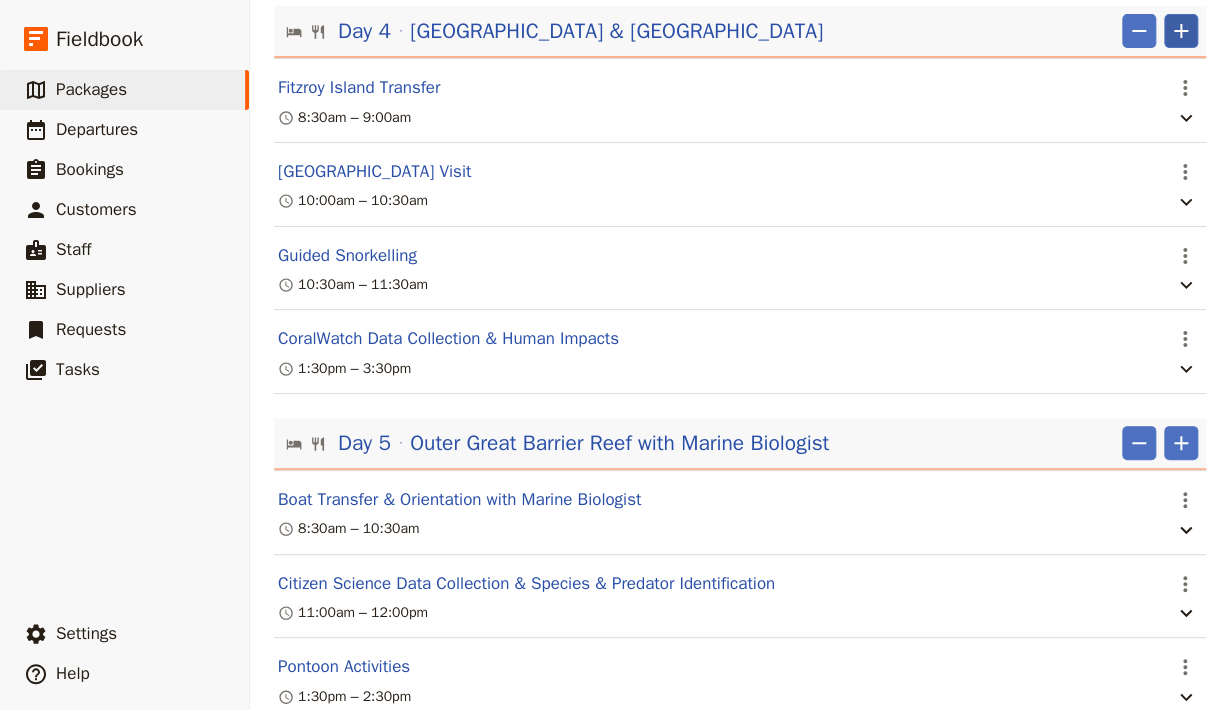 click 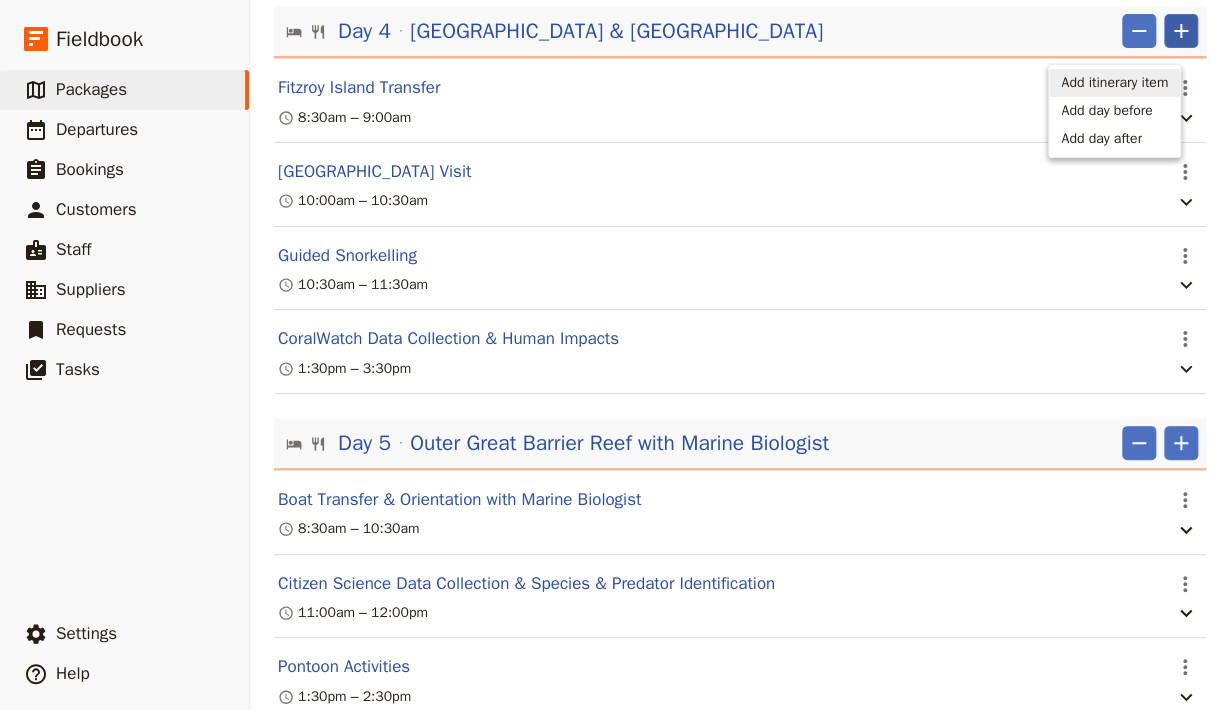click on "Add itinerary item" at bounding box center (1114, 83) 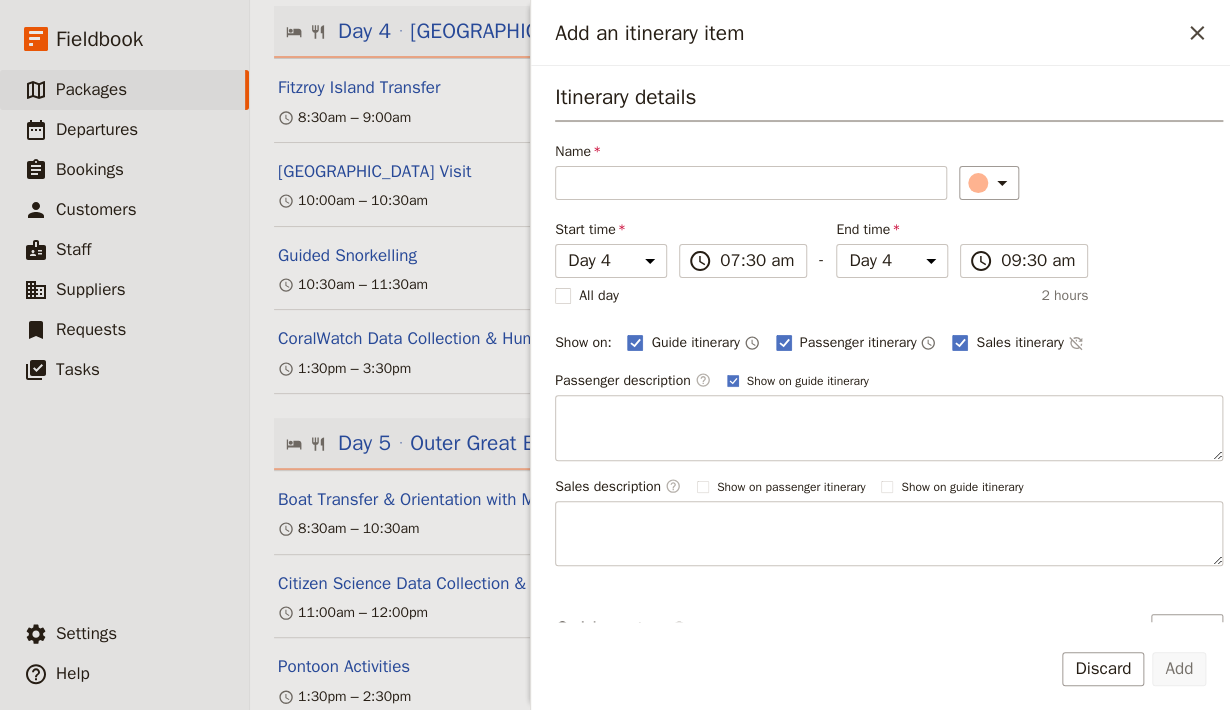 scroll, scrollTop: 114, scrollLeft: 0, axis: vertical 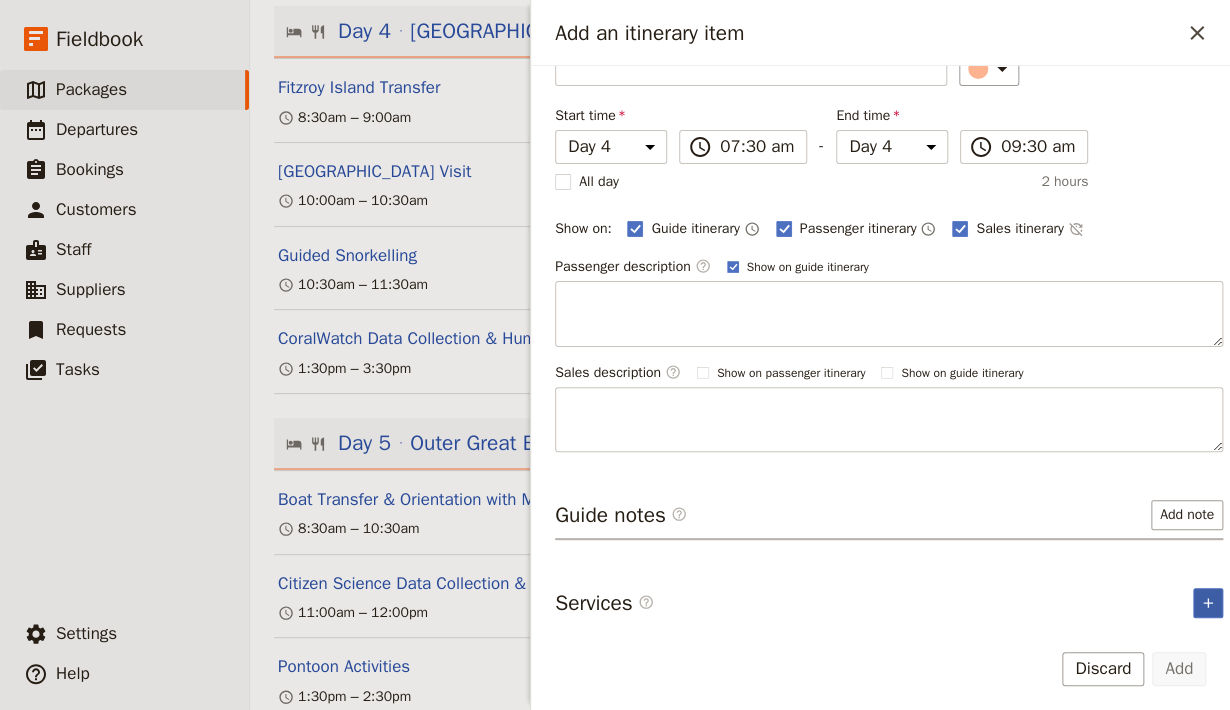 click 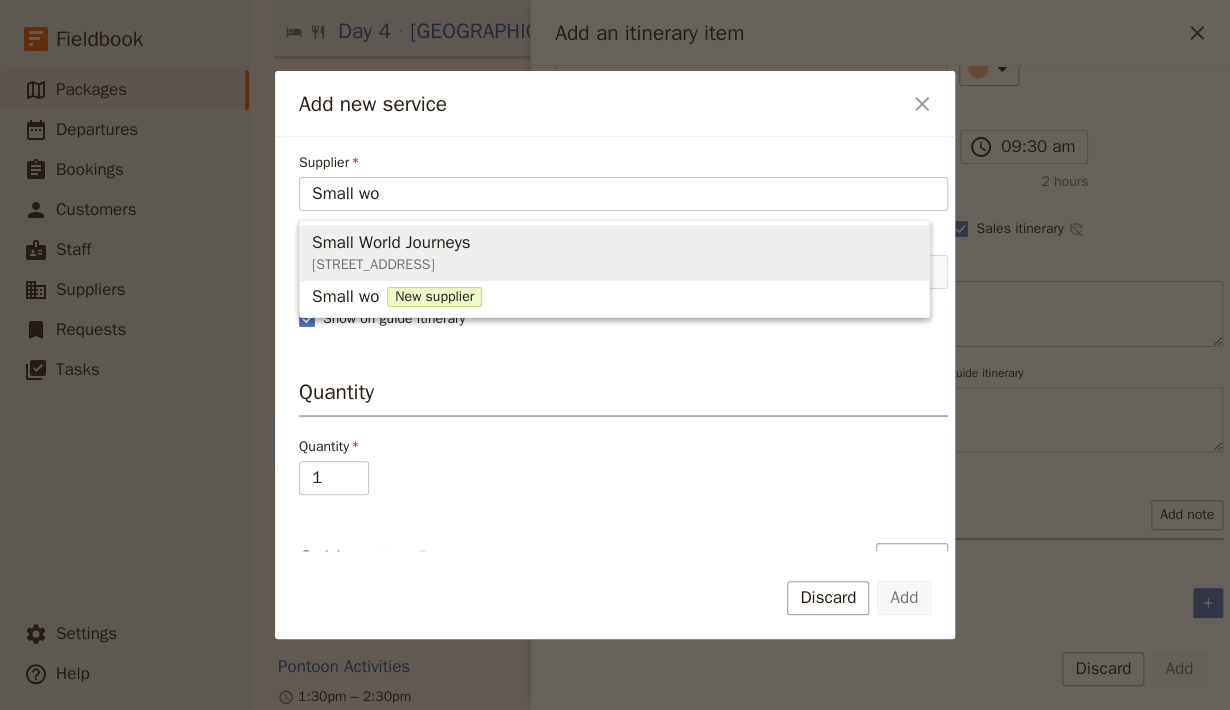click on "[STREET_ADDRESS]" at bounding box center (391, 265) 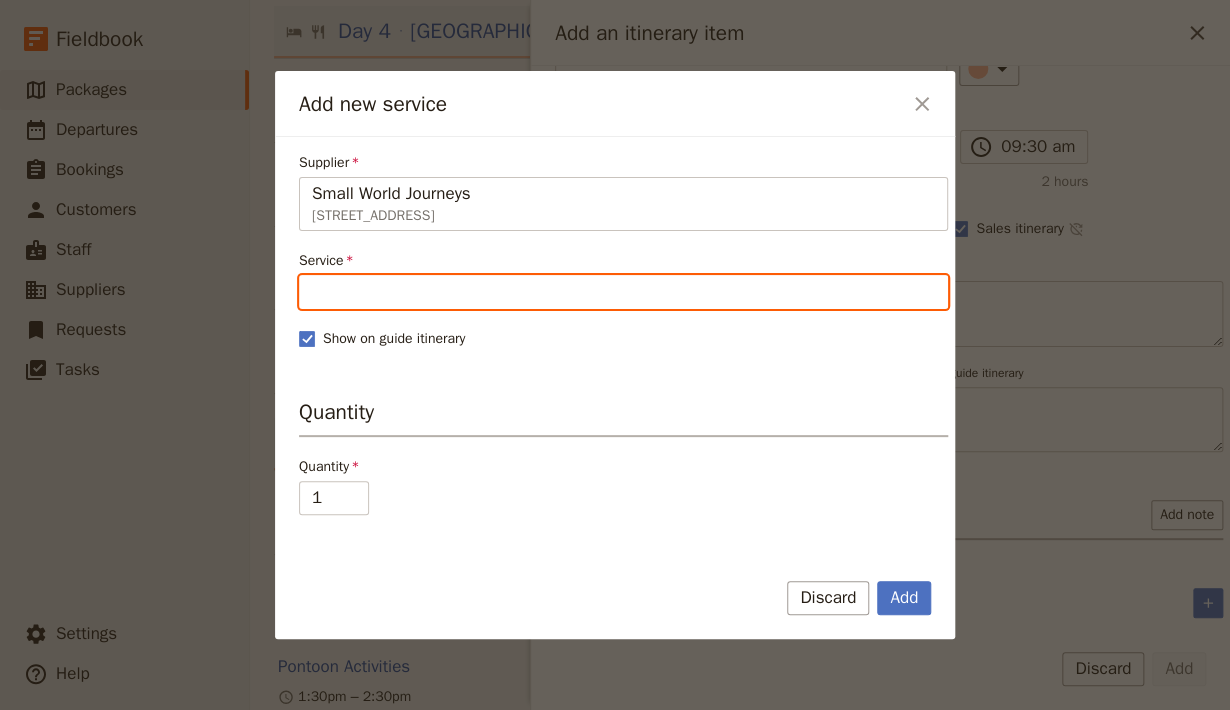 click on "Service" at bounding box center [623, 292] 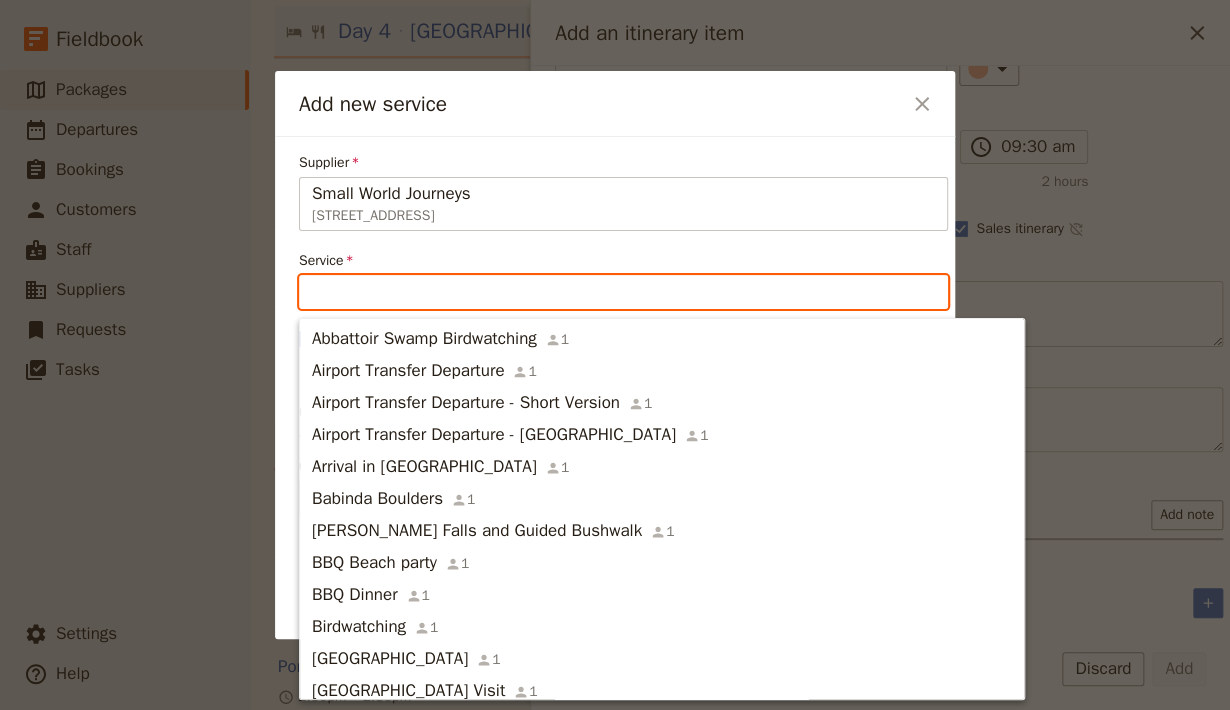 type on "F" 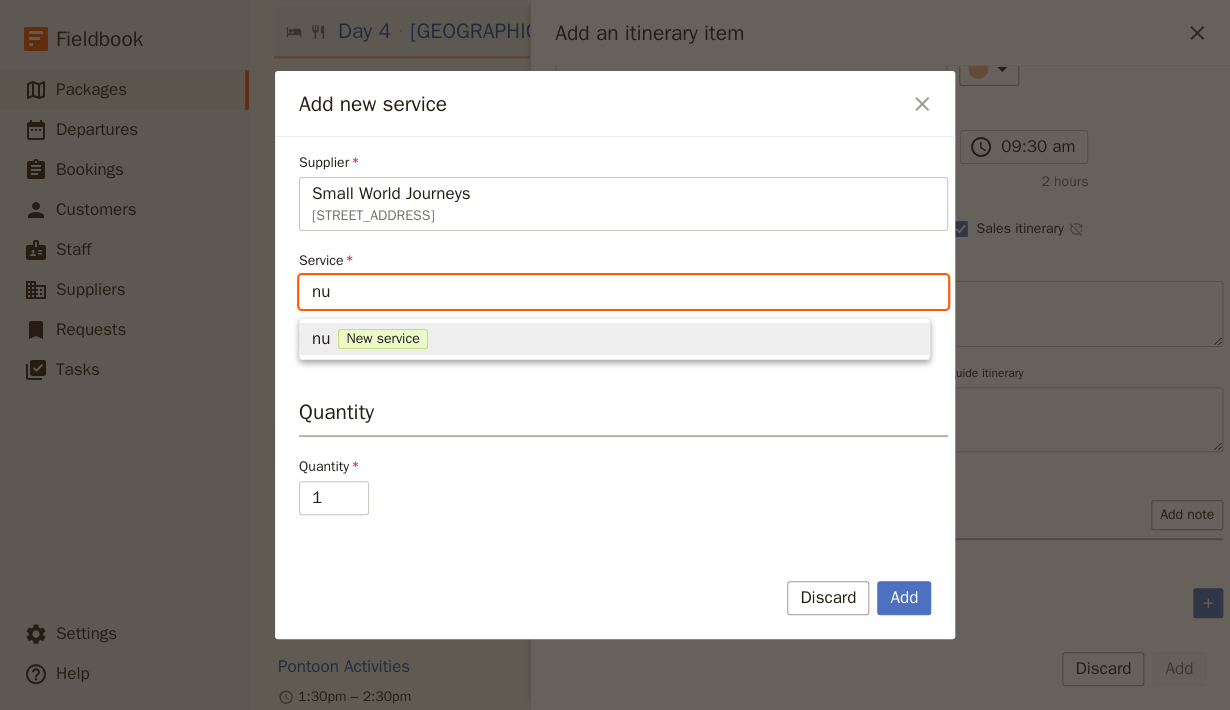 type on "n" 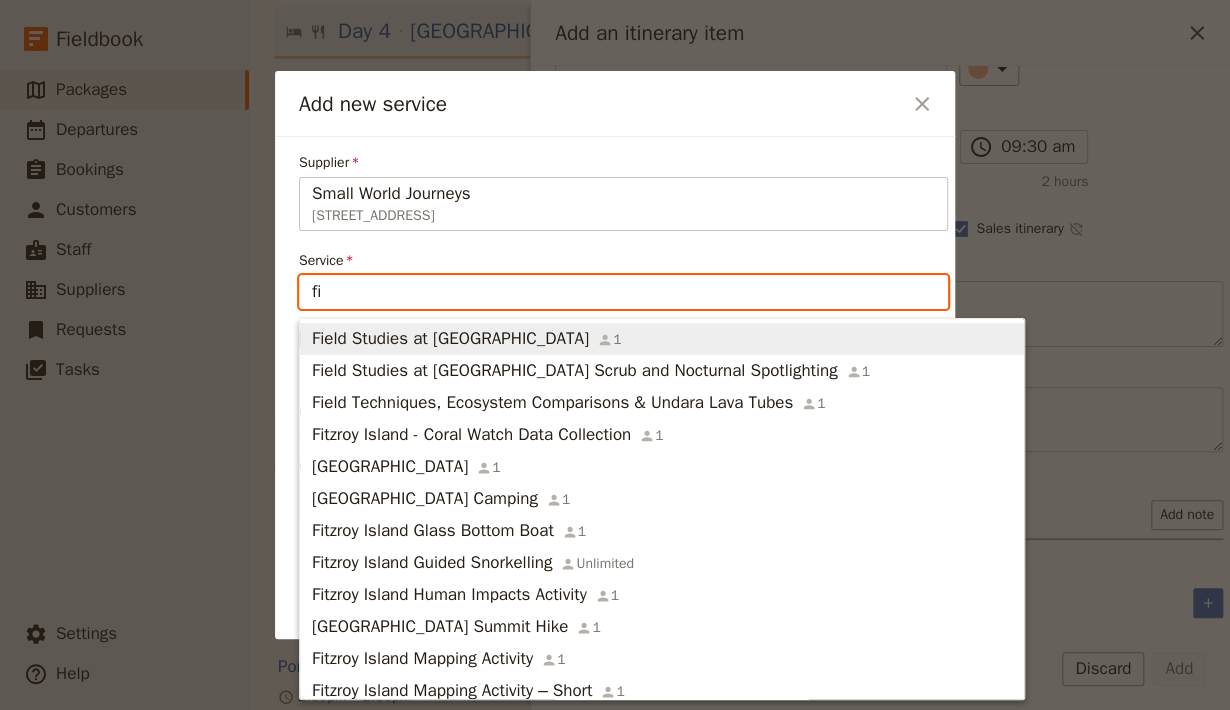 type on "fit" 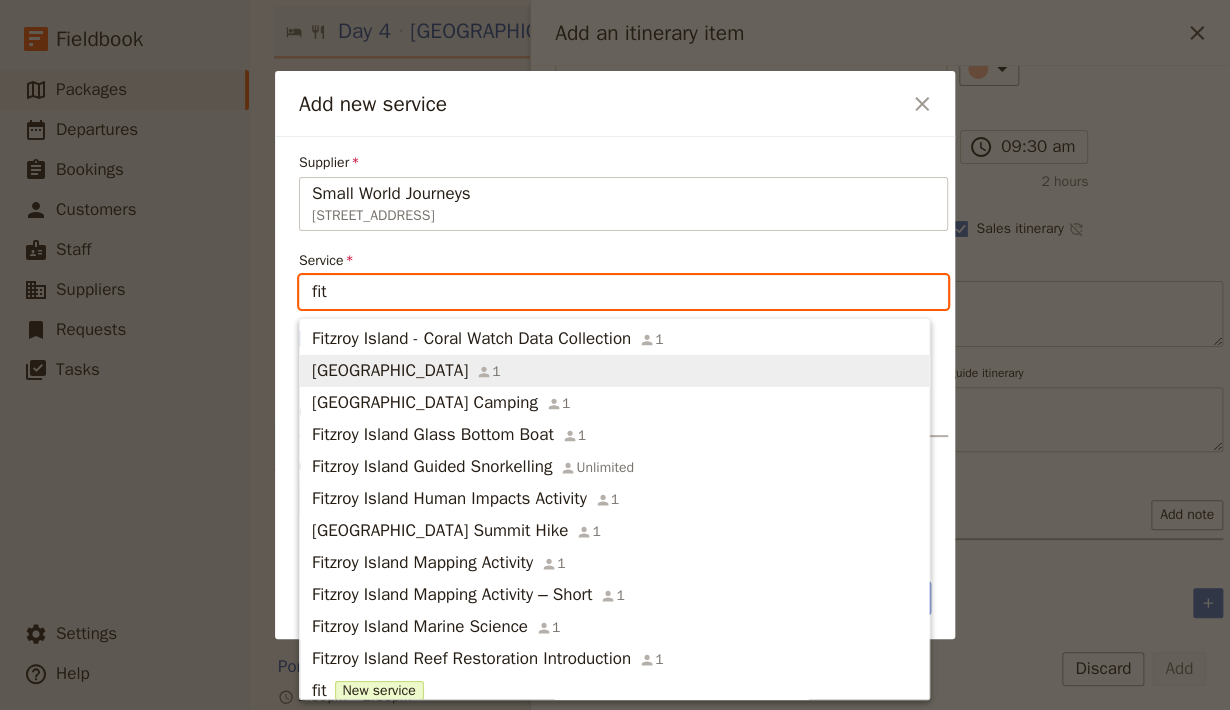 click on "[GEOGRAPHIC_DATA]" at bounding box center (390, 371) 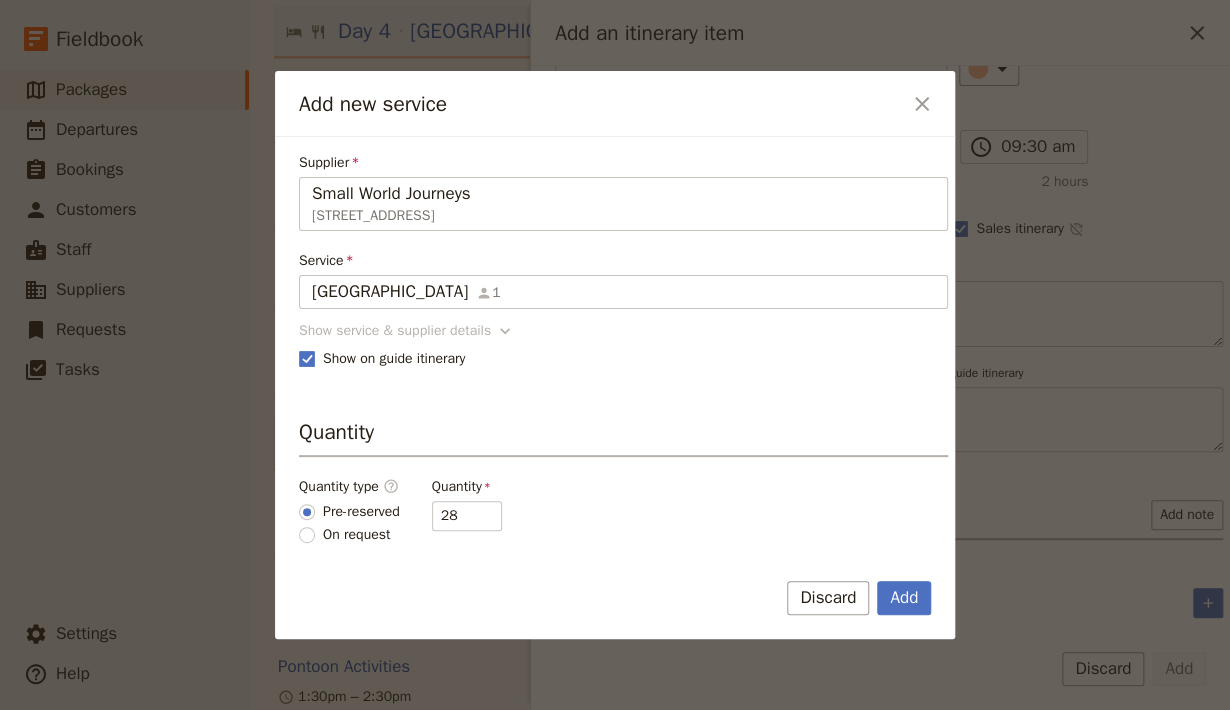 click 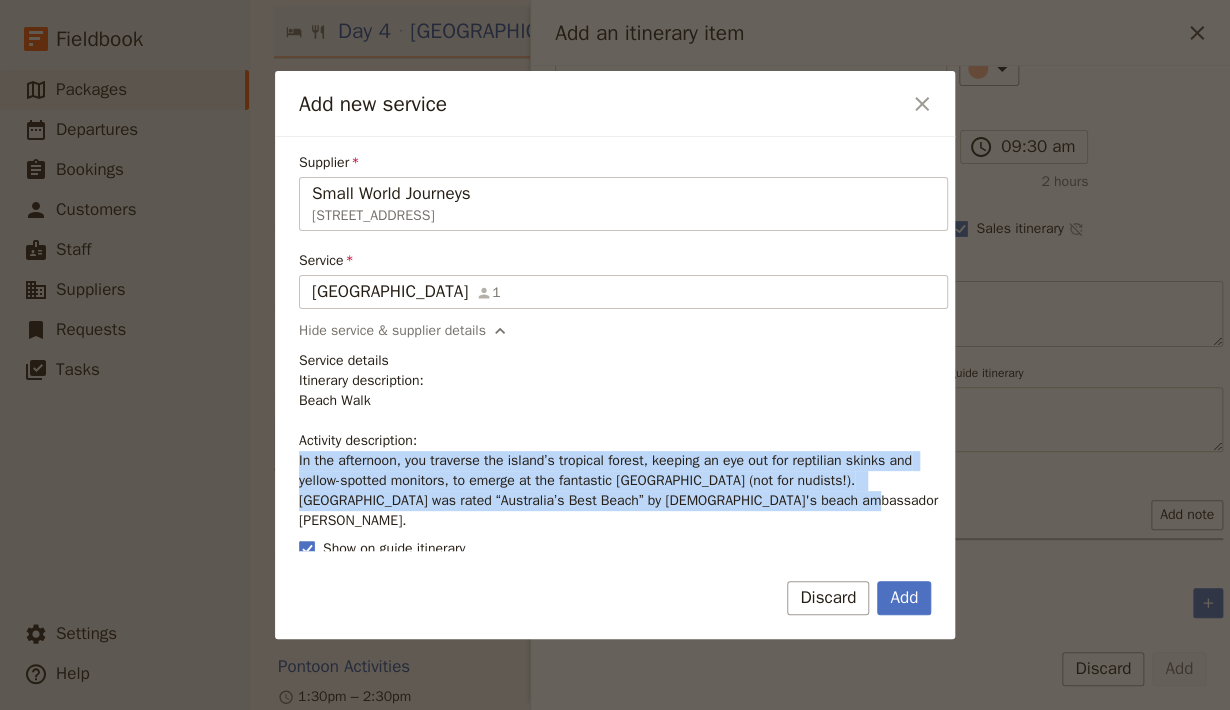 drag, startPoint x: 790, startPoint y: 501, endPoint x: 274, endPoint y: 460, distance: 517.62634 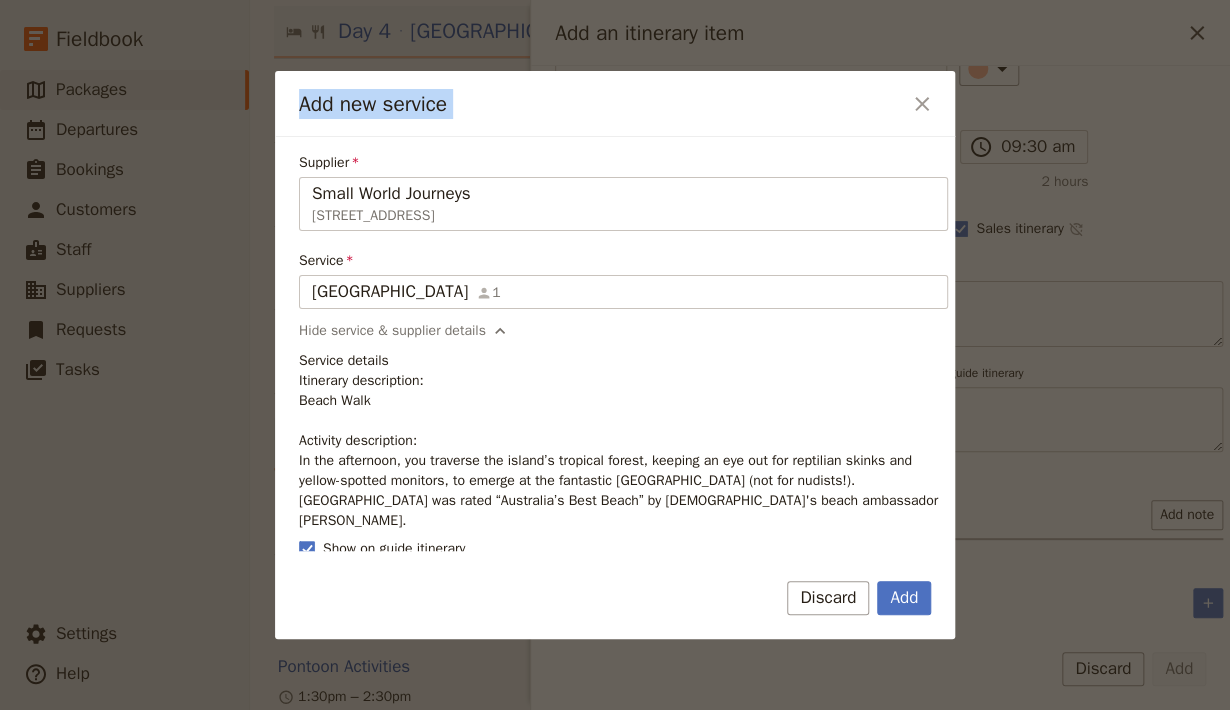 copy on "Add new service ​" 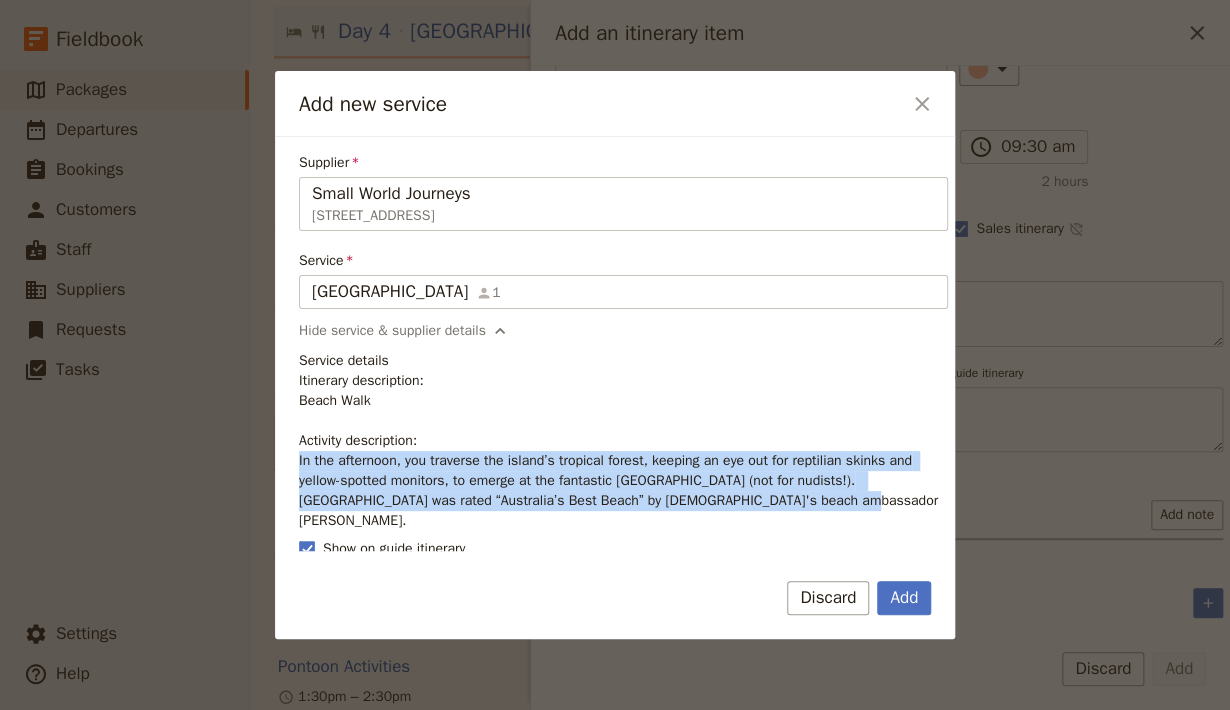 drag, startPoint x: 770, startPoint y: 512, endPoint x: 278, endPoint y: 464, distance: 494.3359 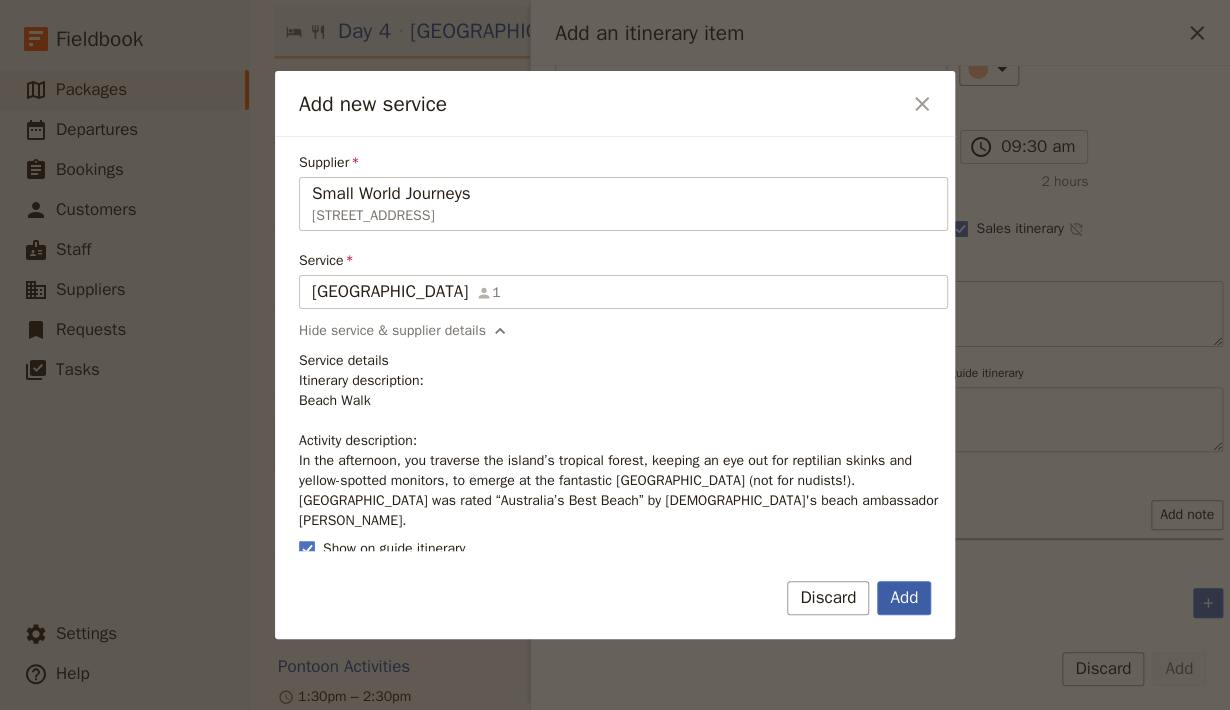 click on "Add" at bounding box center (904, 598) 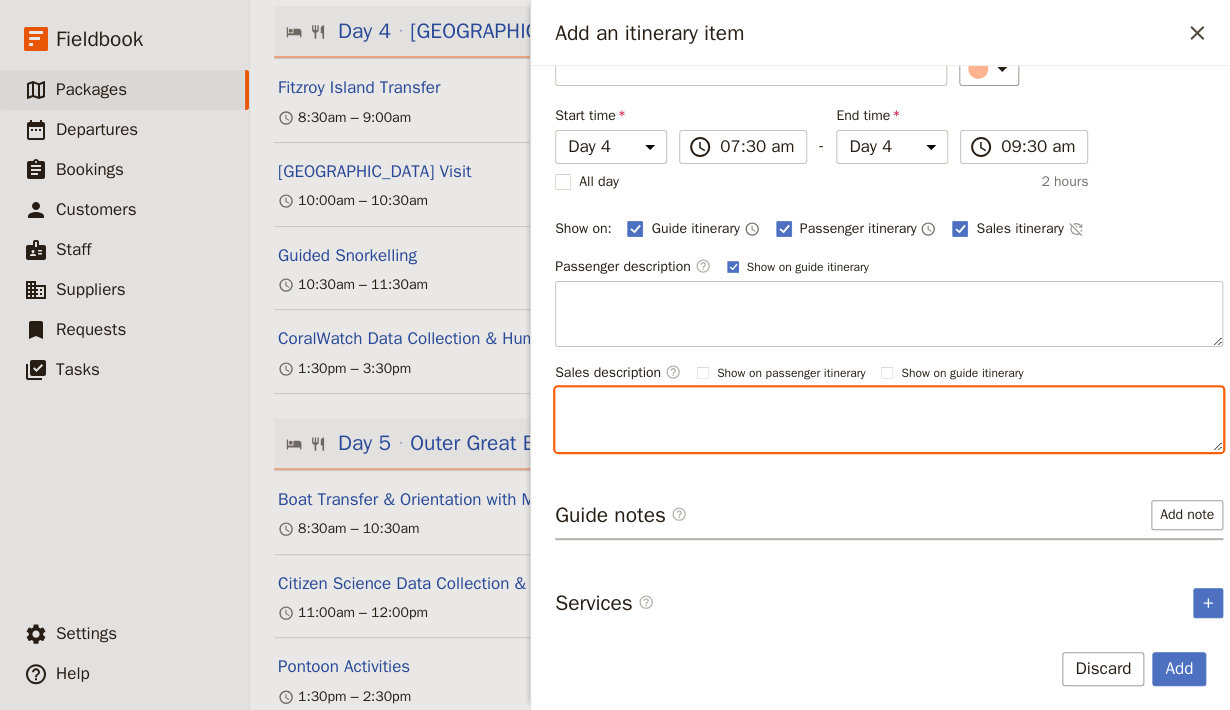 click at bounding box center [889, 420] 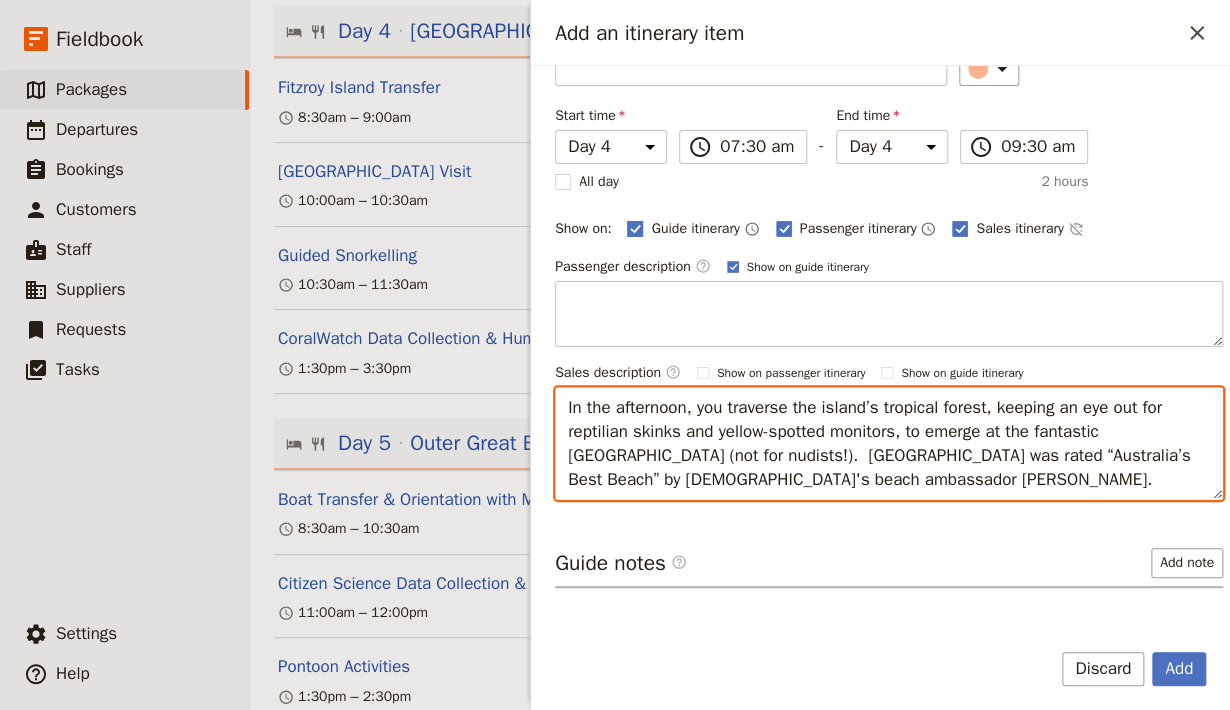 scroll, scrollTop: 0, scrollLeft: 0, axis: both 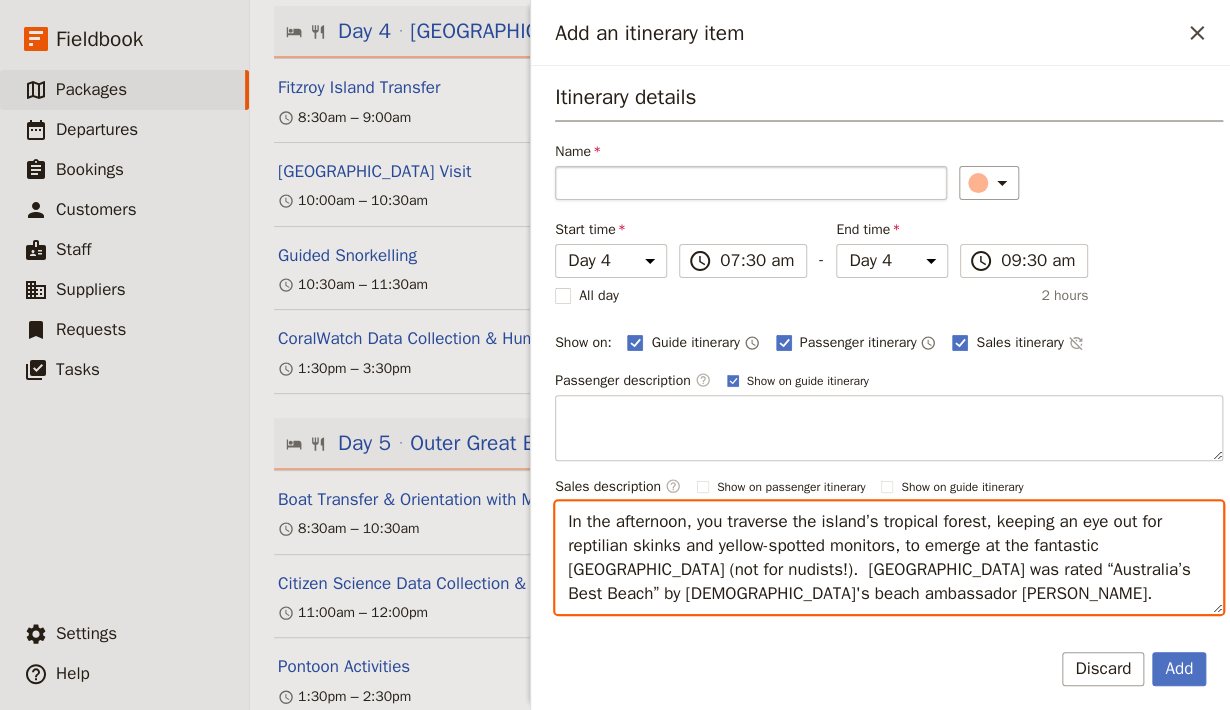 type on "In the afternoon, you traverse the island’s tropical forest, keeping an eye out for reptilian skinks and yellow-spotted monitors, to emerge at the fantastic [GEOGRAPHIC_DATA] (not for nudists!).  [GEOGRAPHIC_DATA] was rated “Australia’s Best Beach” by [DEMOGRAPHIC_DATA]'s beach ambassador [PERSON_NAME]." 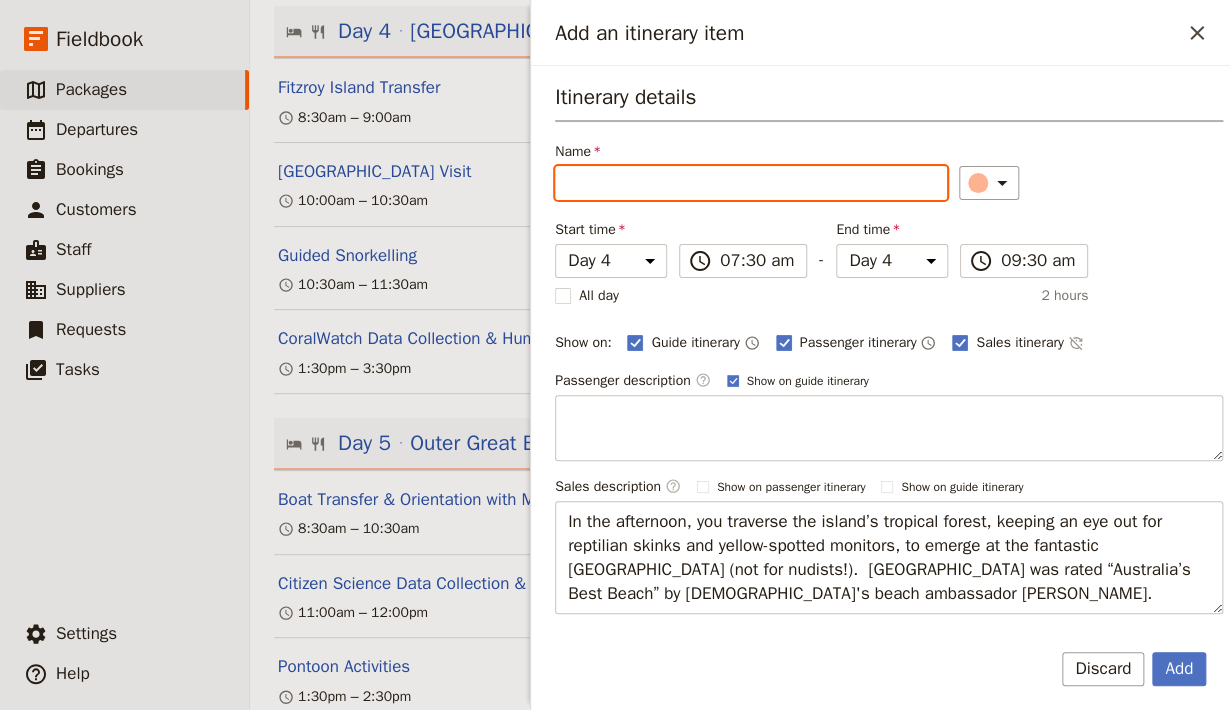 click on "Name" at bounding box center [751, 183] 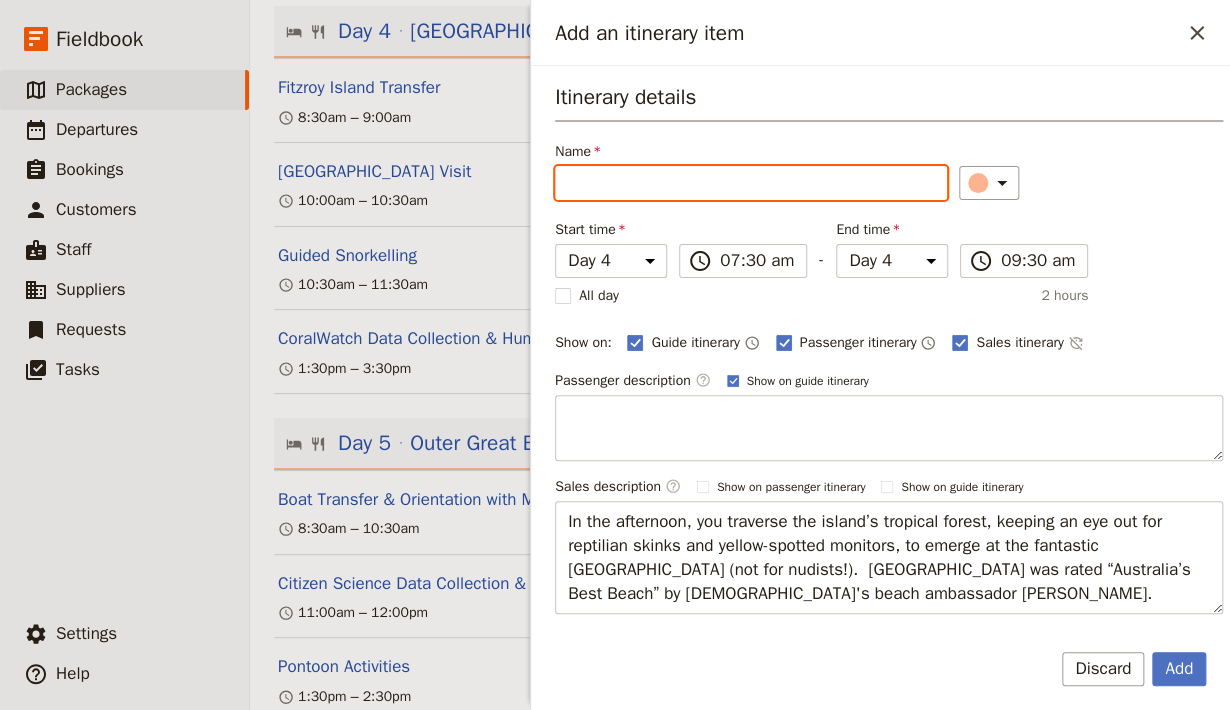 type on "B" 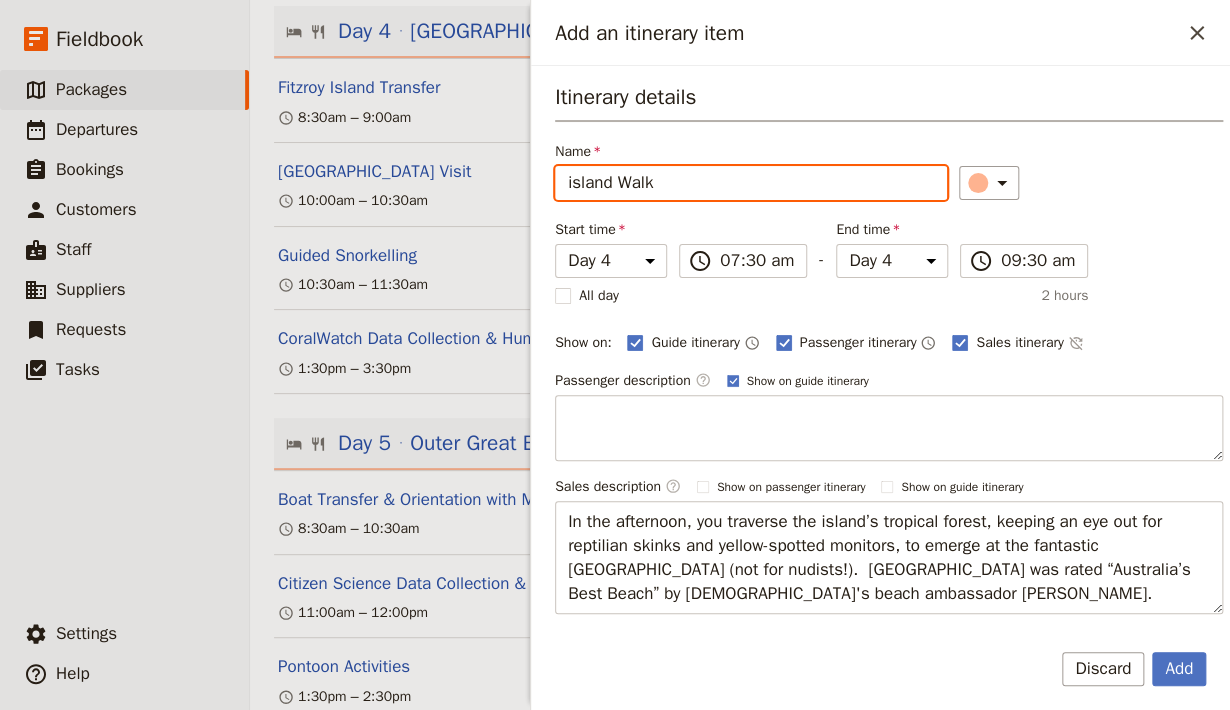click on "island Walk" at bounding box center (751, 183) 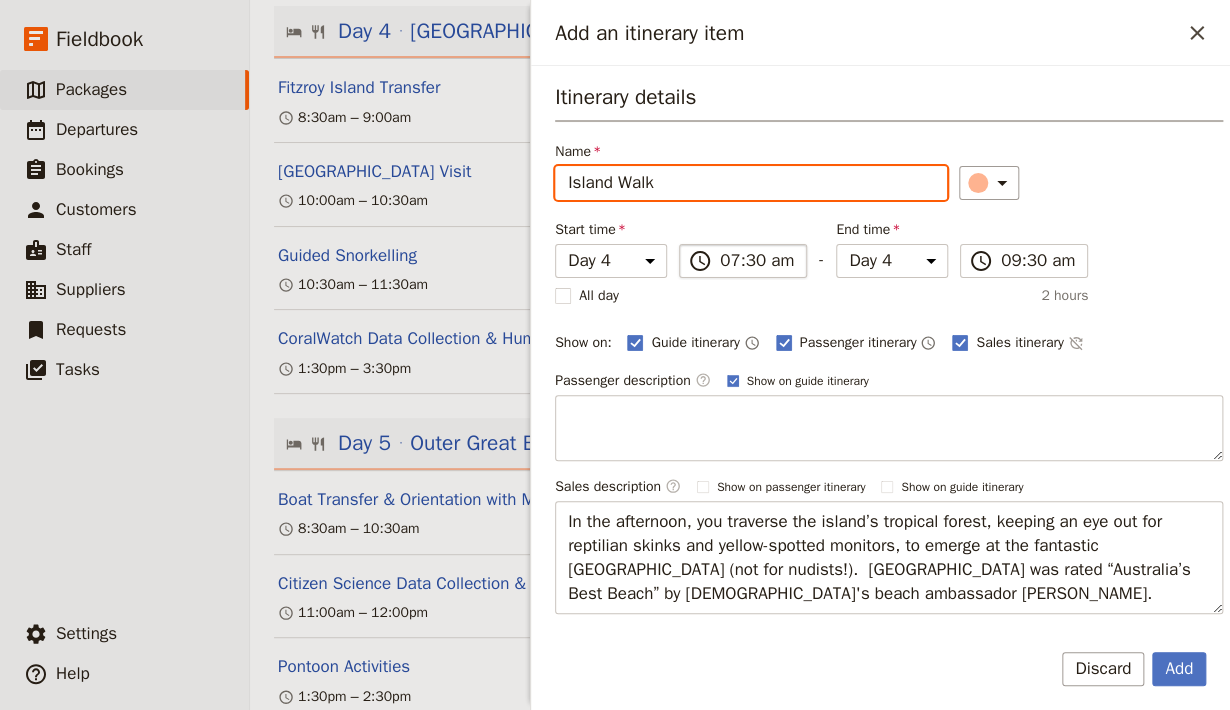 type on "Island Walk" 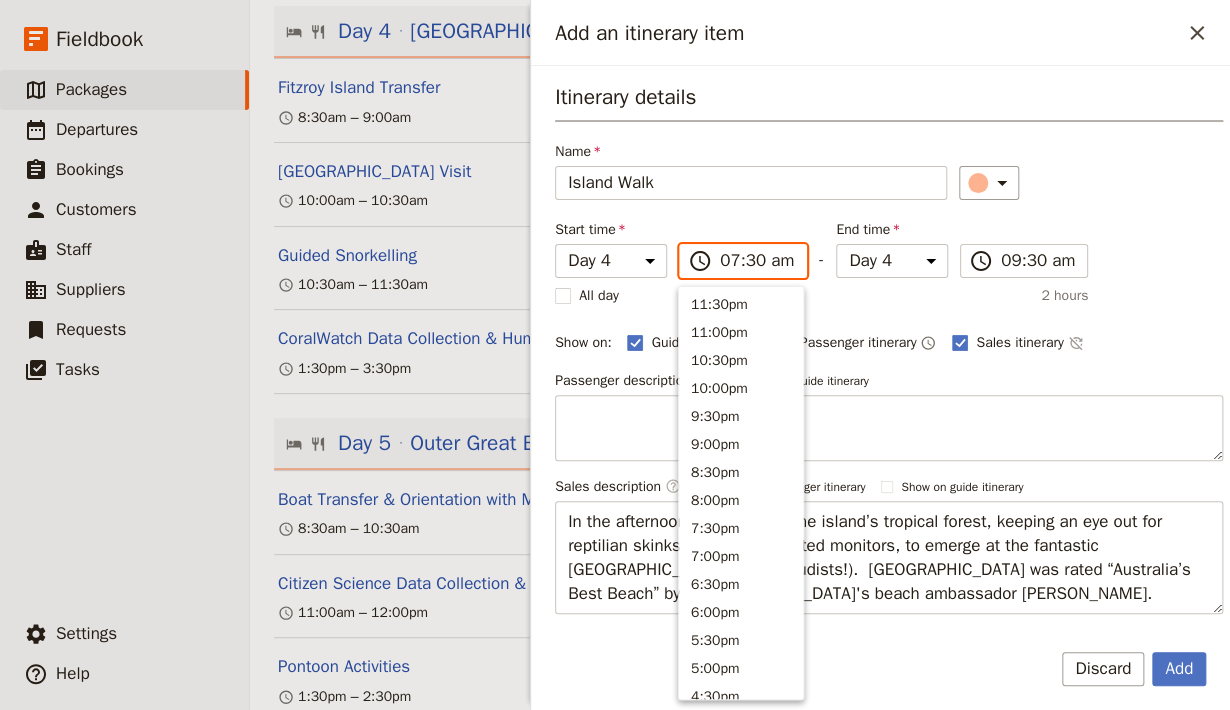 click on "07:30 am" at bounding box center (757, 261) 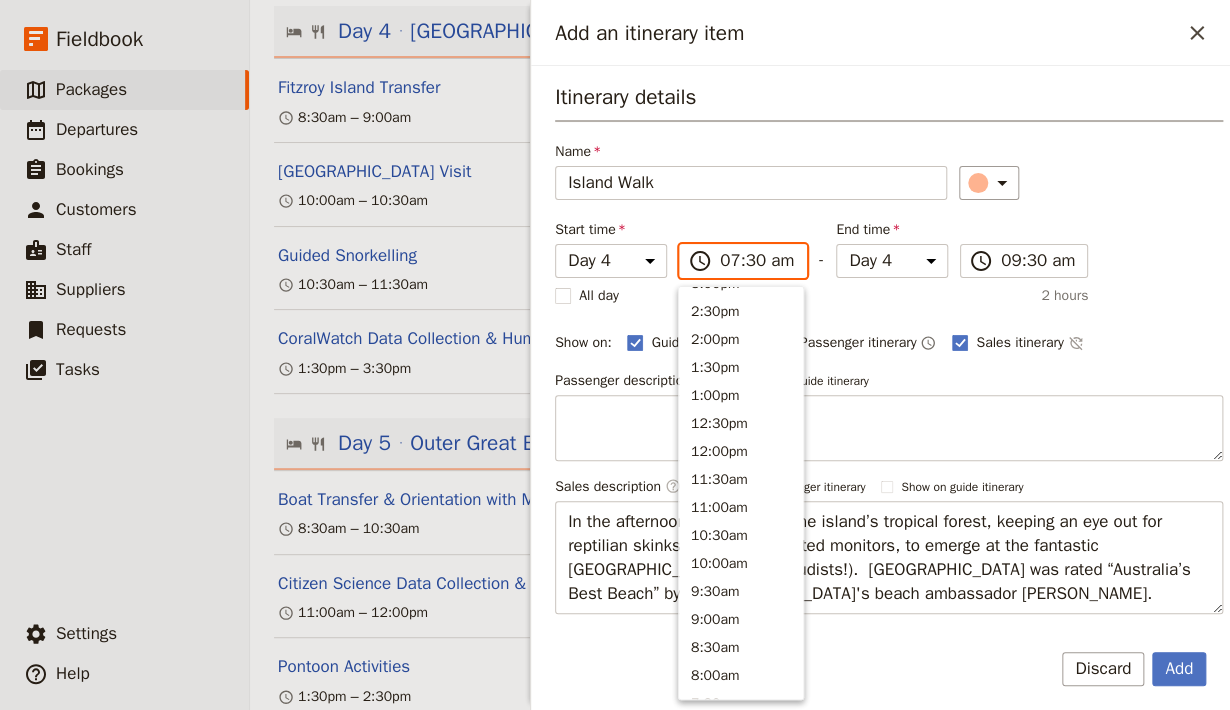 scroll, scrollTop: 362, scrollLeft: 0, axis: vertical 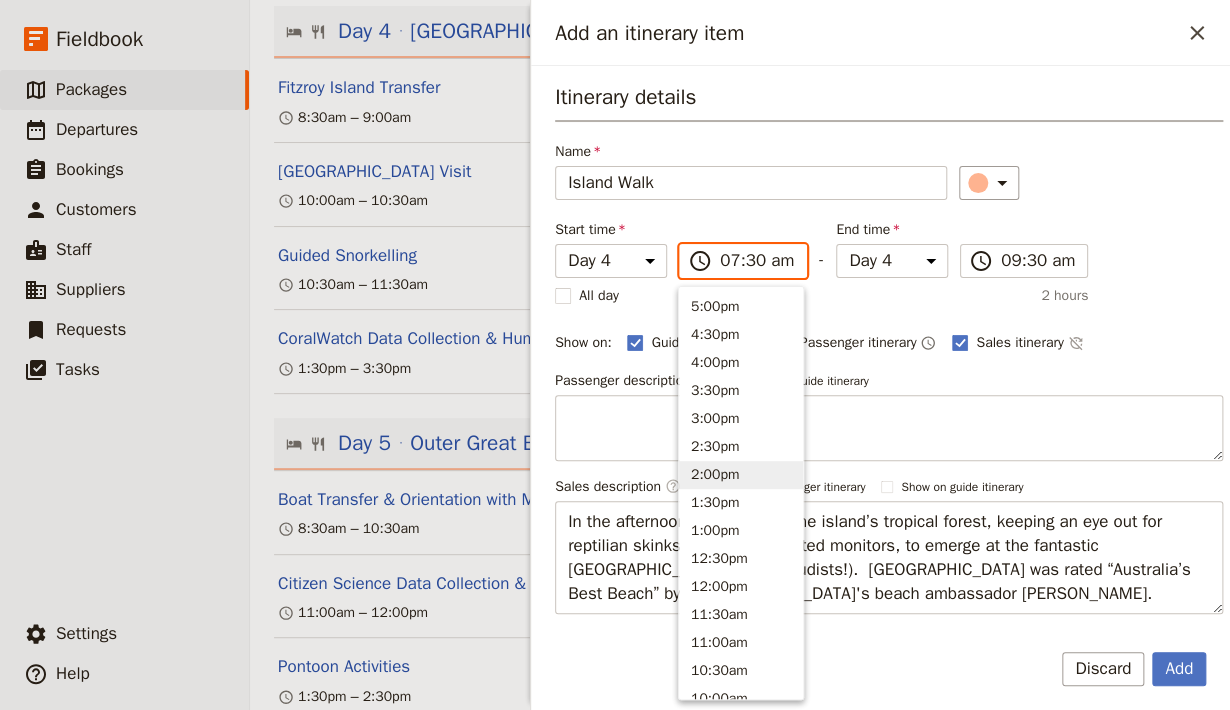 click on "2:00pm" at bounding box center (741, 475) 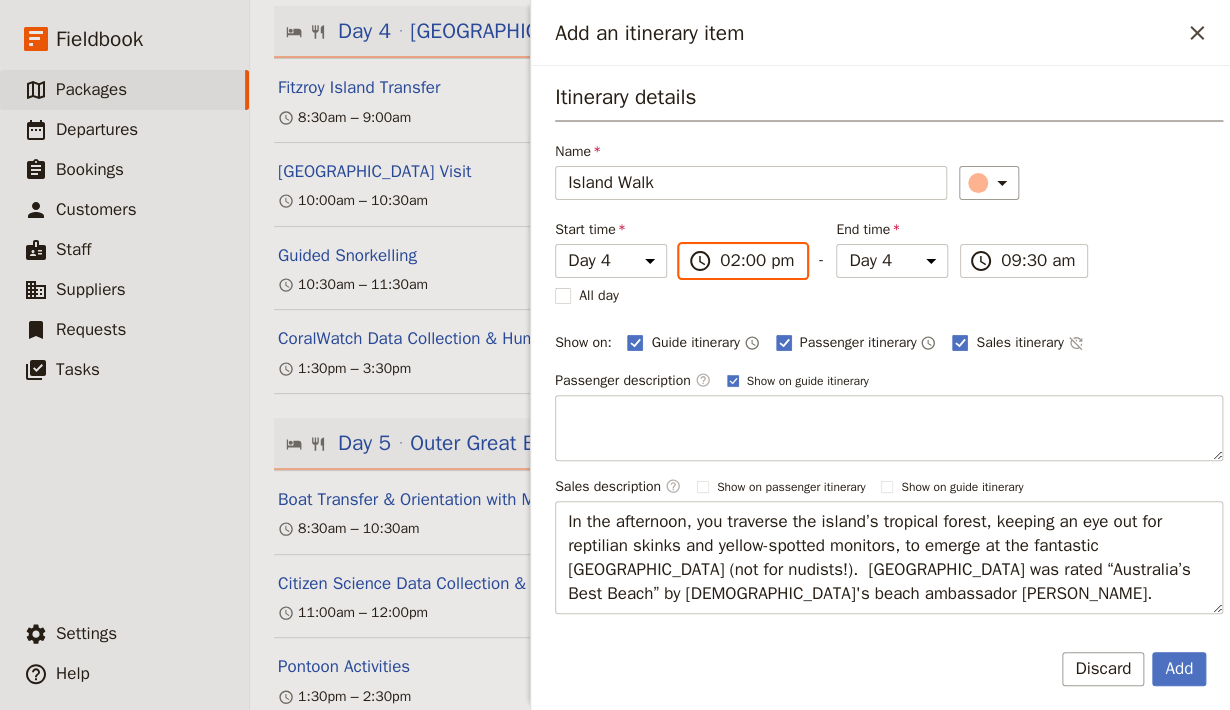 type on "02:00 pm" 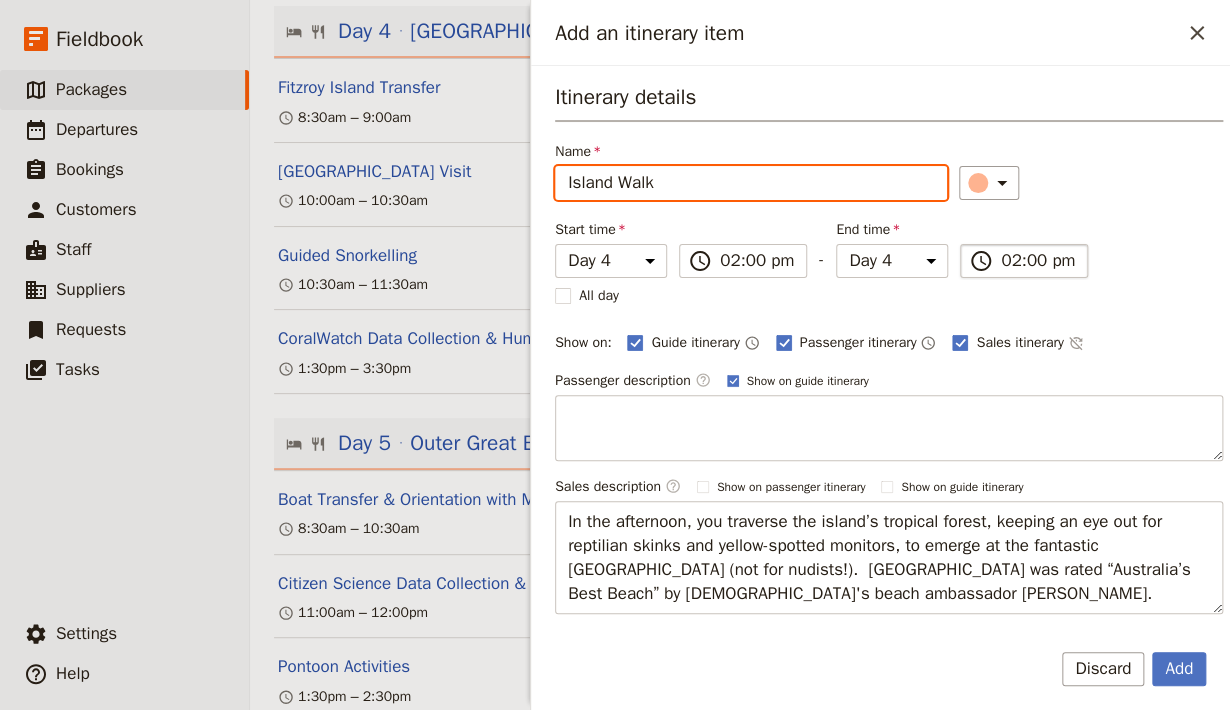click on "02:00 pm" at bounding box center [1038, 261] 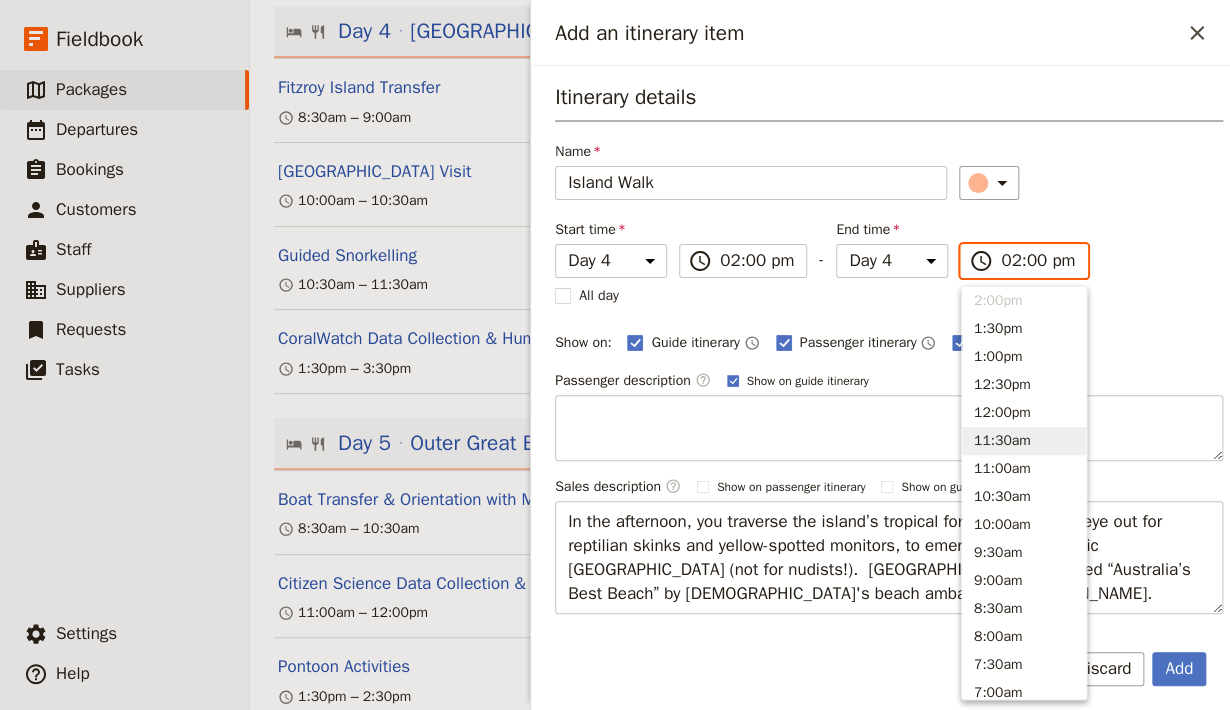 scroll, scrollTop: 402, scrollLeft: 0, axis: vertical 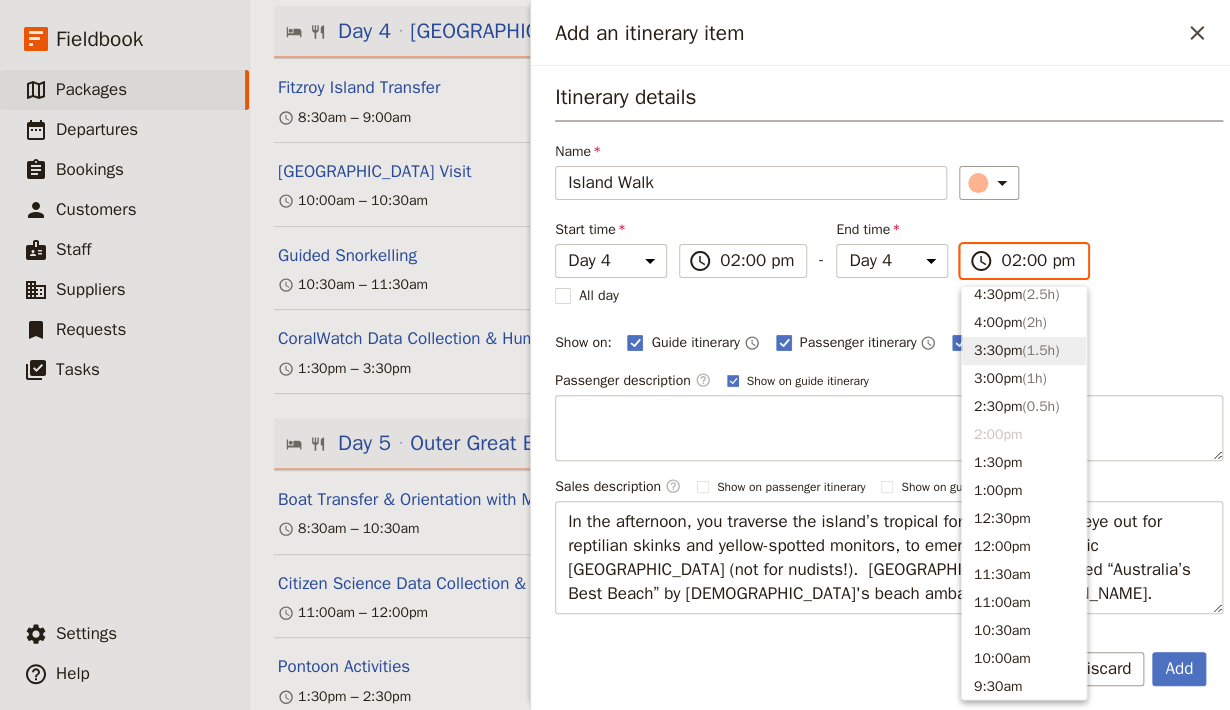 click on "3:30pm  ( 1.5h )" at bounding box center [1024, 351] 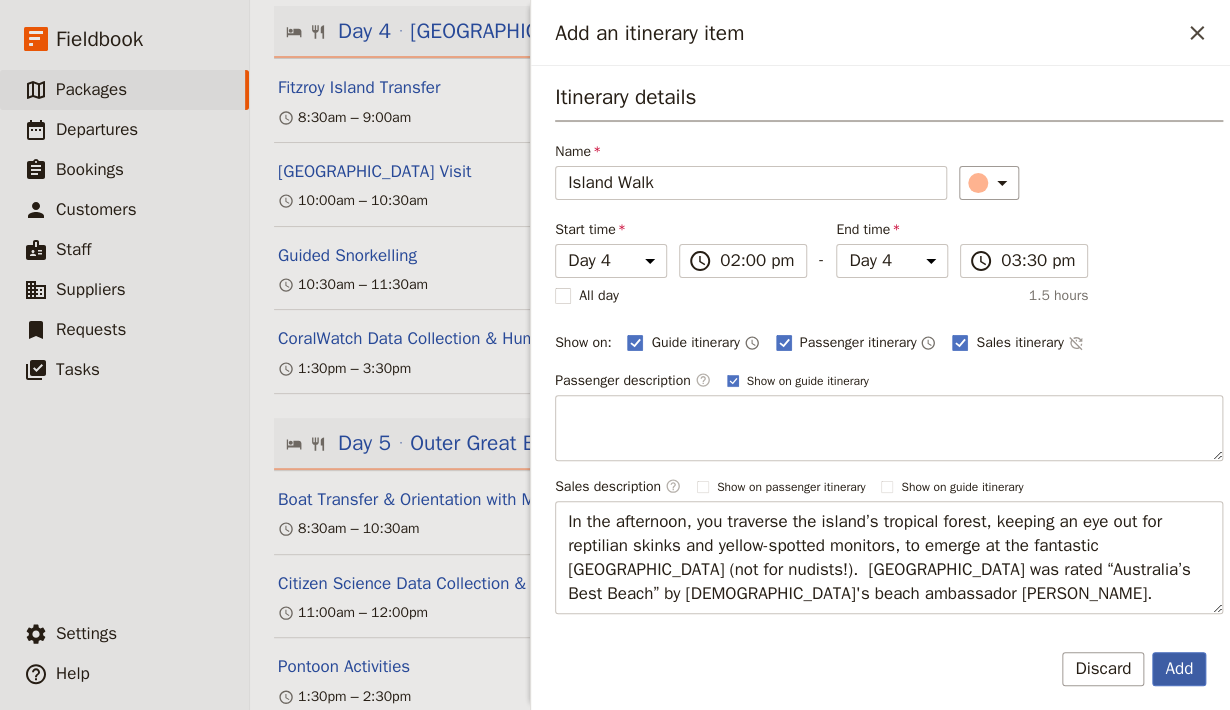 click on "Add" at bounding box center (1179, 669) 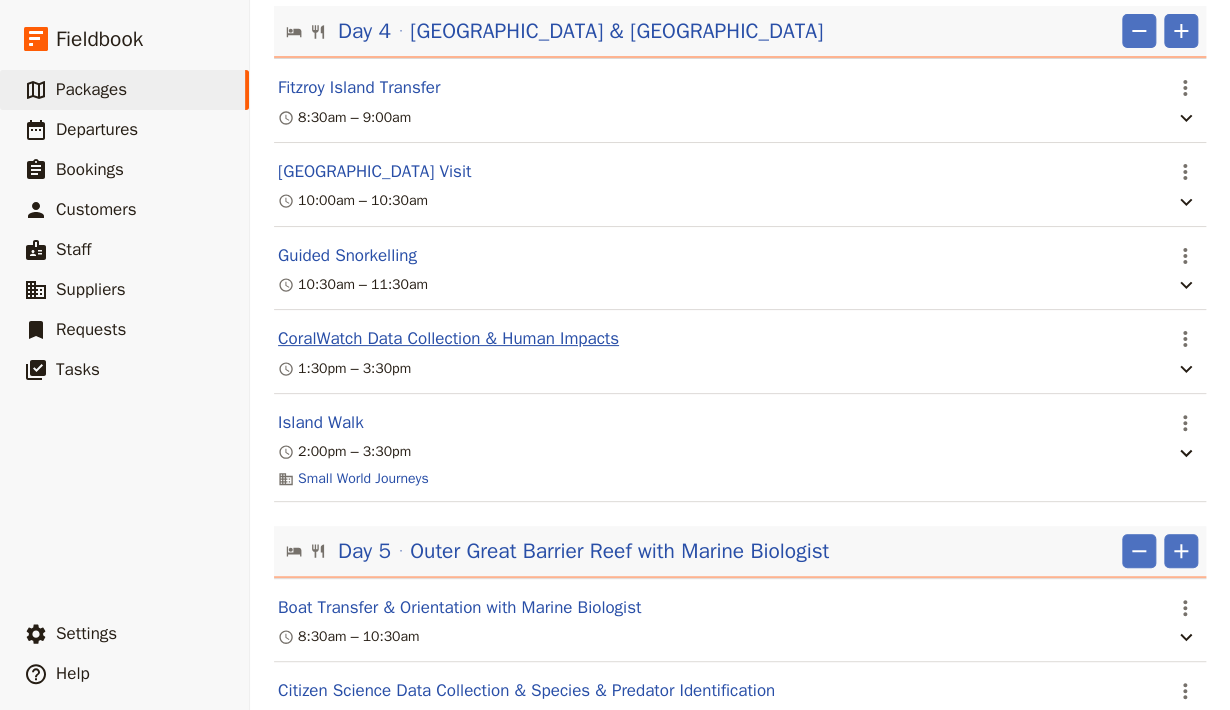 click on "CoralWatch Data Collection & Human Impacts" at bounding box center (448, 339) 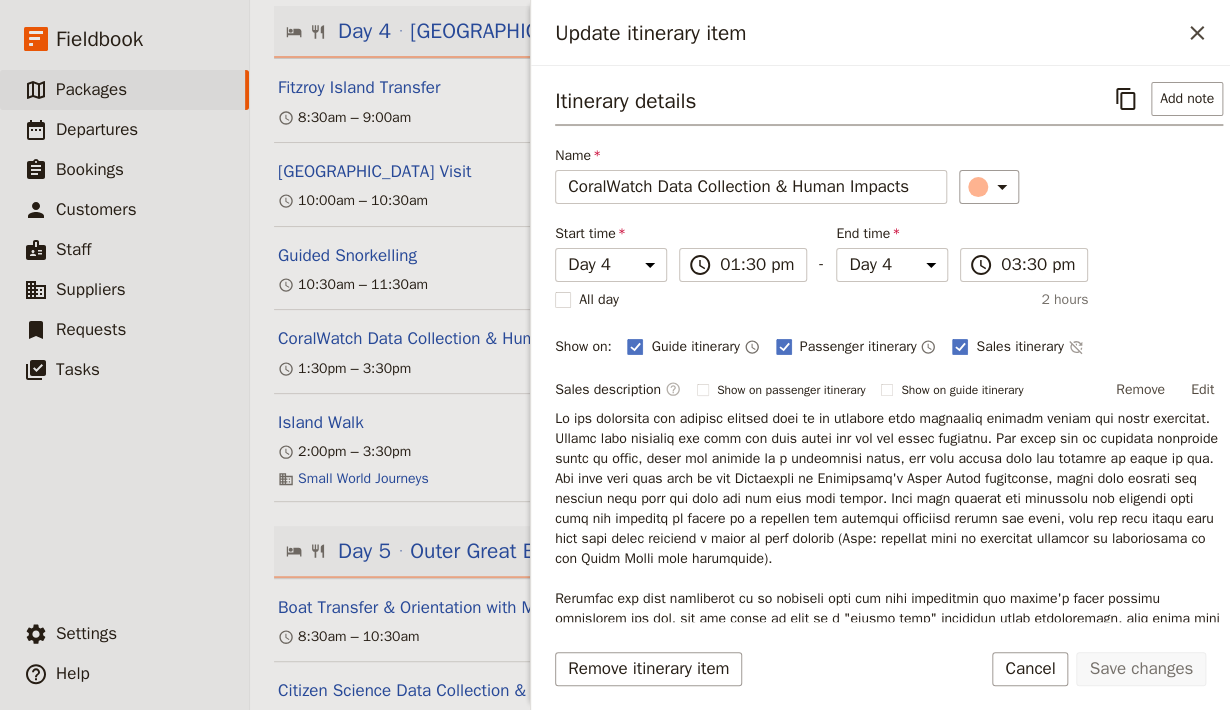 scroll, scrollTop: 134, scrollLeft: 0, axis: vertical 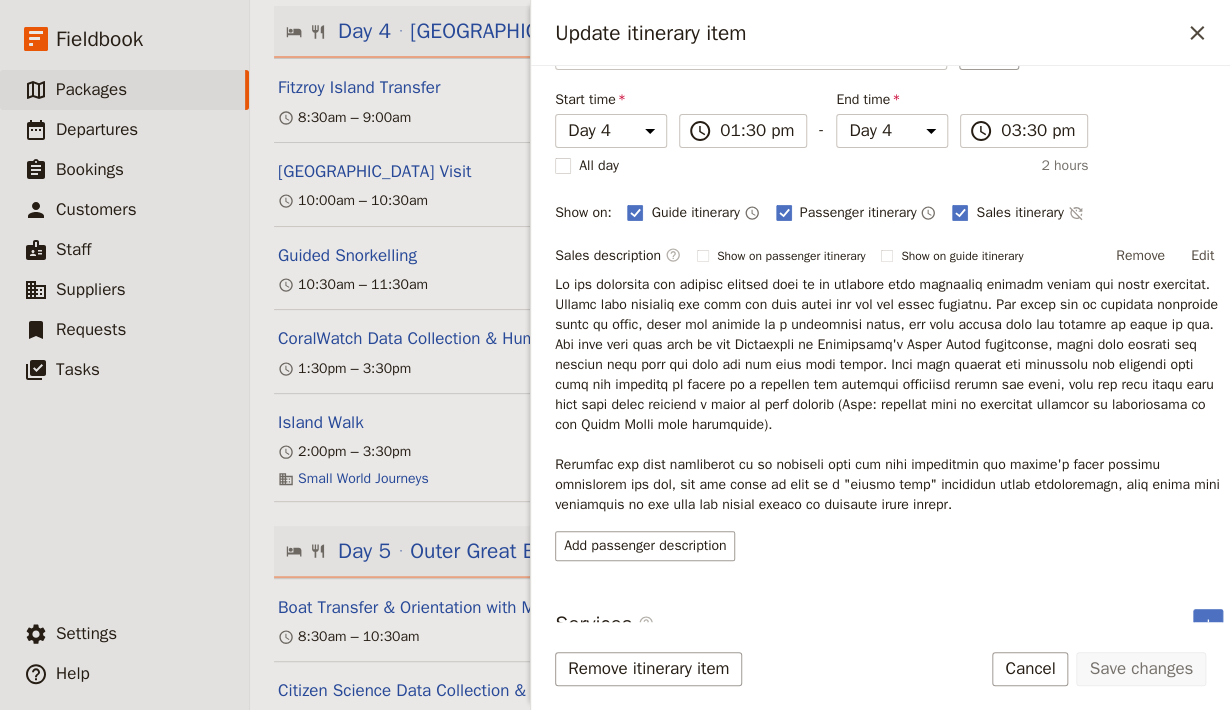 drag, startPoint x: 981, startPoint y: 495, endPoint x: 559, endPoint y: 438, distance: 425.83212 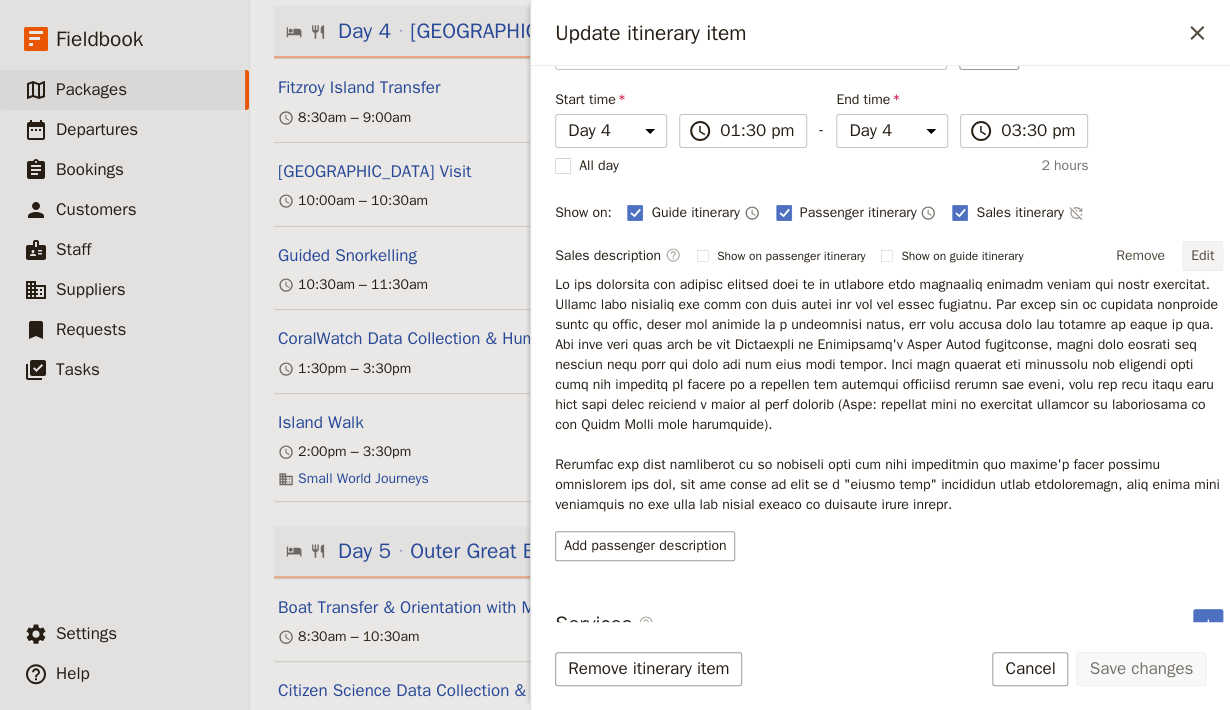 click on "Edit" at bounding box center (1202, 256) 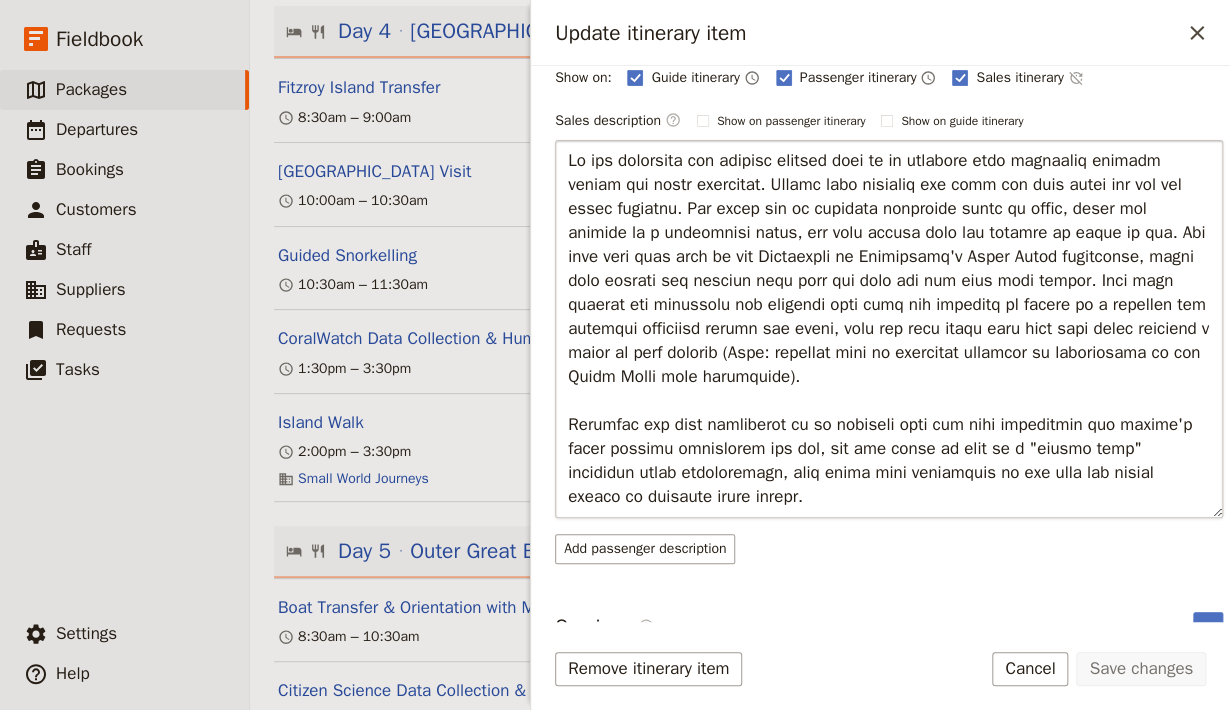 scroll, scrollTop: 292, scrollLeft: 0, axis: vertical 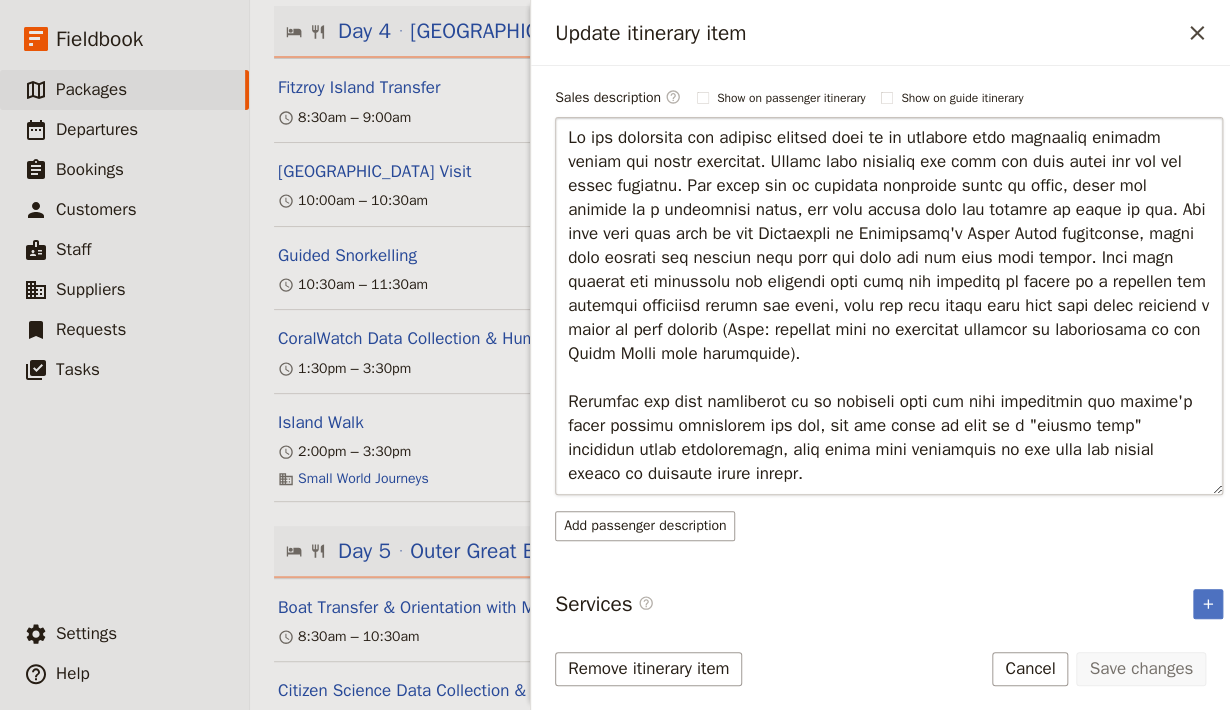 drag, startPoint x: 862, startPoint y: 479, endPoint x: 636, endPoint y: 391, distance: 242.52835 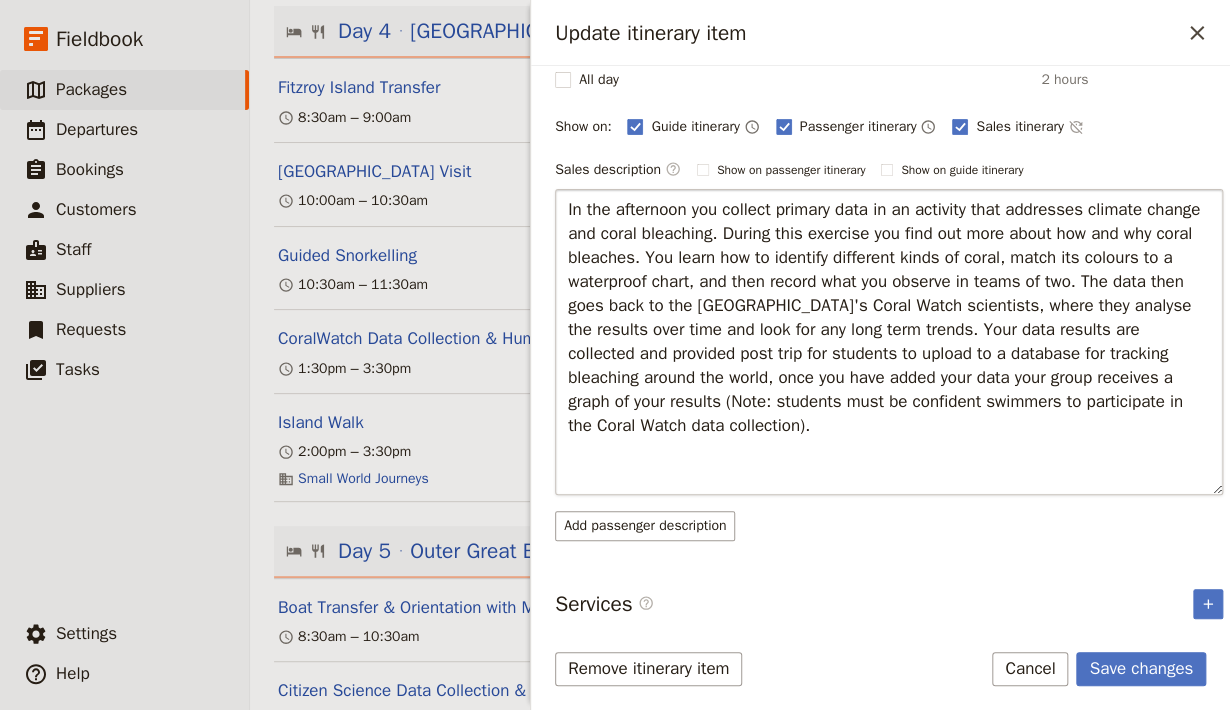 scroll, scrollTop: 0, scrollLeft: 0, axis: both 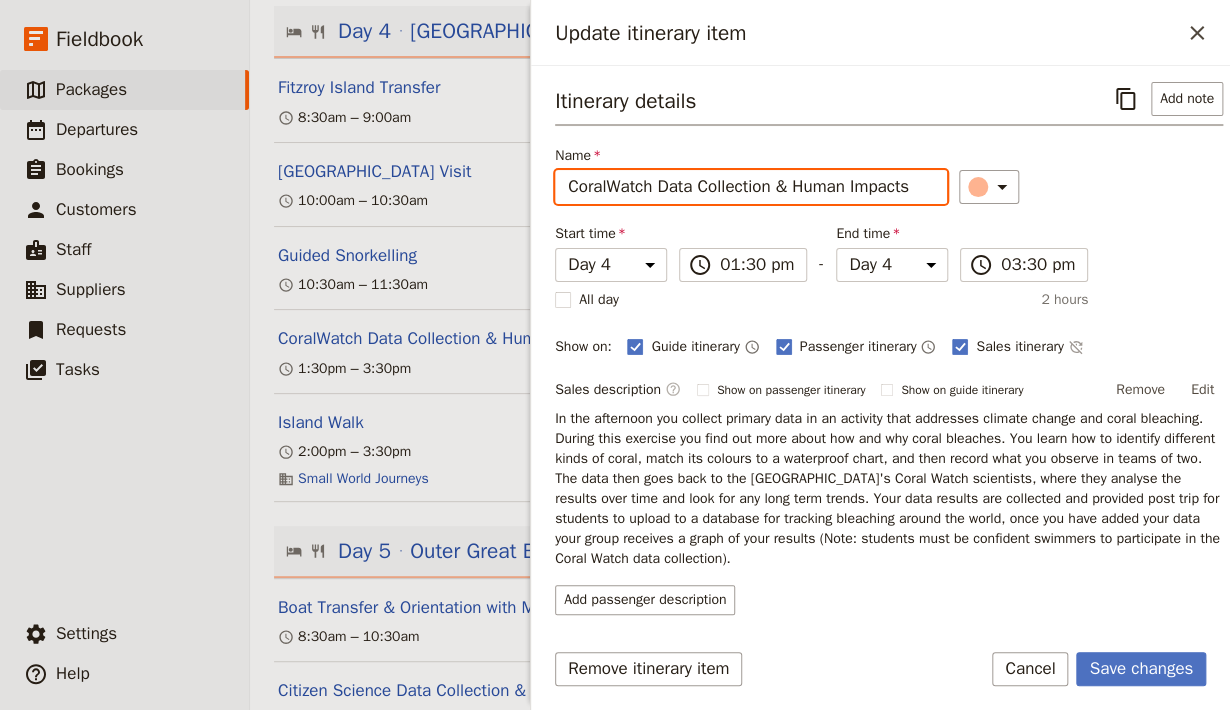 drag, startPoint x: 917, startPoint y: 186, endPoint x: 779, endPoint y: 183, distance: 138.03261 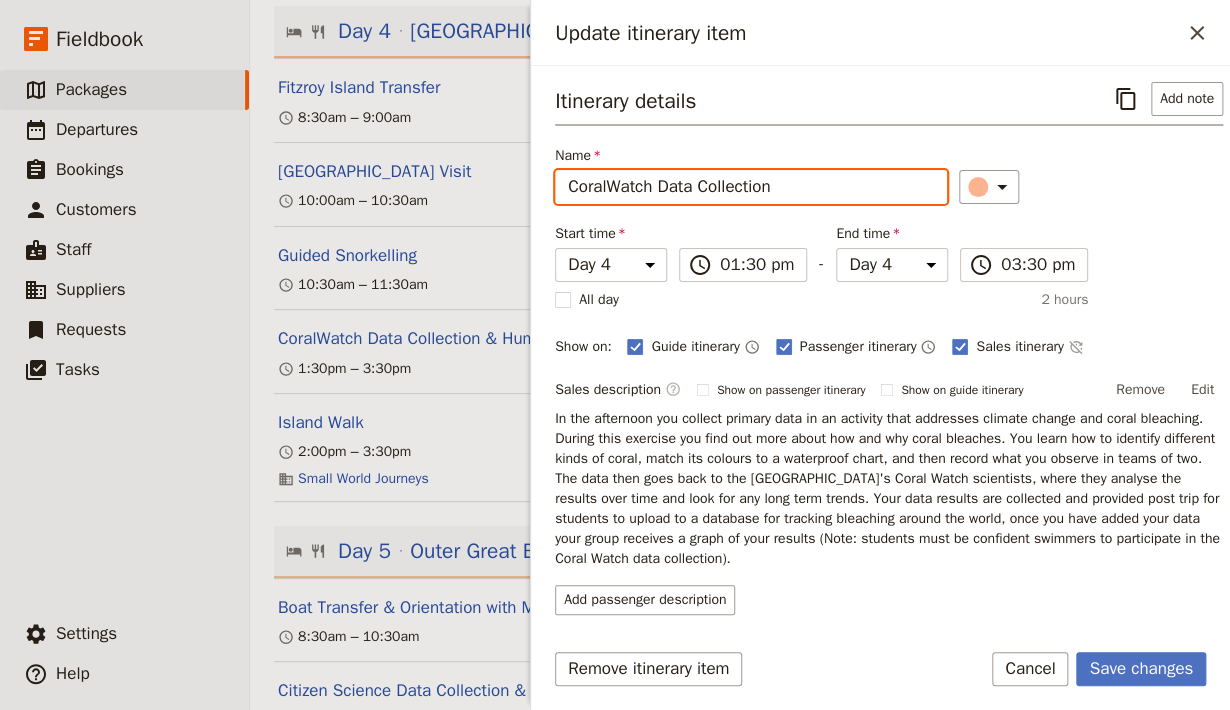 drag, startPoint x: 809, startPoint y: 182, endPoint x: 862, endPoint y: 178, distance: 53.15073 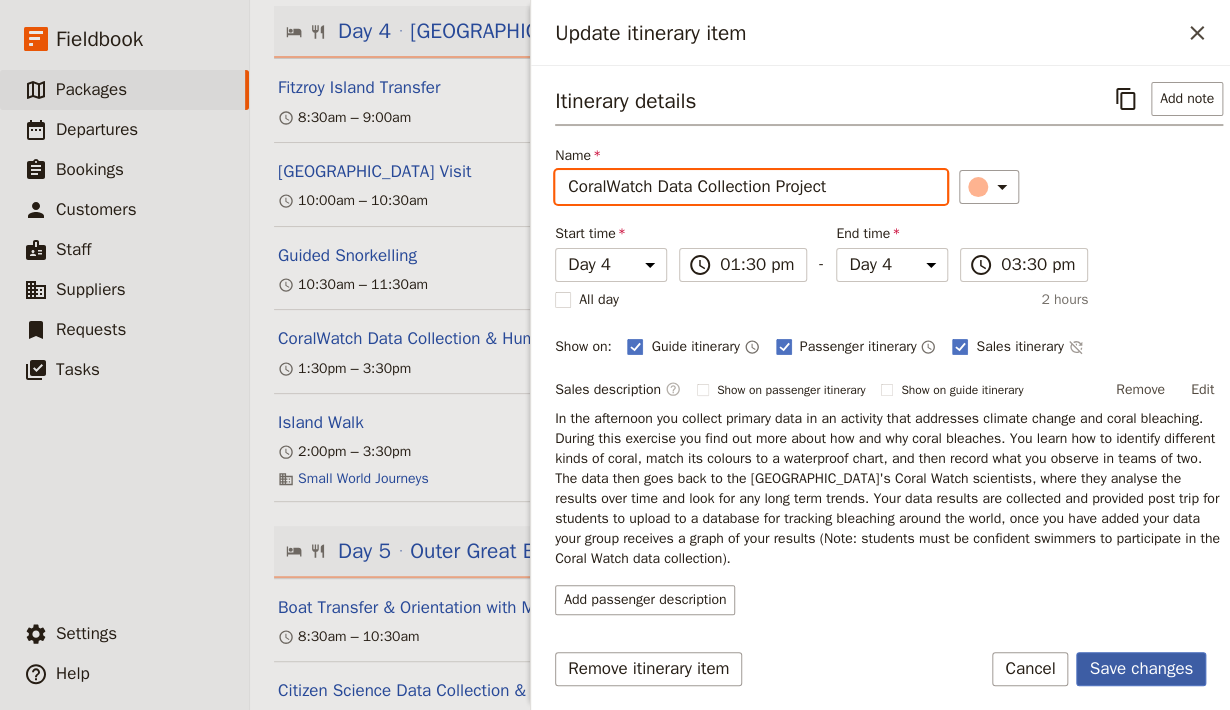 type on "CoralWatch Data Collection Project" 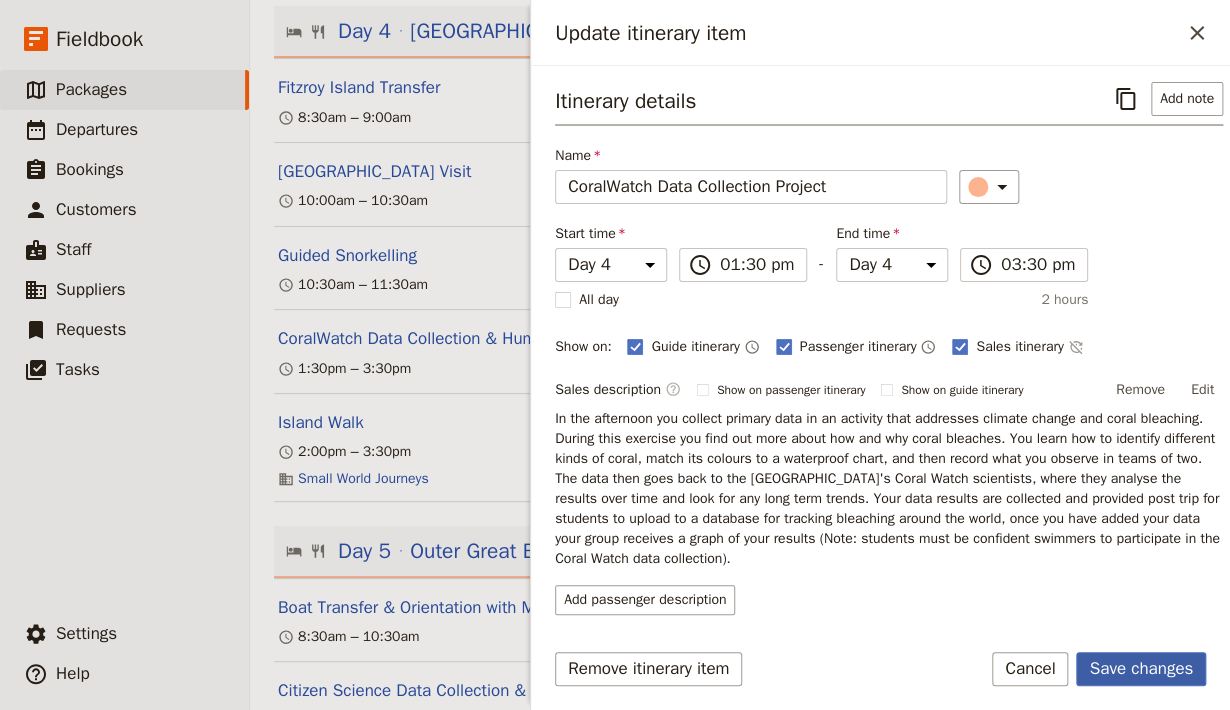 click on "Save changes" at bounding box center [1141, 669] 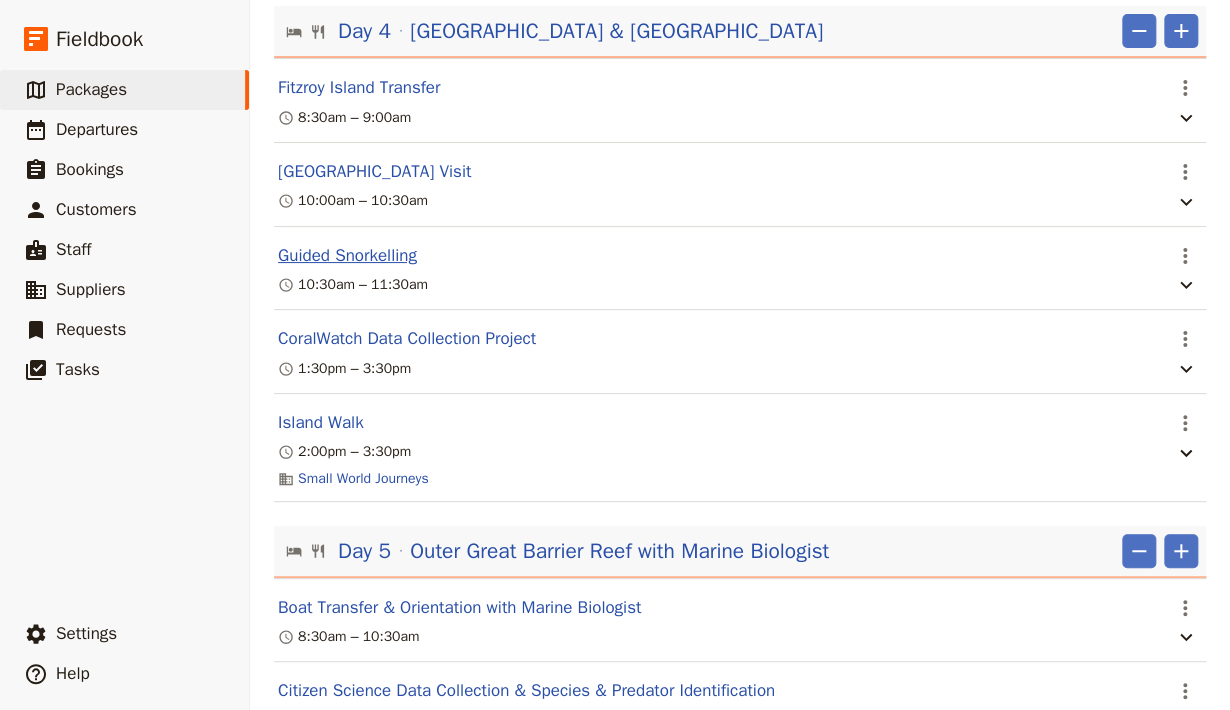click on "Guided Snorkelling" at bounding box center [347, 256] 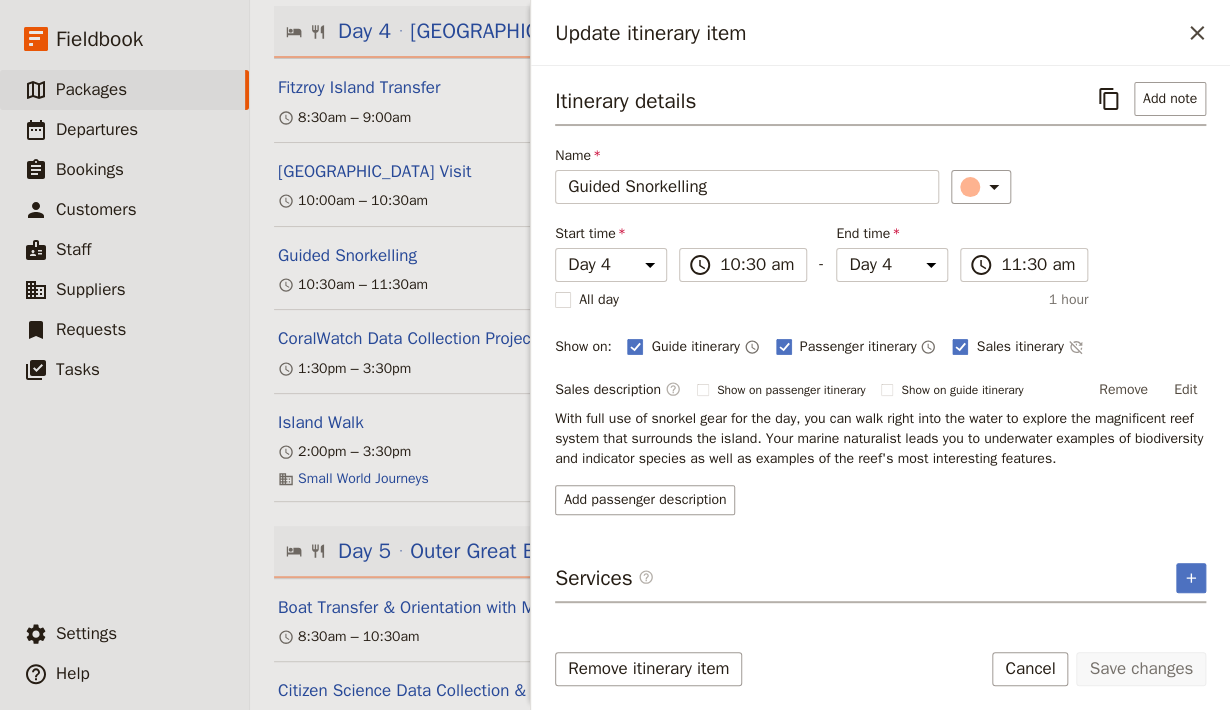 click on "Itinerary details ​ Add note Name Guided Snorkelling ​ Start time Day 1 Day 2 Day 3 Day 4 Day 5 Day 6 10:30 ​ 10:30 am - End time Day 1 Day 2 Day 3 Day 4 Day 5 Day 6 11:30 ​ 11:30 am All day 1 hour Show on: Guide itinerary ​ Passenger itinerary ​ Sales itinerary ​ Sales description ​ Show on passenger itinerary Show on guide itinerary Remove Edit With full use of snorkel gear for the day, you can walk right into the water to explore the magnificent reef system that surrounds the island. Your marine naturalist leads you to underwater examples of biodiversity and indicator species as well as examples of the reef's most interesting features. Add passenger description Services ​ ​" at bounding box center [880, 351] 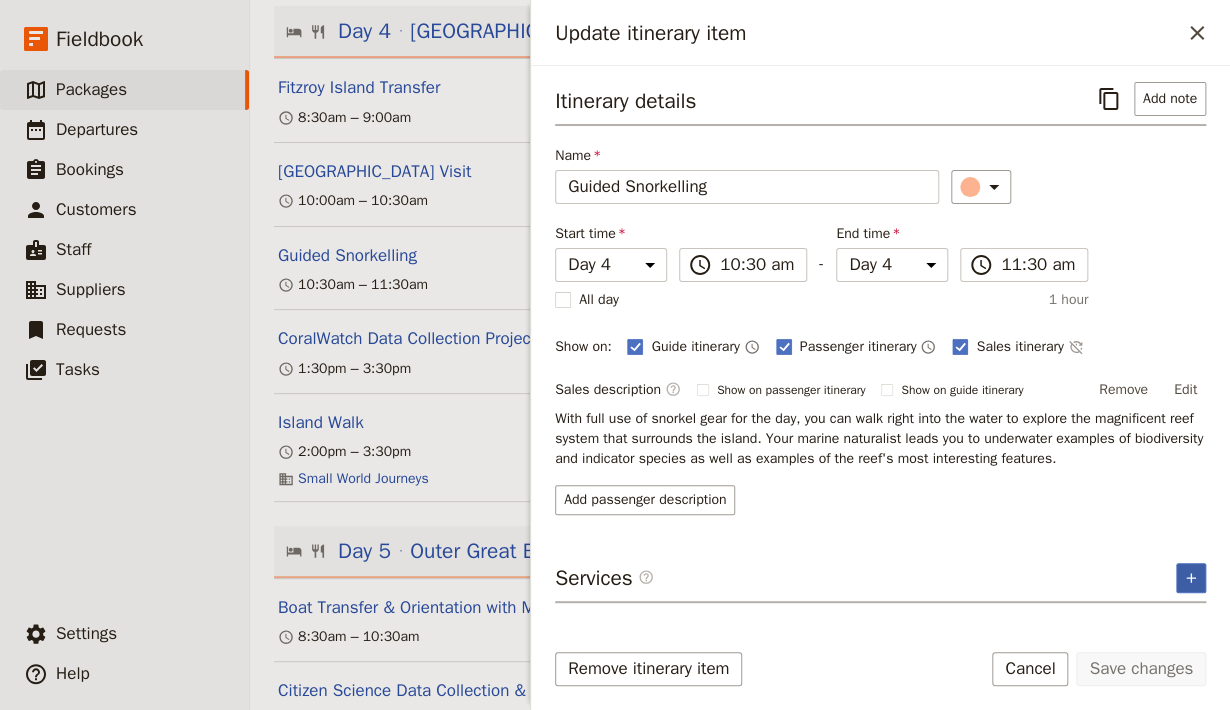 click 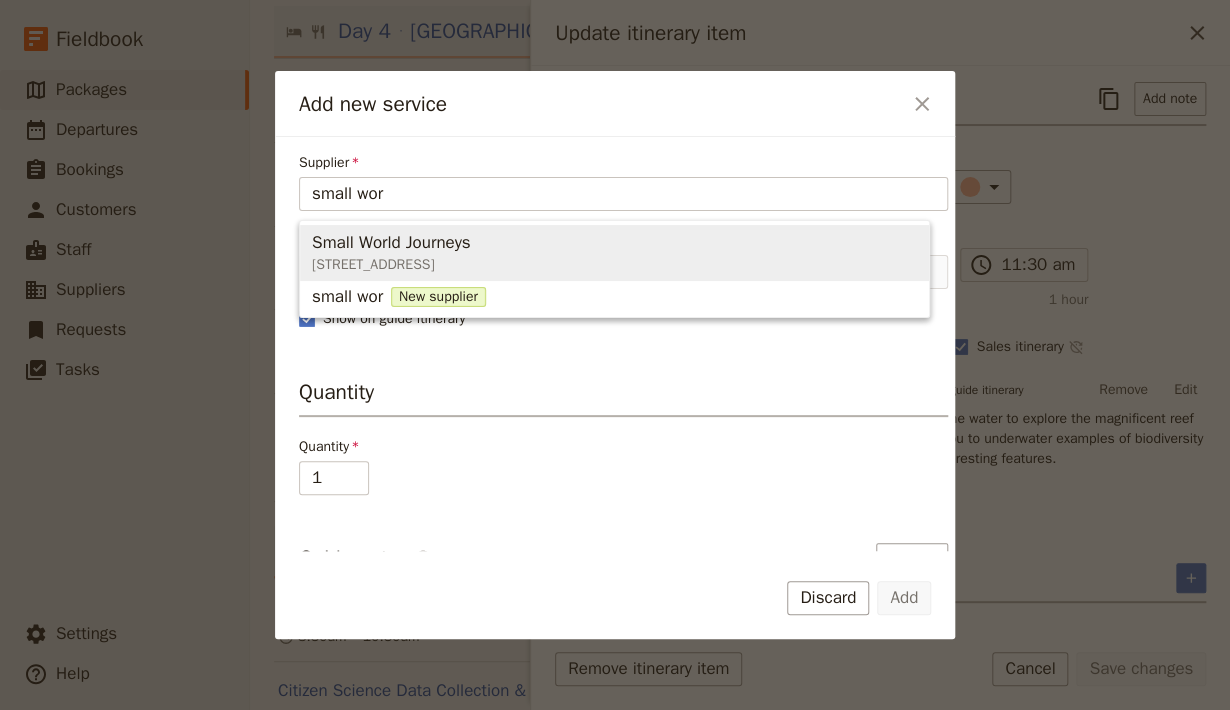click on "[STREET_ADDRESS]" at bounding box center (391, 265) 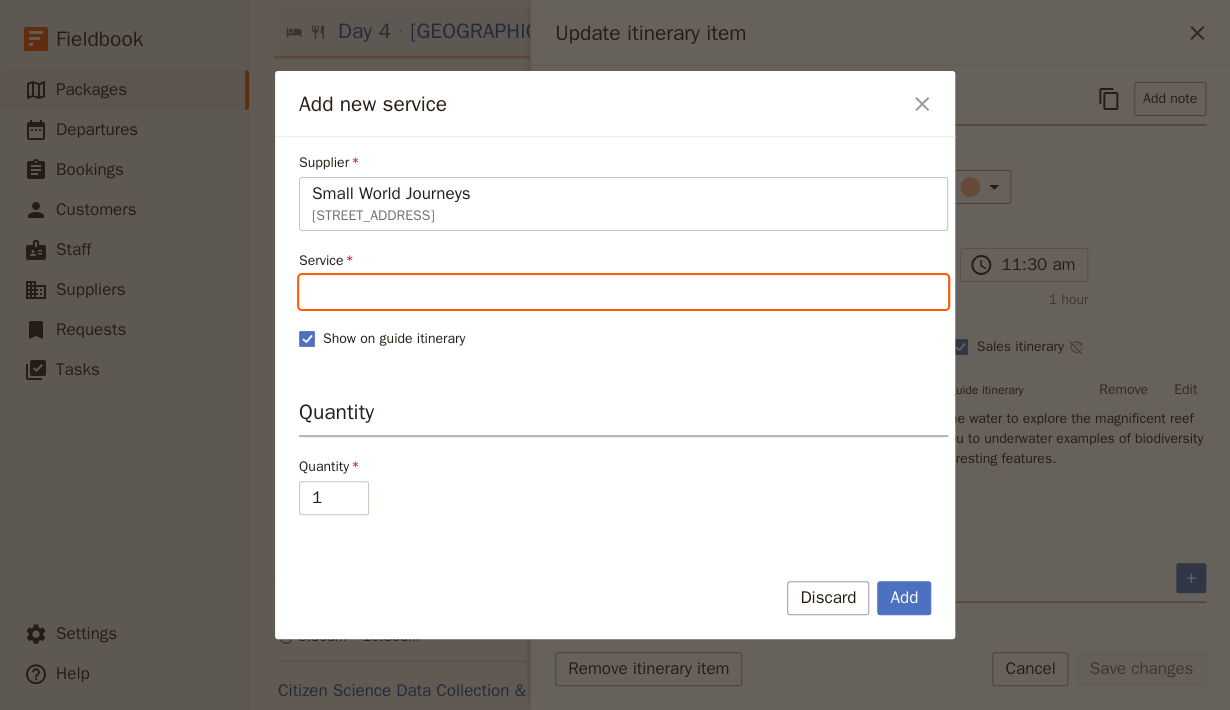 click on "Service" at bounding box center (623, 292) 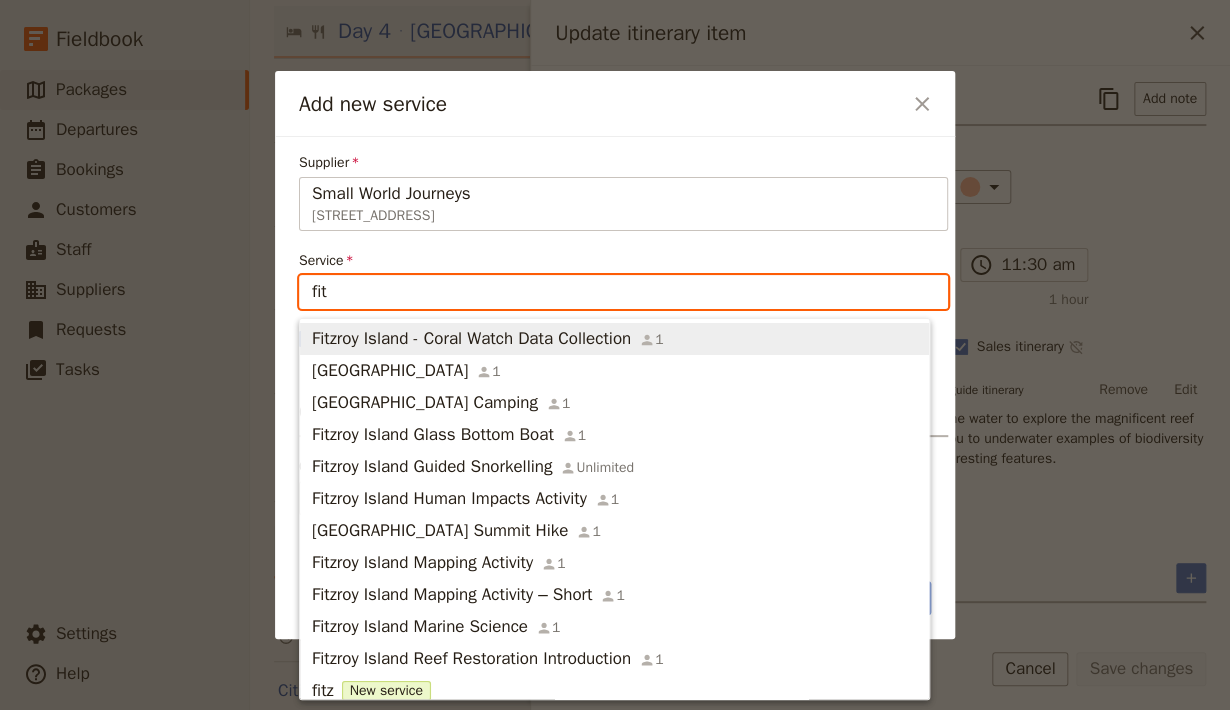 type on "fitz" 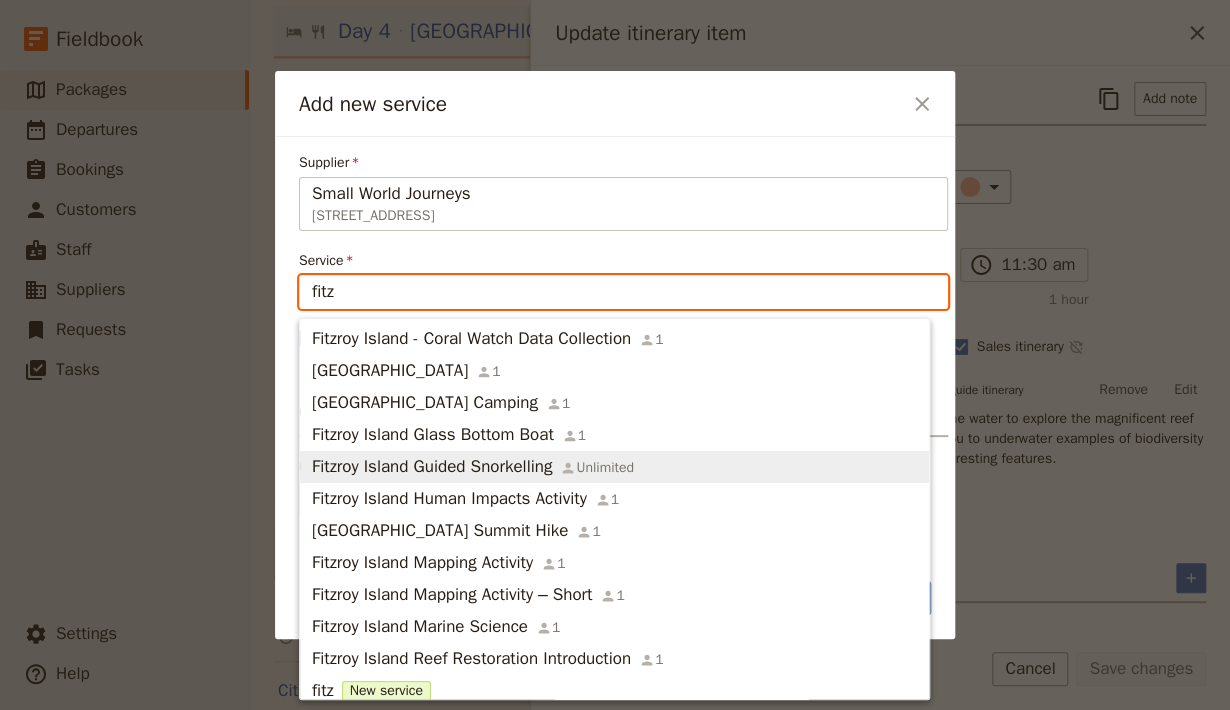 click on "Fitzroy Island Guided Snorkelling" at bounding box center (432, 467) 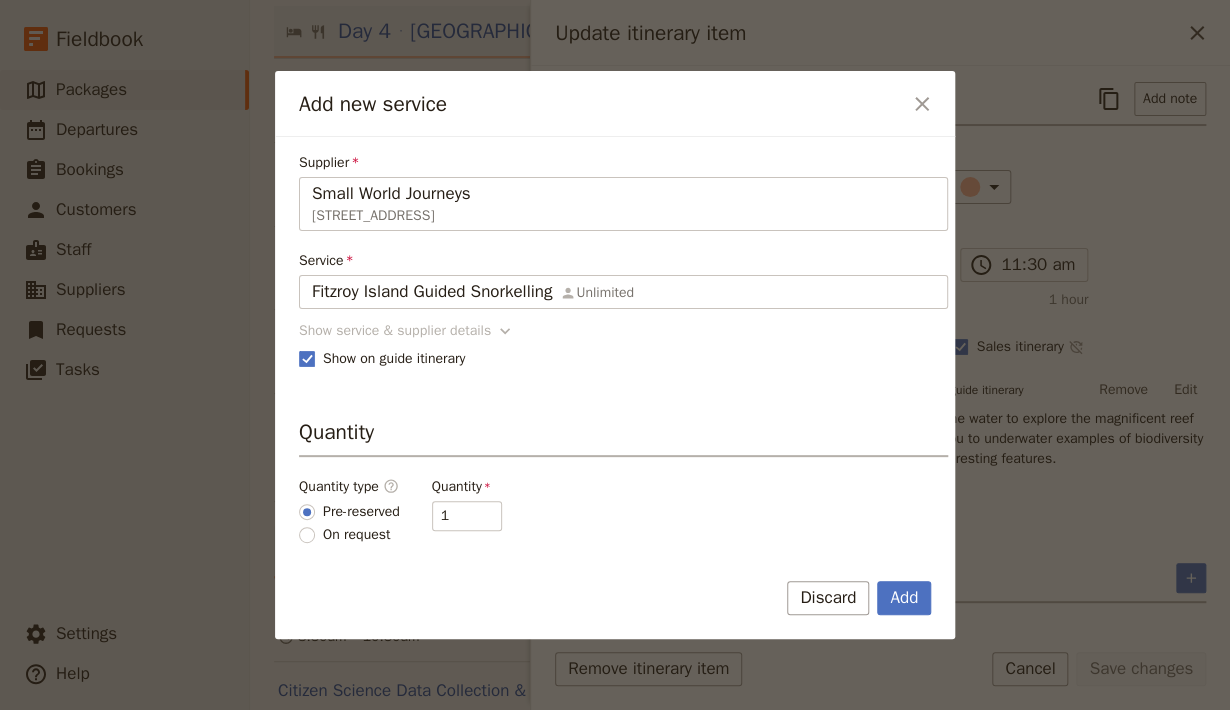 click 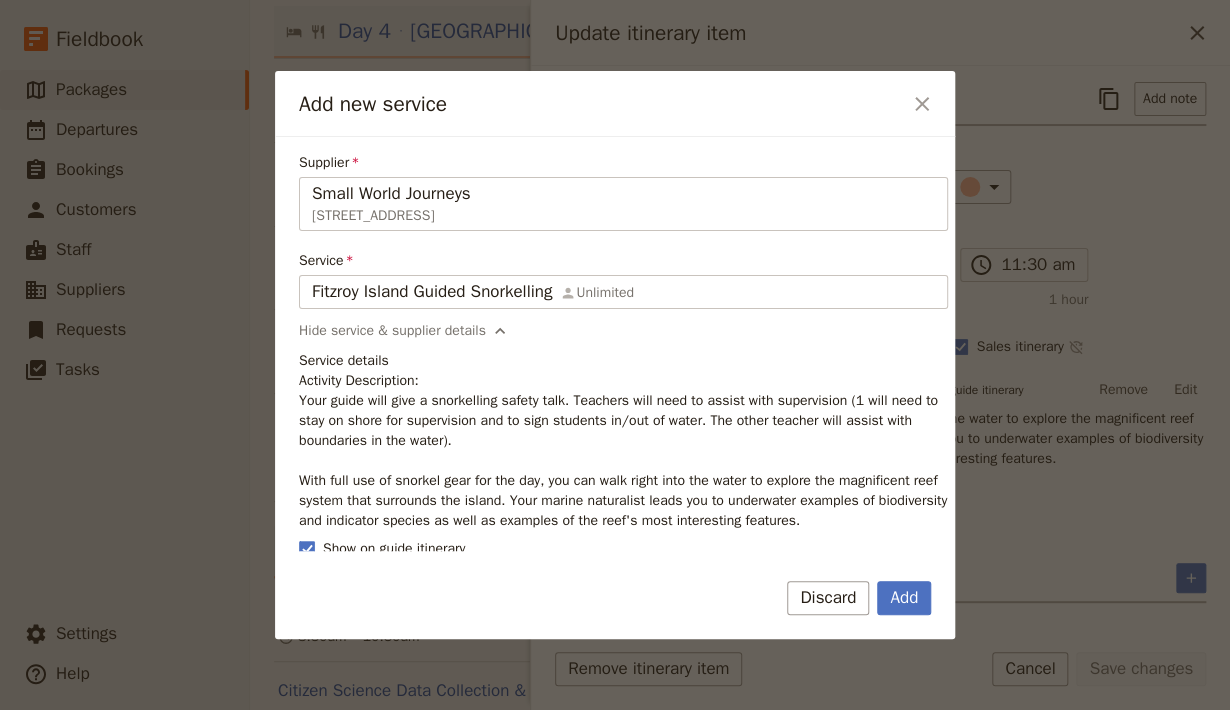 scroll, scrollTop: 134, scrollLeft: 0, axis: vertical 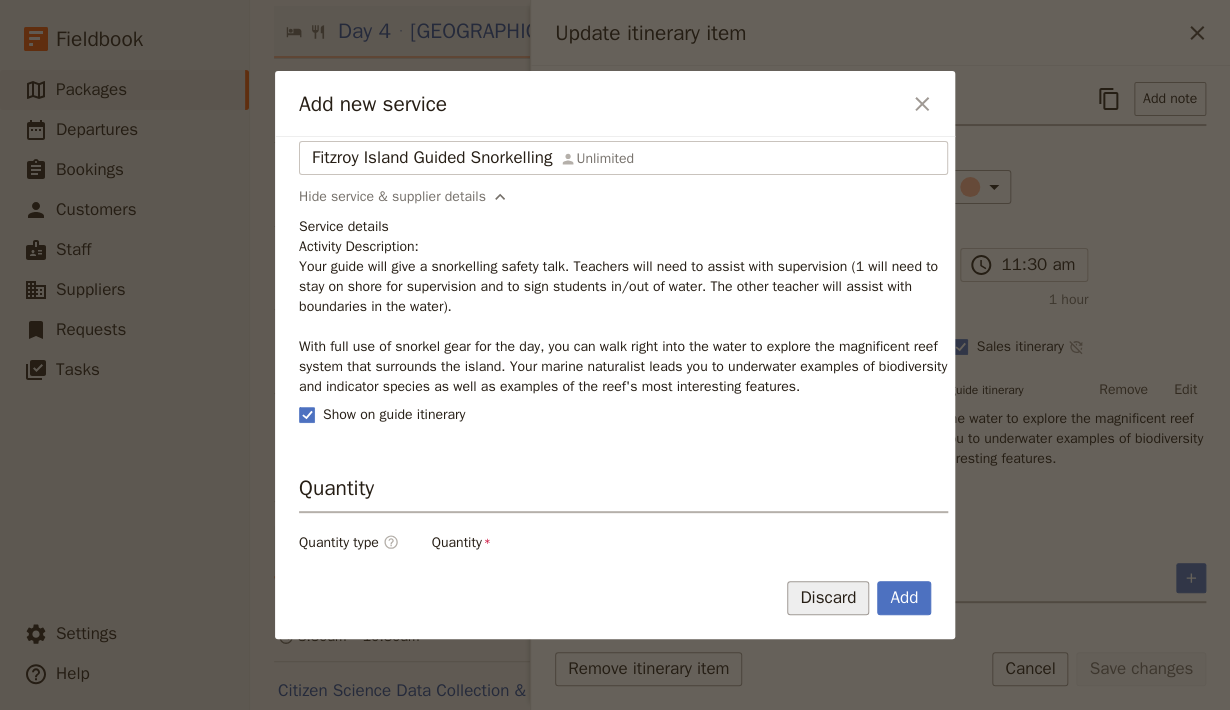 click on "Discard" at bounding box center (828, 598) 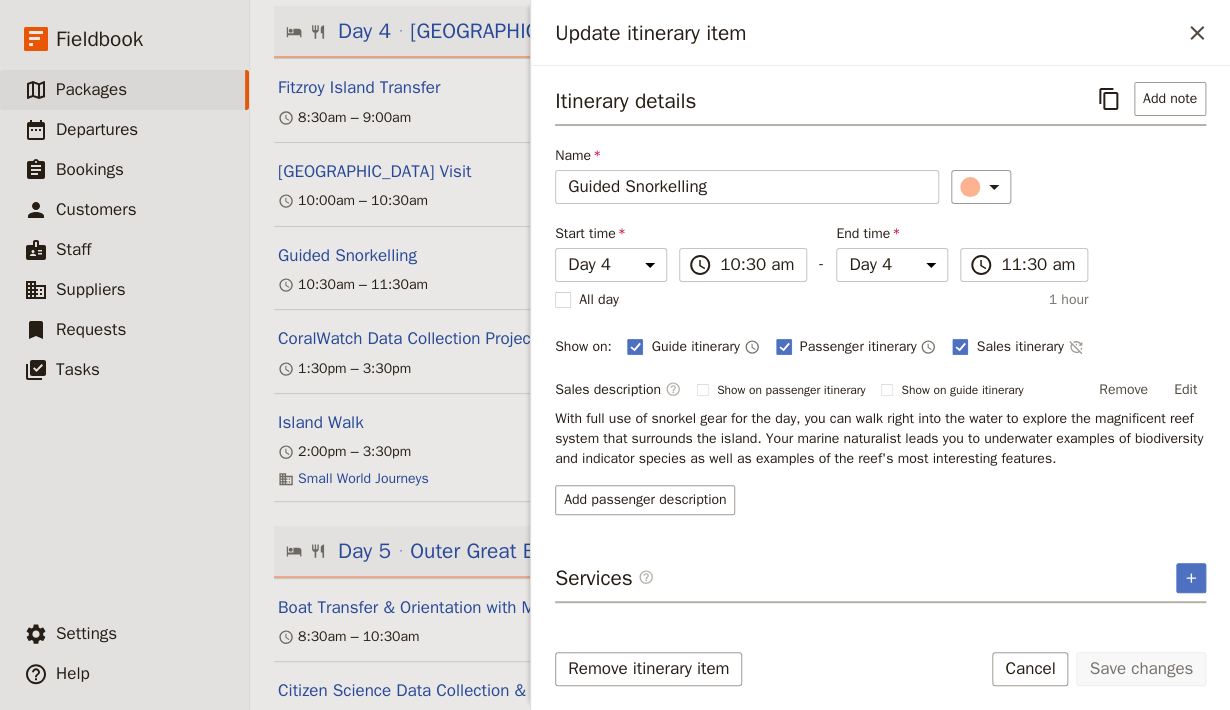 click on "With full use of snorkel gear for the day, you can walk right into the water to explore the magnificent reef system that surrounds the island. Your marine naturalist leads you to underwater examples of biodiversity and indicator species as well as examples of the reef's most interesting features." at bounding box center [880, 439] 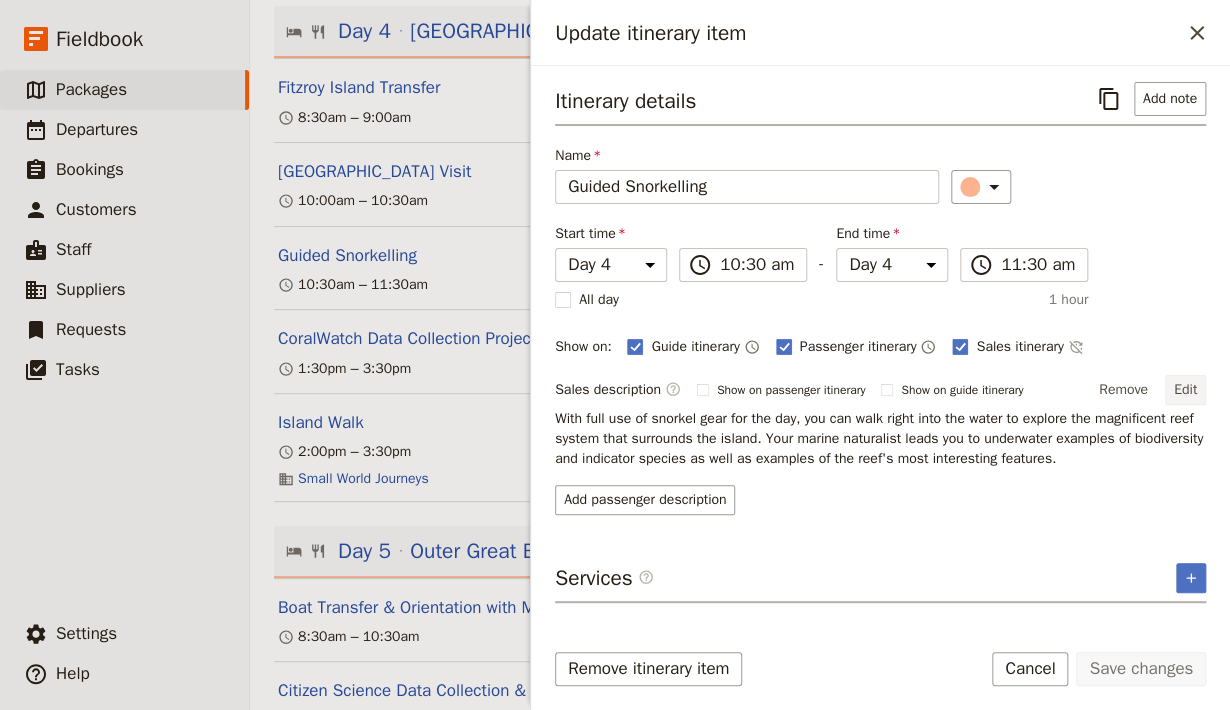 click on "Edit" at bounding box center (1185, 390) 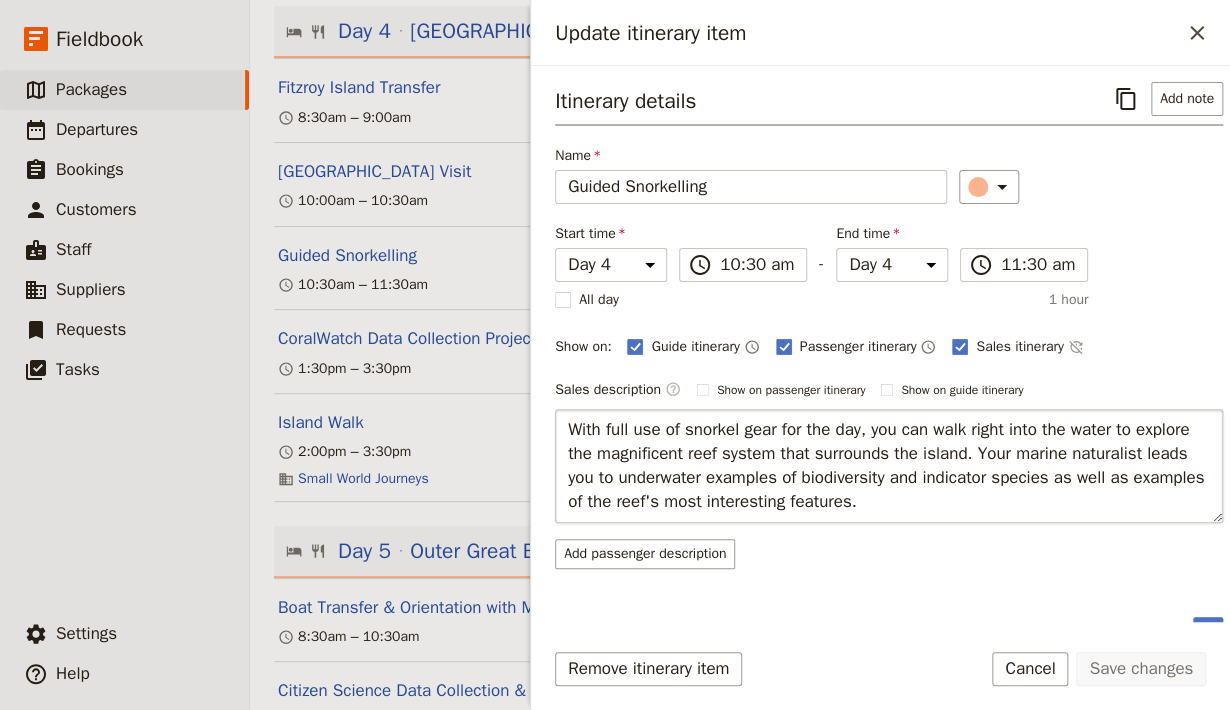 drag, startPoint x: 1174, startPoint y: 478, endPoint x: 1014, endPoint y: 474, distance: 160.04999 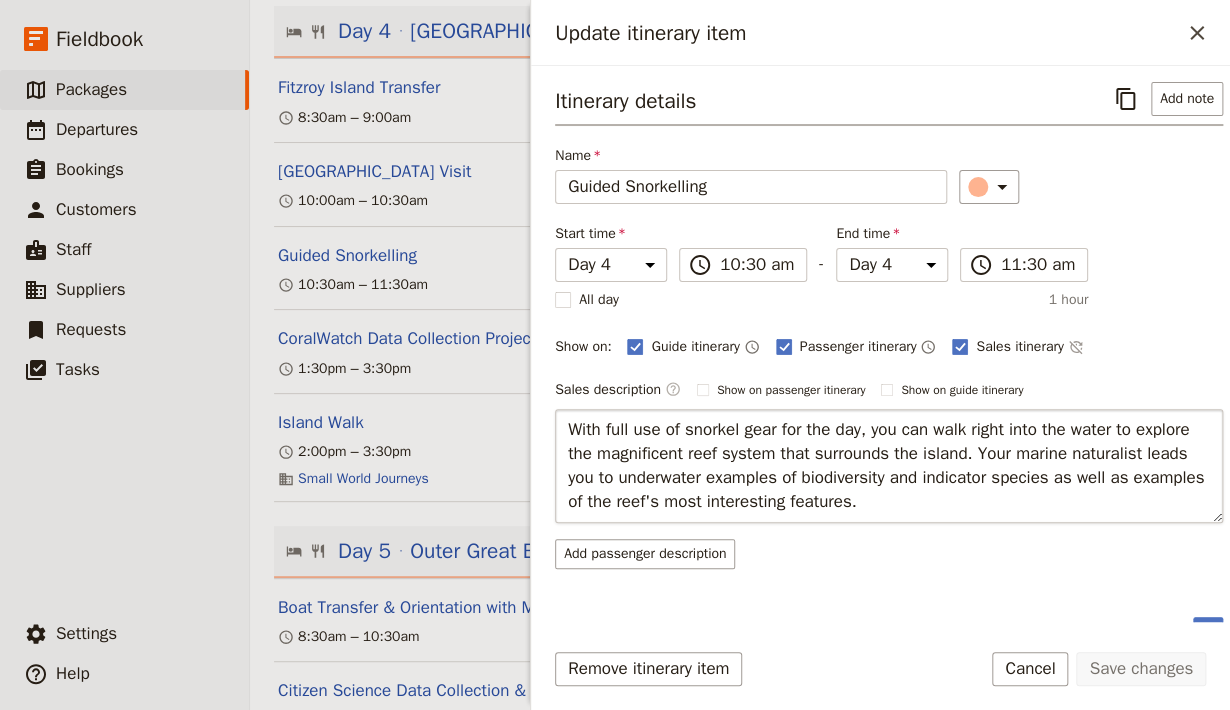 click on "With full use of snorkel gear for the day, you can walk right into the water to explore the magnificent reef system that surrounds the island. Your marine naturalist leads you to underwater examples of biodiversity and indicator species as well as examples of the reef's most interesting features." at bounding box center (889, 466) 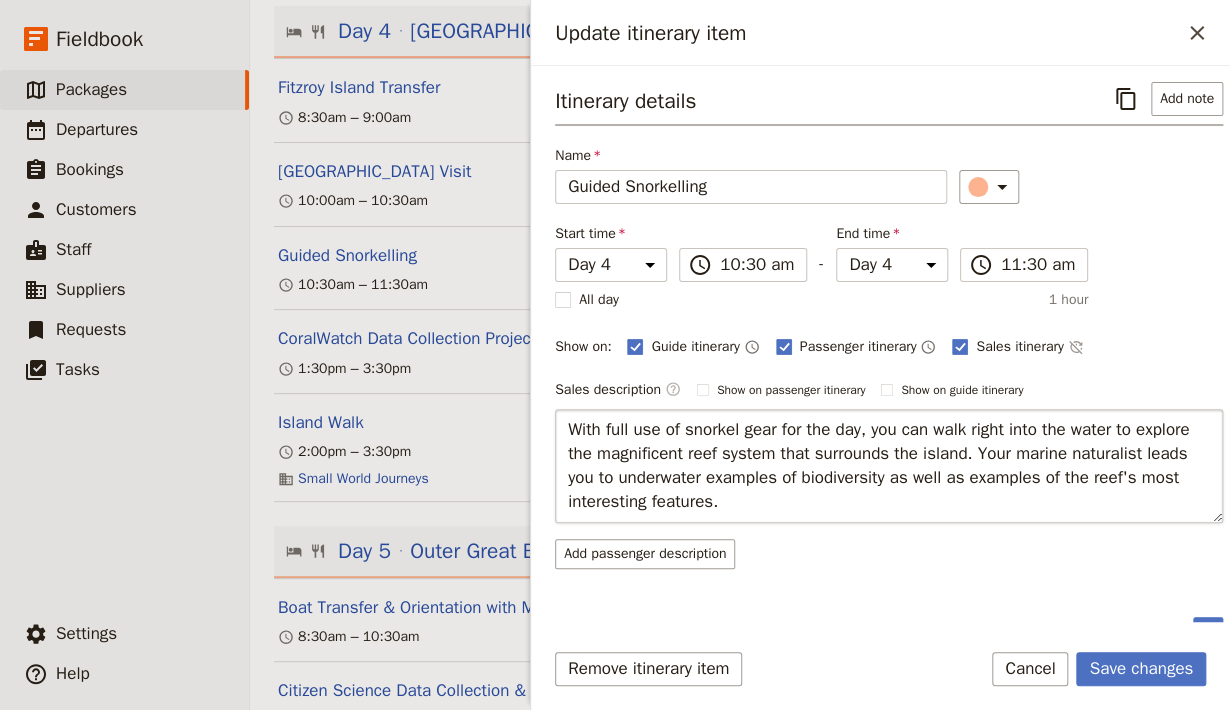 click on "With full use of snorkel gear for the day, you can walk right into the water to explore the magnificent reef system that surrounds the island. Your marine naturalist leads you to underwater examples of biodiversity as well as examples of the reef's most interesting features." at bounding box center (889, 466) 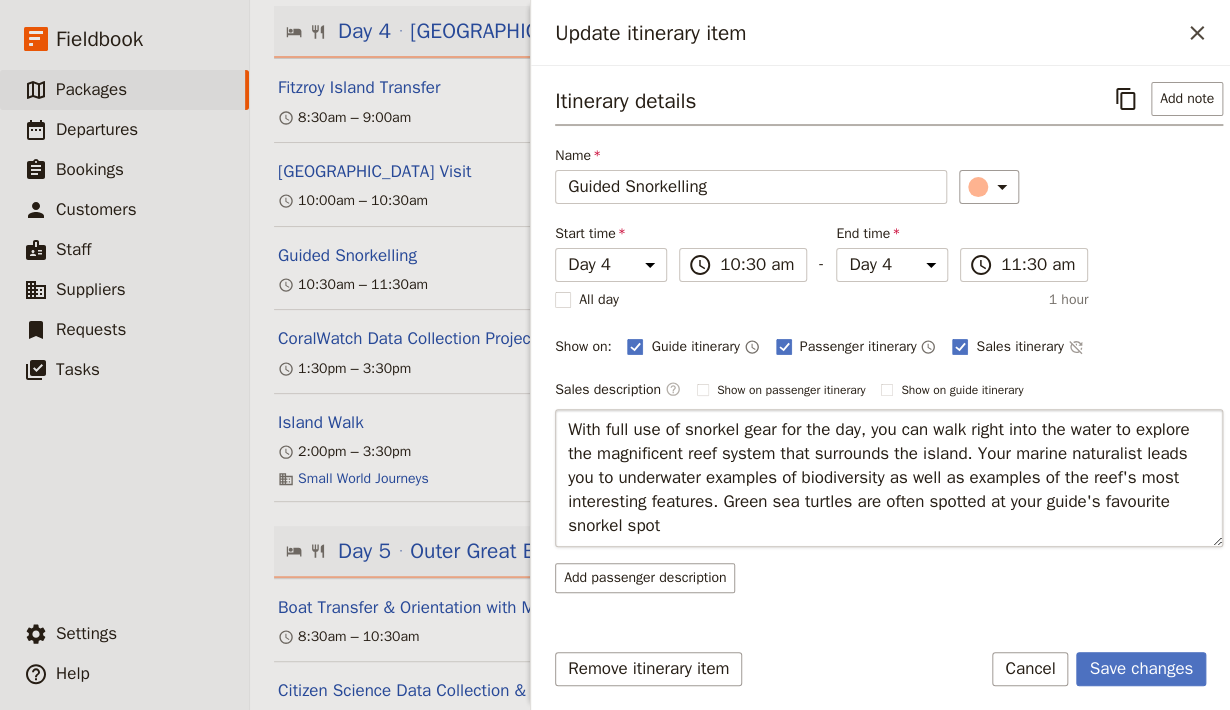 type on "With full use of snorkel gear for the day, you can walk right into the water to explore the magnificent reef system that surrounds the island. Your marine naturalist leads you to underwater examples of biodiversity as well as examples of the reef's most interesting features. Green sea turtles are often spotted at your guide's favourite snorkel spot!" 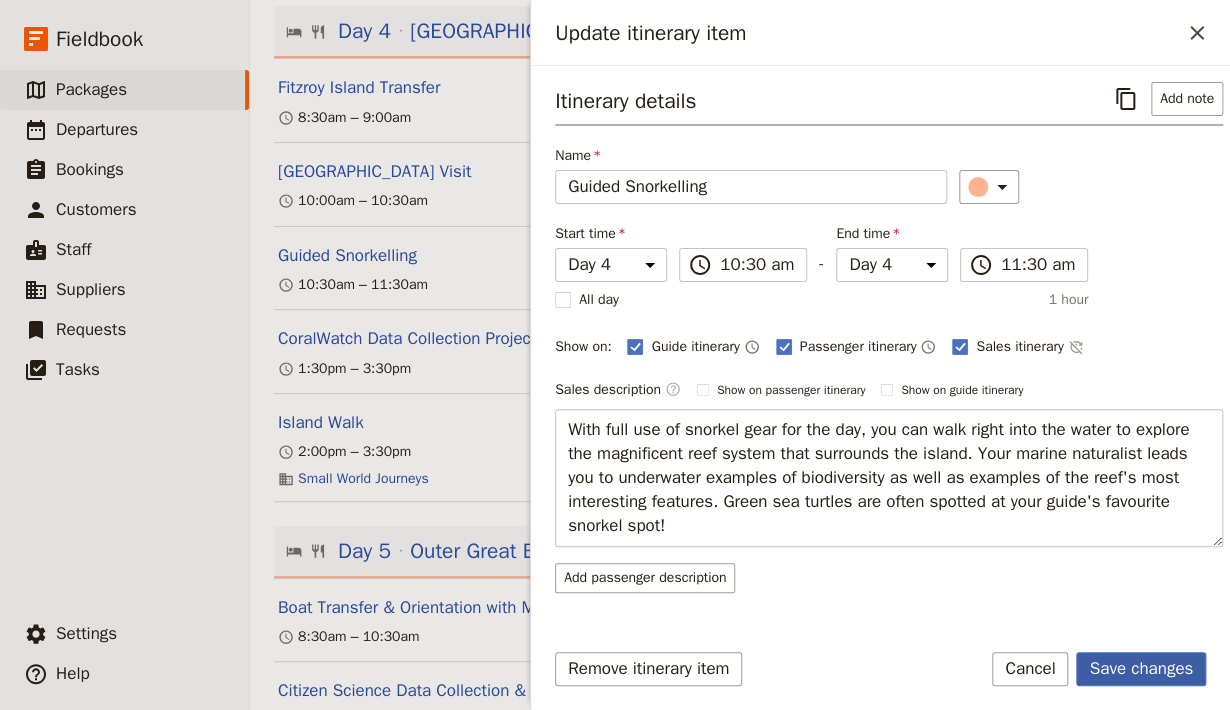 click on "Save changes" at bounding box center (1141, 669) 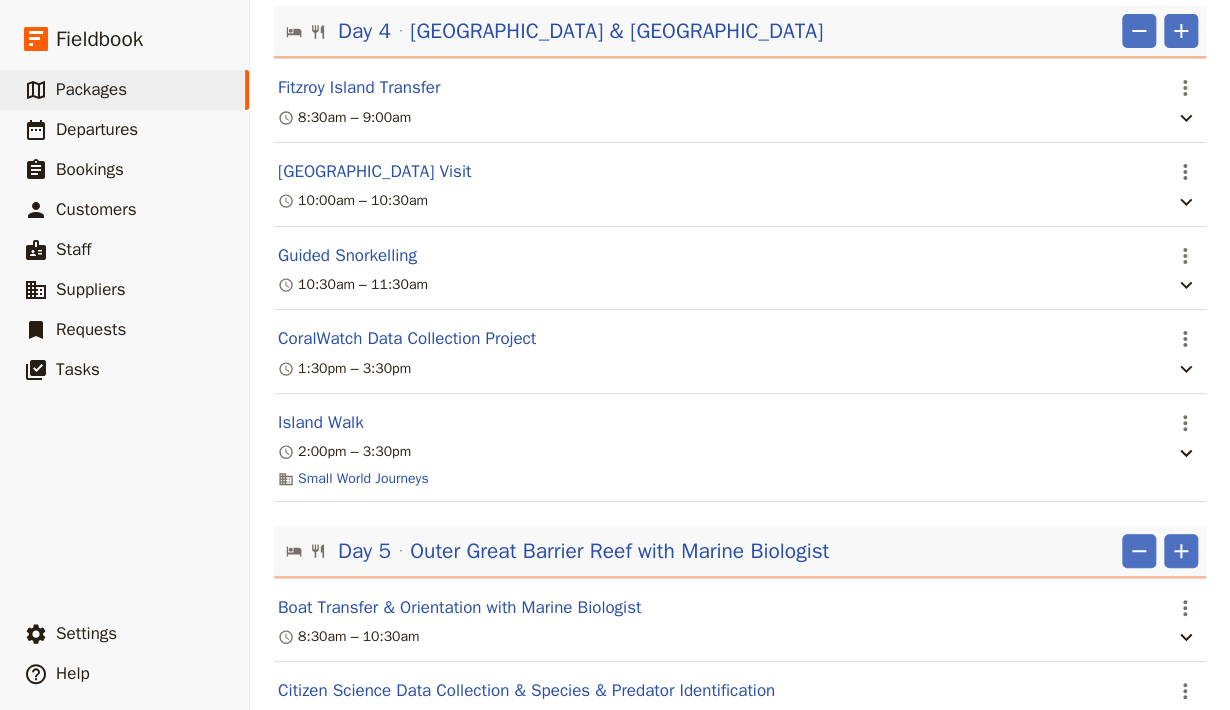scroll, scrollTop: 1601, scrollLeft: 0, axis: vertical 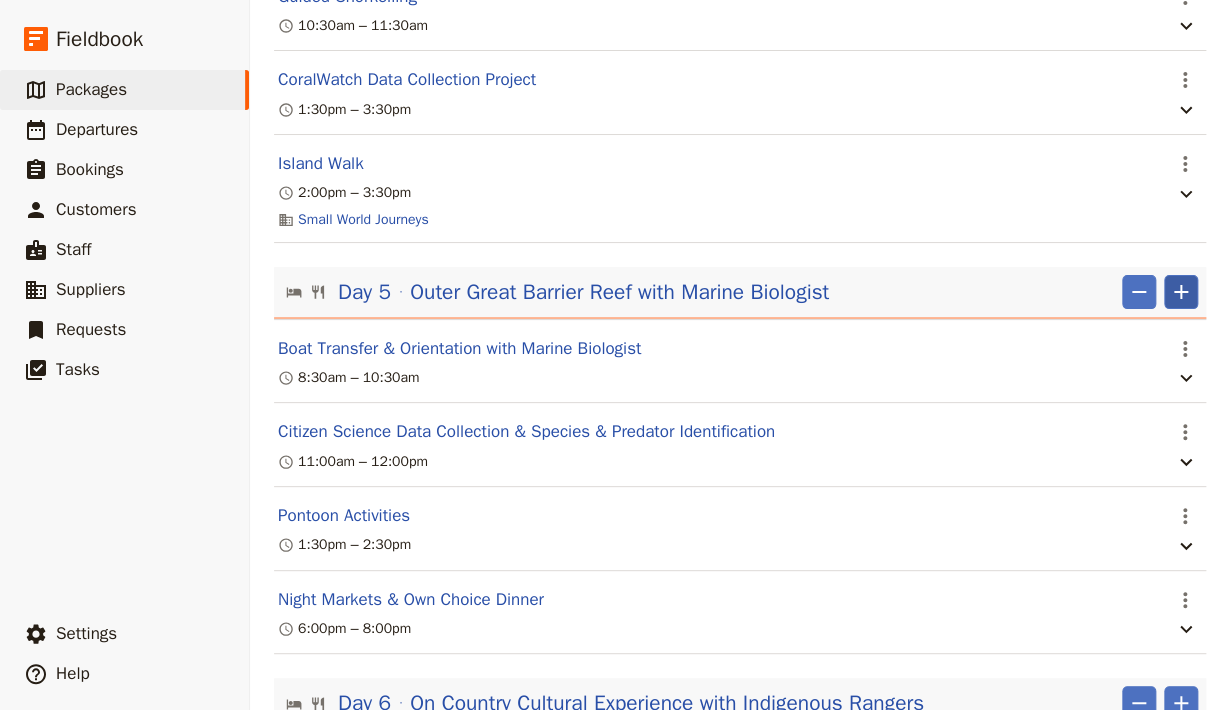 click 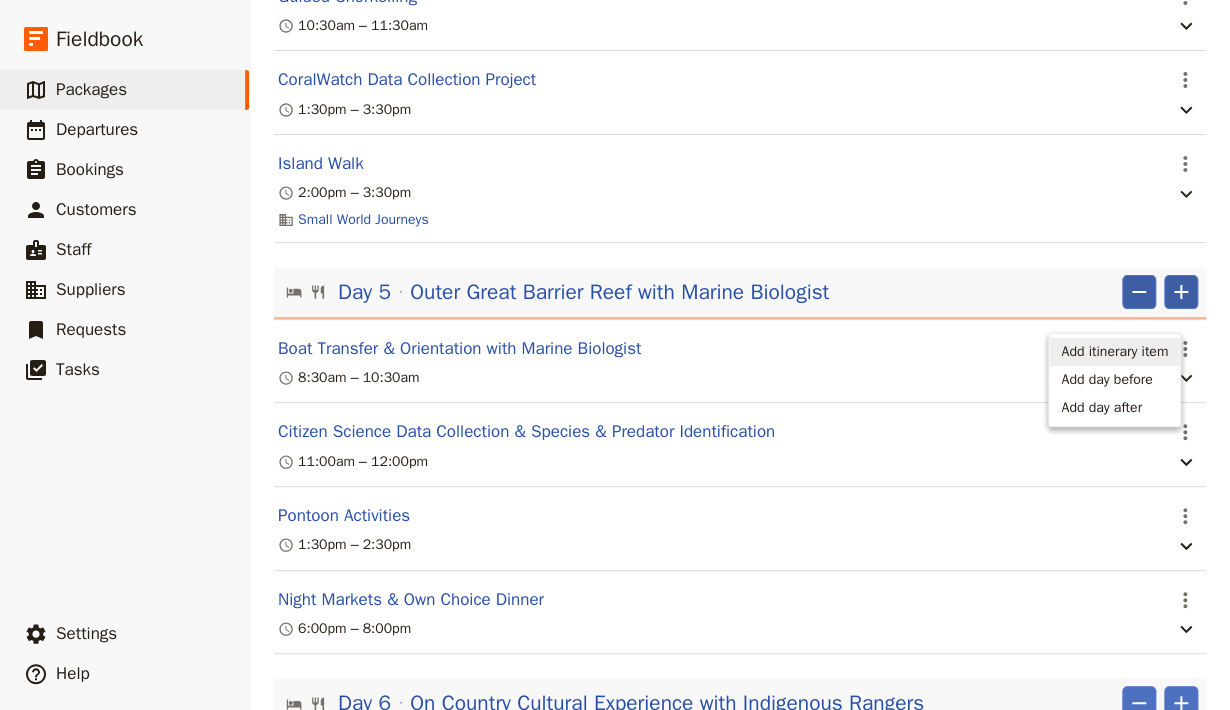 click 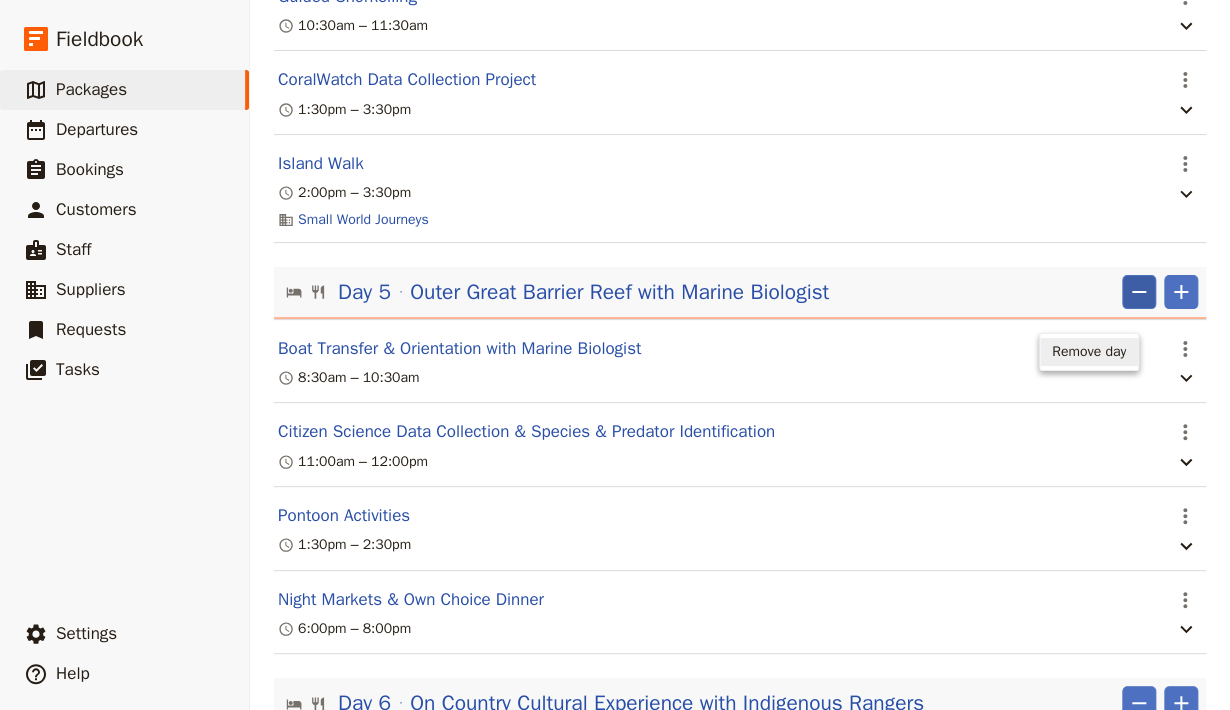 click on "Remove day" at bounding box center (1089, 352) 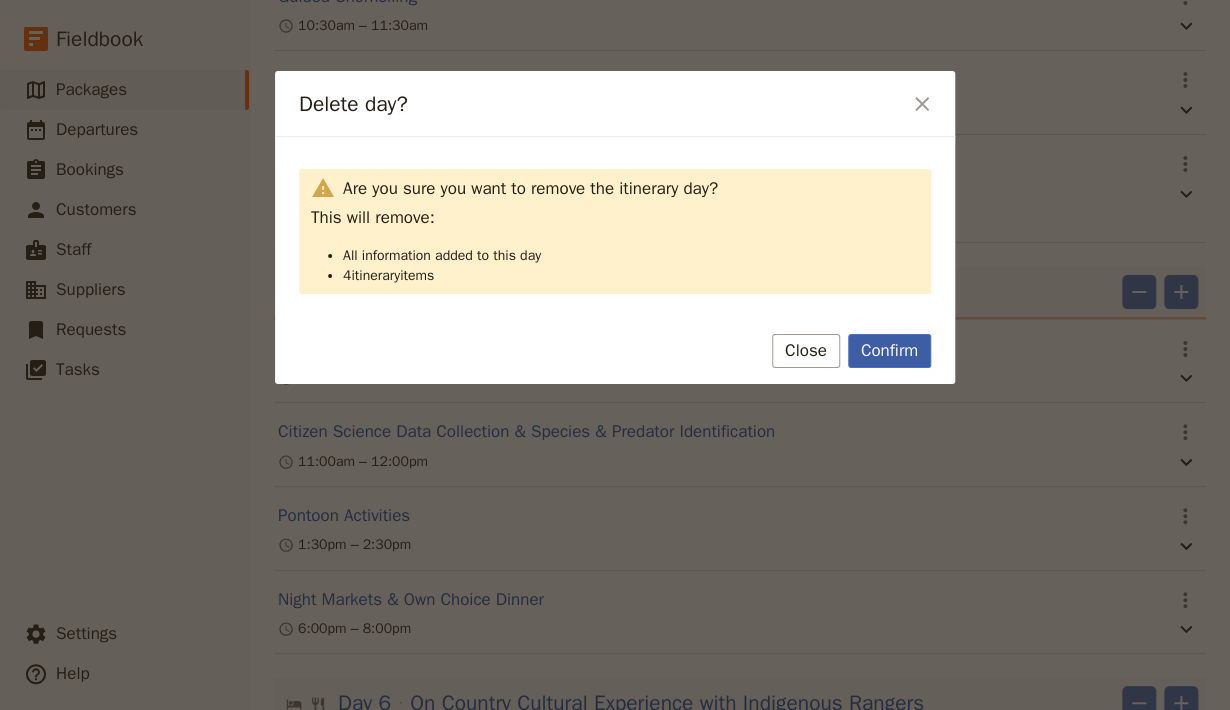 click on "Confirm" at bounding box center (889, 351) 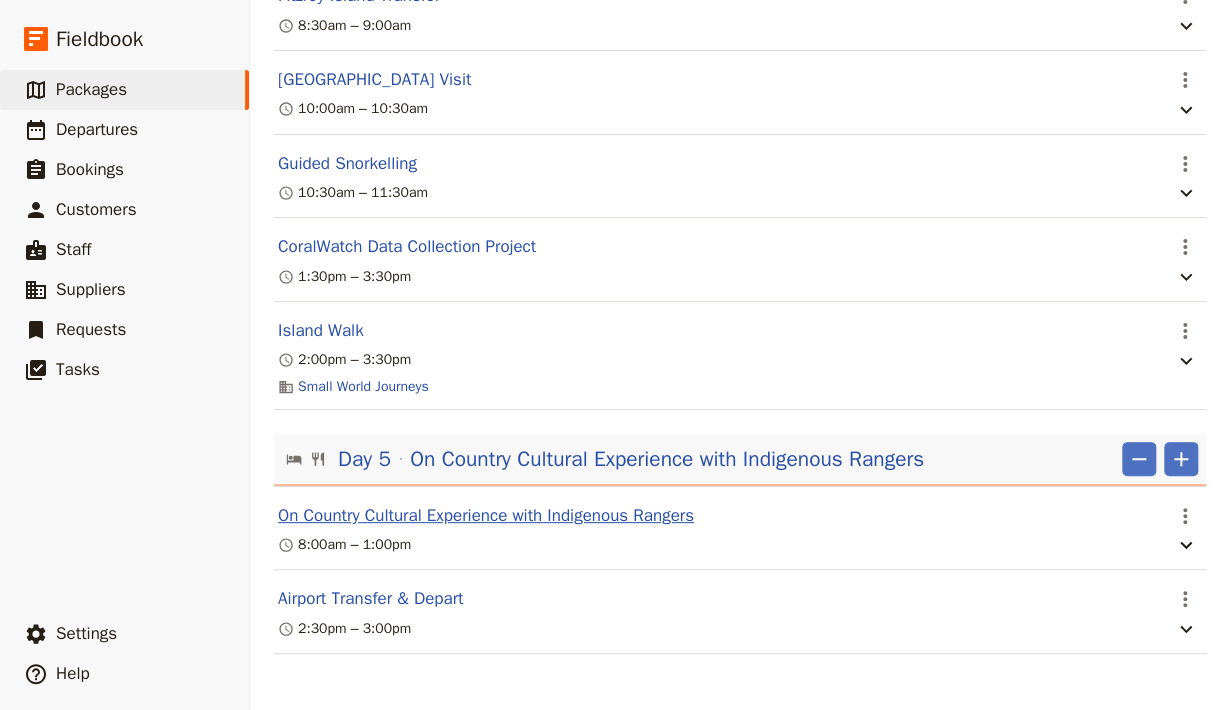 click on "On Country Cultural Experience with Indigenous Rangers" at bounding box center [486, 516] 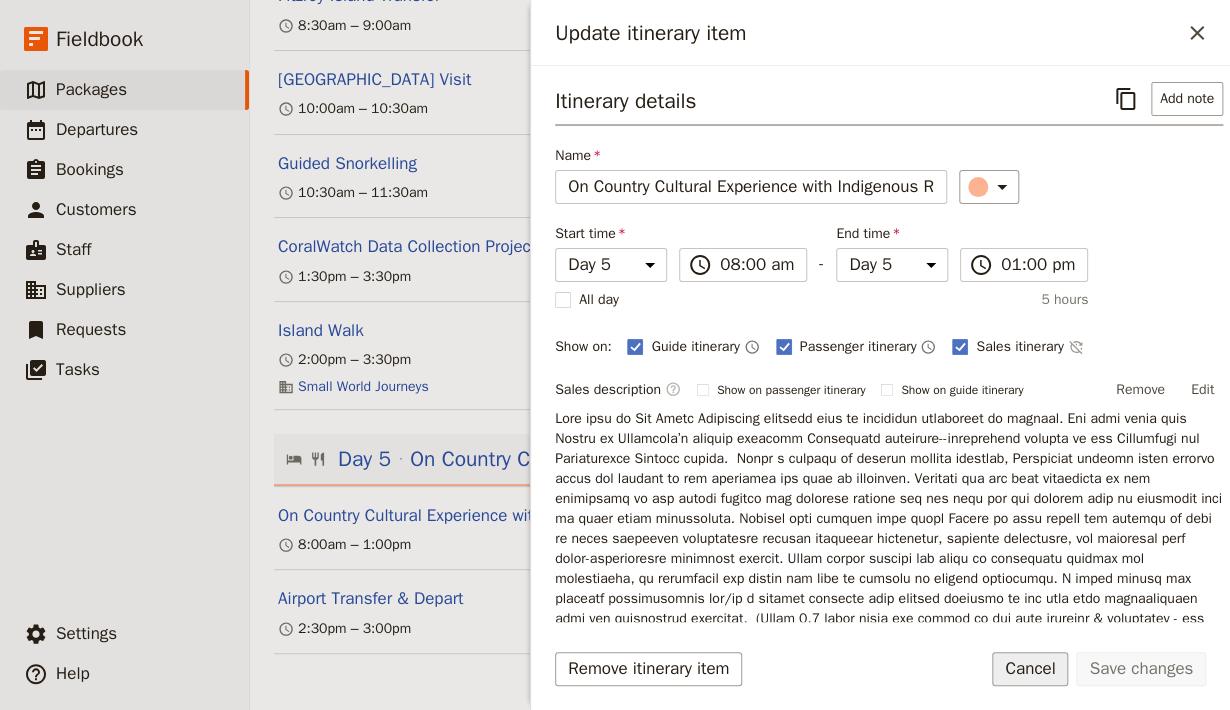 click on "Cancel" at bounding box center (1030, 669) 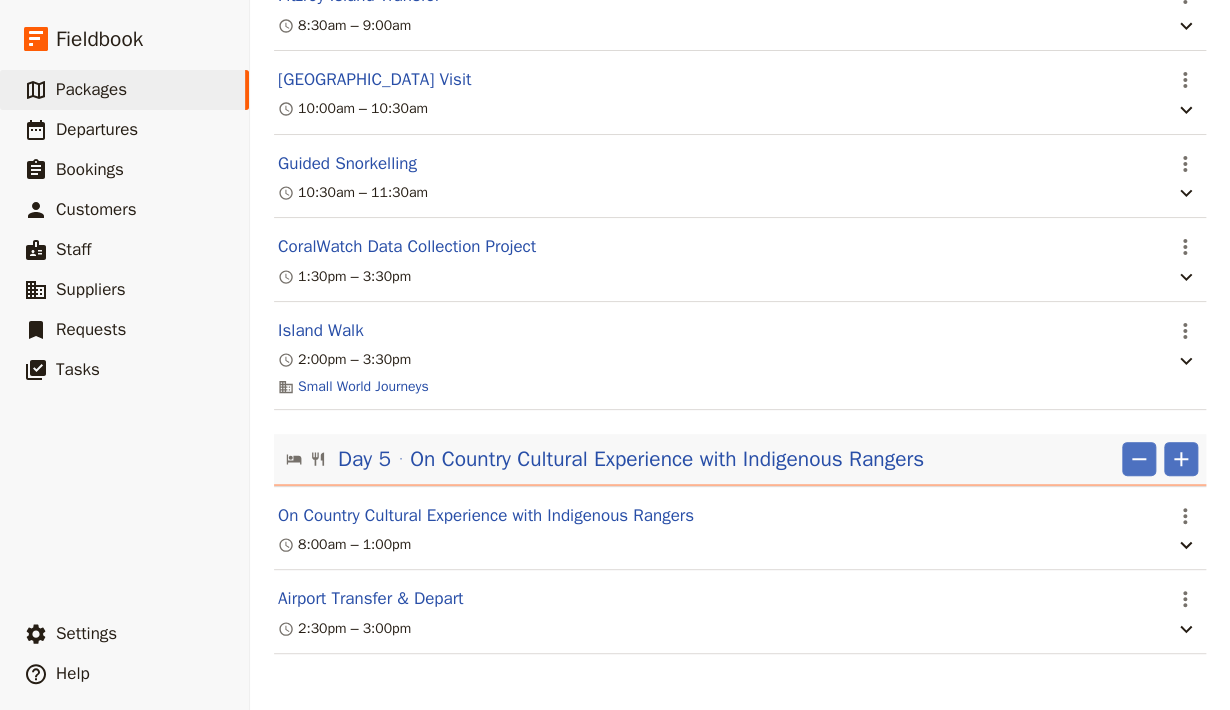 scroll, scrollTop: 1442, scrollLeft: 0, axis: vertical 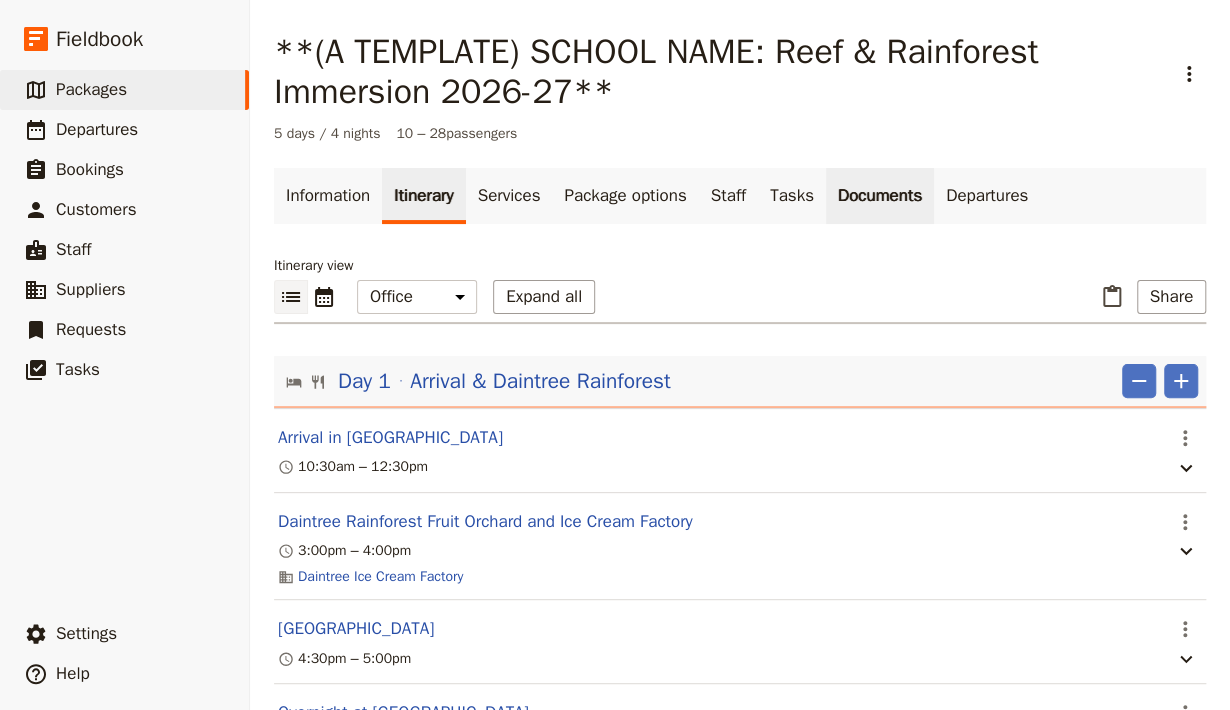 click on "Documents" at bounding box center (880, 196) 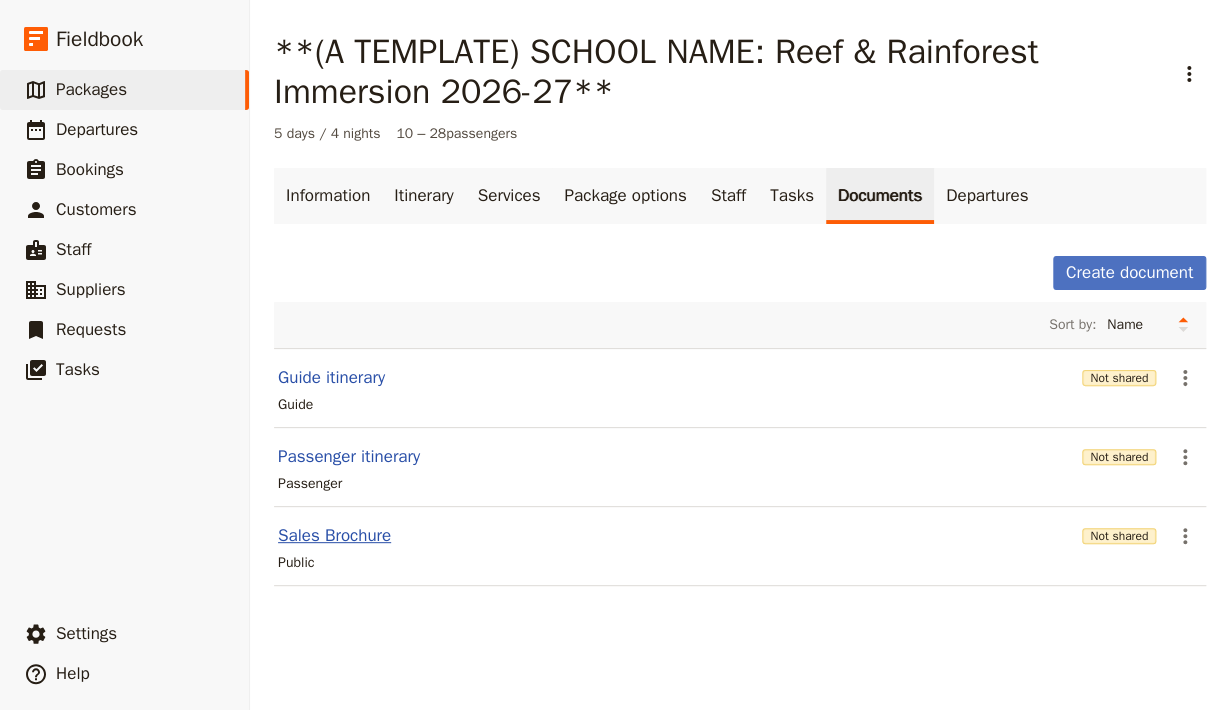 click on "Sales Brochure" at bounding box center (334, 536) 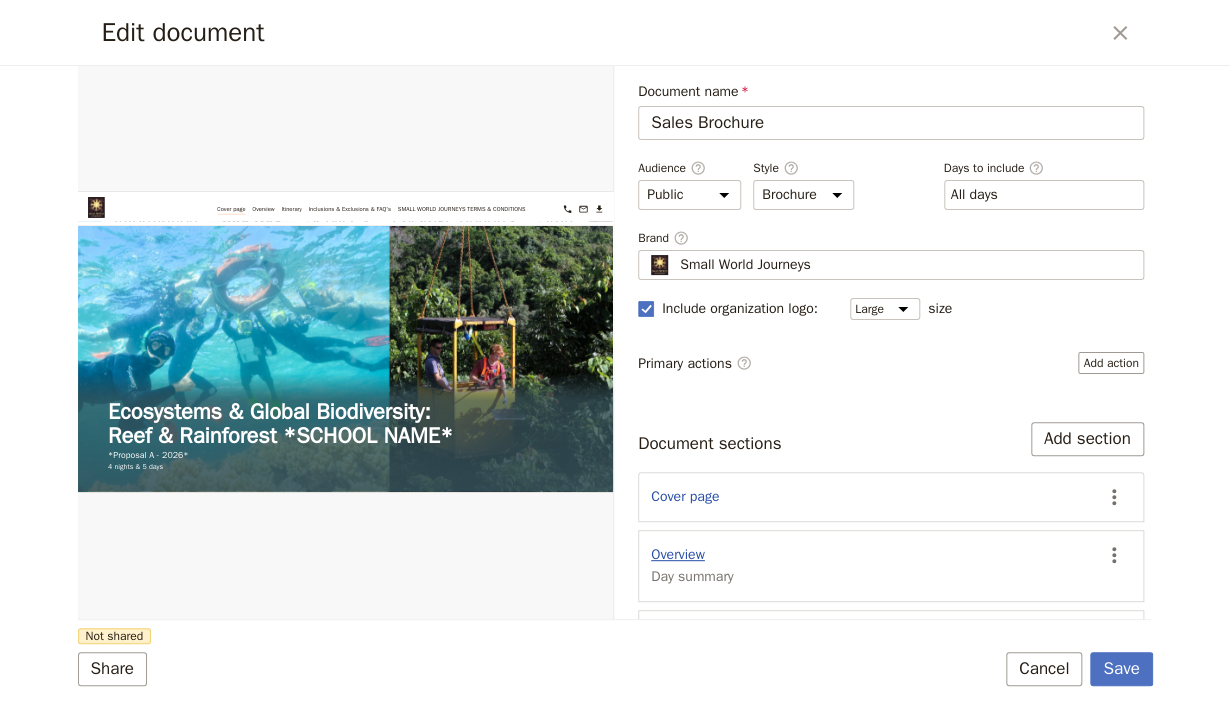 scroll, scrollTop: 0, scrollLeft: 0, axis: both 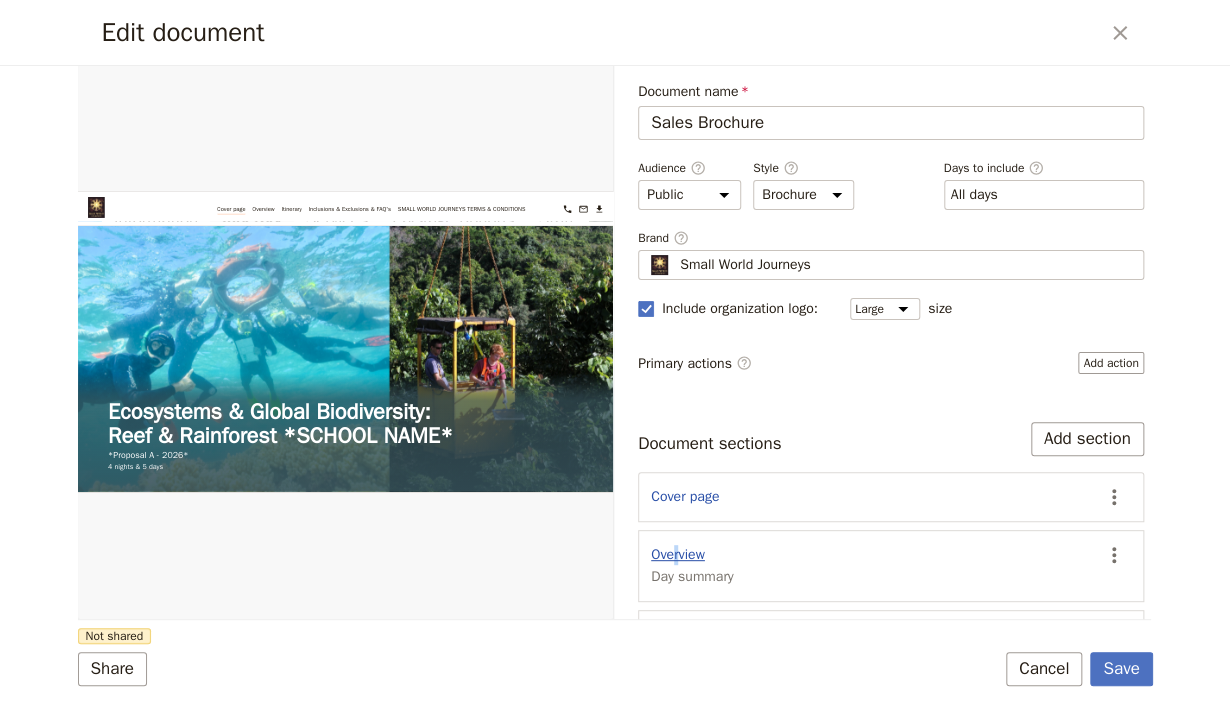 click on "Overview" at bounding box center (678, 555) 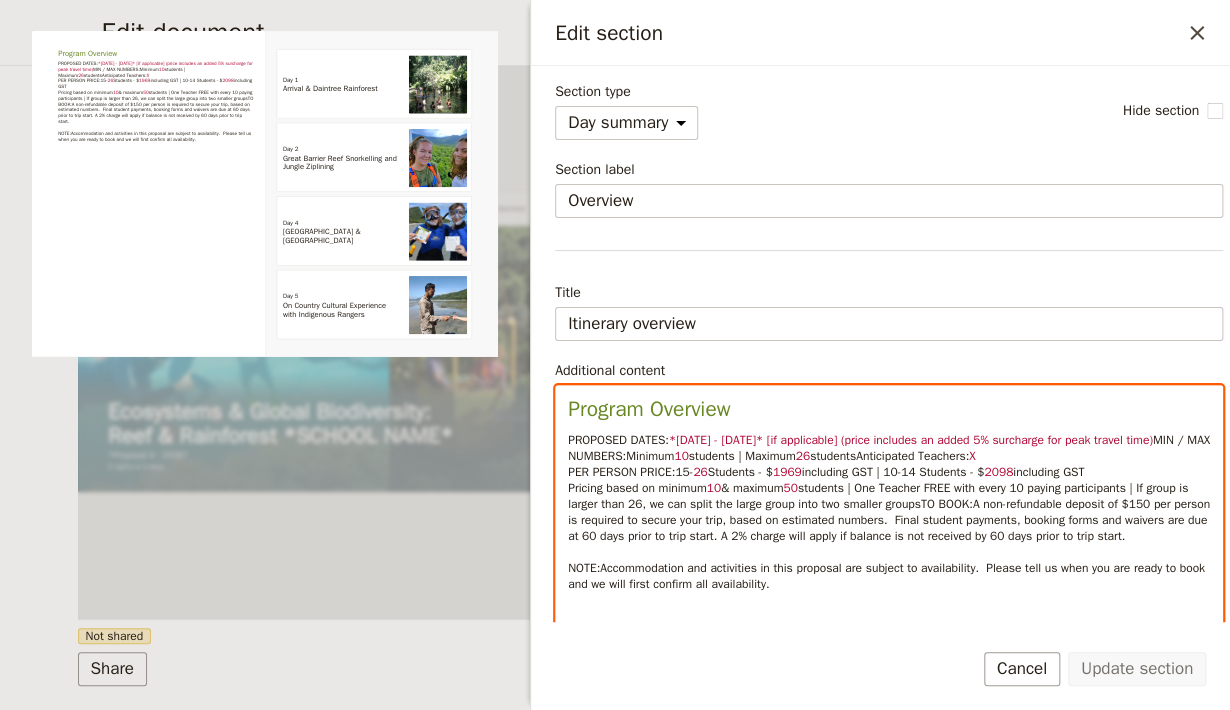 select on "paragraph-small" 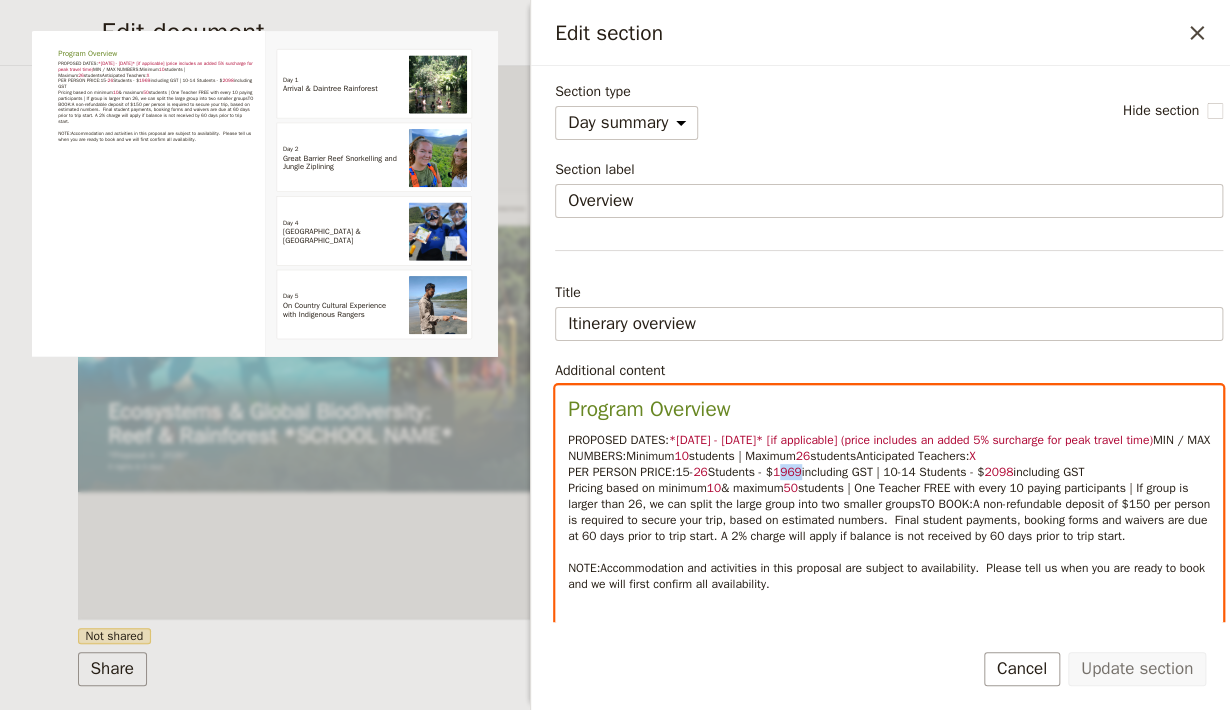 drag, startPoint x: 806, startPoint y: 488, endPoint x: 785, endPoint y: 492, distance: 21.377558 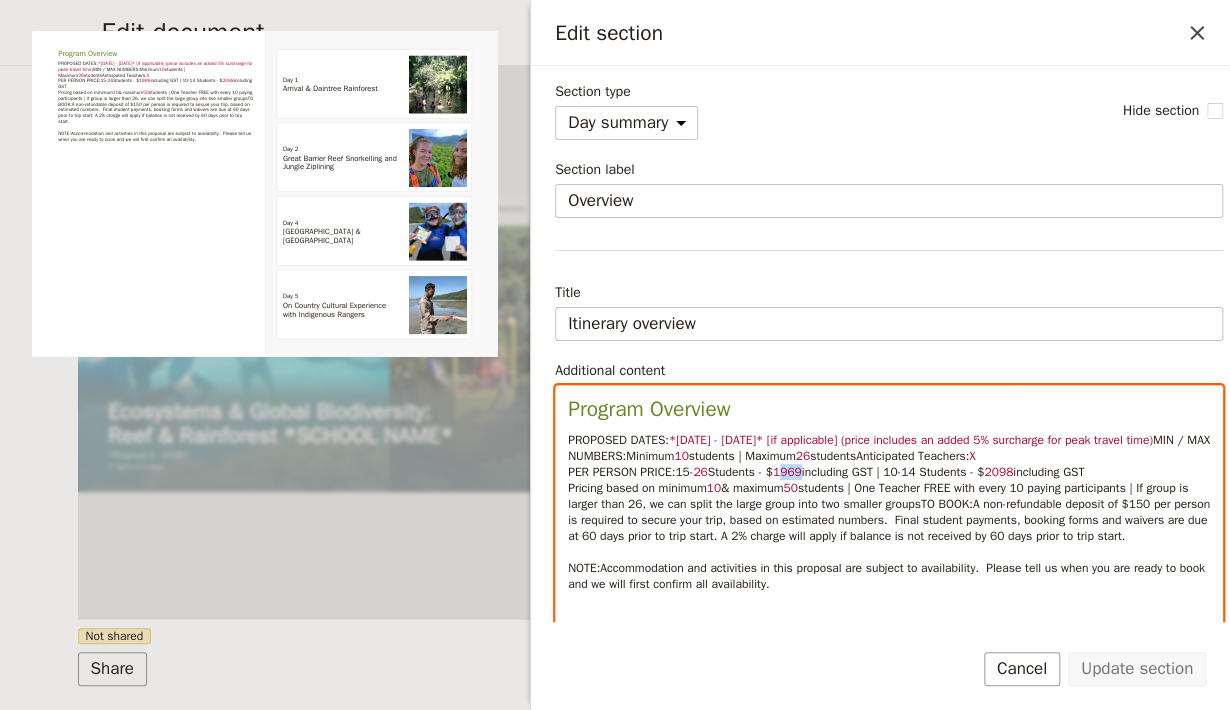 click on "1969" at bounding box center [787, 472] 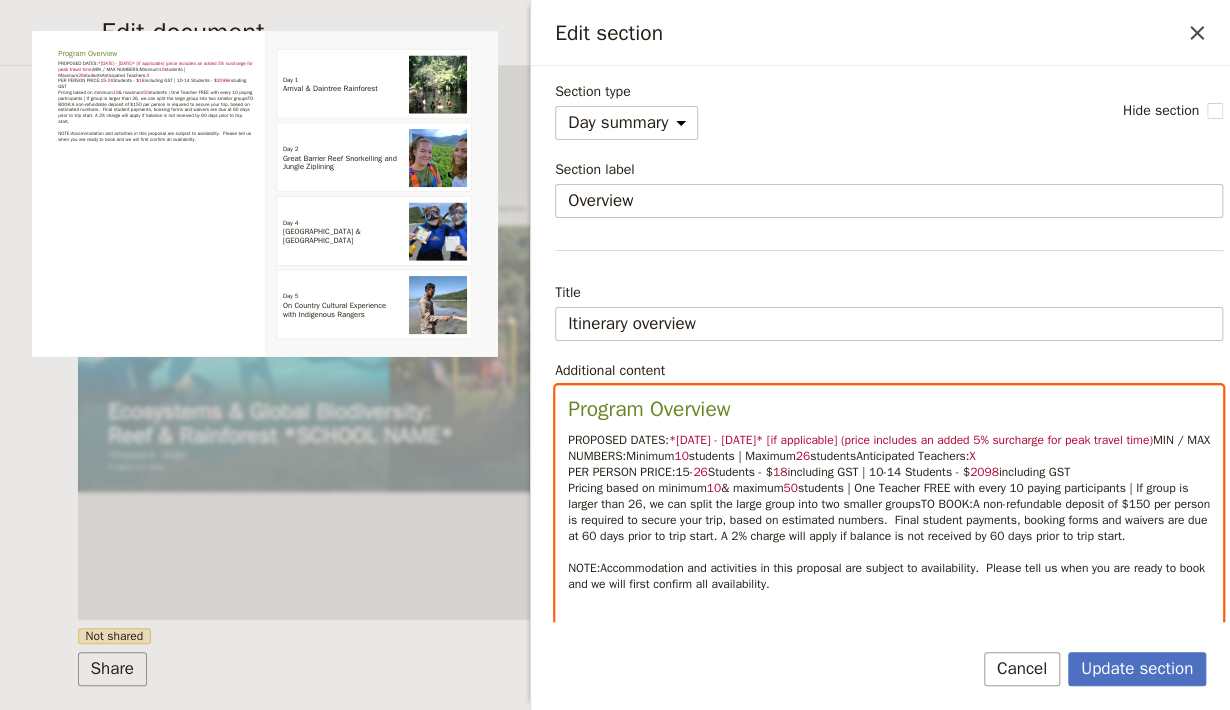 type 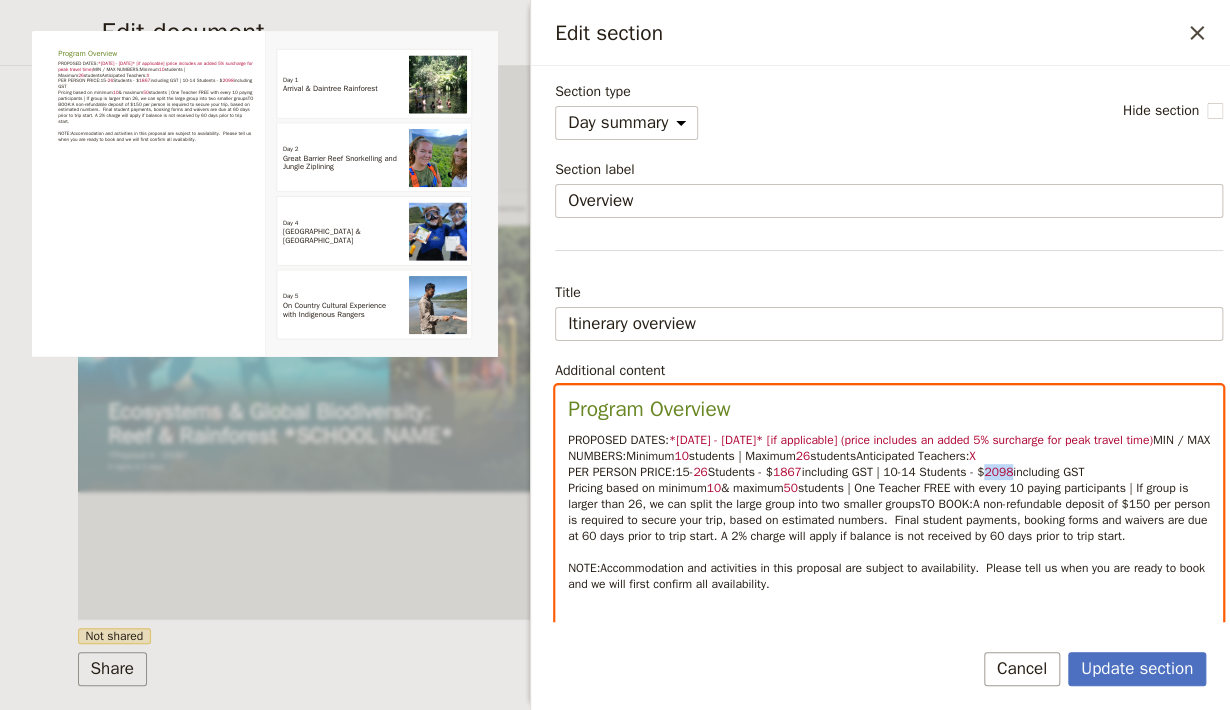 drag, startPoint x: 1015, startPoint y: 493, endPoint x: 989, endPoint y: 492, distance: 26.019224 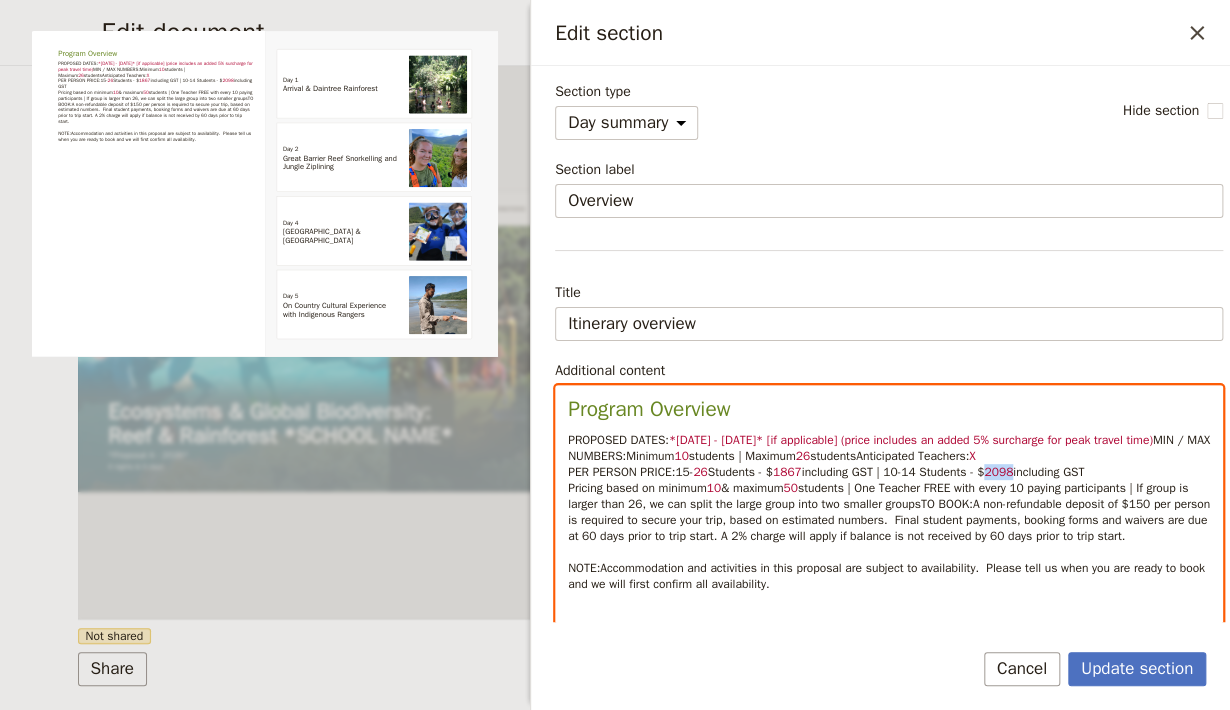 click on "PROPOSED DATES:  * [DATE] - [DATE]* [if applicable] (price includes an added 5% surcharge for peak travel time)
MIN / MAX NUMBERS:  Minimum  10  students | Maximum  26  students
Anticipated Teachers:  X
PER PERSON PRICE:  15- 26  Students - $ 1867  including GST | 10-14 Students - $ 2098  including GST
Pricing based on minimum  10  & maximum  50  students | One Teacher FREE with every 10 paying participants | If group is larger than 26, we can split the large group into two smaller groups
TO BOOK:  A non-refundable deposit of $150 per person is required to secure your trip, based on estimated numbers.  Final student payments, booking forms and waivers are due at 60 days prior to trip start. A 2% charge will apply if balance is not received by 60 days prior to trip start.
NOTE:  Accommodation and activities in this proposal are subject to availability.  Please tell us when you are ready to book and we will first confirm all availability." at bounding box center [889, 512] 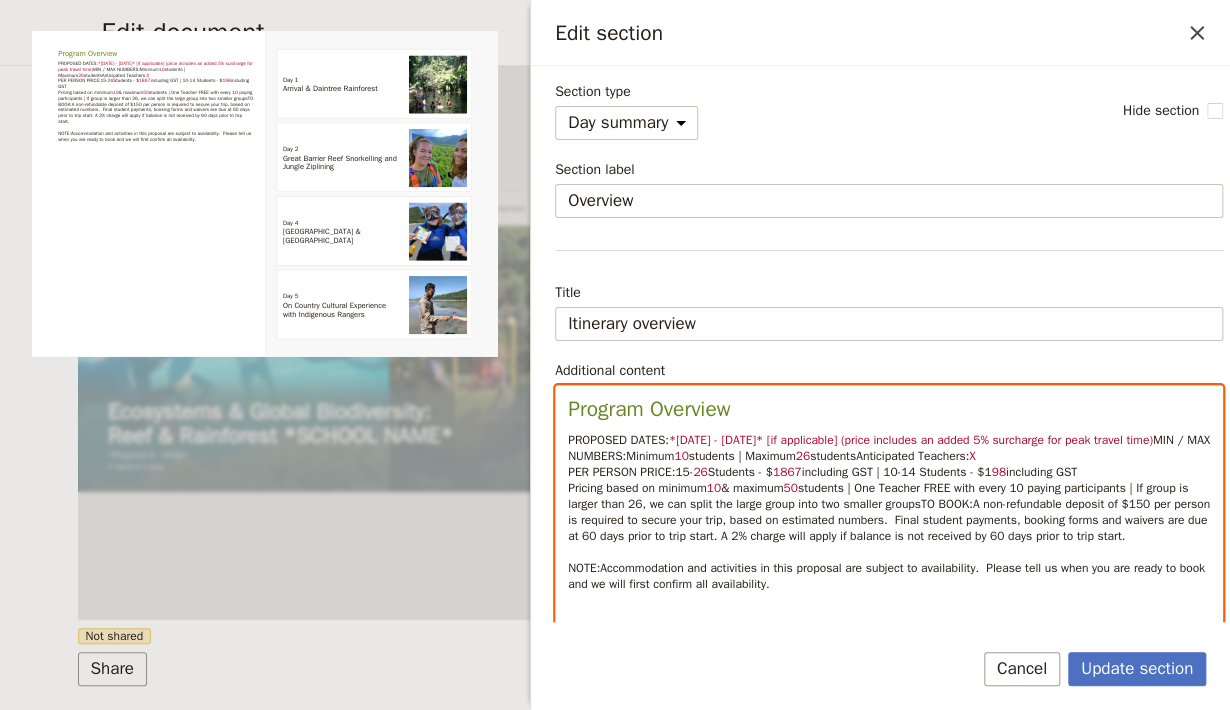 click on "PROPOSED DATES:  * [DATE] - [DATE]* [if applicable] (price includes an added 5% surcharge for peak travel time)
MIN / MAX NUMBERS:  Minimum  10  students | Maximum  26  students
Anticipated Teachers:  X
PER PERSON PRICE:  15- 26  Students - $ 1867  including GST | 10-14 Students - $1 98  including GST
Pricing based on minimum  10  & maximum  50  students | One Teacher FREE with every 10 paying participants | If group is larger than 26, we can split the large group into two smaller groups
TO BOOK:  A non-refundable deposit of $150 per person is required to secure your trip, based on estimated numbers.  Final student payments, booking forms and waivers are due at 60 days prior to trip start. A 2% charge will apply if balance is not received by 60 days prior to trip start.
NOTE:  Accommodation and activities in this proposal are subject to availability.  Please tell us when you are ready to book and we will first confirm all availability." at bounding box center (889, 512) 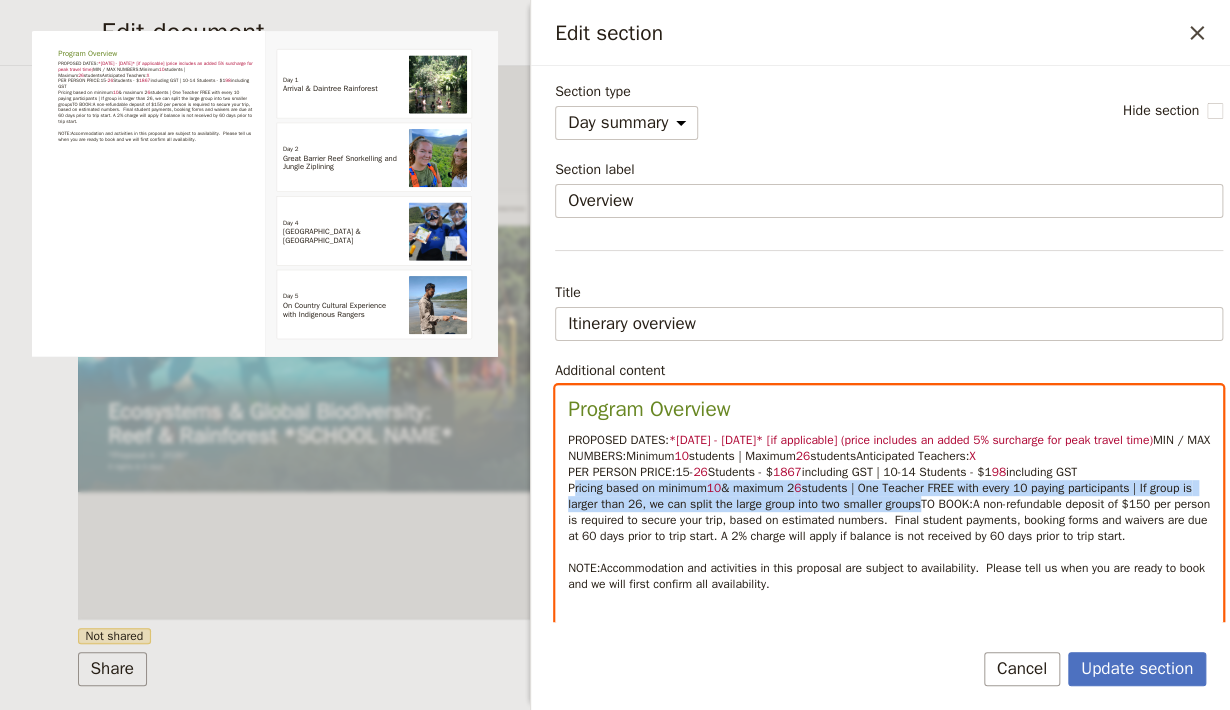 drag, startPoint x: 959, startPoint y: 520, endPoint x: 556, endPoint y: 506, distance: 403.2431 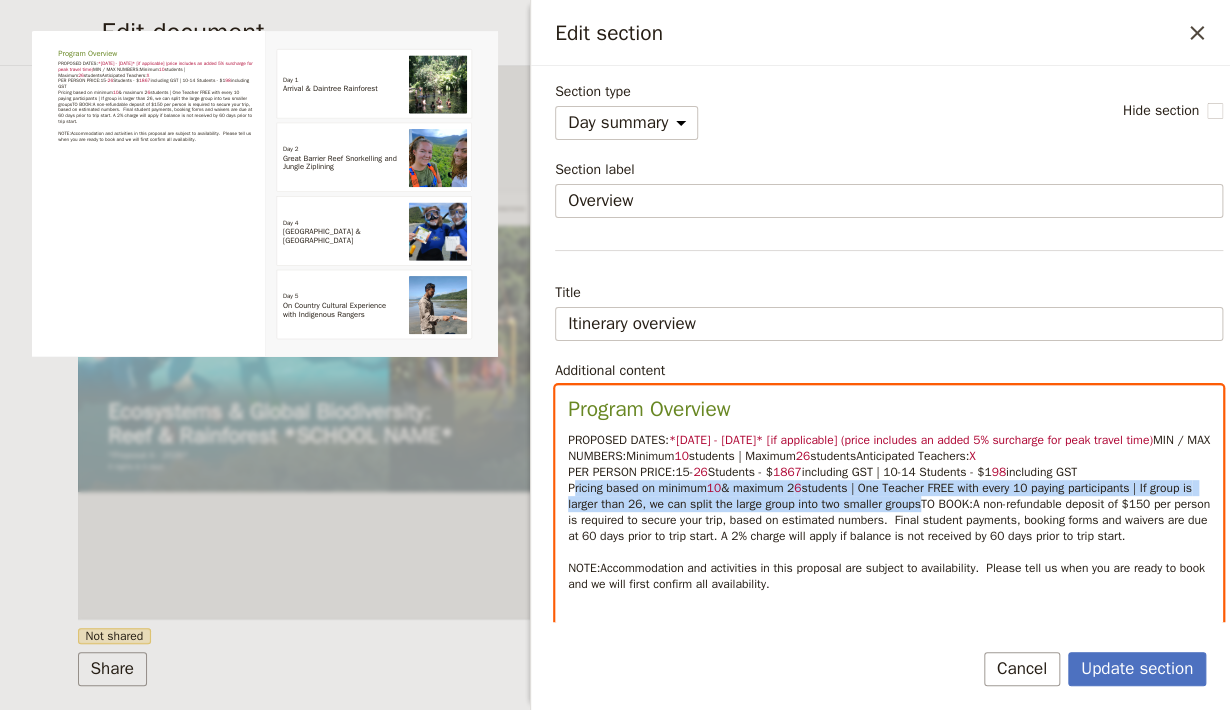 click on "Program Overview PROPOSED DATES:  * [DATE] - [DATE]* [if applicable] (price includes an added 5% surcharge for peak travel time)
MIN / MAX NUMBERS:  Minimum  10  students | Maximum  26  students
Anticipated Teachers:  X
PER PERSON PRICE:  15- 26  Students - $ 1867  including GST | 10-14 Students - $1 98  including GST
Pricing based on minimum  10  & maximum 2 6  students | One Teacher FREE with every 10 paying participants | If group is larger than 26, we can split the large group into two smaller groups
TO BOOK:  A non-refundable deposit of $150 per person is required to secure your trip, based on estimated numbers.  Final student payments, booking forms and waivers are due at 60 days prior to trip start. A 2% charge will apply if balance is not received by 60 days prior to trip start.
NOTE:  Accommodation and activities in this proposal are subject to availability.  Please tell us when you are ready to book and we will first confirm all availability." at bounding box center (889, 517) 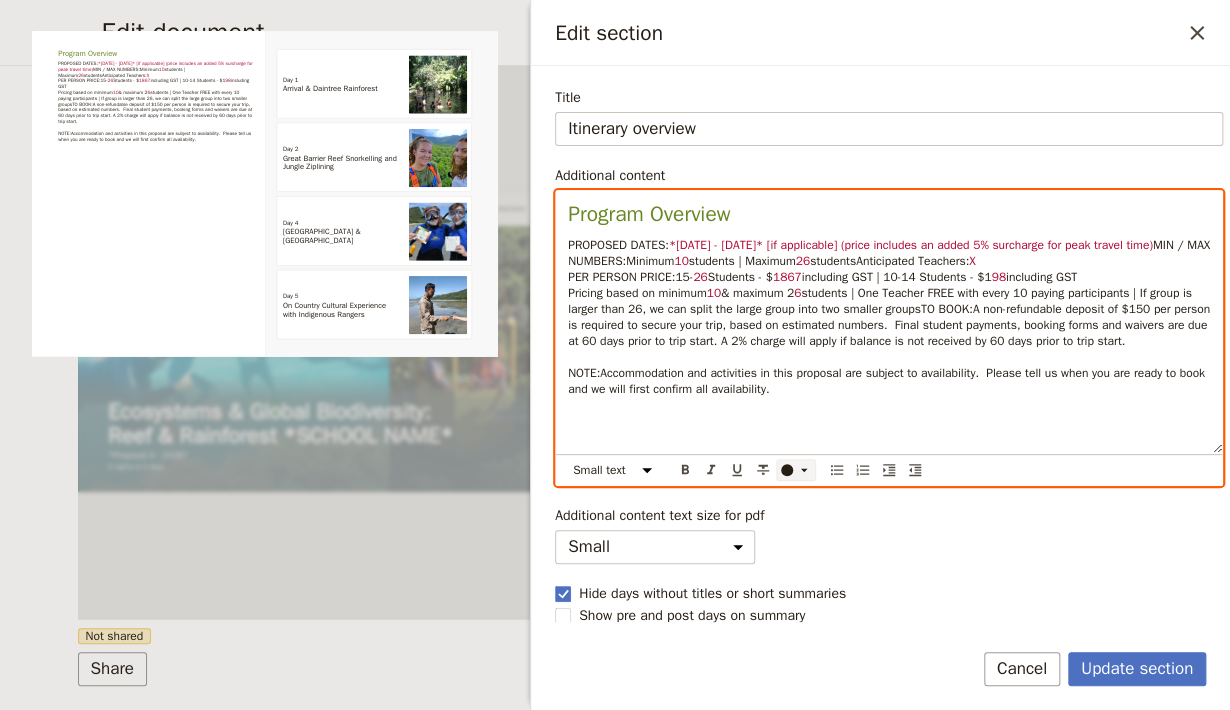 click at bounding box center (787, 470) 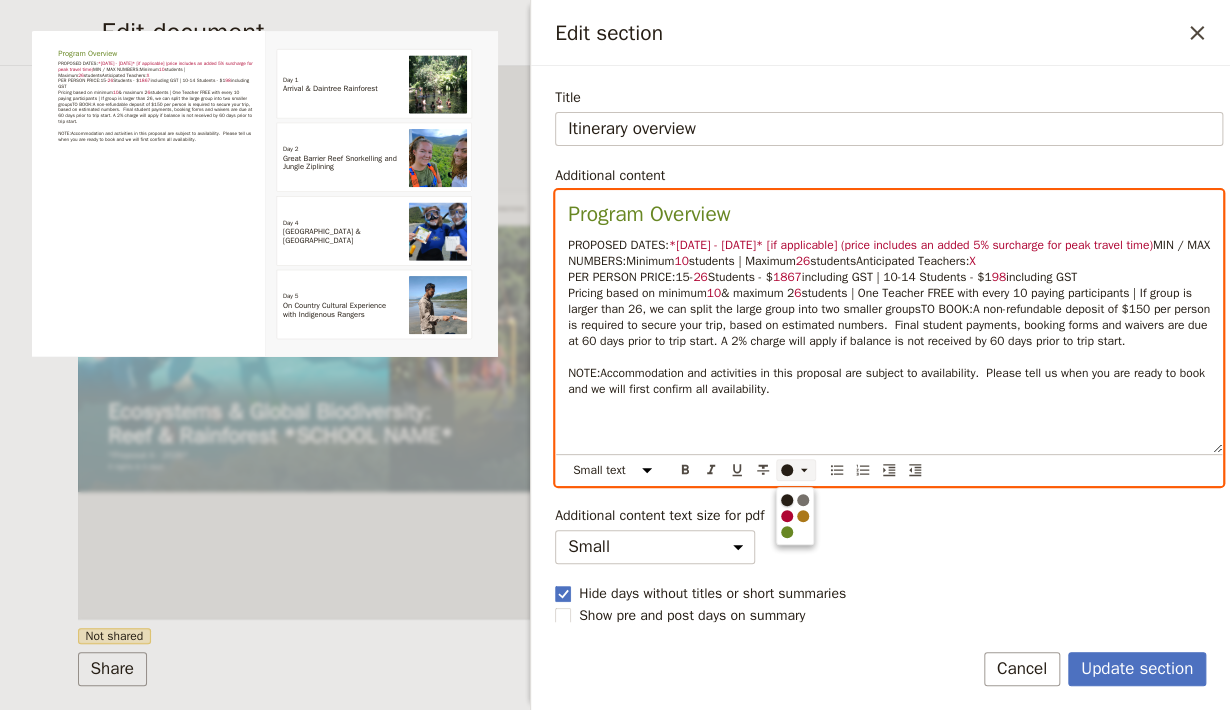 click at bounding box center (787, 500) 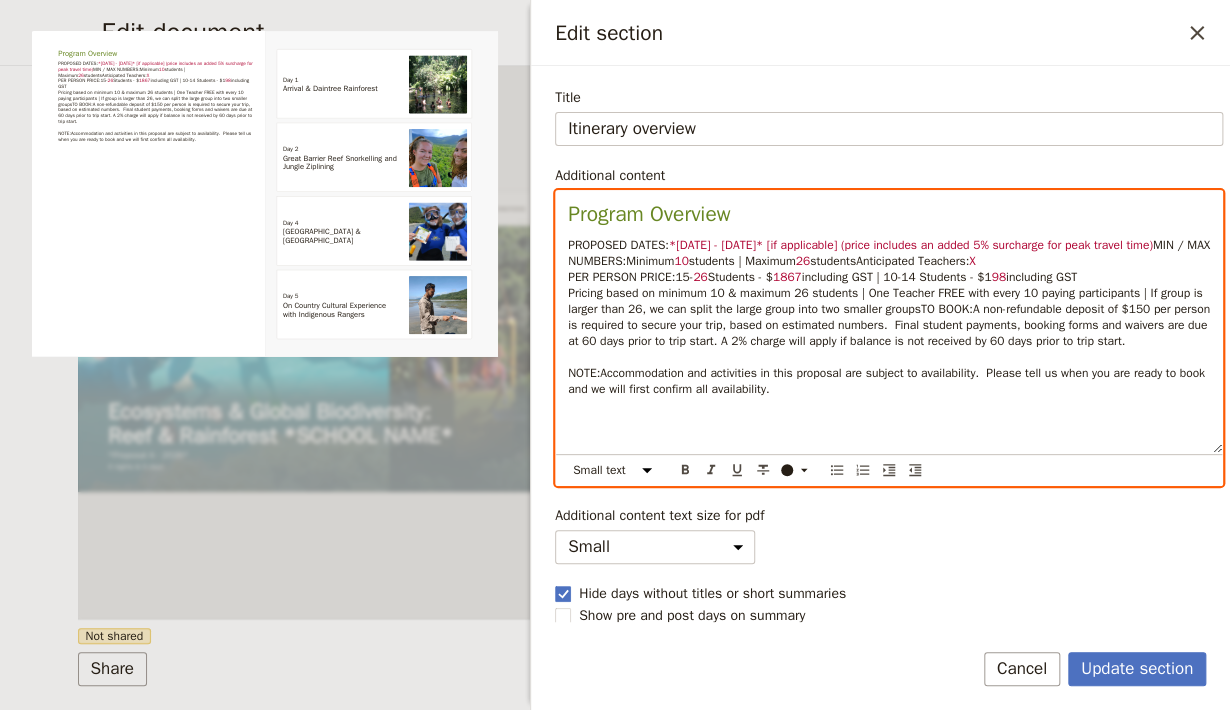 click on "98" at bounding box center (998, 277) 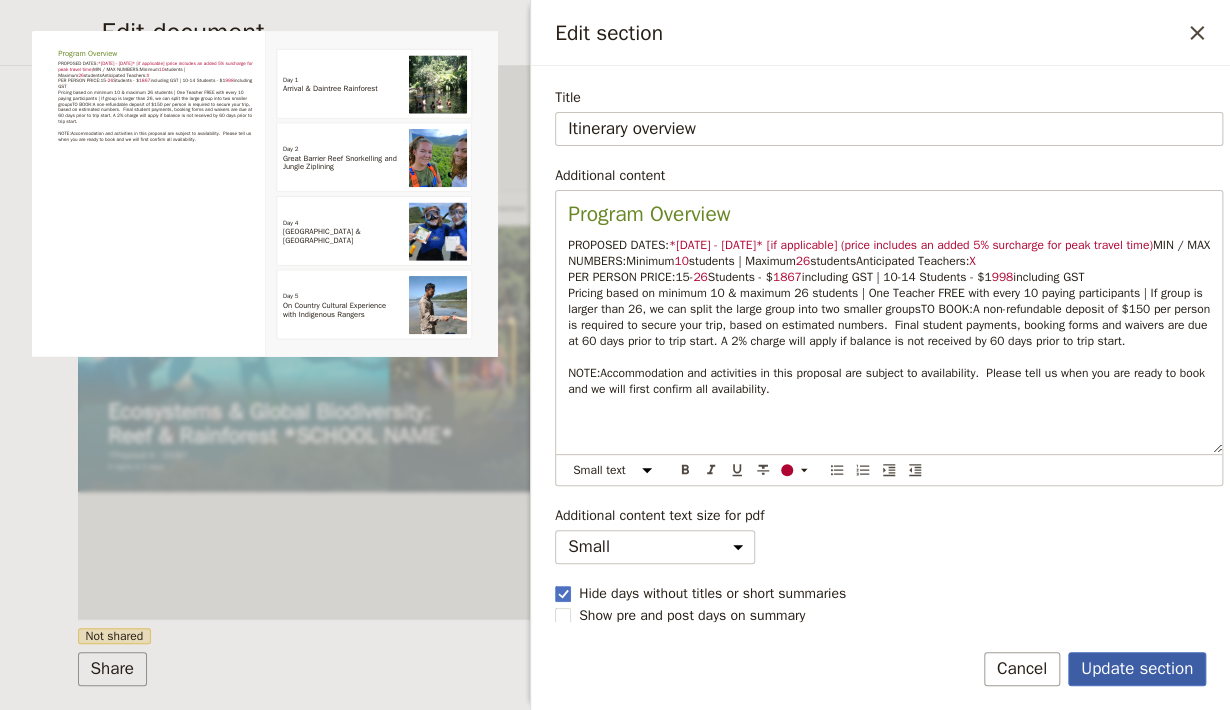 click on "Update section" at bounding box center [1137, 669] 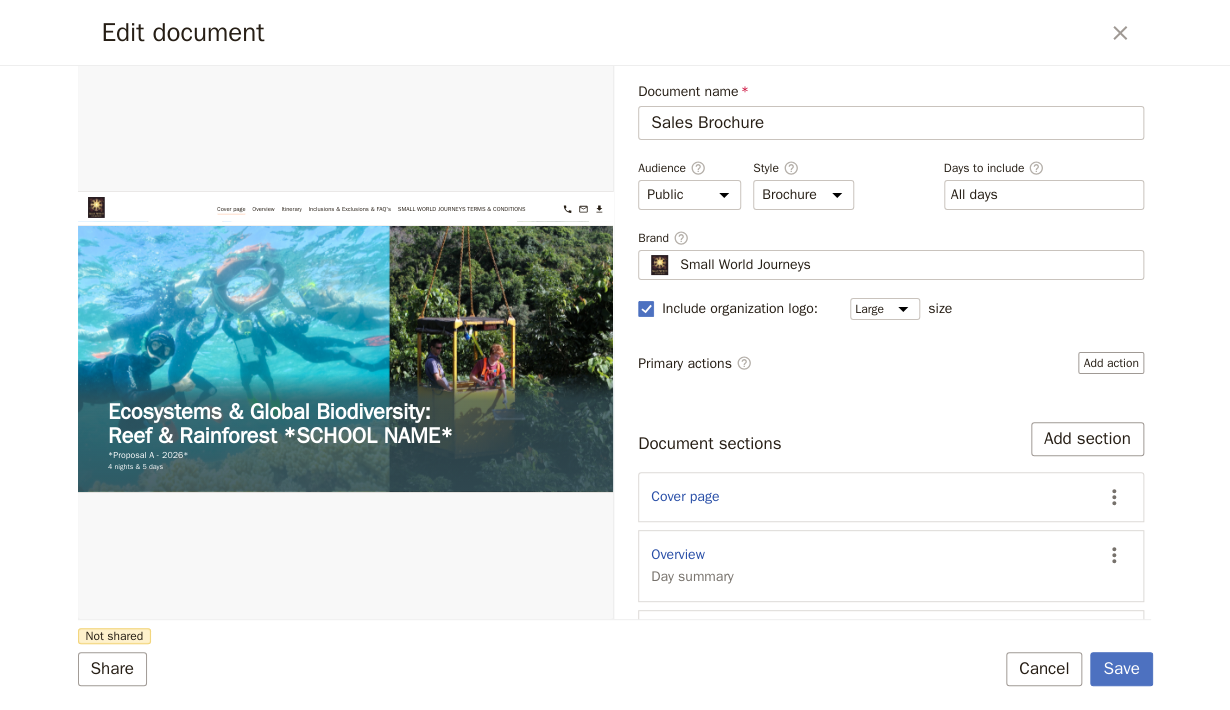 scroll, scrollTop: 134, scrollLeft: 0, axis: vertical 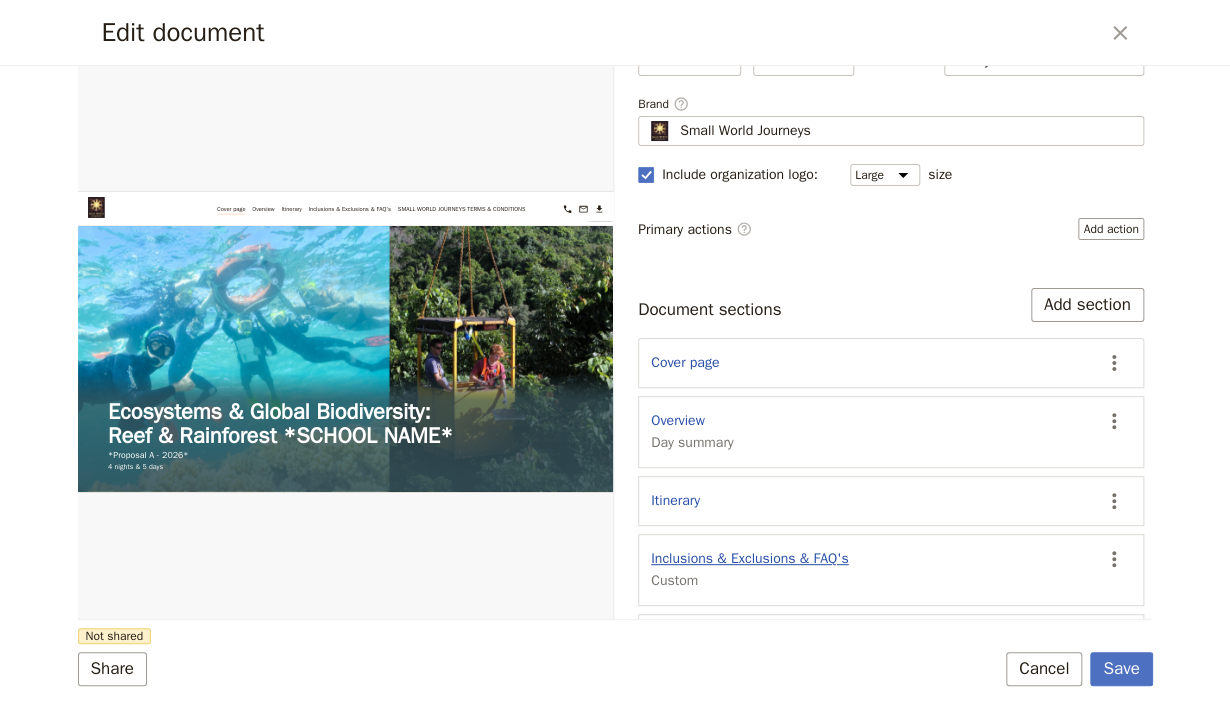 click on "Inclusions & Exclusions & FAQ's" at bounding box center [749, 559] 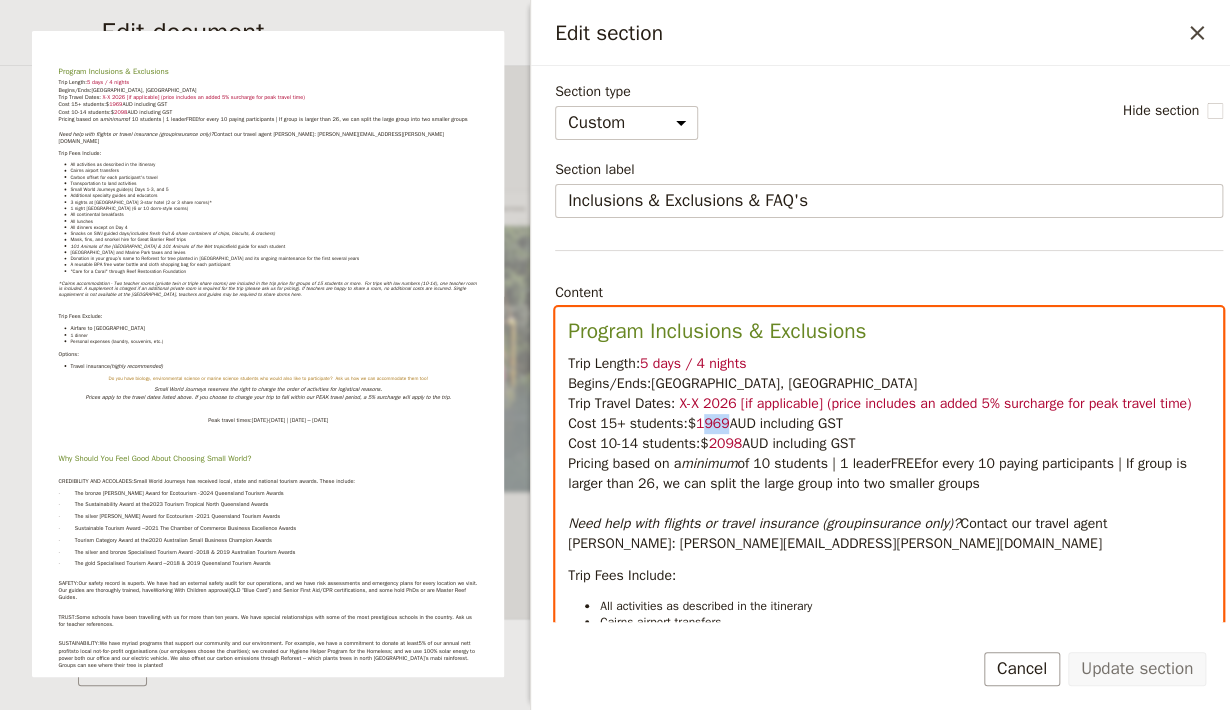 drag, startPoint x: 725, startPoint y: 442, endPoint x: 710, endPoint y: 437, distance: 15.811388 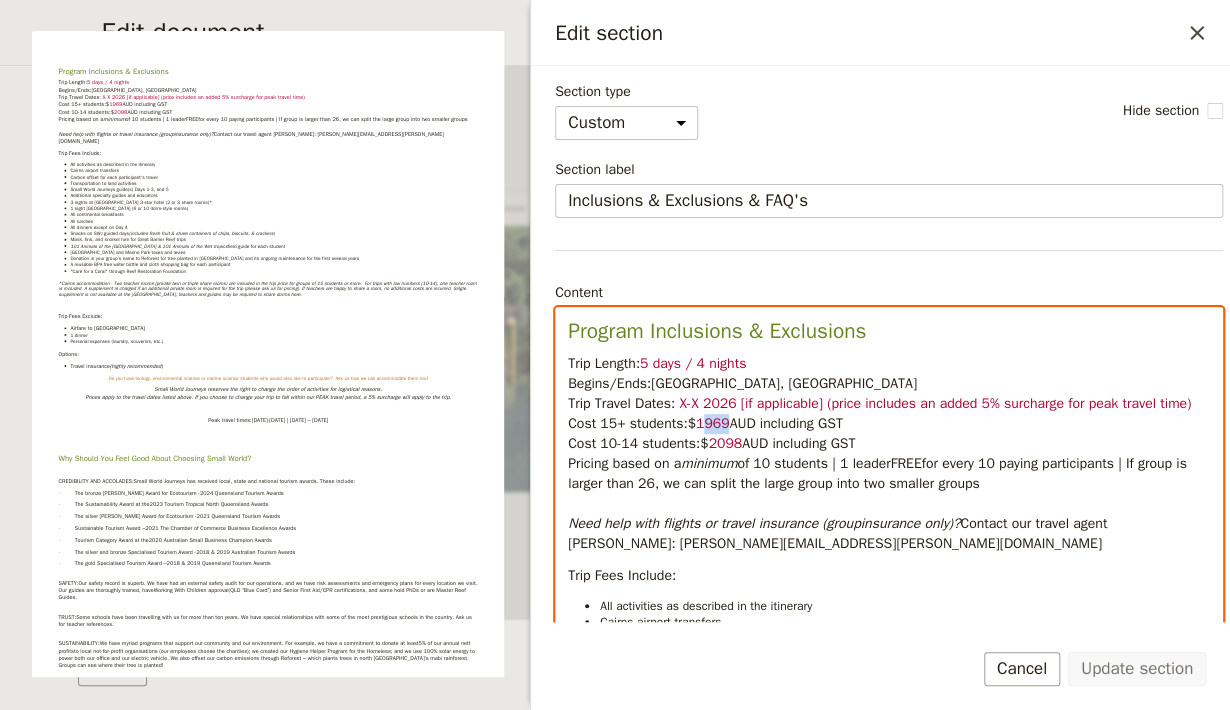 click on "1969" at bounding box center (713, 423) 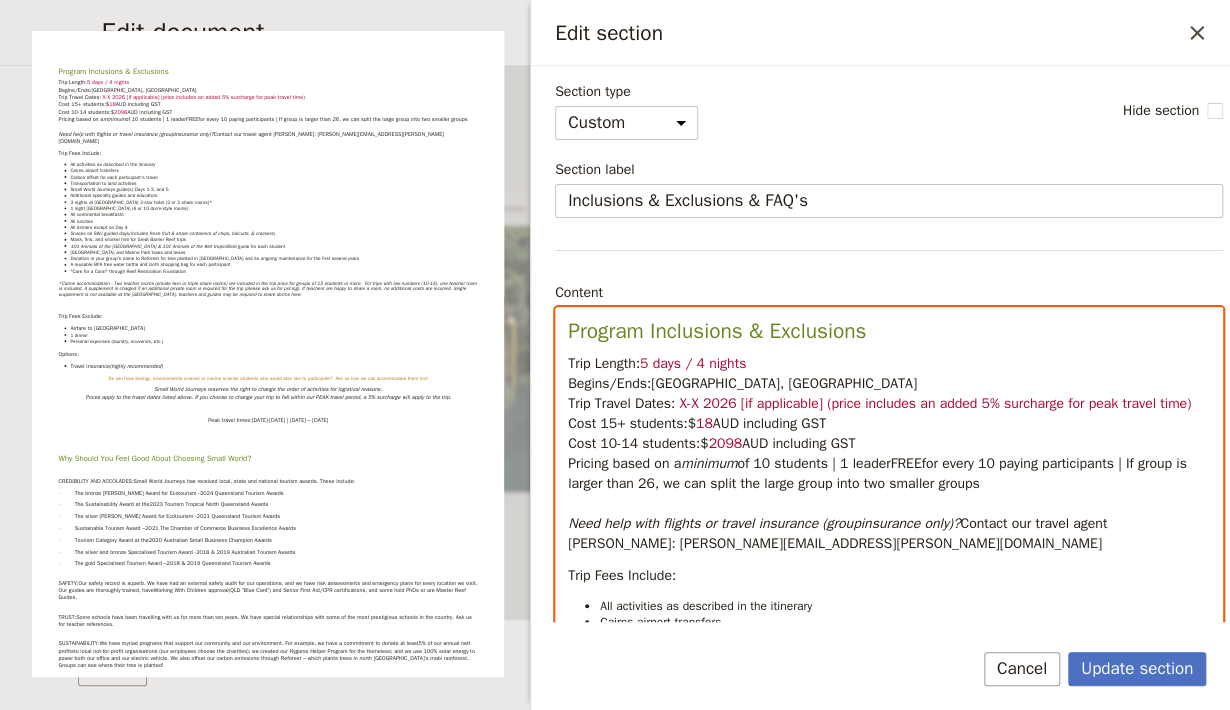 type 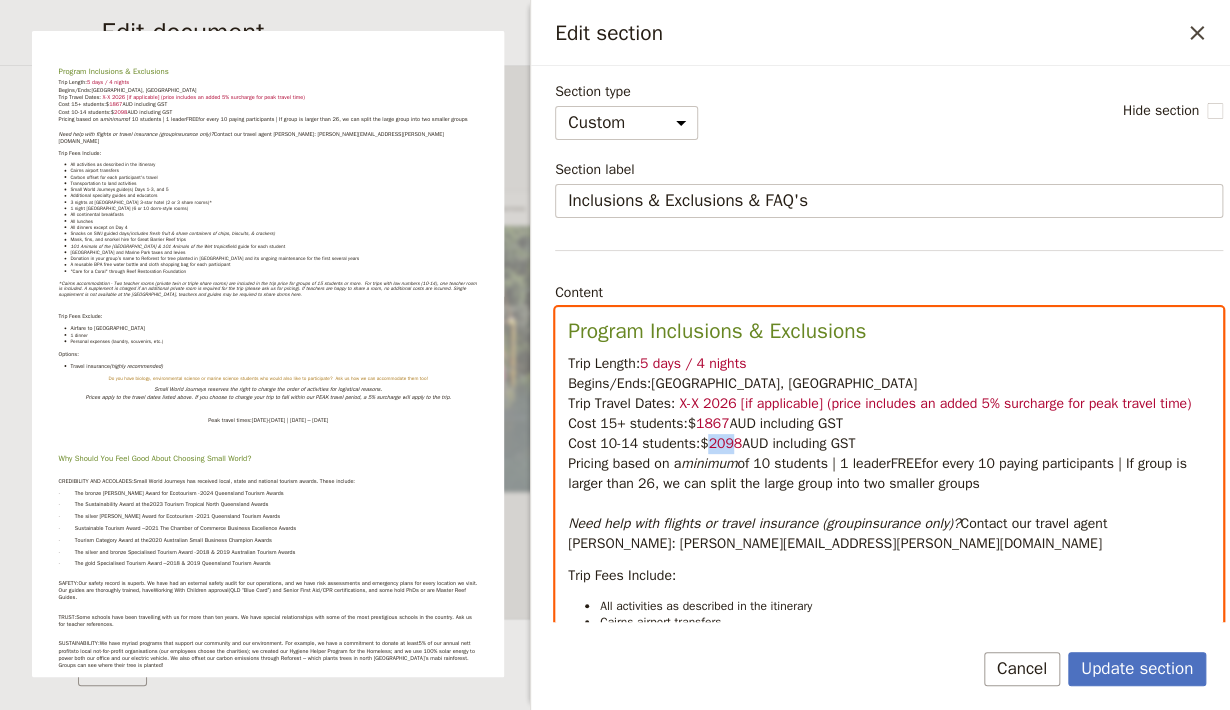 drag, startPoint x: 739, startPoint y: 463, endPoint x: 714, endPoint y: 471, distance: 26.24881 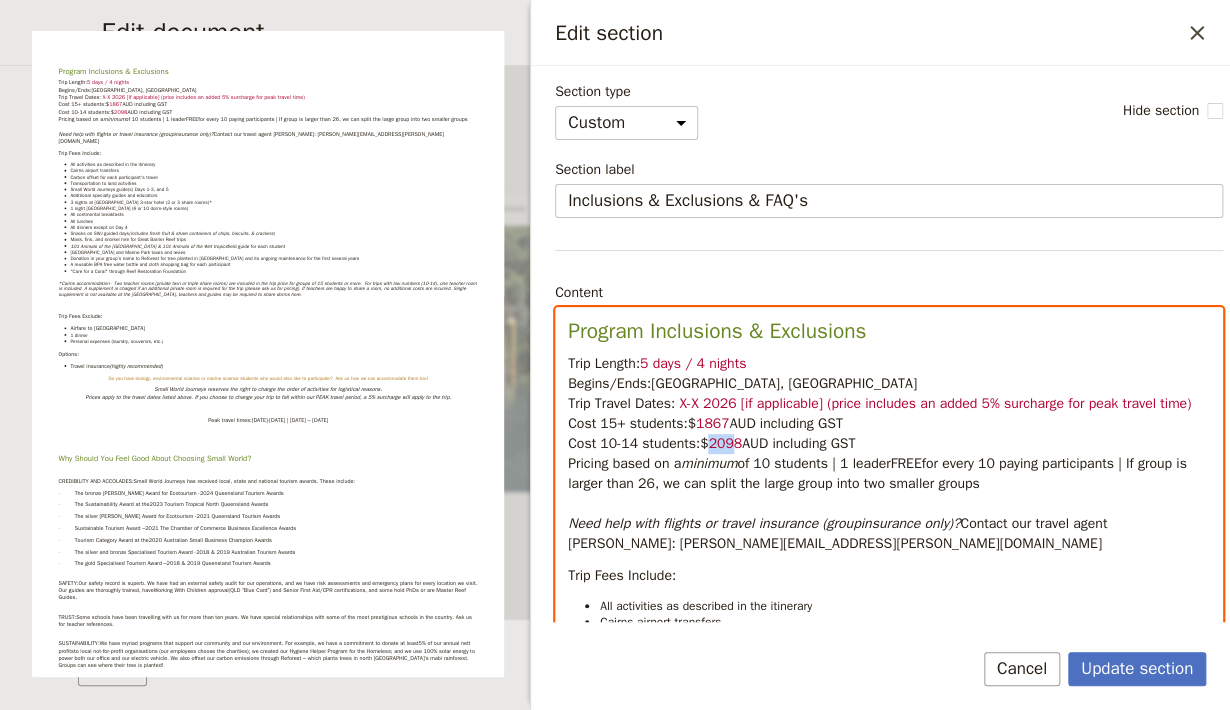 click on "2098" at bounding box center (725, 443) 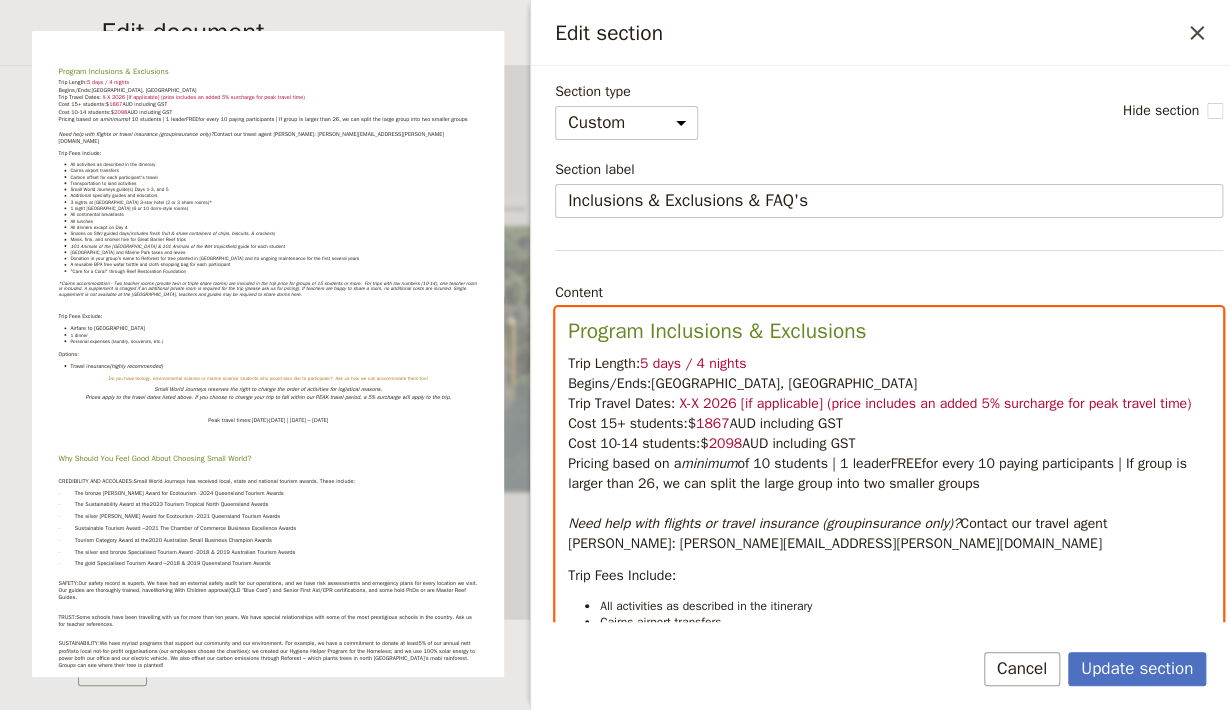 click on "2098" at bounding box center (725, 443) 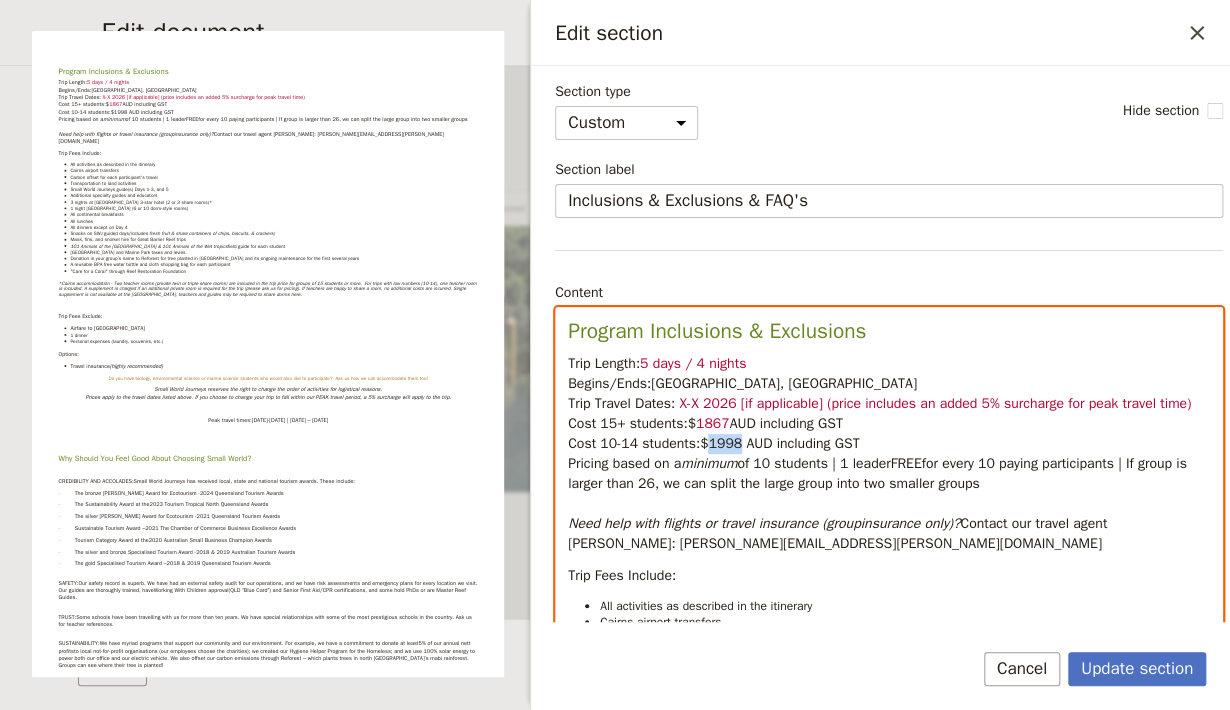 drag, startPoint x: 740, startPoint y: 466, endPoint x: 714, endPoint y: 463, distance: 26.172504 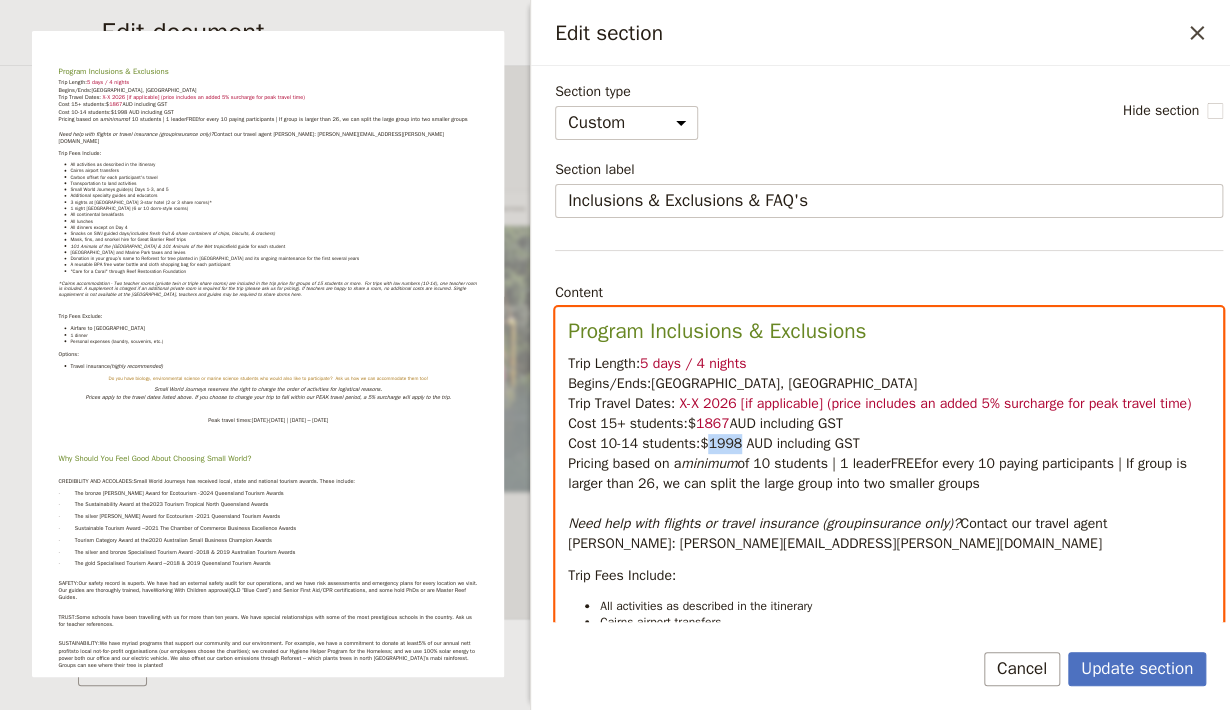click on "$1998 AUD including GST" at bounding box center (779, 443) 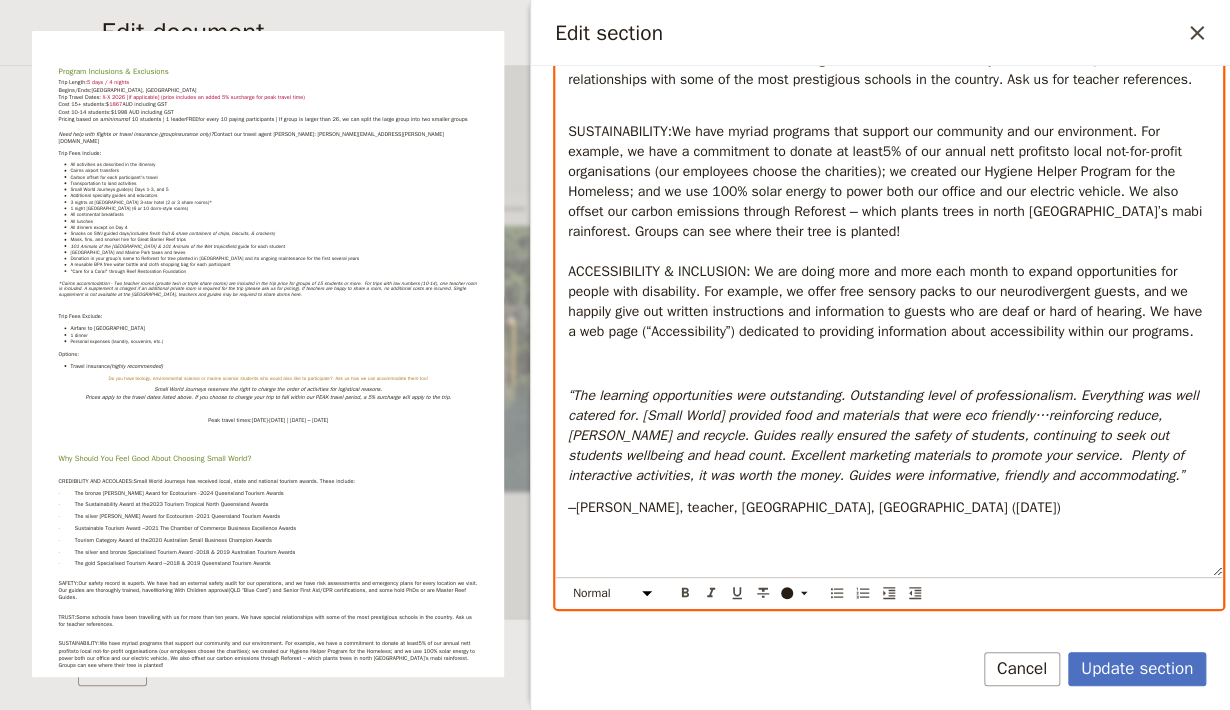 scroll, scrollTop: 1944, scrollLeft: 0, axis: vertical 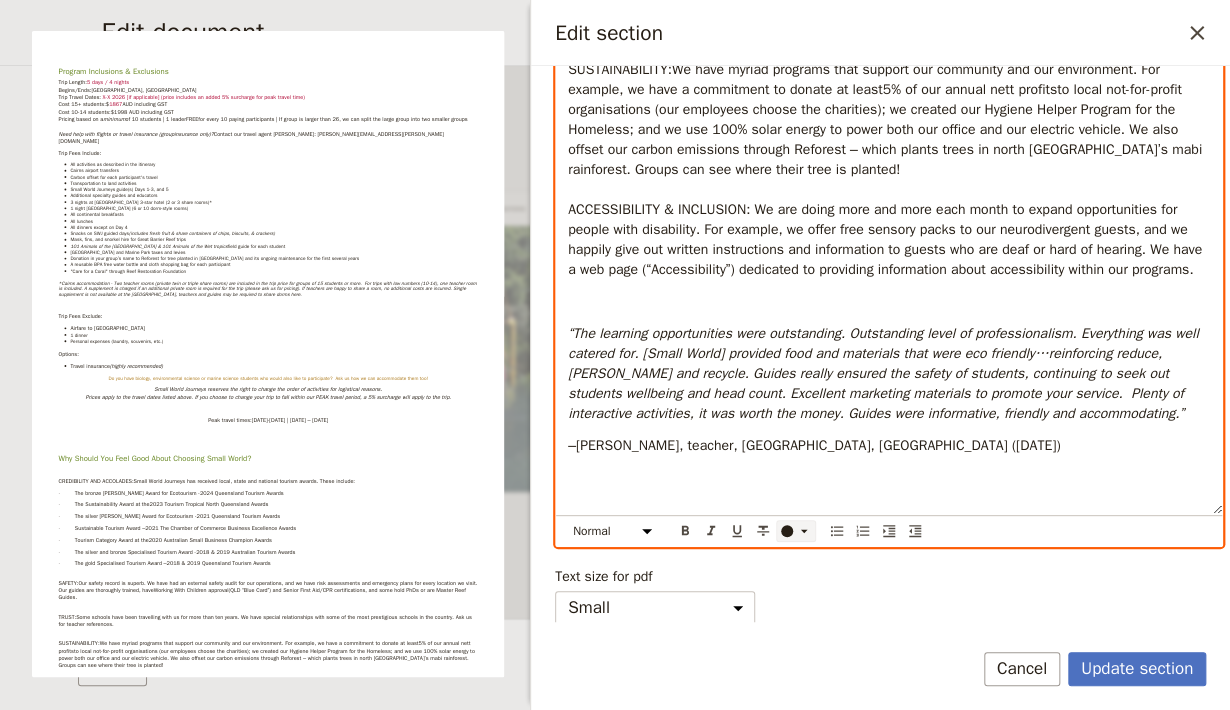 click 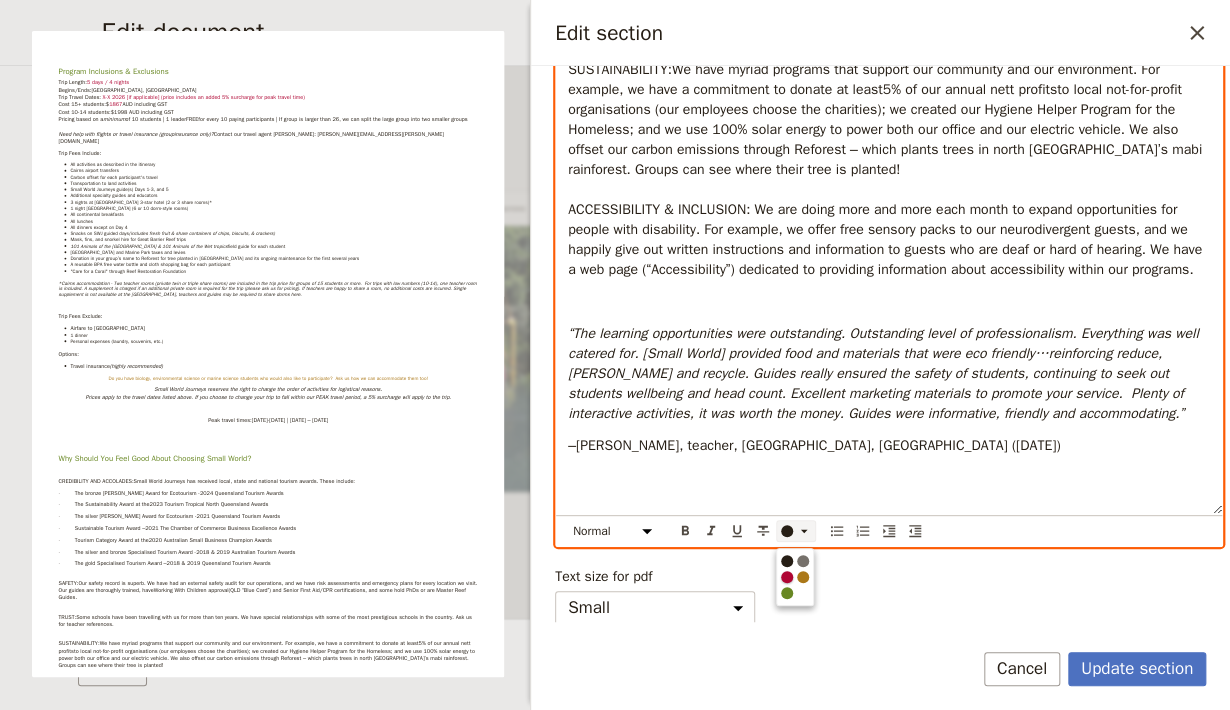 click at bounding box center [787, 577] 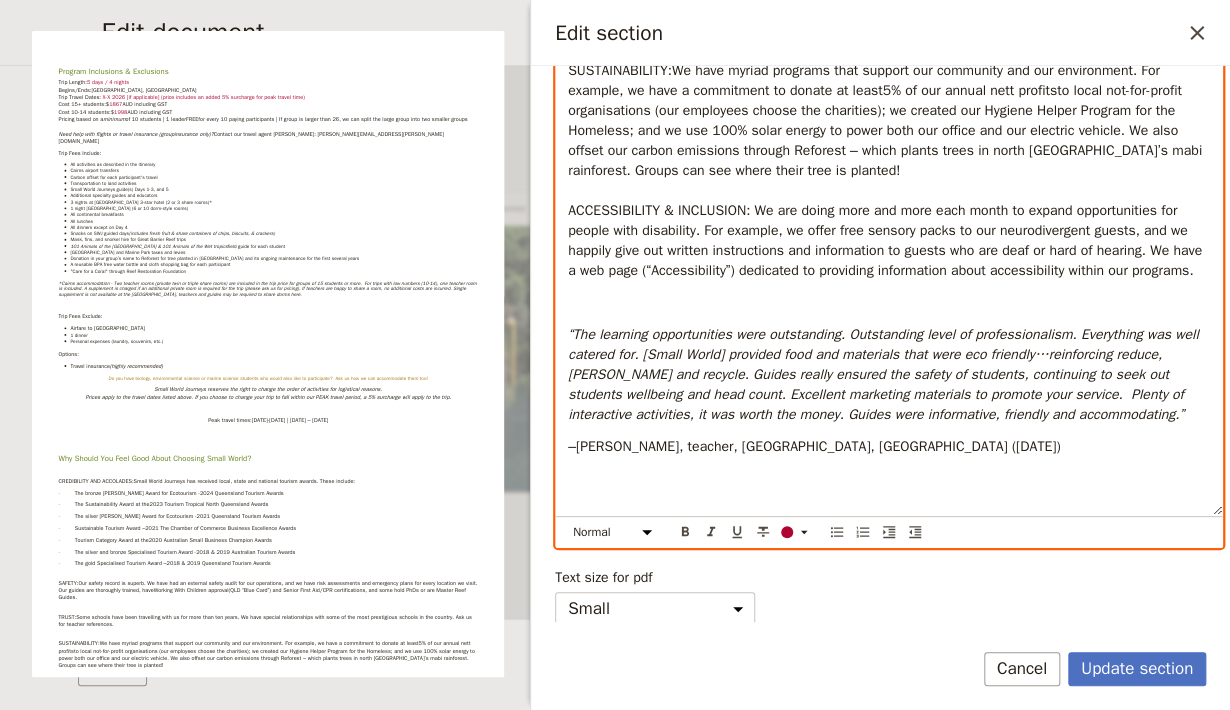 click at bounding box center [889, 303] 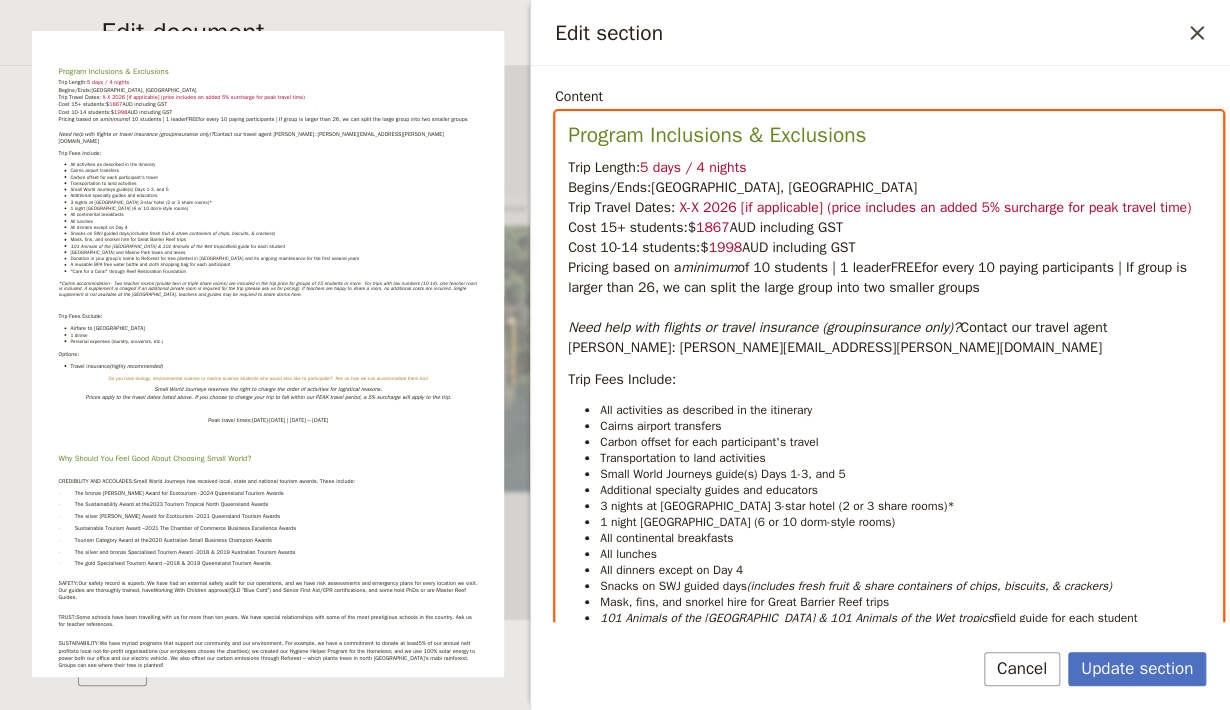 scroll, scrollTop: 330, scrollLeft: 0, axis: vertical 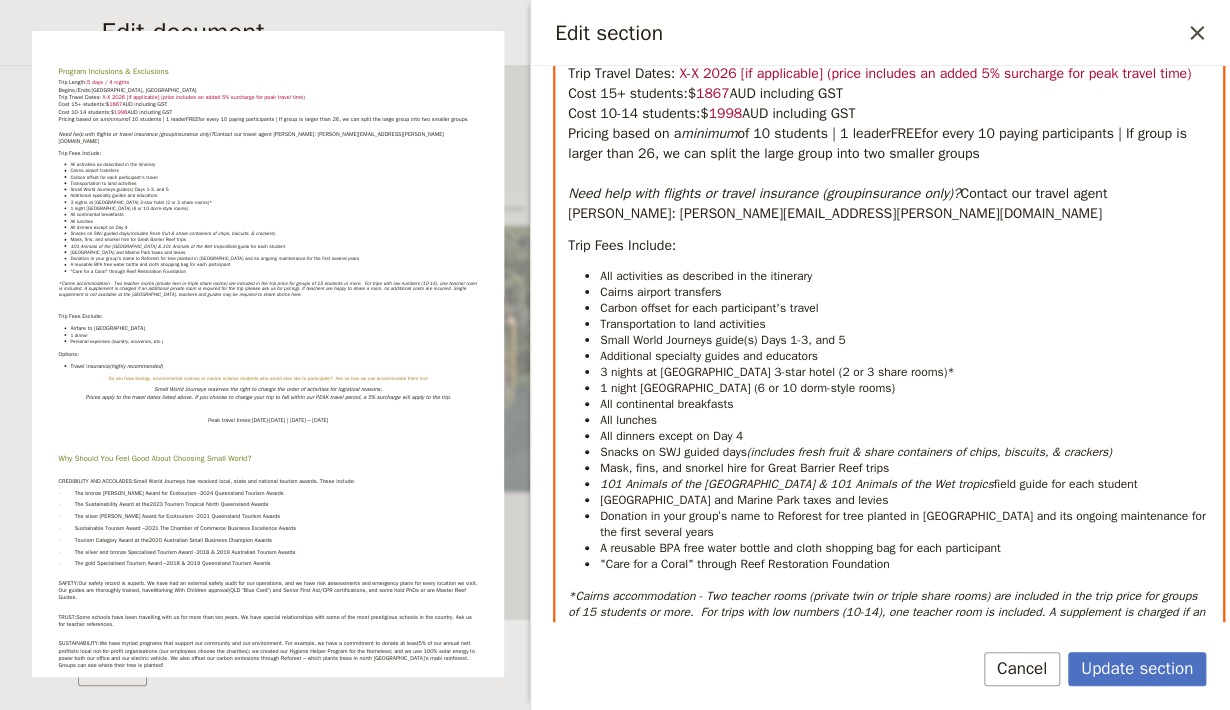 select on "paragraph-small" 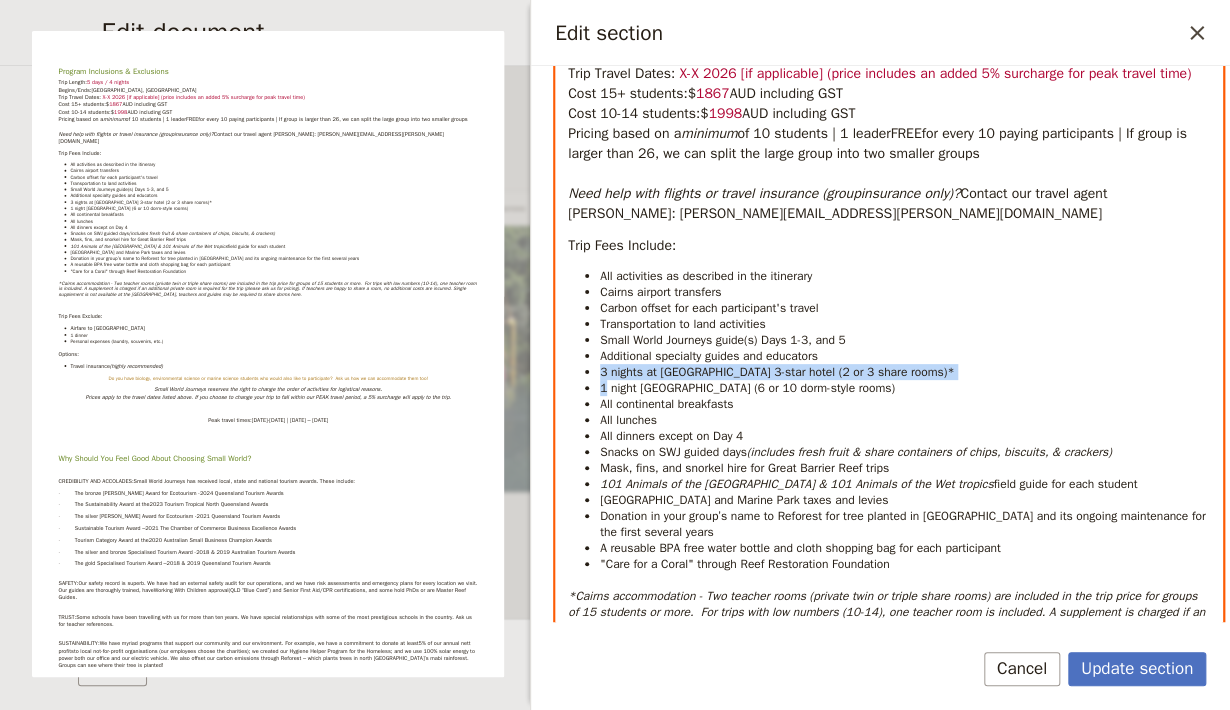 click on "All activities as described in the itinerary Cairns airport transfers Carbon offset for each participant's travel Transportation to land activities Small World Journeys guide(s) Days 1-3, and 5 Additional specialty guides and educators 3 nights at [GEOGRAPHIC_DATA] 3-star hotel (2 or 3 share rooms)* 1 night Daintree Rainforest research station (6 or 10 dorm-style rooms) All continental breakfasts  All lunches All dinners except on Day 4 Snacks on SWJ guided days   (includes fresh fruit & share containers of chips, biscuits, & crackers) Mask, fins, and snorkel hire for Great Barrier Reef trips 101 Animals of the [GEOGRAPHIC_DATA]   & 101 Animals of the Wet tropics  field guide for each student [GEOGRAPHIC_DATA] and [GEOGRAPHIC_DATA] taxes and levies Donation in your group’s name   to Reforest for tree planted in [GEOGRAPHIC_DATA] and its ongoing maintenance for the first several years  A reusable BPA free water bottle and cloth shopping bag for each participant "Care for a Coral" through Reef Restoration Foundation" at bounding box center (889, 420) 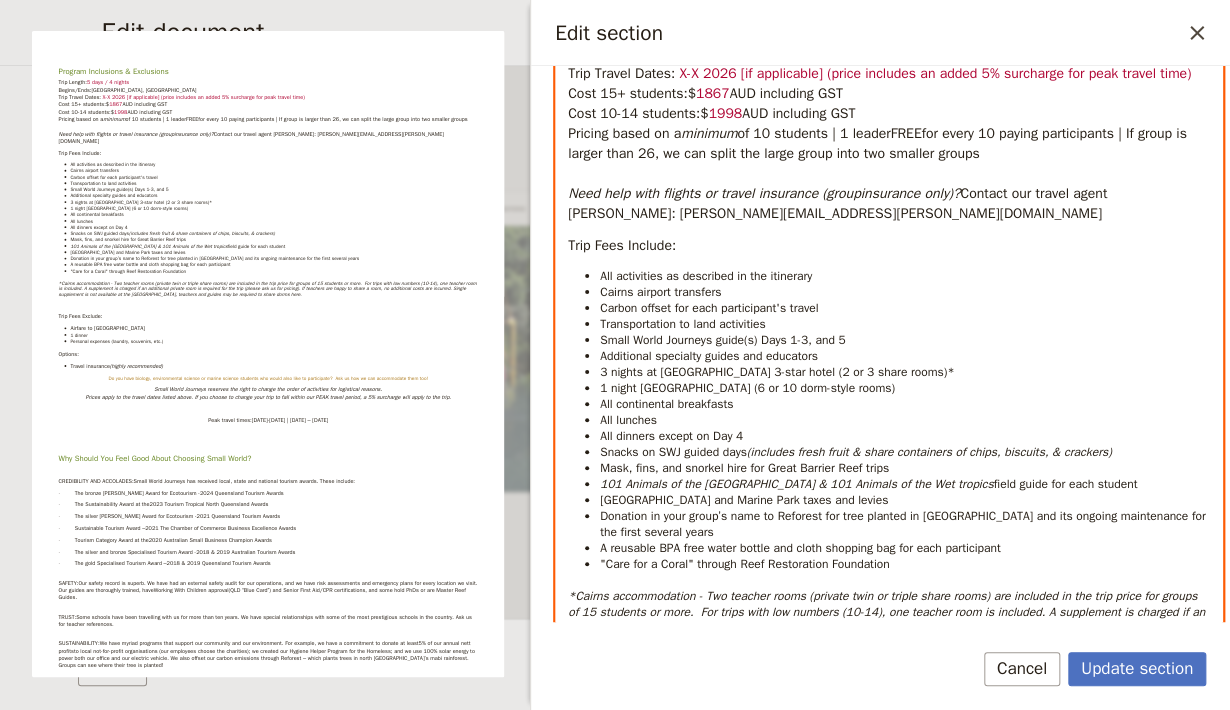 click on "3 nights at [GEOGRAPHIC_DATA] 3-star hotel (2 or 3 share rooms)*" at bounding box center (777, 372) 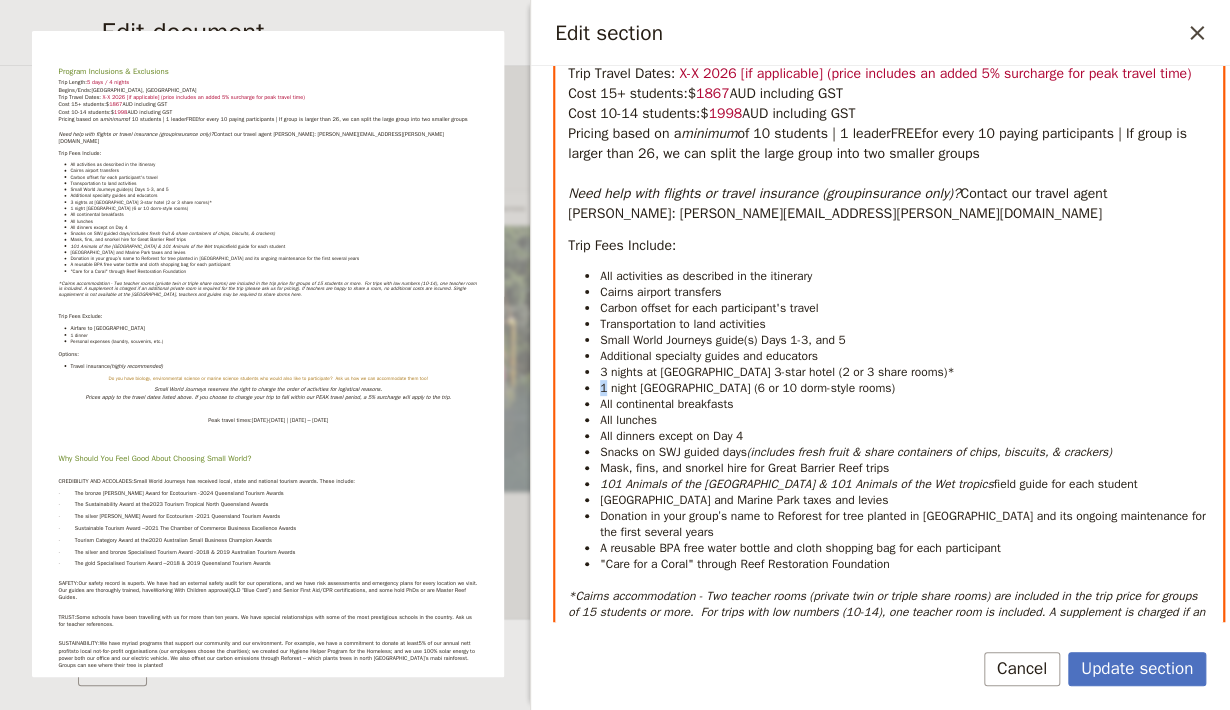 click on "1 night [GEOGRAPHIC_DATA] (6 or 10 dorm-style rooms)" at bounding box center [905, 388] 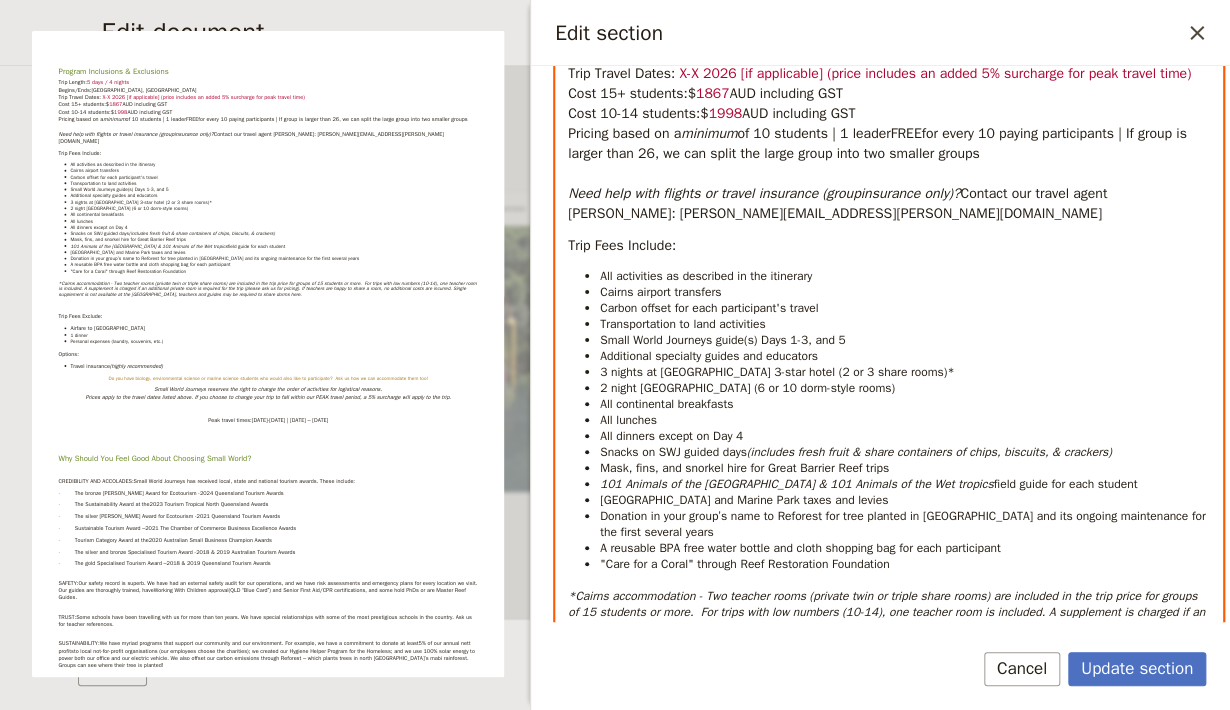 click on "2 night [GEOGRAPHIC_DATA] (6 or 10 dorm-style rooms)" at bounding box center [747, 388] 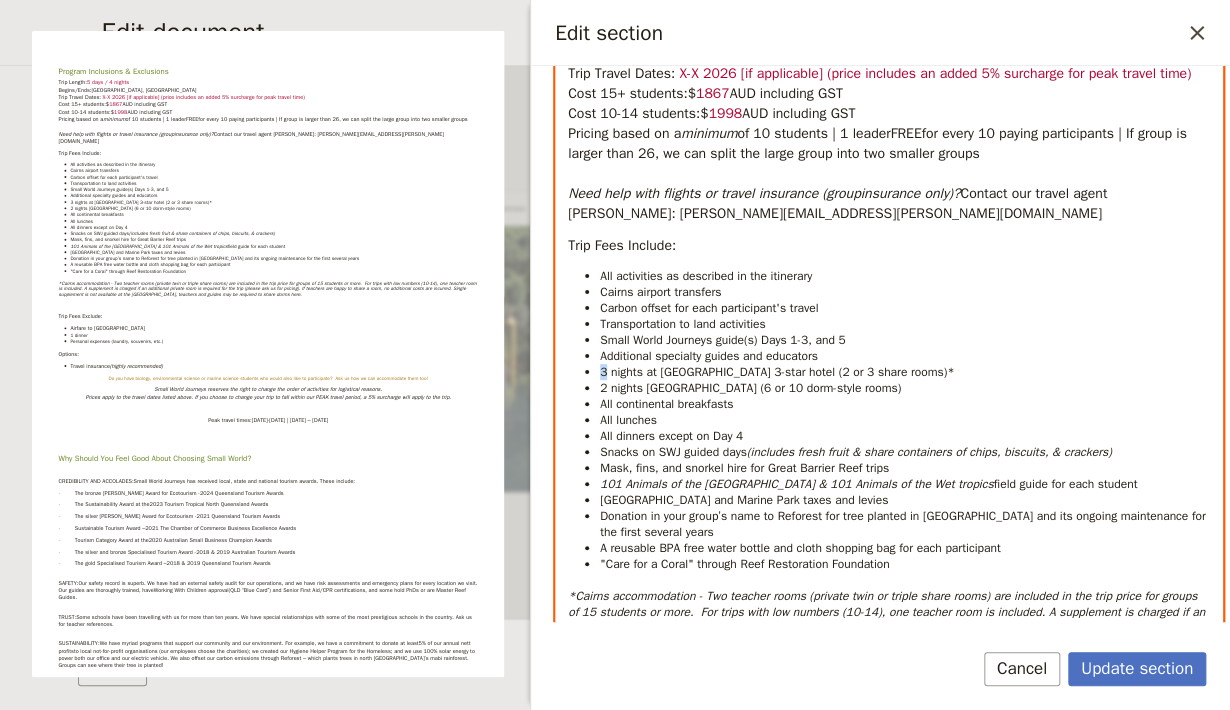 click on "3 nights at [GEOGRAPHIC_DATA] 3-star hotel (2 or 3 share rooms)*" at bounding box center (777, 372) 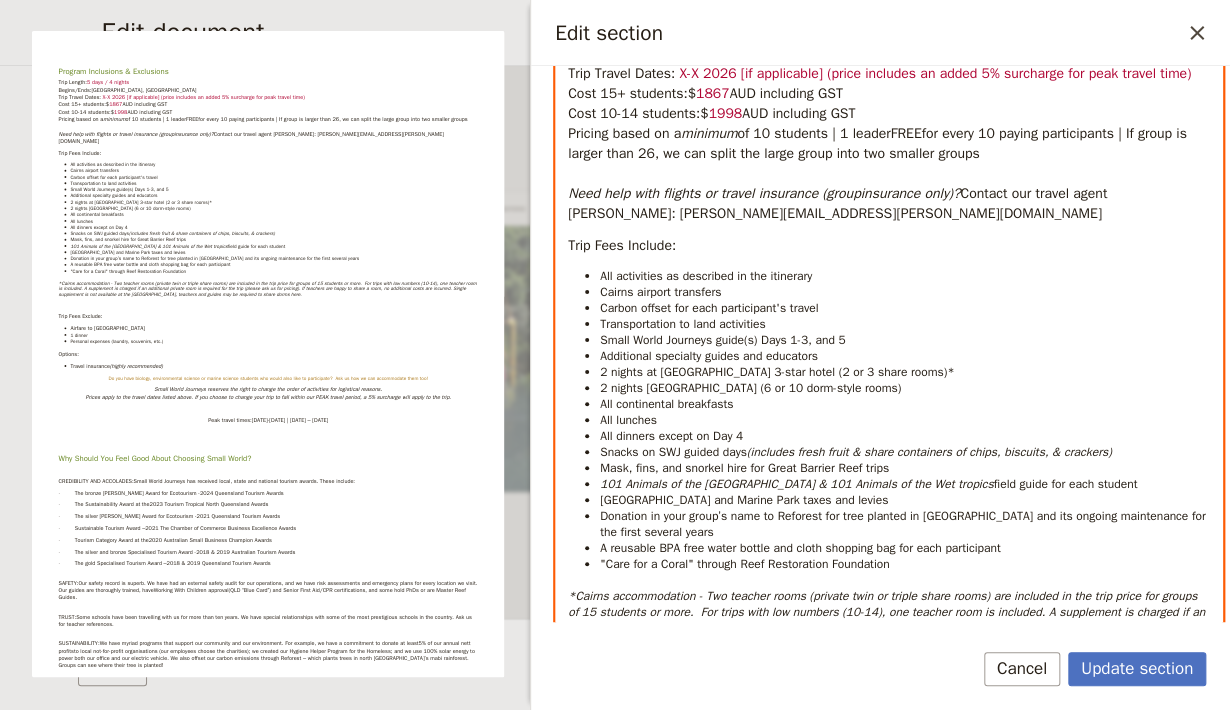 click on "Additional specialty guides and educators" at bounding box center (905, 356) 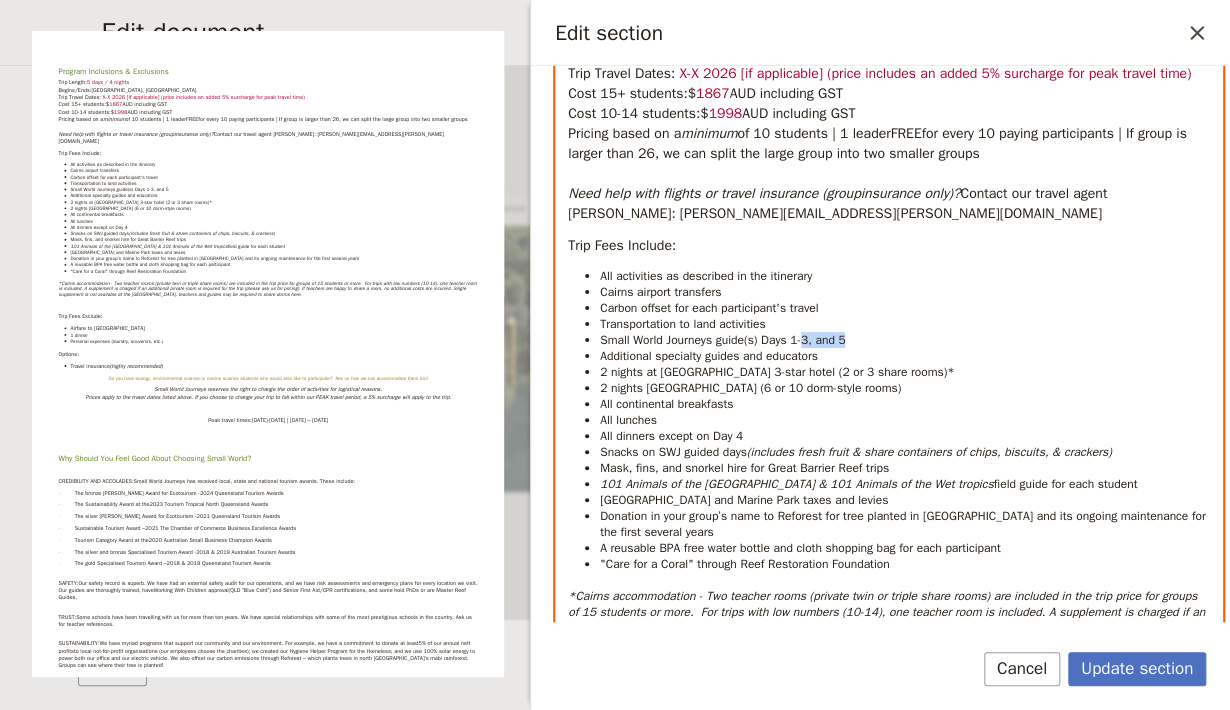 drag, startPoint x: 845, startPoint y: 360, endPoint x: 799, endPoint y: 358, distance: 46.043457 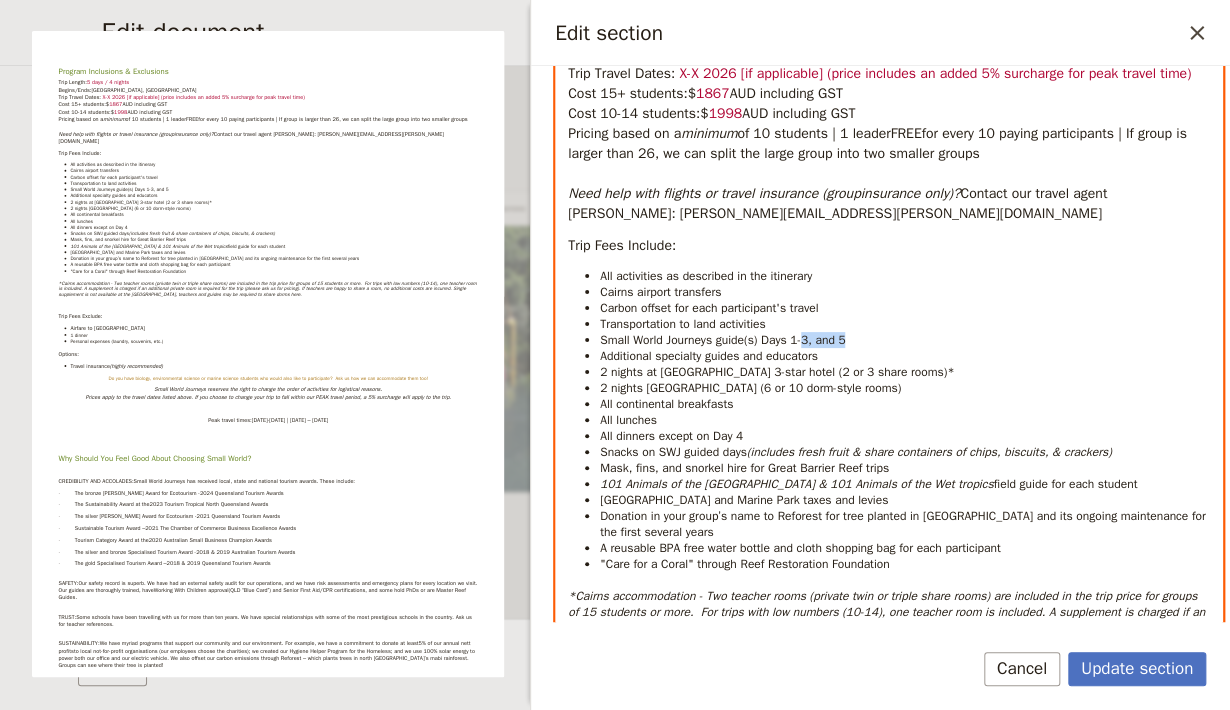 click on "Small World Journeys guide(s) Days 1-3, and 5" at bounding box center [905, 340] 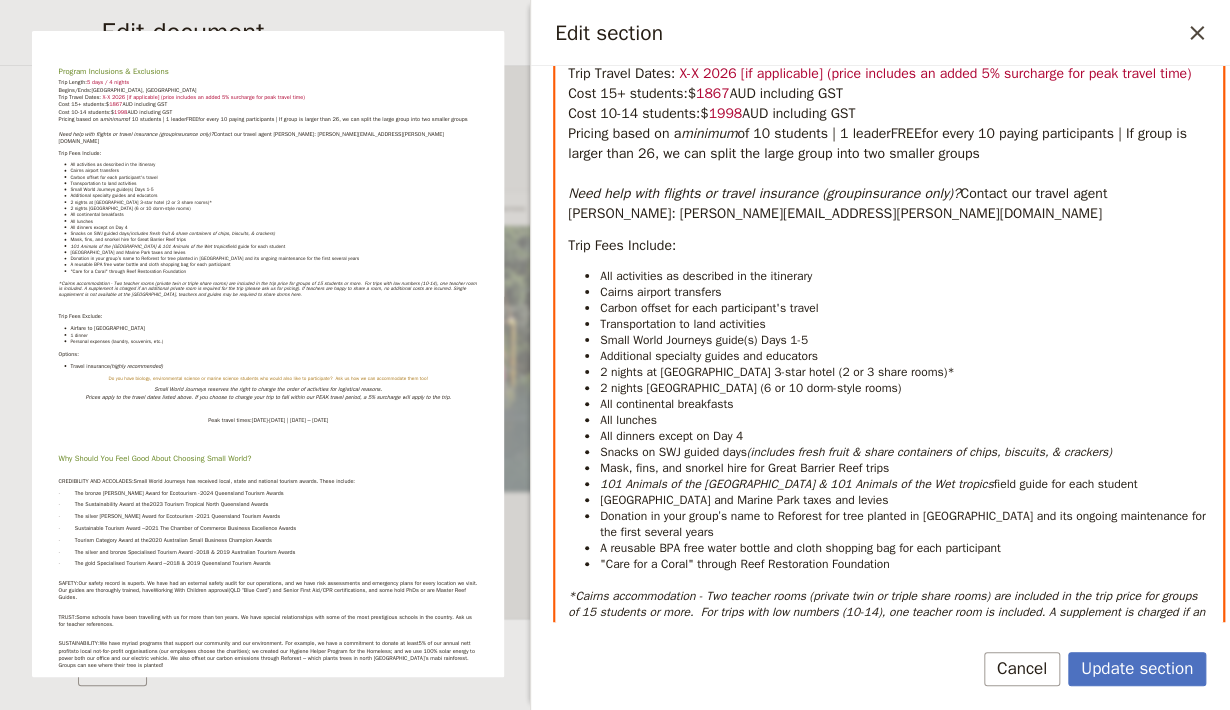 click on "Small World Journeys guide(s) Days 1-5" at bounding box center (905, 340) 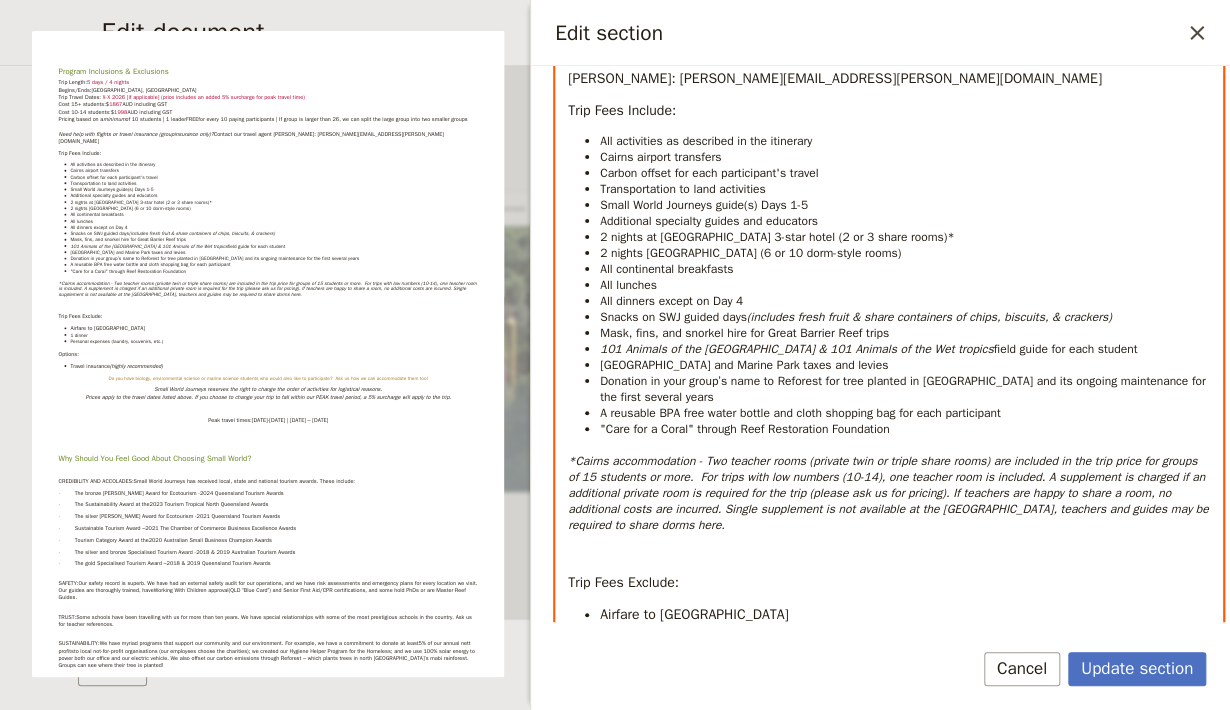 scroll, scrollTop: 599, scrollLeft: 0, axis: vertical 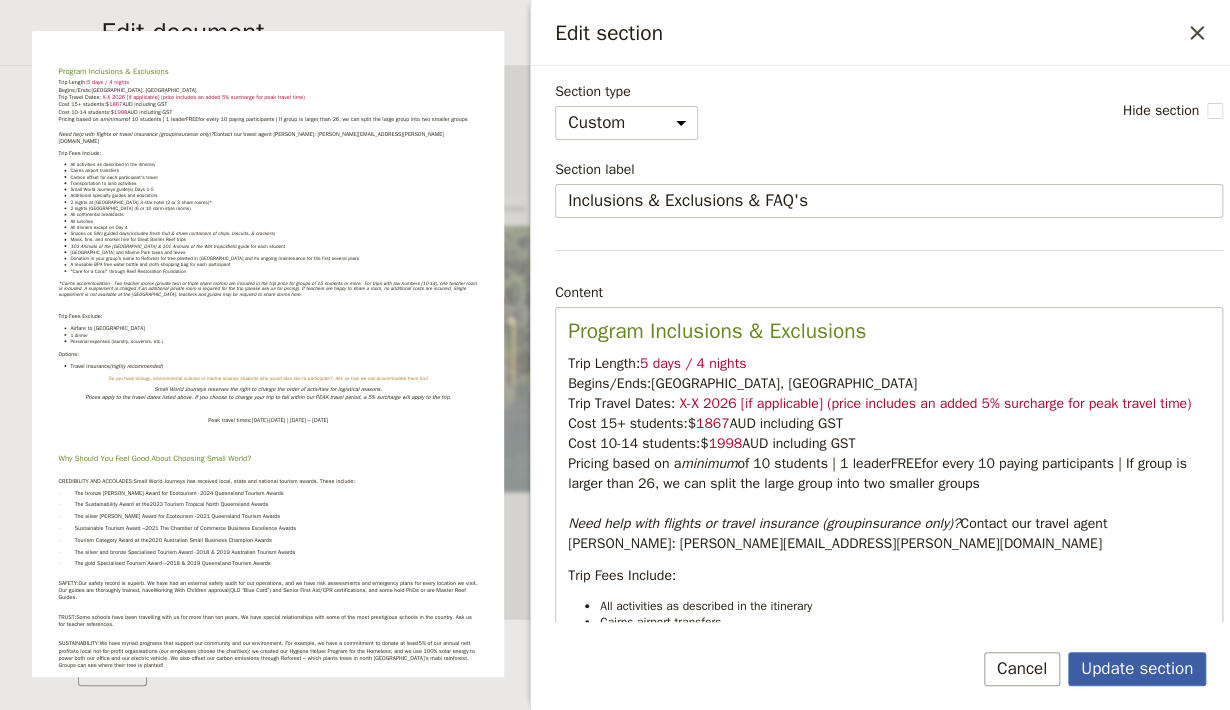 click on "Update section" at bounding box center [1137, 669] 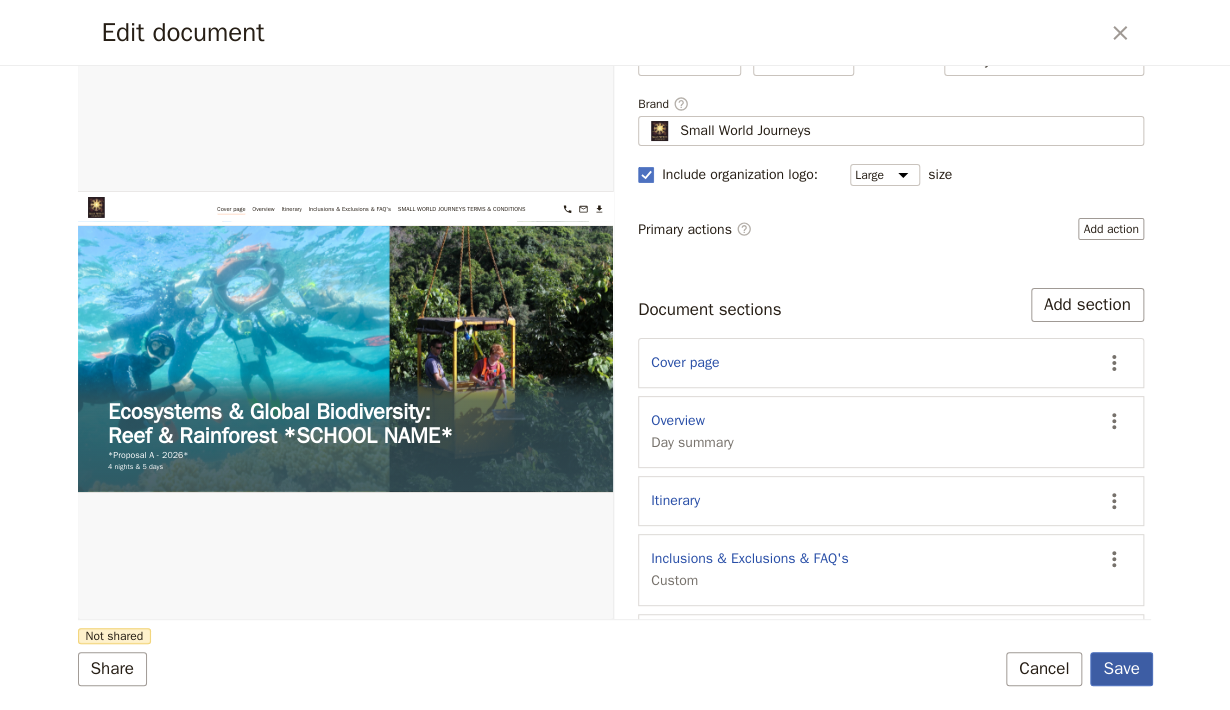 click on "Save" at bounding box center [1121, 669] 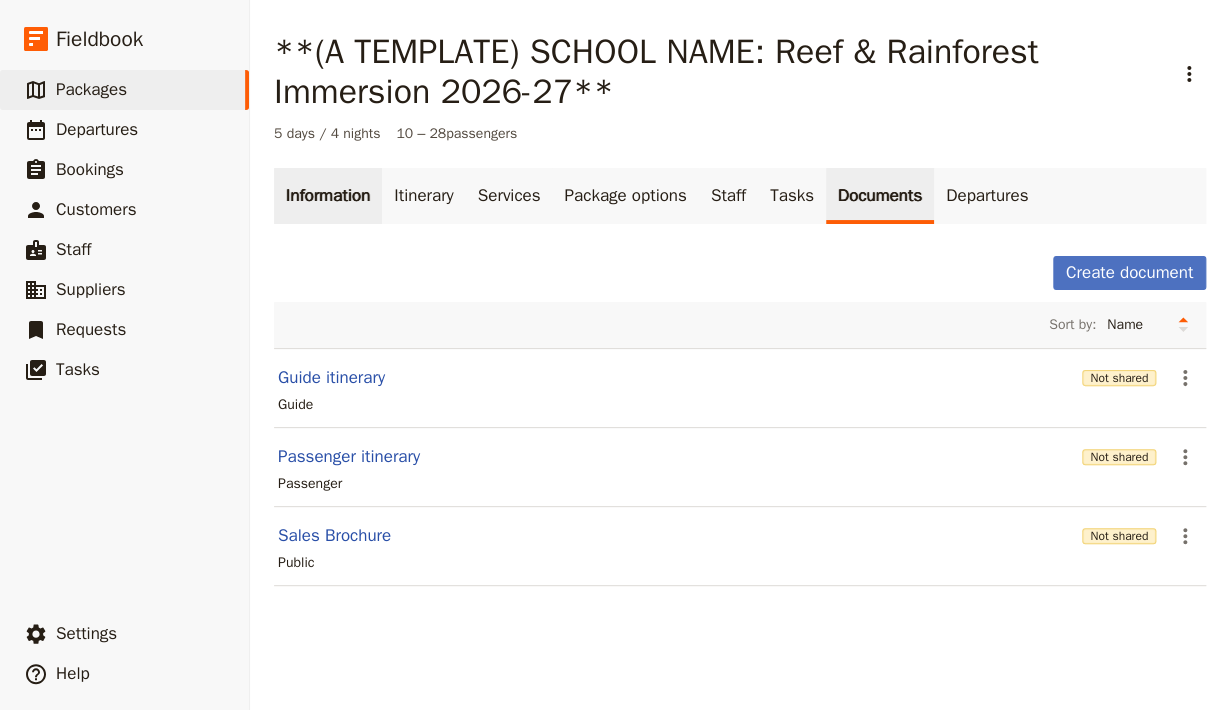click on "Information" at bounding box center [328, 196] 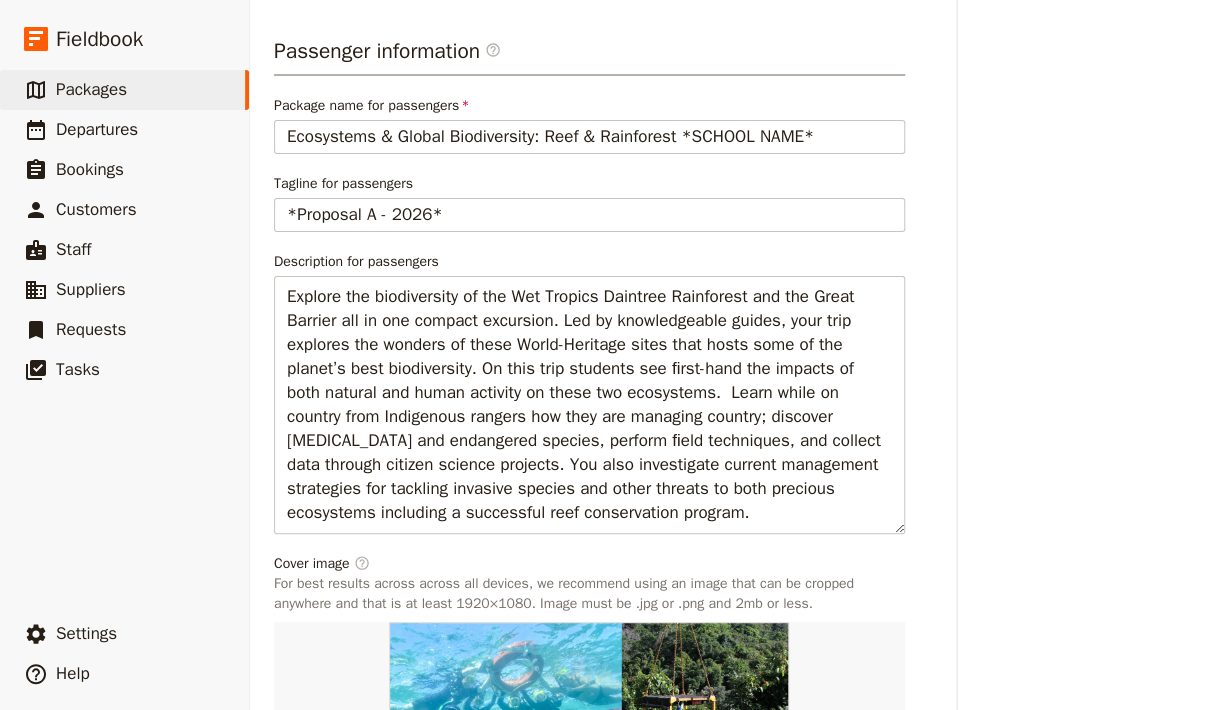 scroll, scrollTop: 941, scrollLeft: 0, axis: vertical 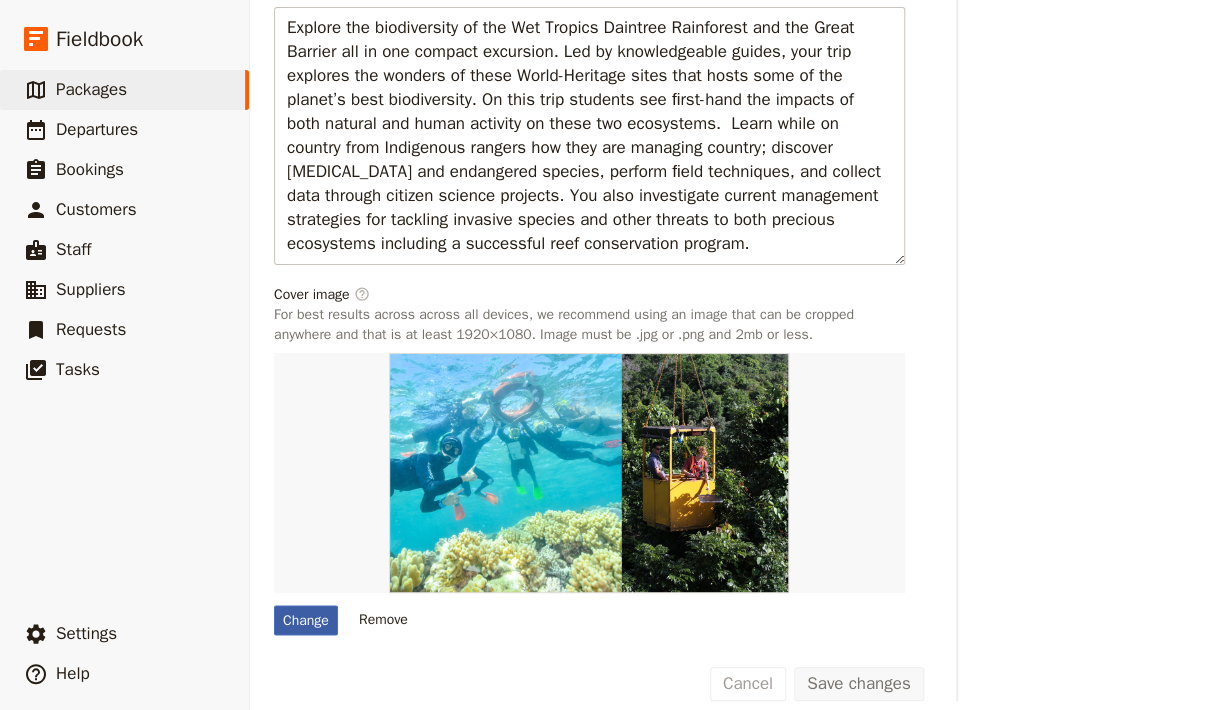 click on "Change" at bounding box center [306, 620] 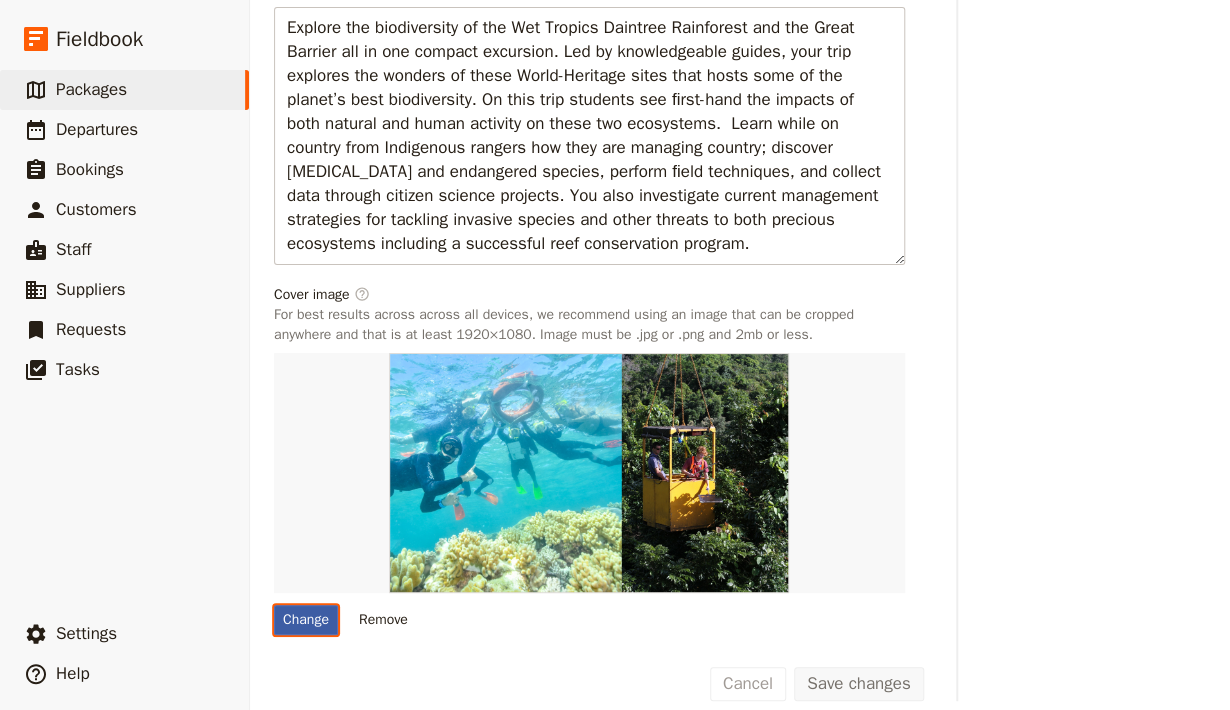 type on "C:\fakepath\Great Barrier Reef.jpg" 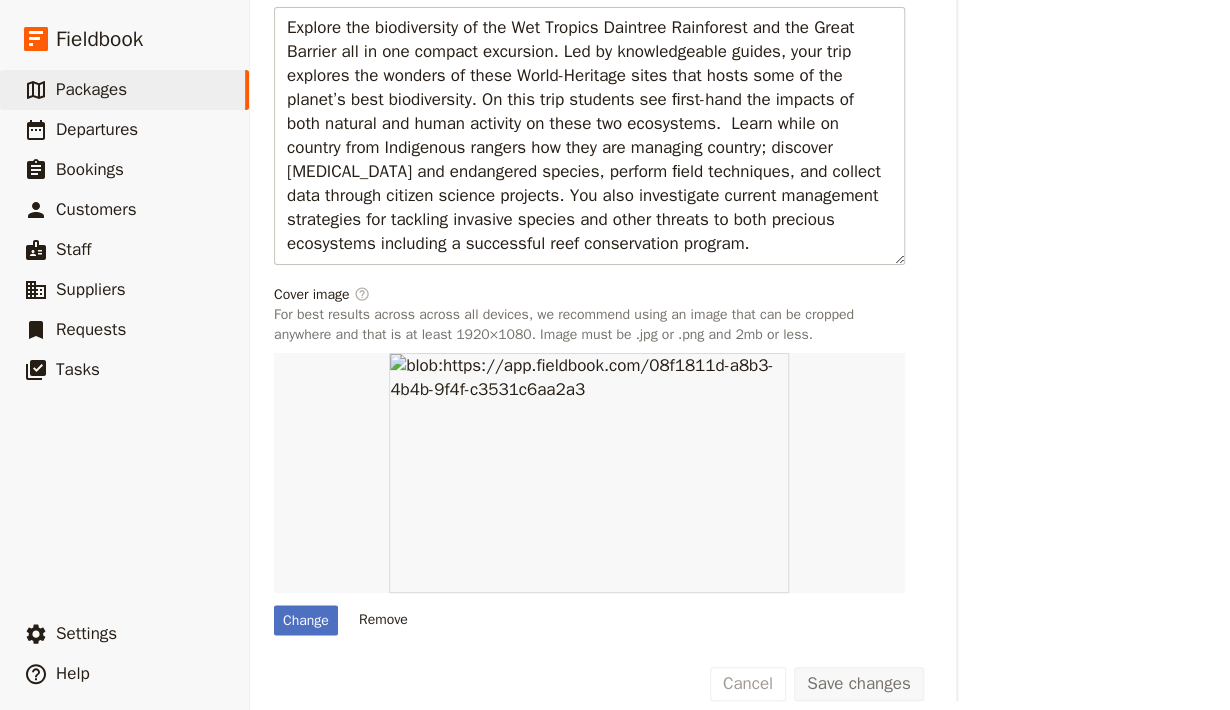 scroll, scrollTop: 806, scrollLeft: 0, axis: vertical 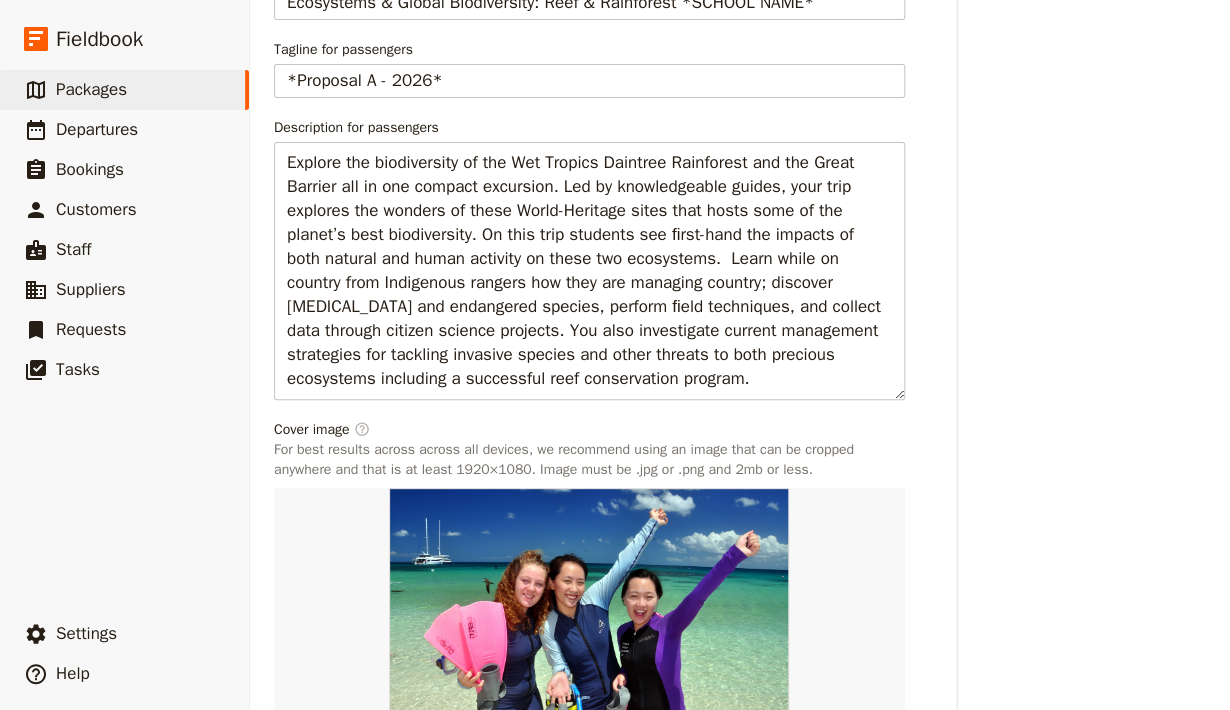 click on "Created [DATE] 1:53pm Updated [DATE] 2:56pm" at bounding box center [1098, 143] 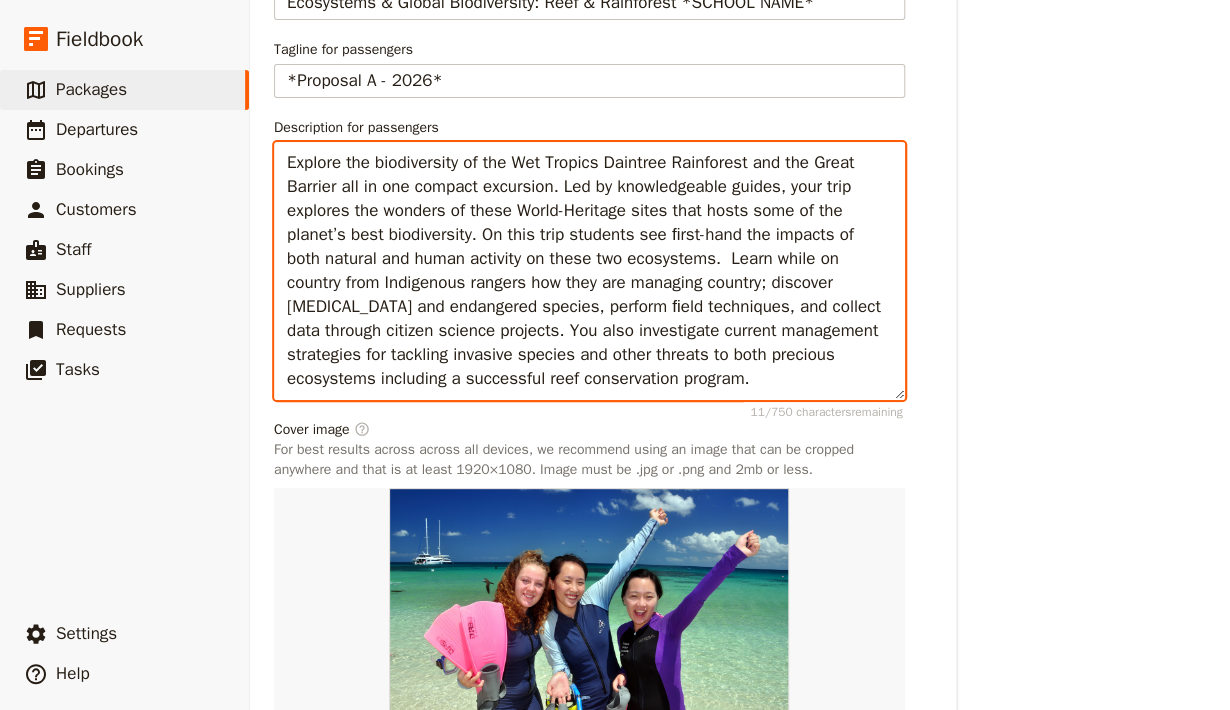 drag, startPoint x: 818, startPoint y: 382, endPoint x: 270, endPoint y: 148, distance: 595.86914 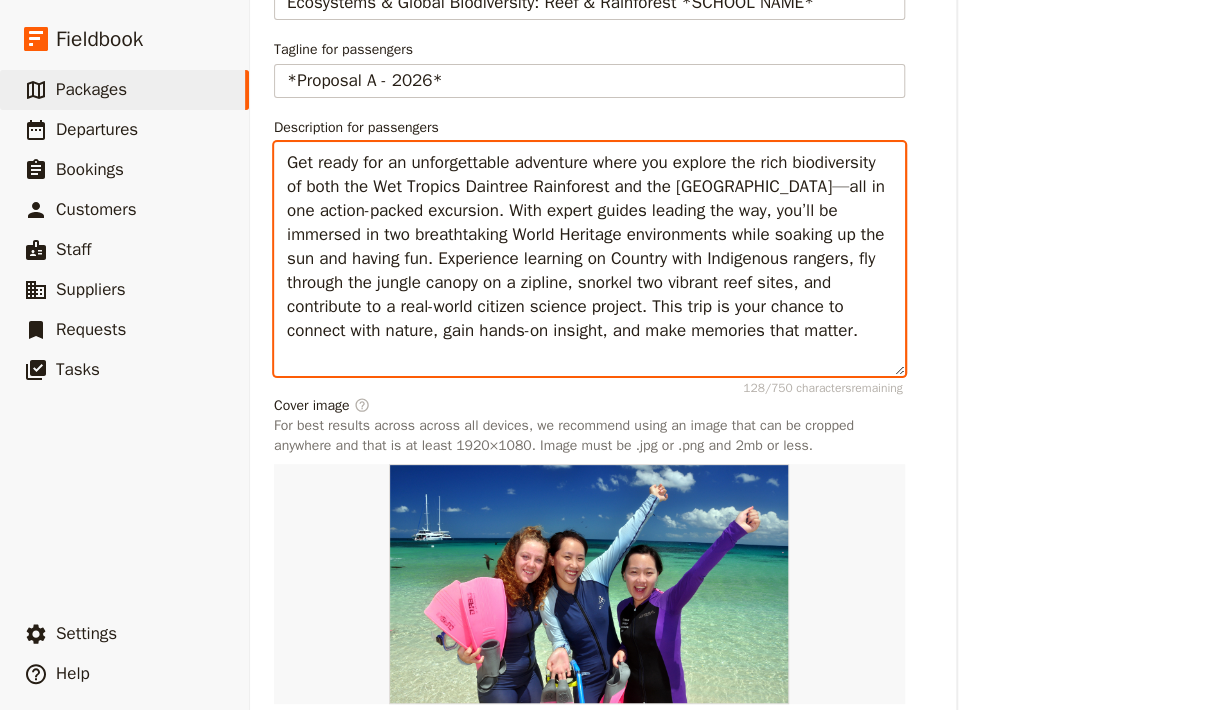 scroll, scrollTop: 935, scrollLeft: 0, axis: vertical 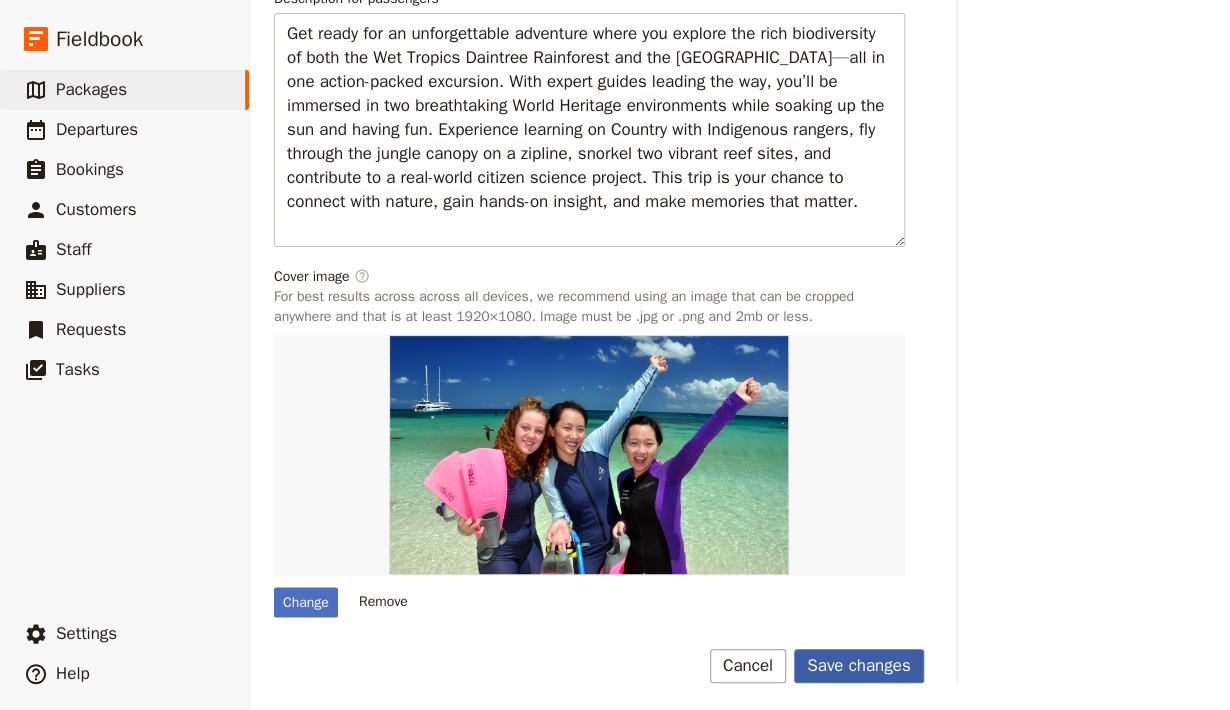 click on "Save changes" at bounding box center [859, 666] 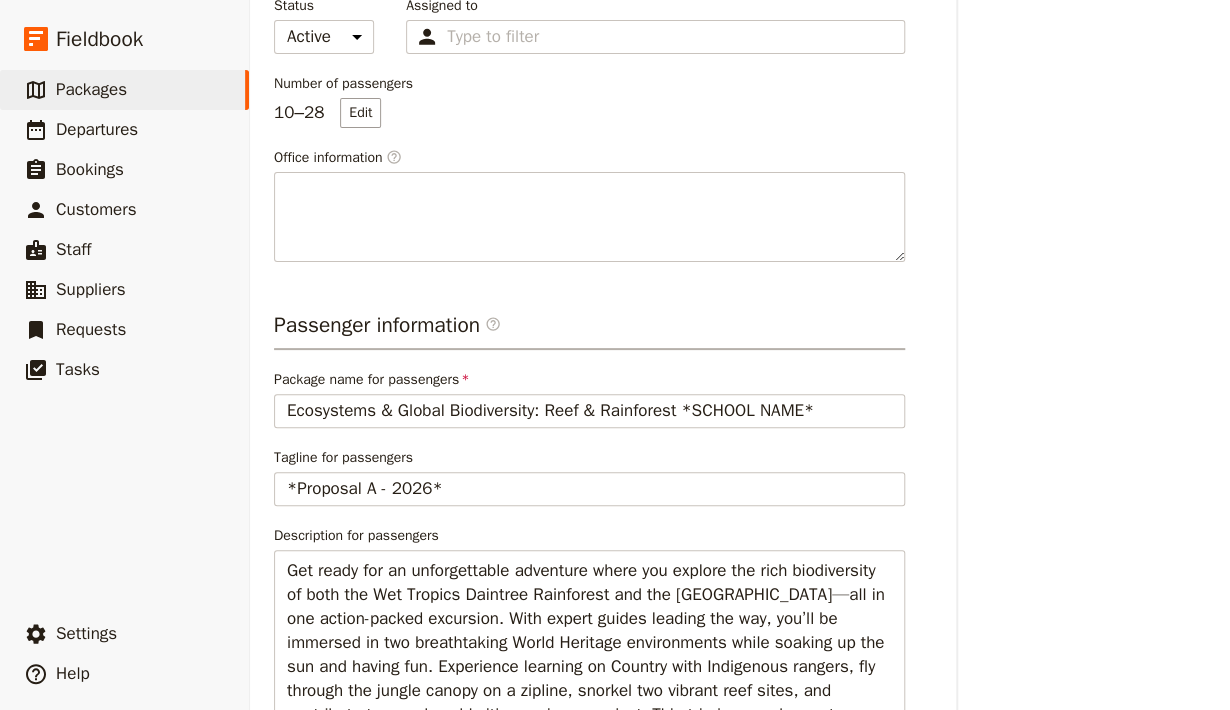 scroll, scrollTop: 0, scrollLeft: 0, axis: both 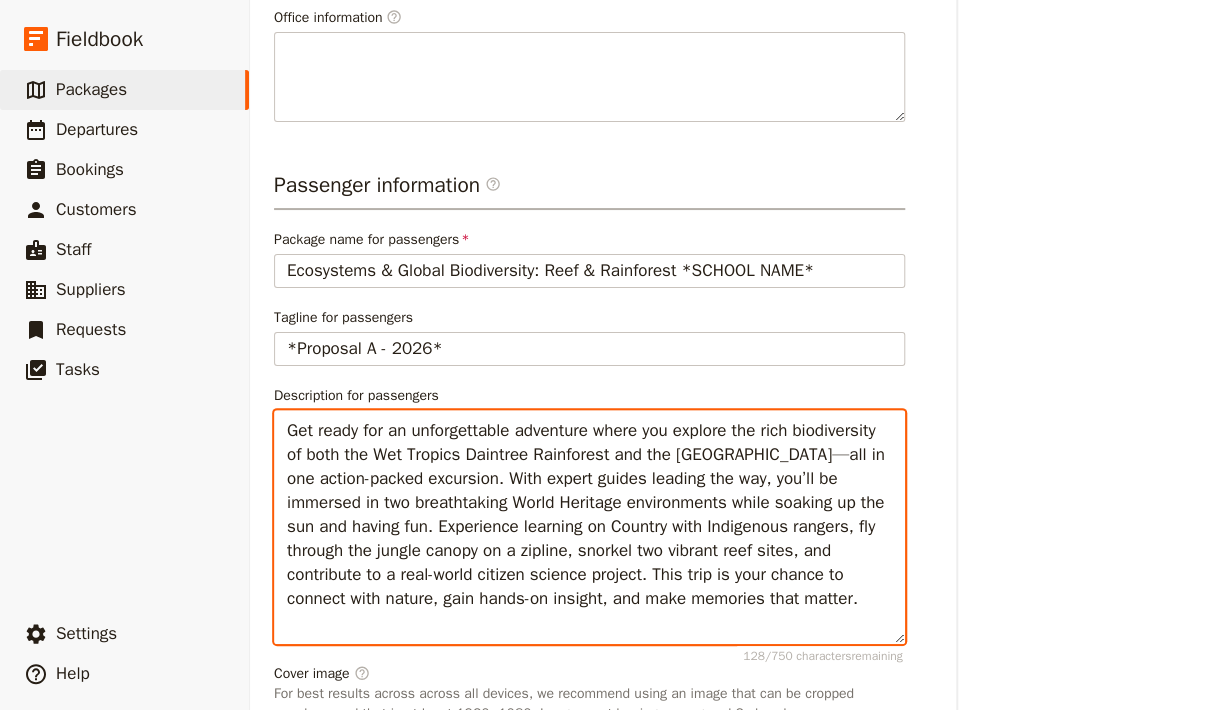 drag, startPoint x: 352, startPoint y: 506, endPoint x: 315, endPoint y: 502, distance: 37.215588 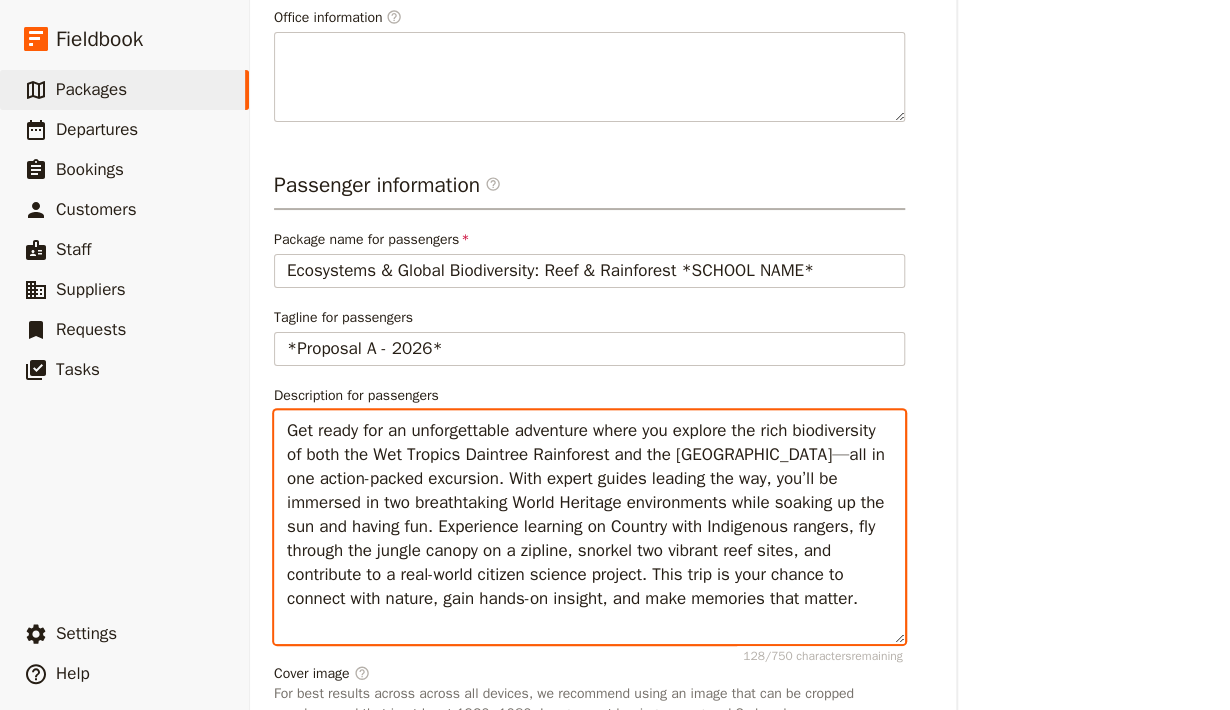 click on "Get ready for an unforgettable adventure where you explore the rich biodiversity of both the Wet Tropics Daintree Rainforest and the [GEOGRAPHIC_DATA]—all in one action-packed excursion. With expert guides leading the way, you’ll be immersed in two breathtaking World Heritage environments while soaking up the sun and having fun. Experience learning on Country with Indigenous rangers, fly through the jungle canopy on a zipline, snorkel two vibrant reef sites, and contribute to a real-world citizen science project. This trip is your chance to connect with nature, gain hands-on insight, and make memories that matter." at bounding box center (589, 527) 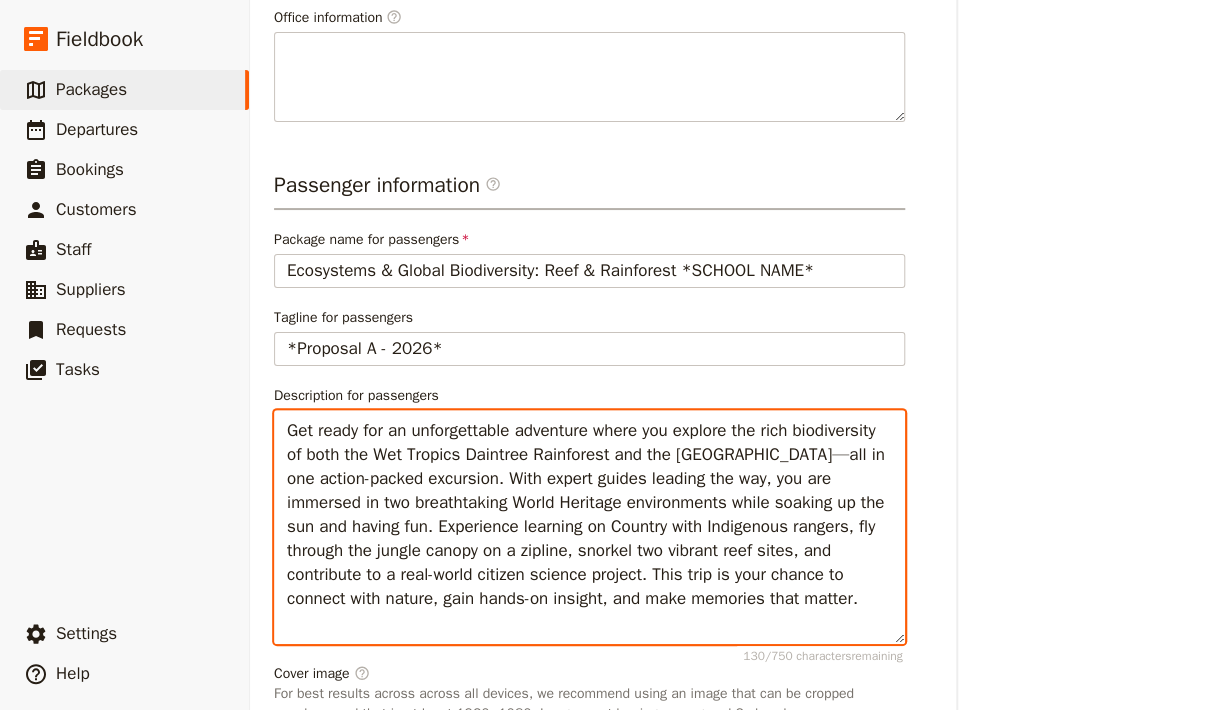 click on "Get ready for an unforgettable adventure where you explore the rich biodiversity of both the Wet Tropics Daintree Rainforest and the [GEOGRAPHIC_DATA]—all in one action-packed excursion. With expert guides leading the way, you are immersed in two breathtaking World Heritage environments while soaking up the sun and having fun. Experience learning on Country with Indigenous rangers, fly through the jungle canopy on a zipline, snorkel two vibrant reef sites, and contribute to a real-world citizen science project. This trip is your chance to connect with nature, gain hands-on insight, and make memories that matter." at bounding box center [589, 527] 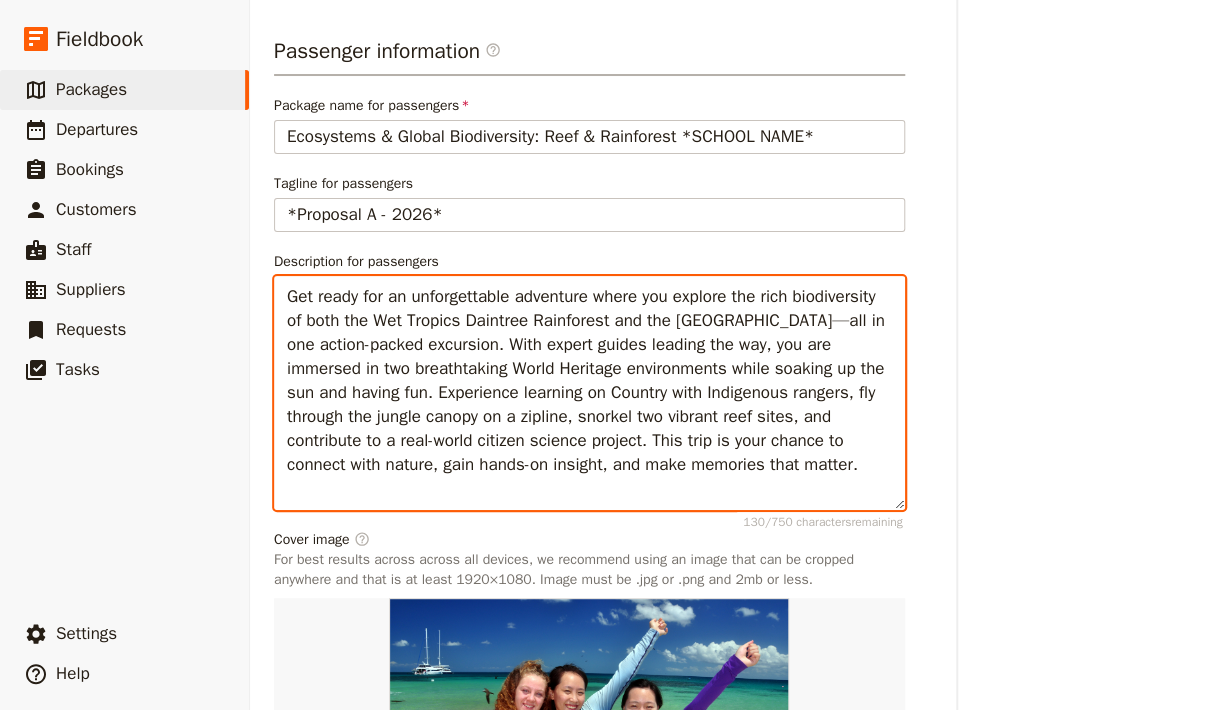 scroll, scrollTop: 935, scrollLeft: 0, axis: vertical 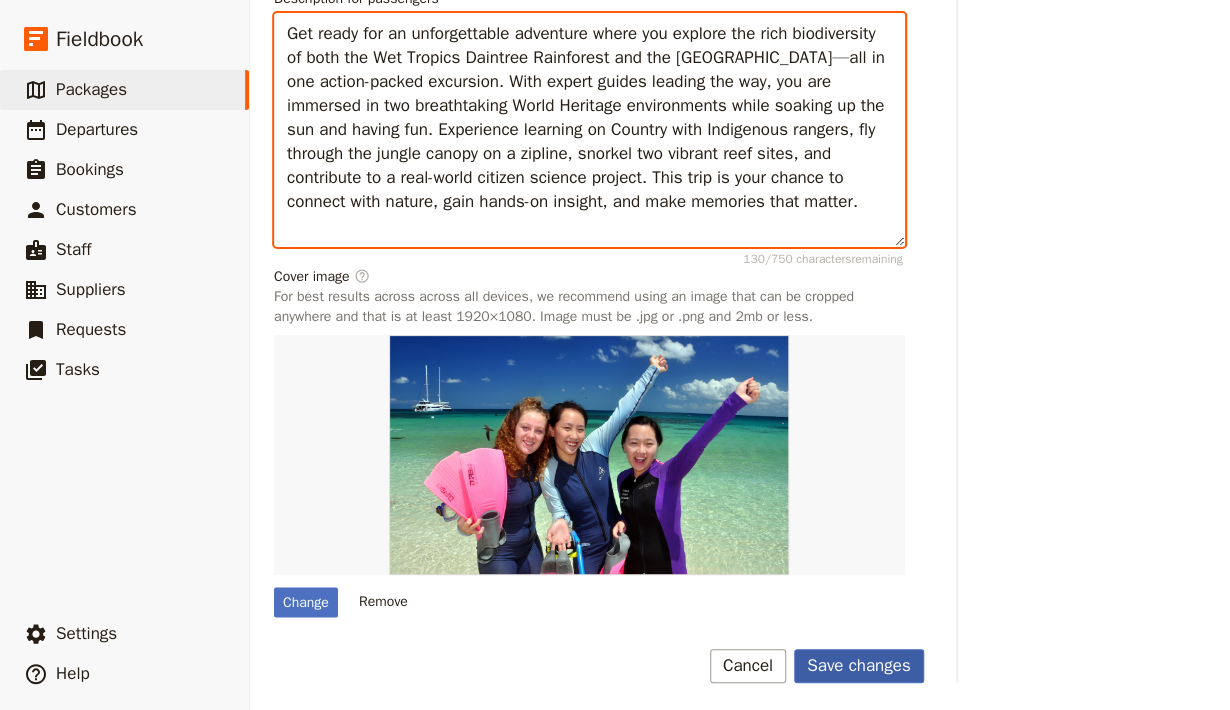type on "Get ready for an unforgettable adventure where you explore the rich biodiversity of both the Wet Tropics Daintree Rainforest and the [GEOGRAPHIC_DATA]—all in one action-packed excursion. With expert guides leading the way, you are immersed in two breathtaking World Heritage environments while soaking up the sun and having fun. Experience learning on Country with Indigenous rangers, fly through the jungle canopy on a zipline, snorkel two vibrant reef sites, and contribute to a real-world citizen science project. This trip is your chance to connect with nature, gain hands-on insight, and make memories that matter." 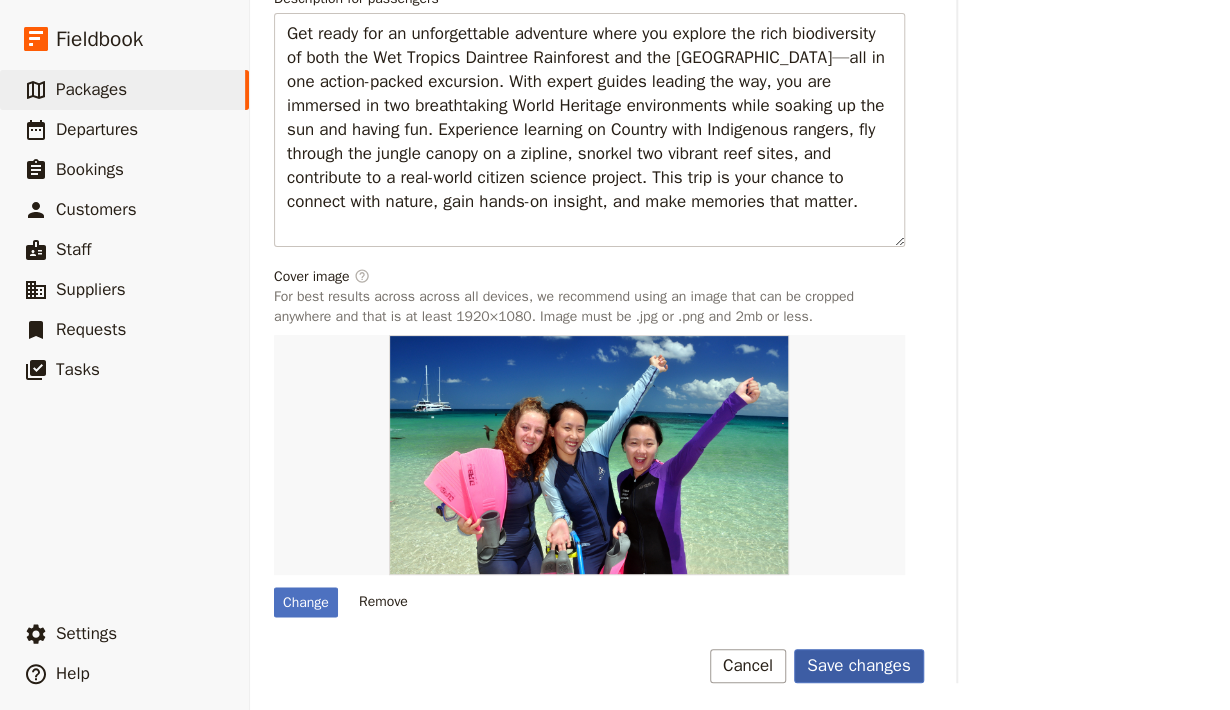 click on "Save changes" at bounding box center [859, 666] 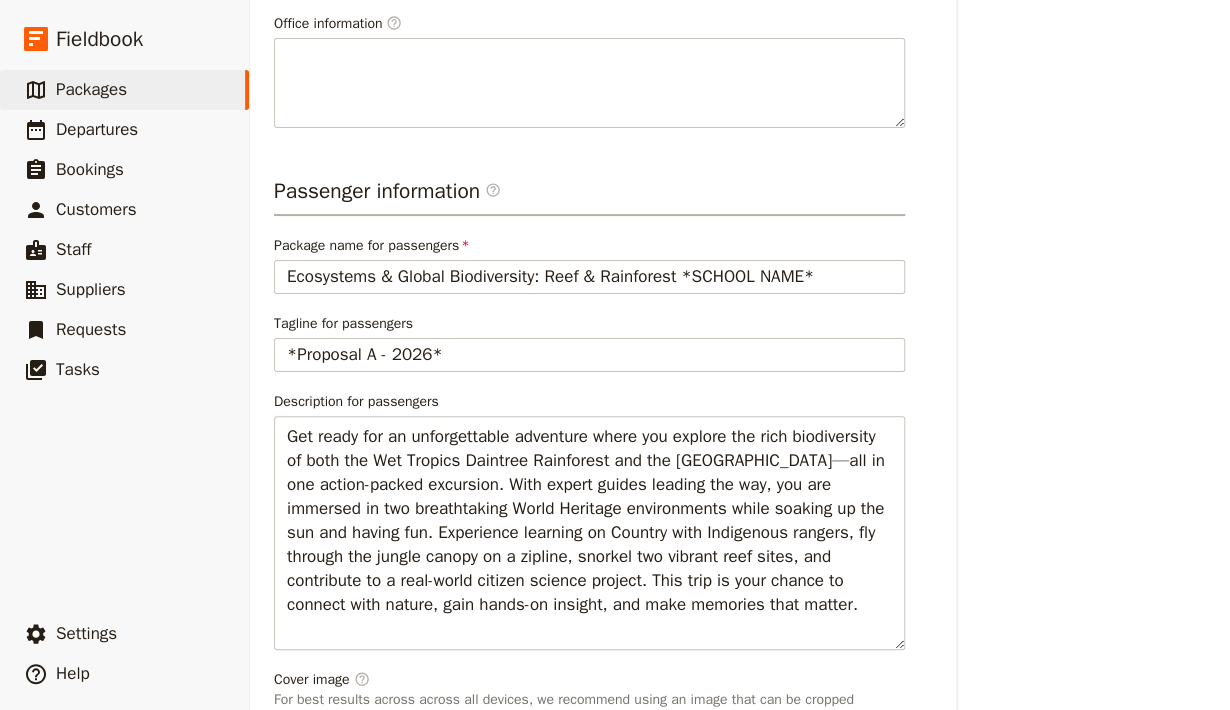scroll, scrollTop: 0, scrollLeft: 0, axis: both 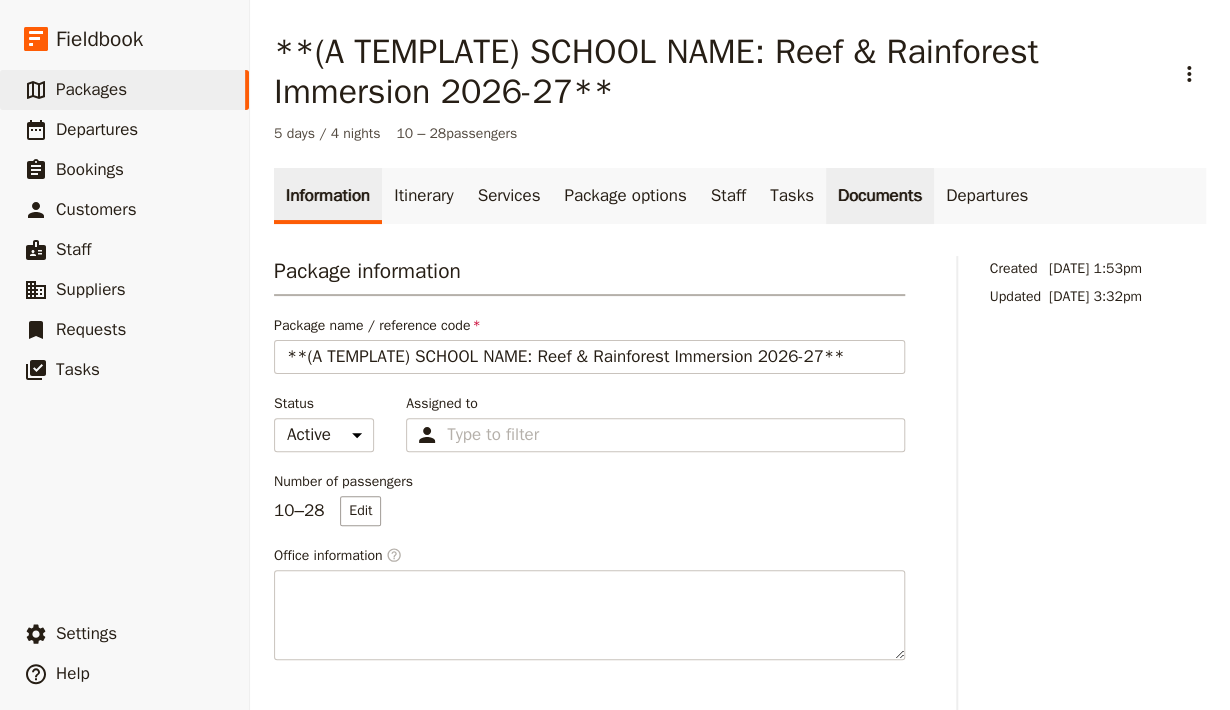 click on "Documents" at bounding box center [880, 196] 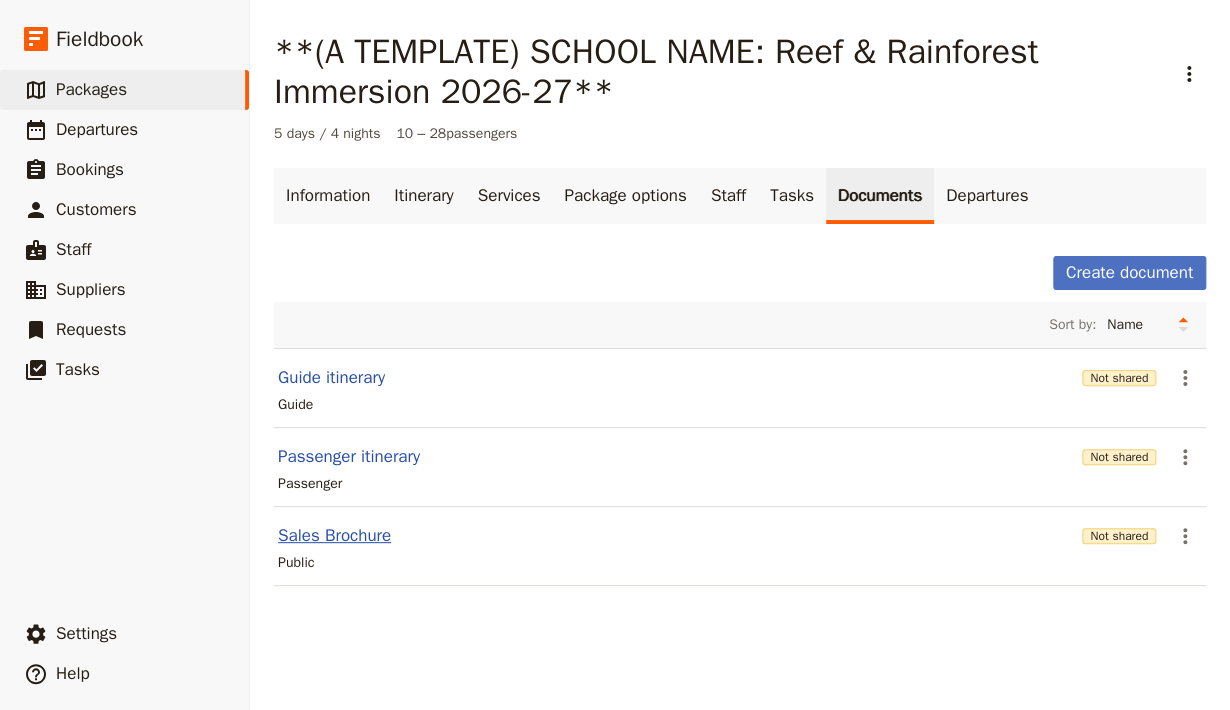 click on "Sales Brochure" at bounding box center (334, 536) 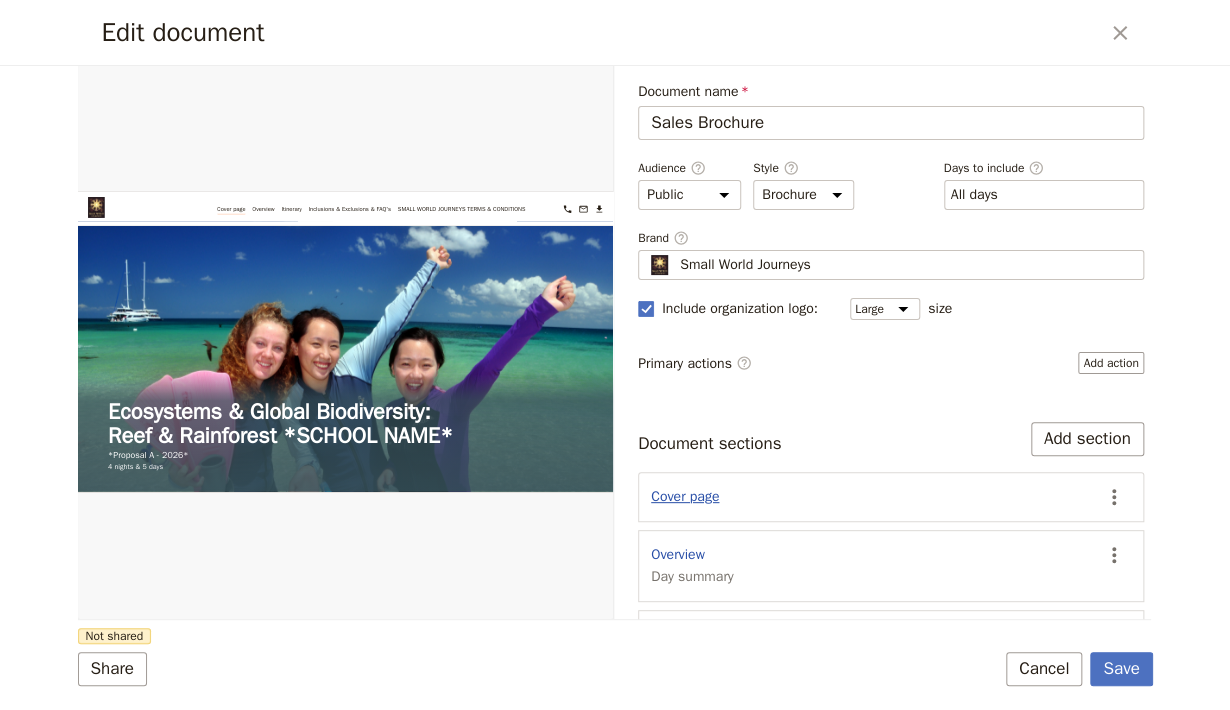 scroll, scrollTop: 0, scrollLeft: 0, axis: both 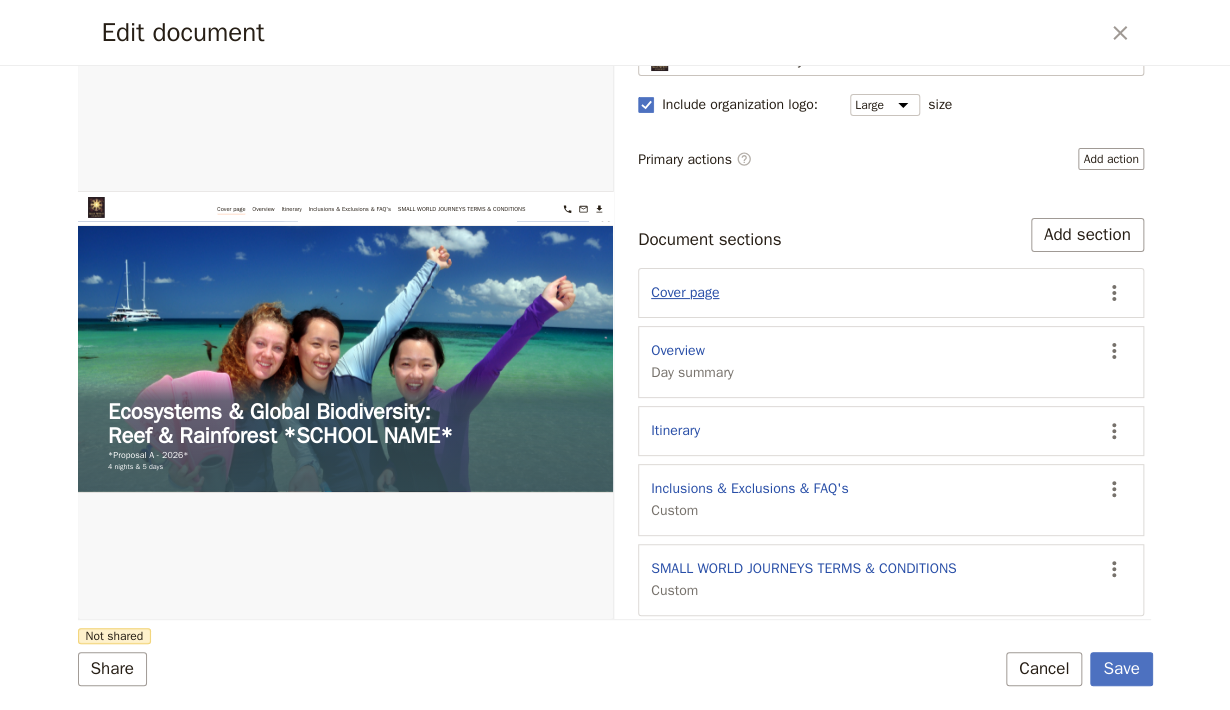 click on "Cover page" at bounding box center (685, 293) 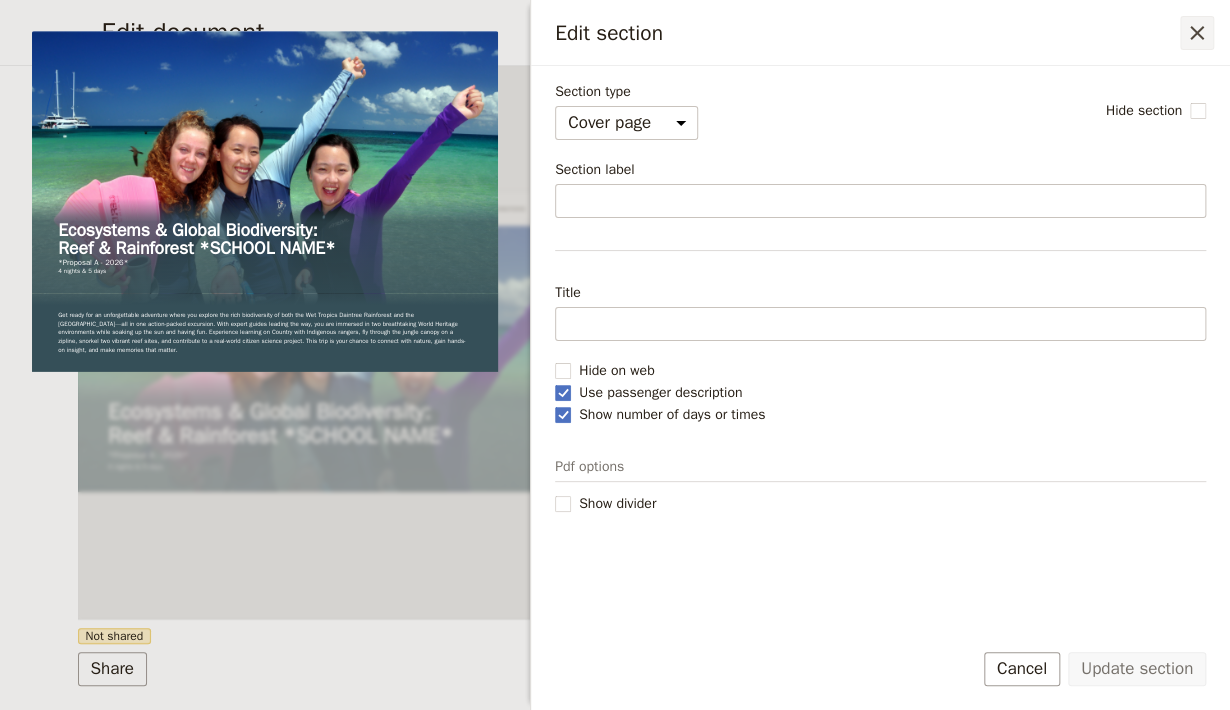 click 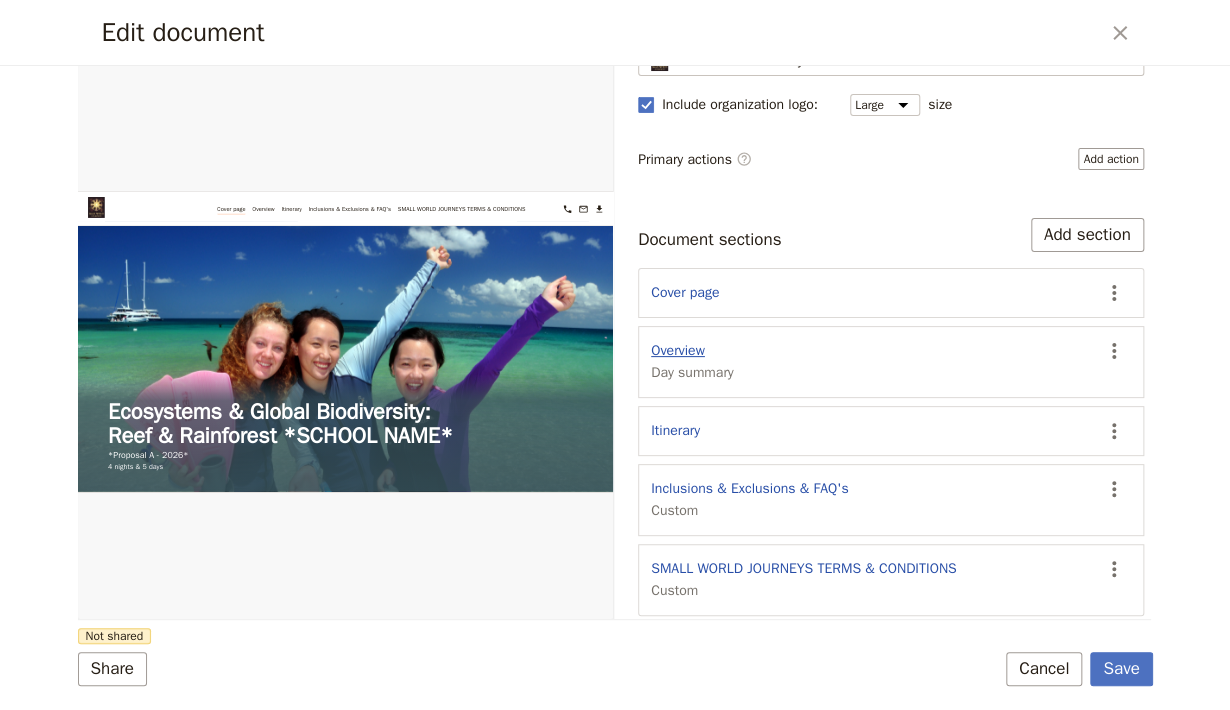 click on "Overview" at bounding box center (678, 351) 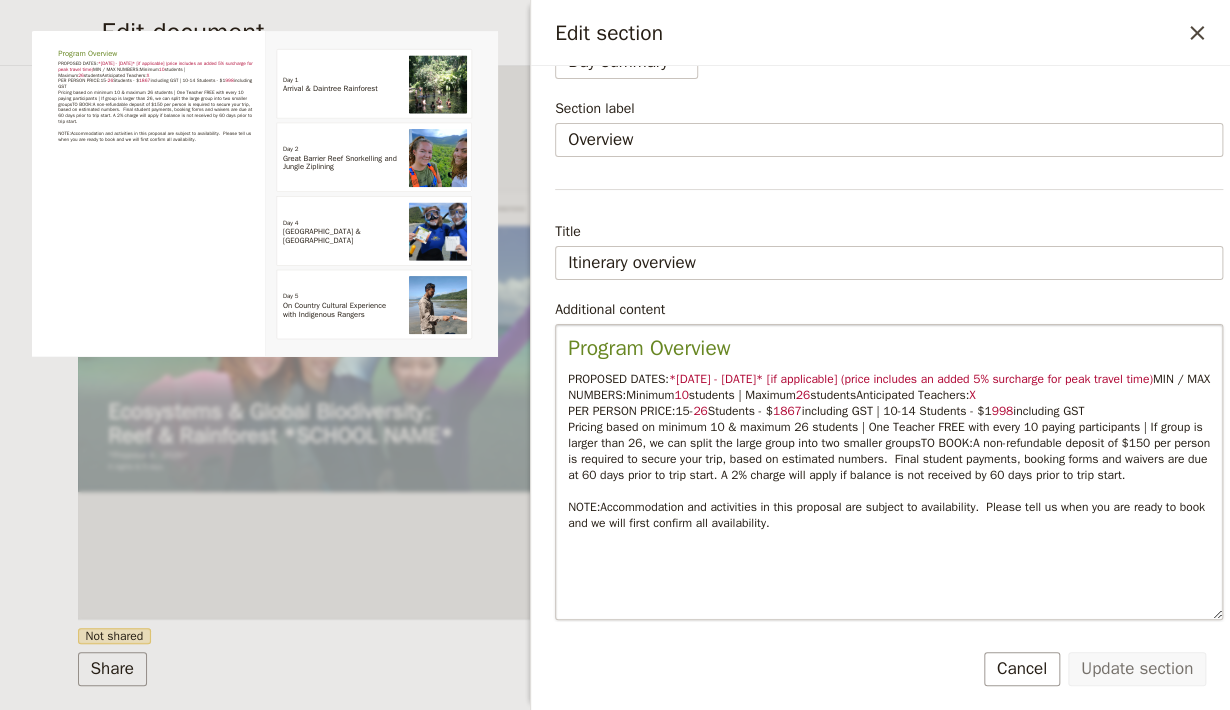 scroll, scrollTop: 0, scrollLeft: 0, axis: both 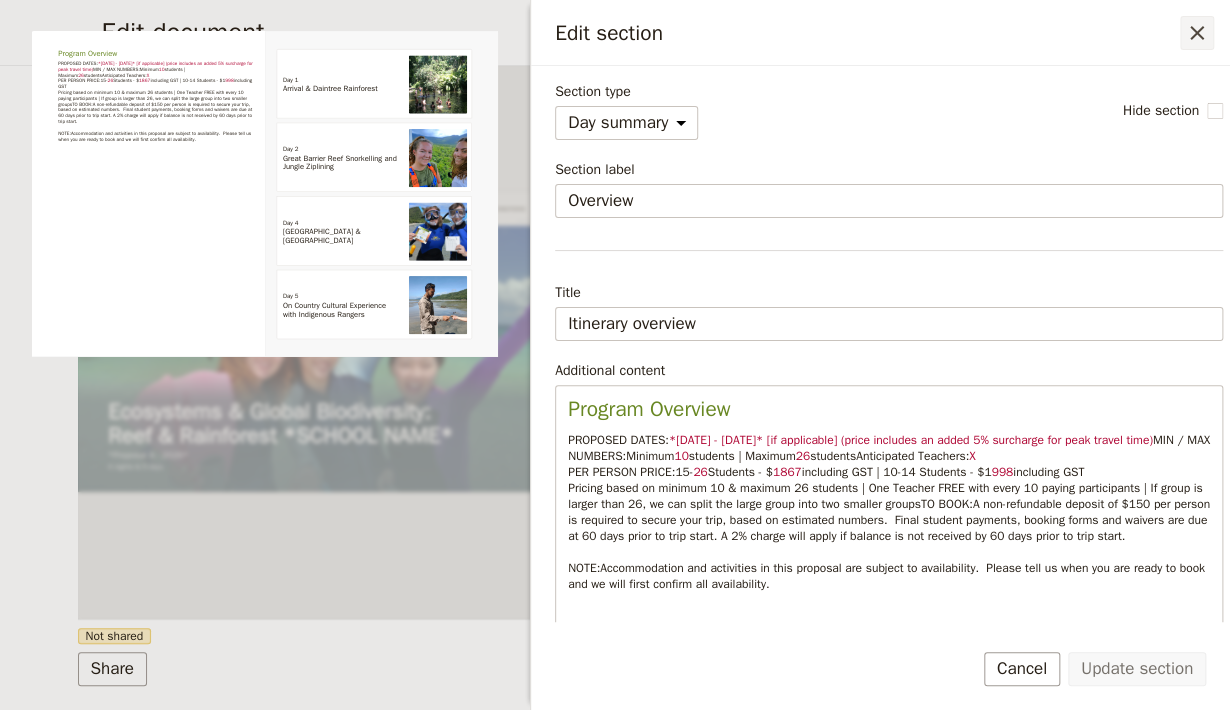 click 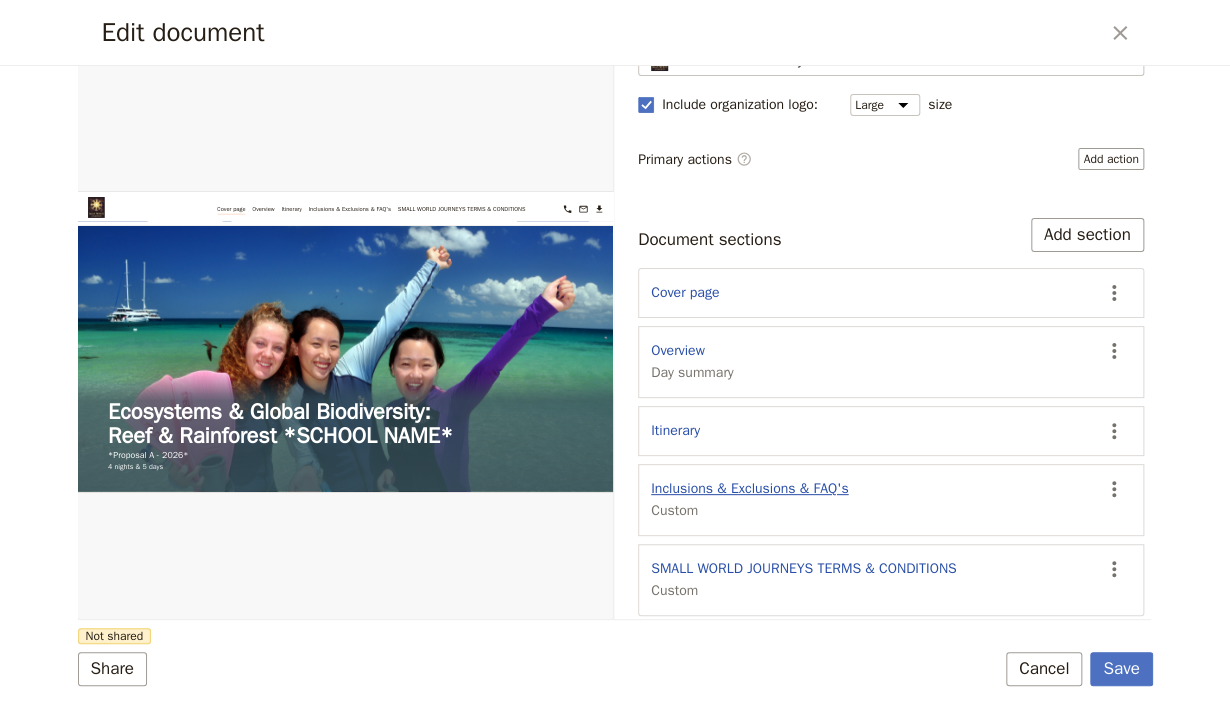 click on "Inclusions & Exclusions & FAQ's" at bounding box center (749, 489) 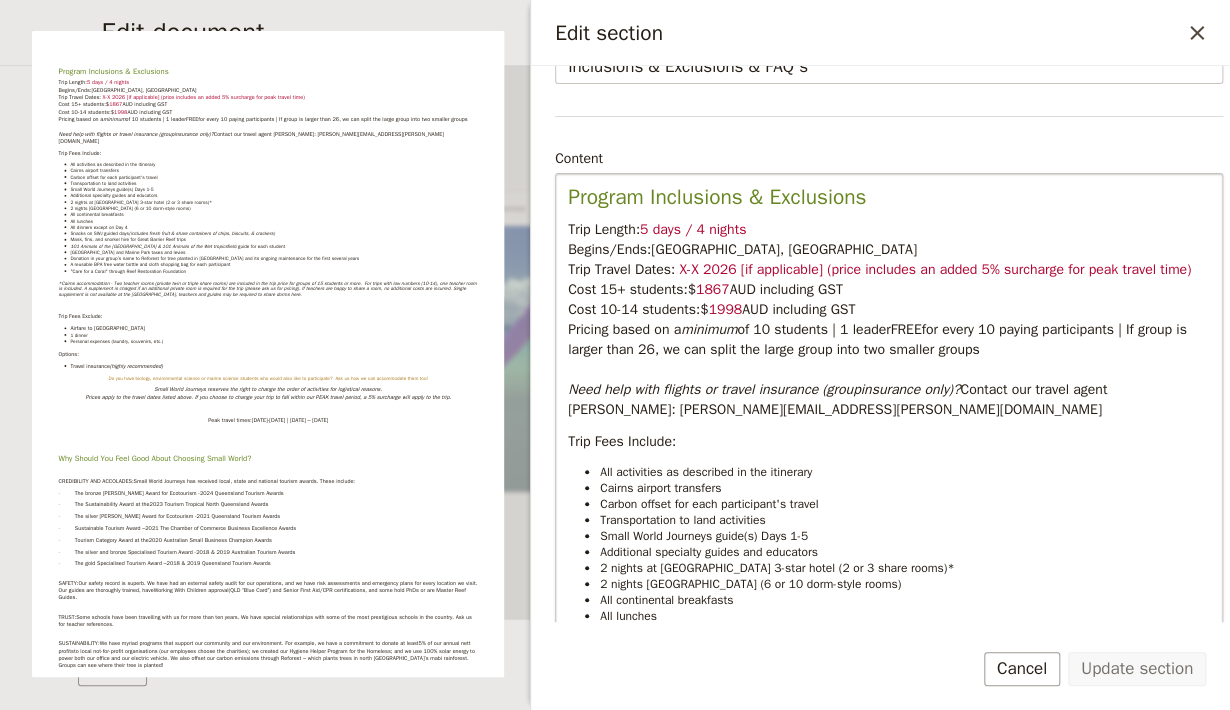 scroll, scrollTop: 0, scrollLeft: 0, axis: both 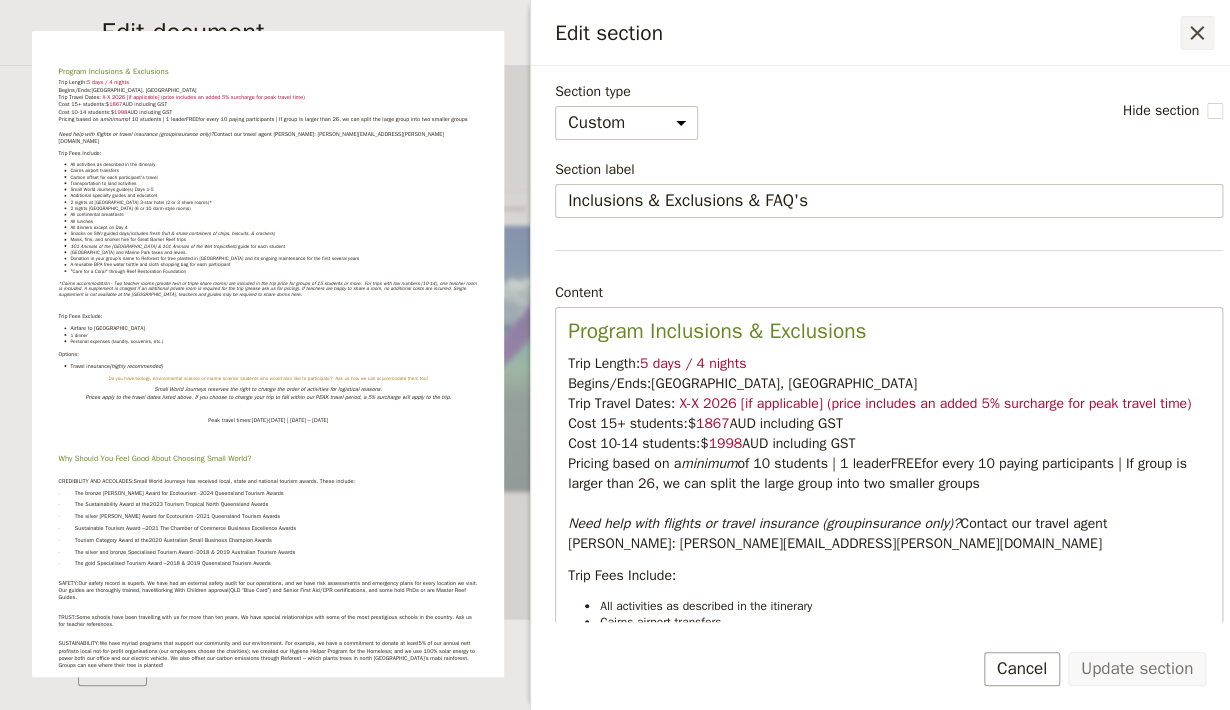 click 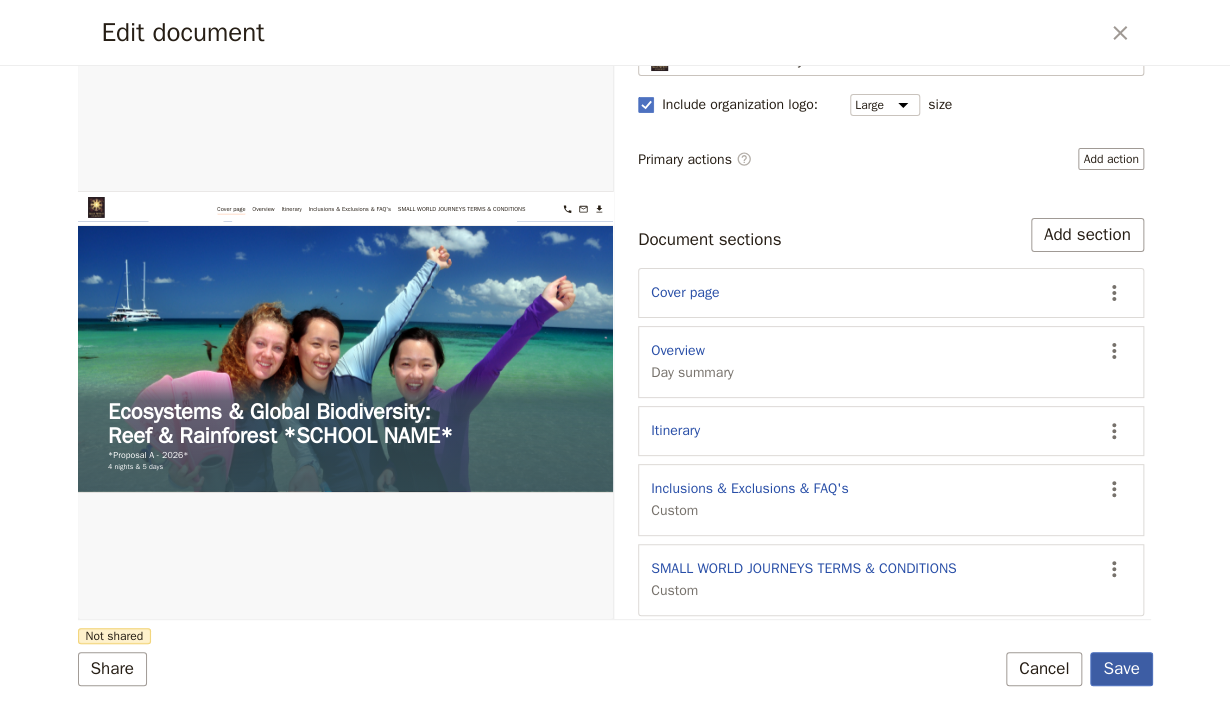 click on "Save" at bounding box center (1121, 669) 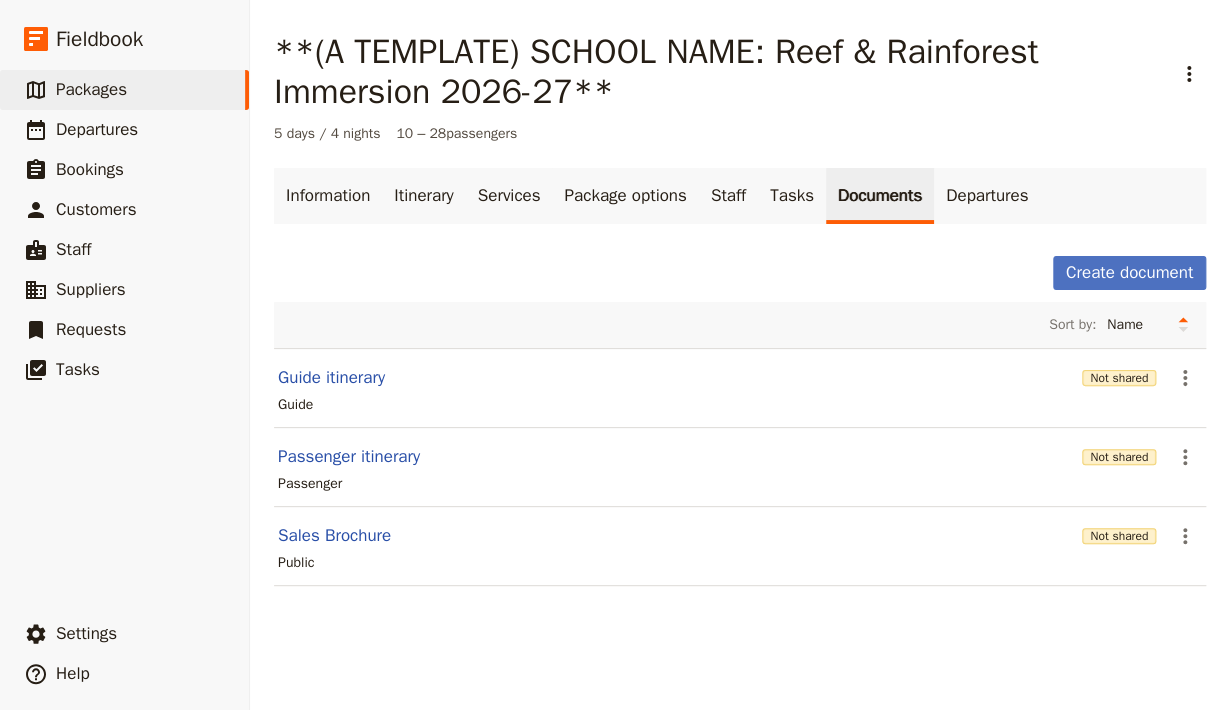 click on "Documents" at bounding box center (880, 196) 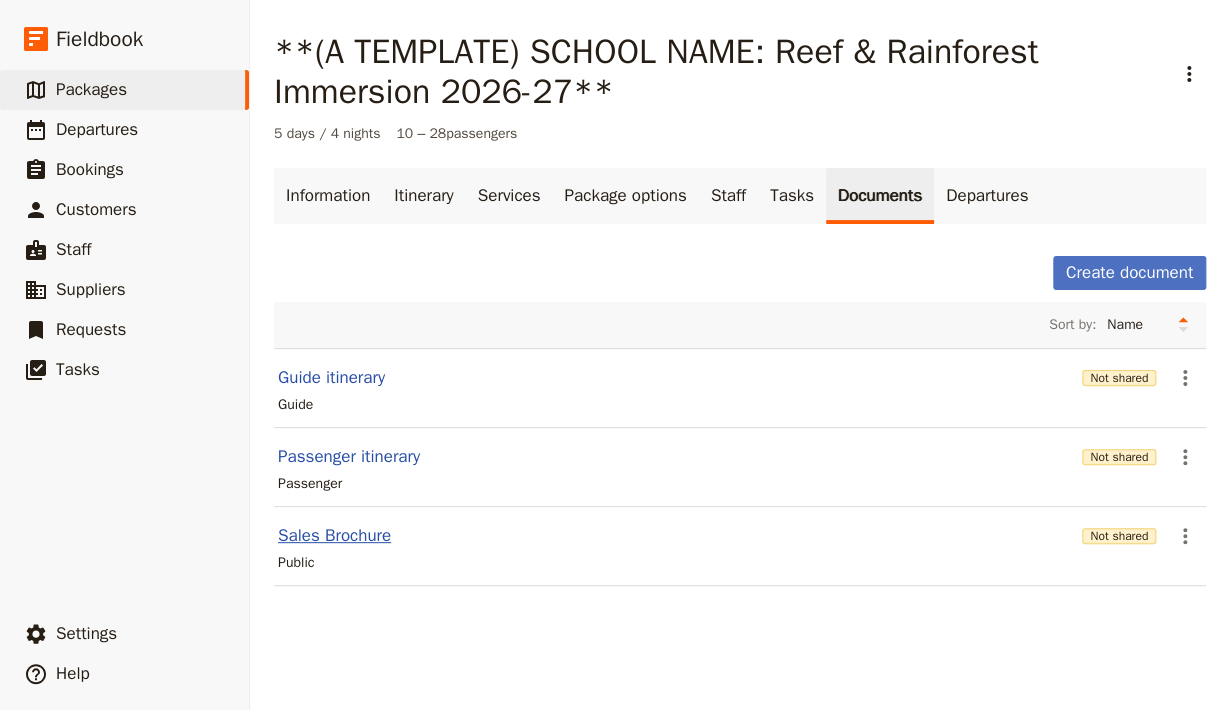 click on "Sales Brochure" at bounding box center (334, 536) 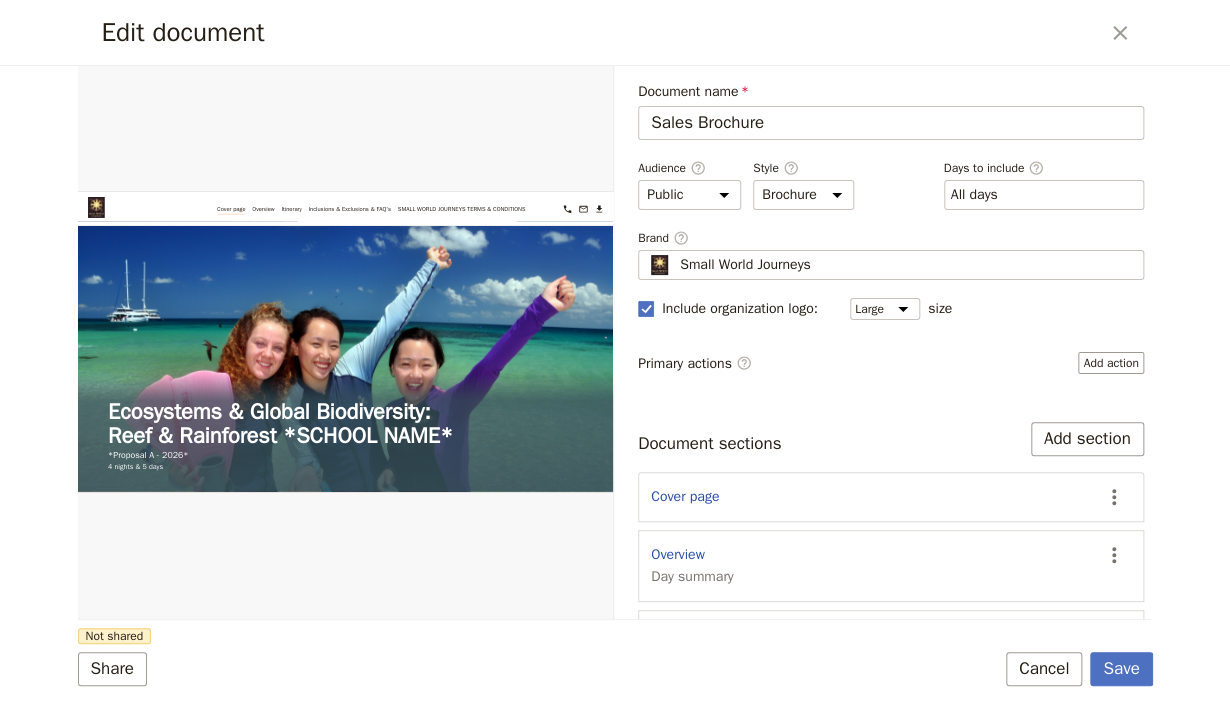 scroll, scrollTop: 0, scrollLeft: 0, axis: both 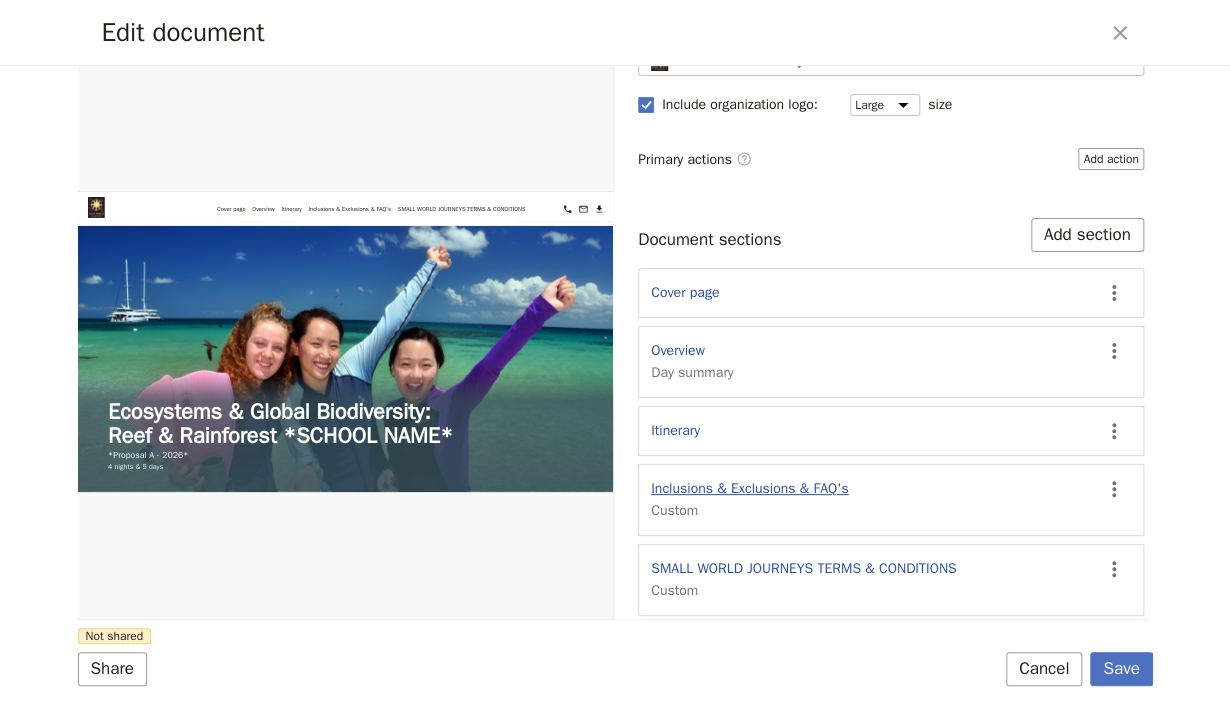 click on "Inclusions & Exclusions & FAQ's" at bounding box center [749, 489] 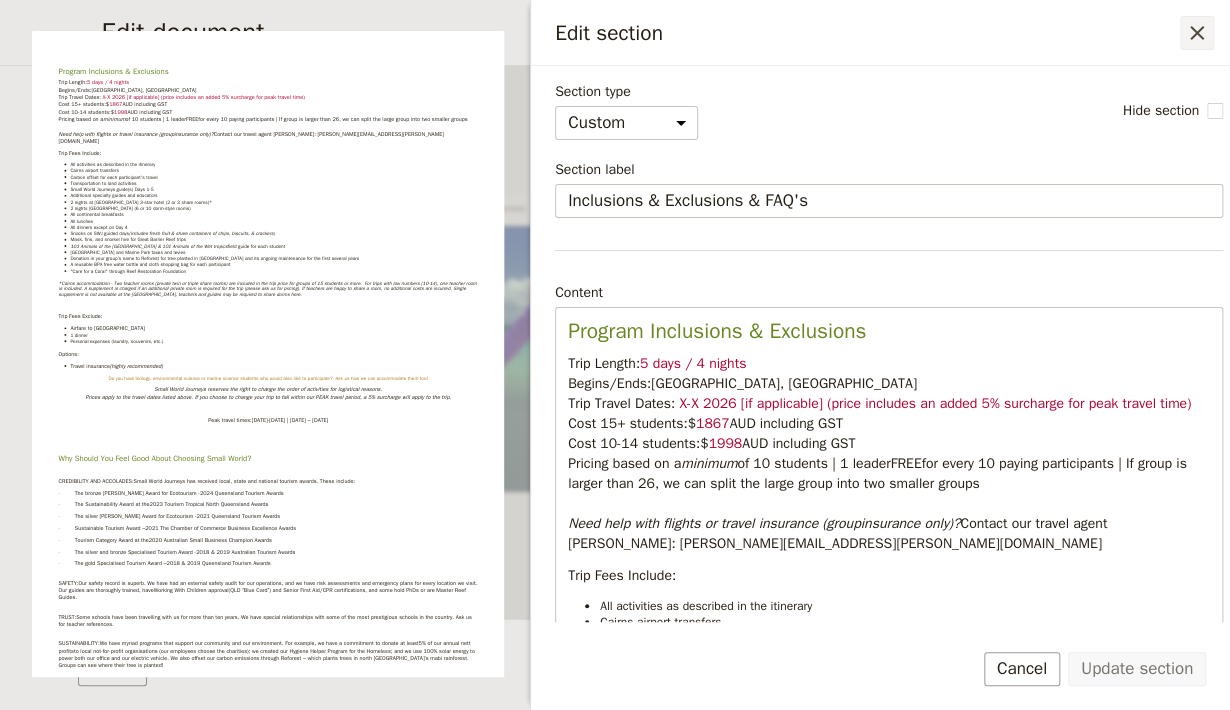 click 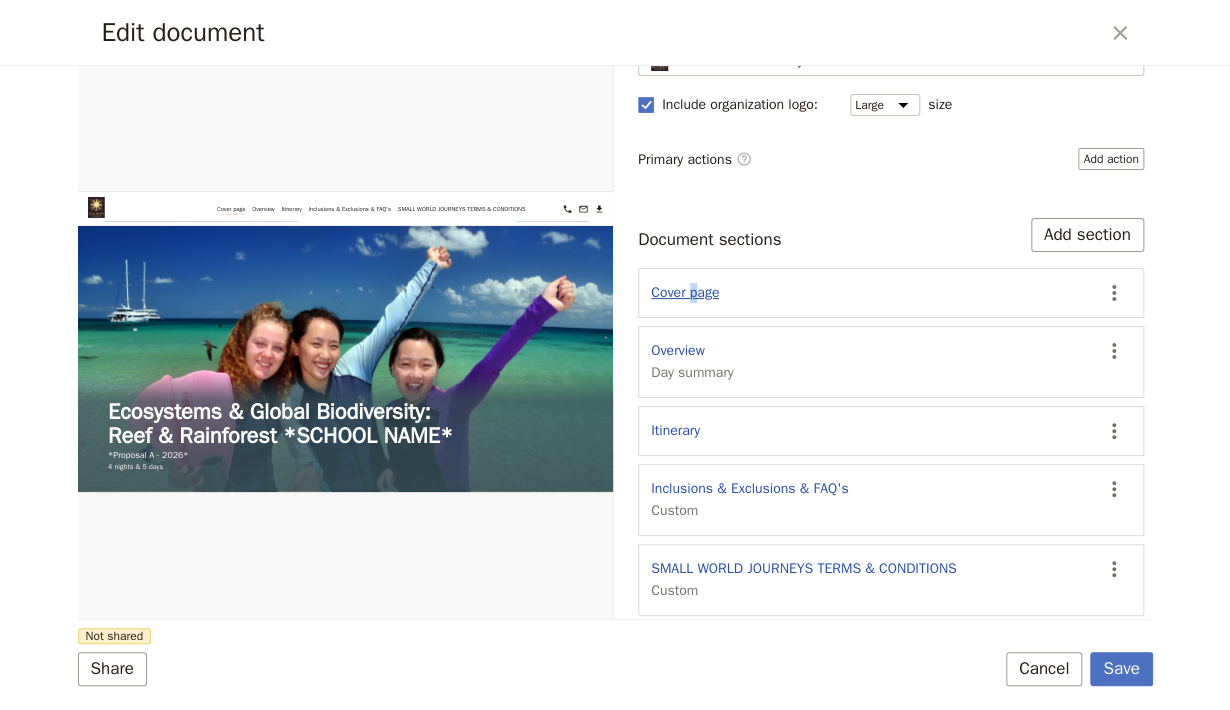 click on "Cover page" at bounding box center (685, 293) 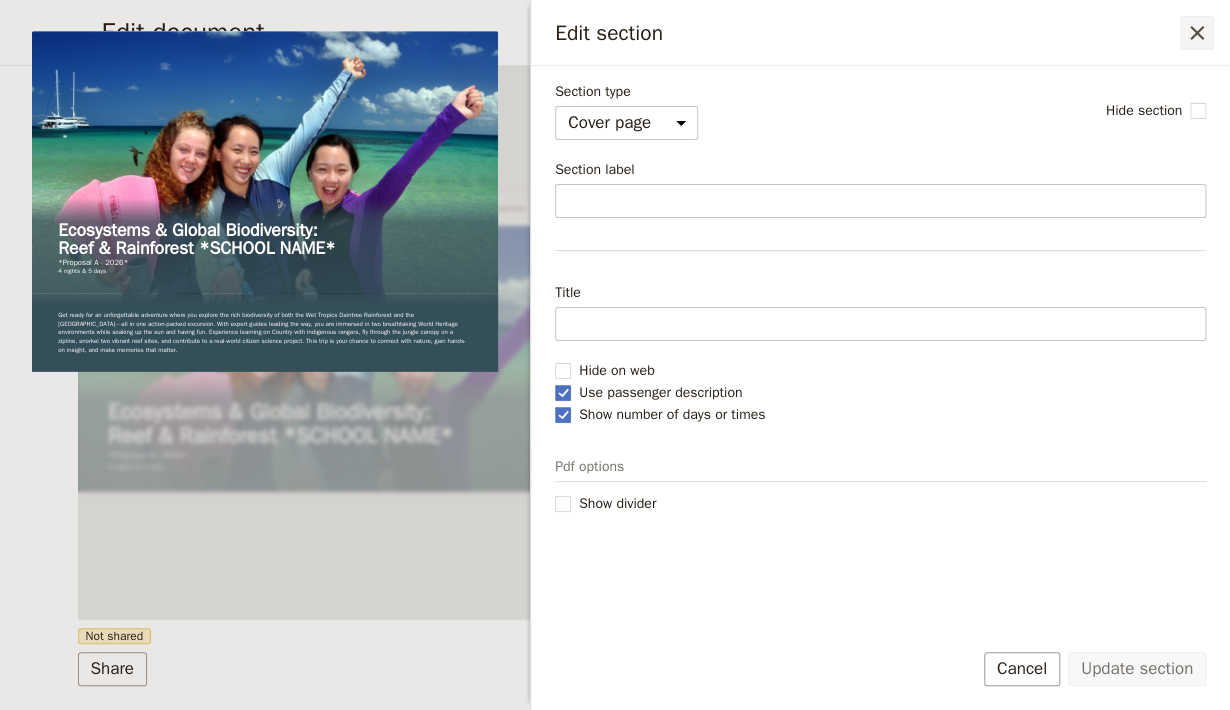 click 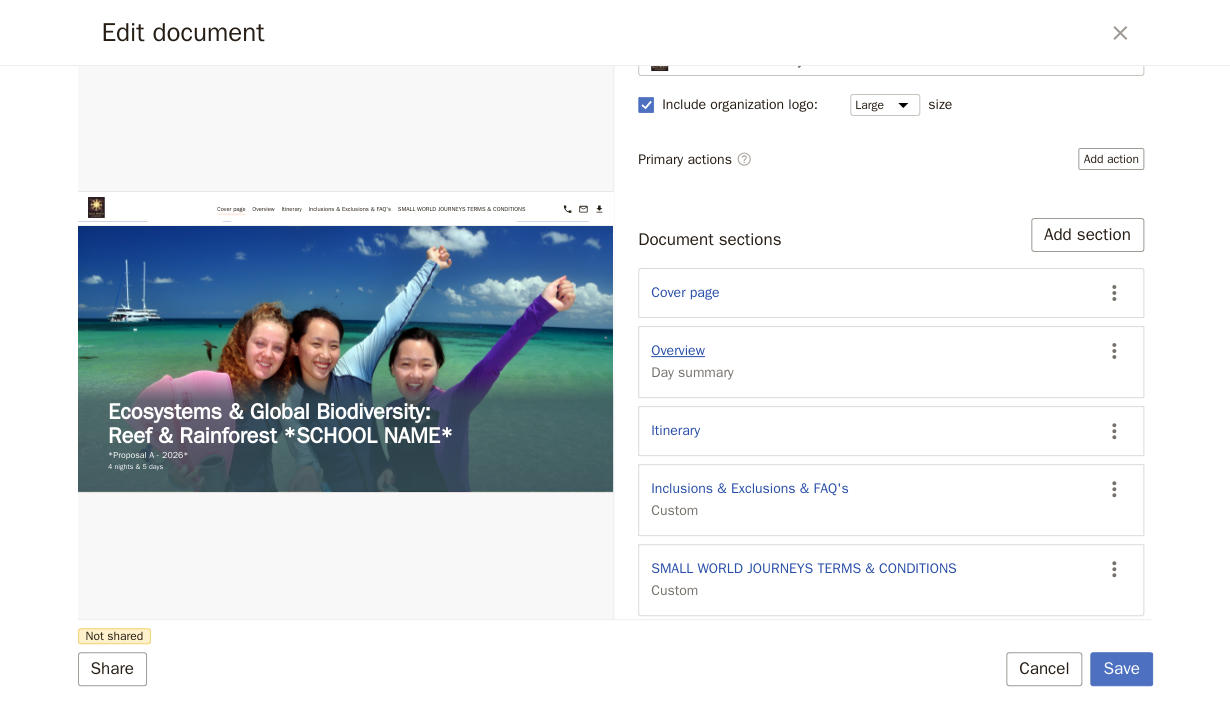 click on "Overview" at bounding box center [678, 351] 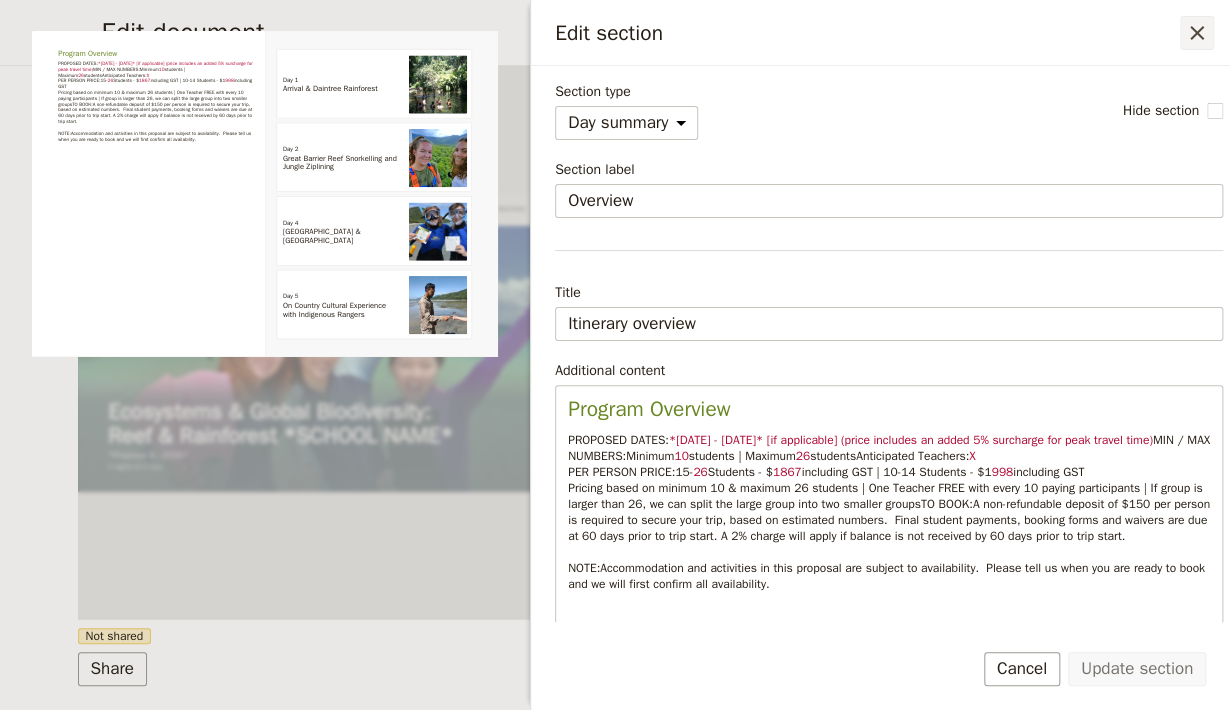 click 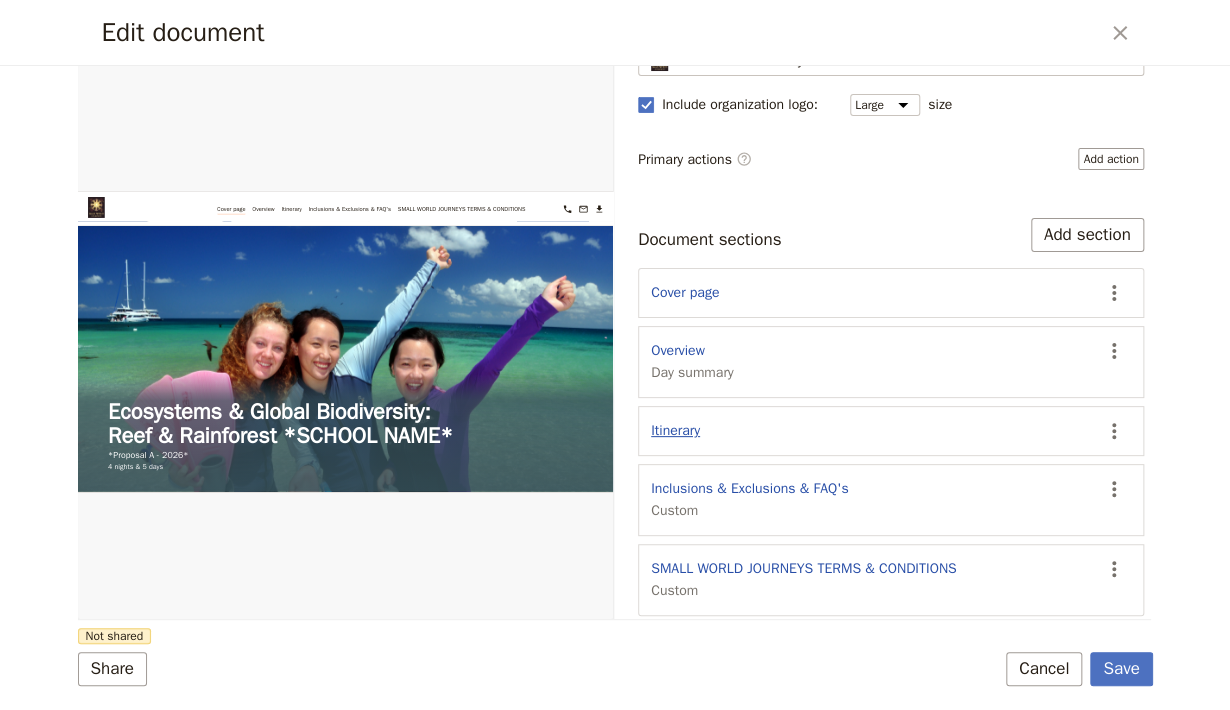 click on "Itinerary" at bounding box center [675, 431] 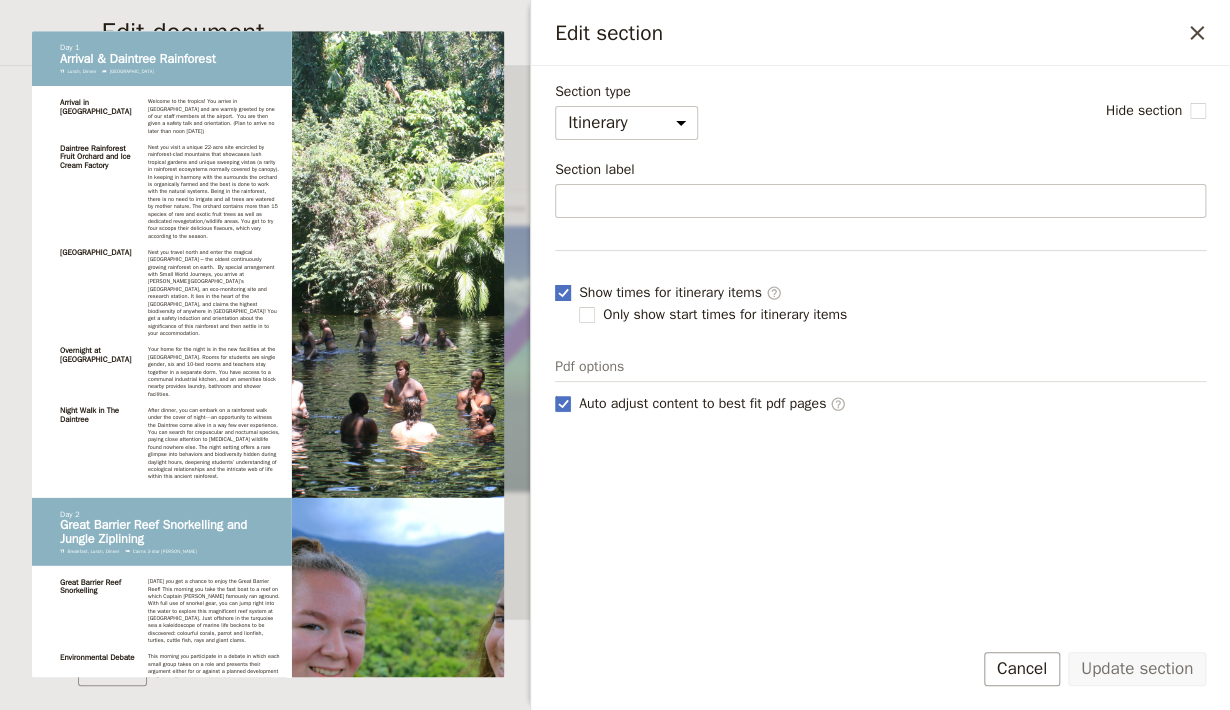 click 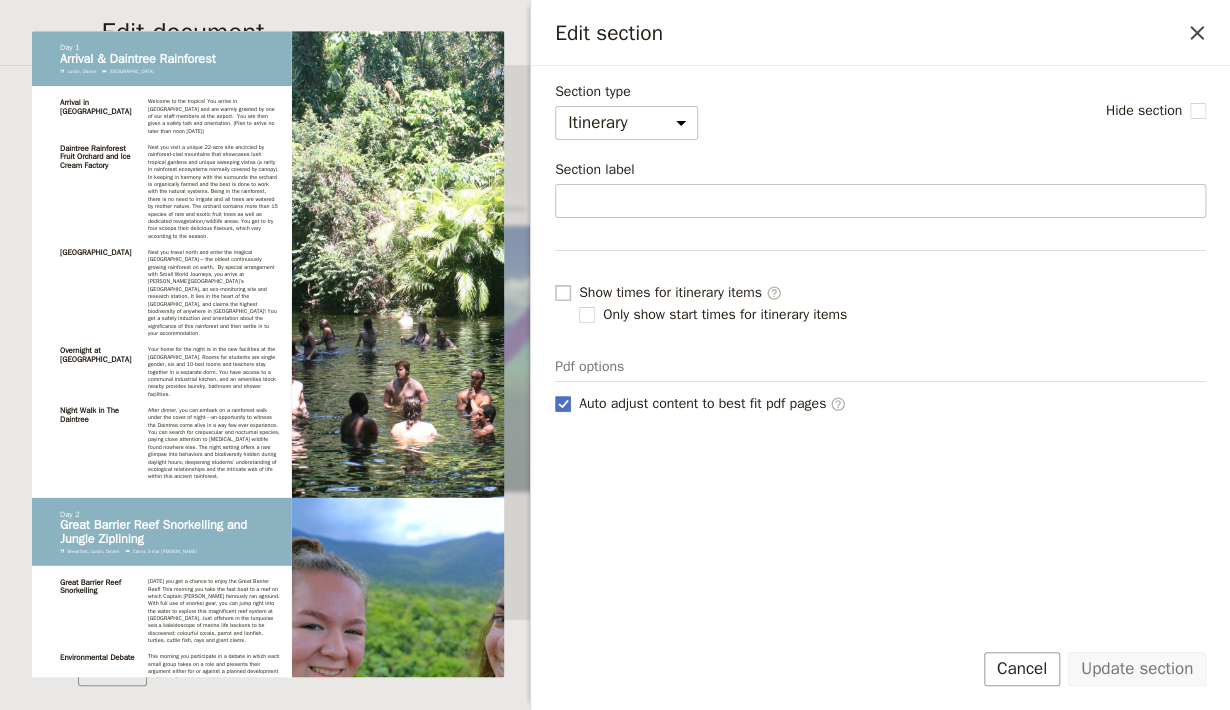 checkbox on "false" 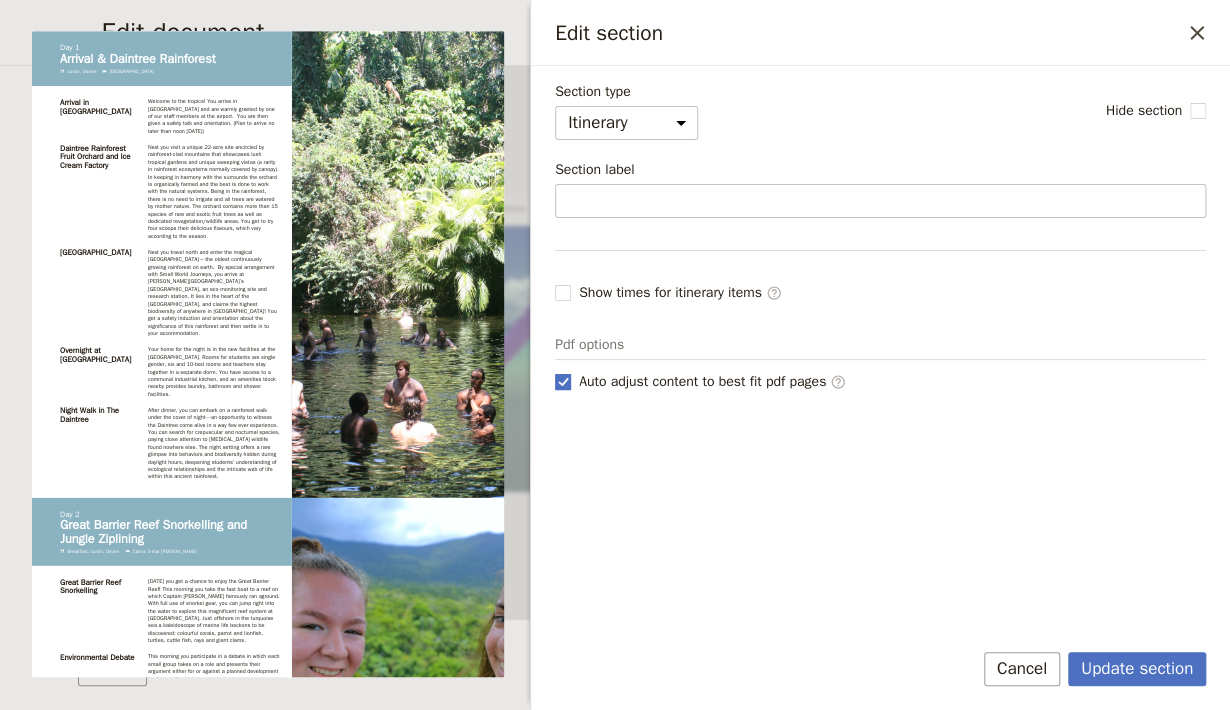click 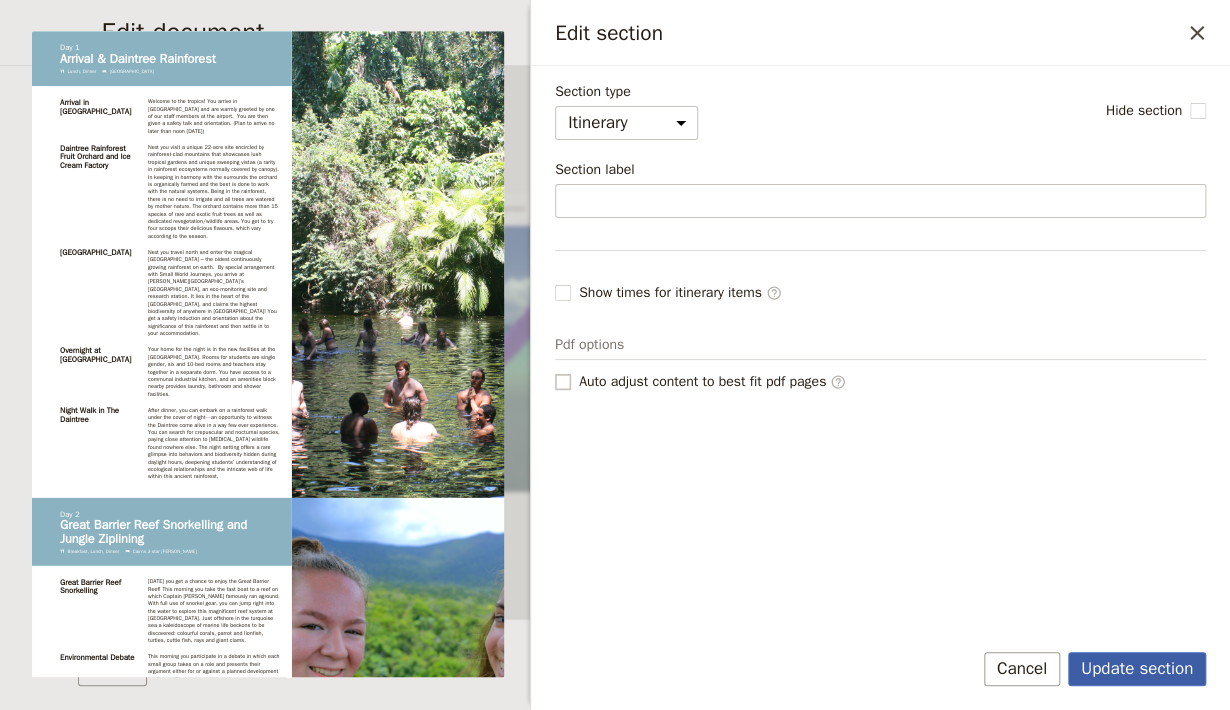 click on "Update section" at bounding box center (1137, 669) 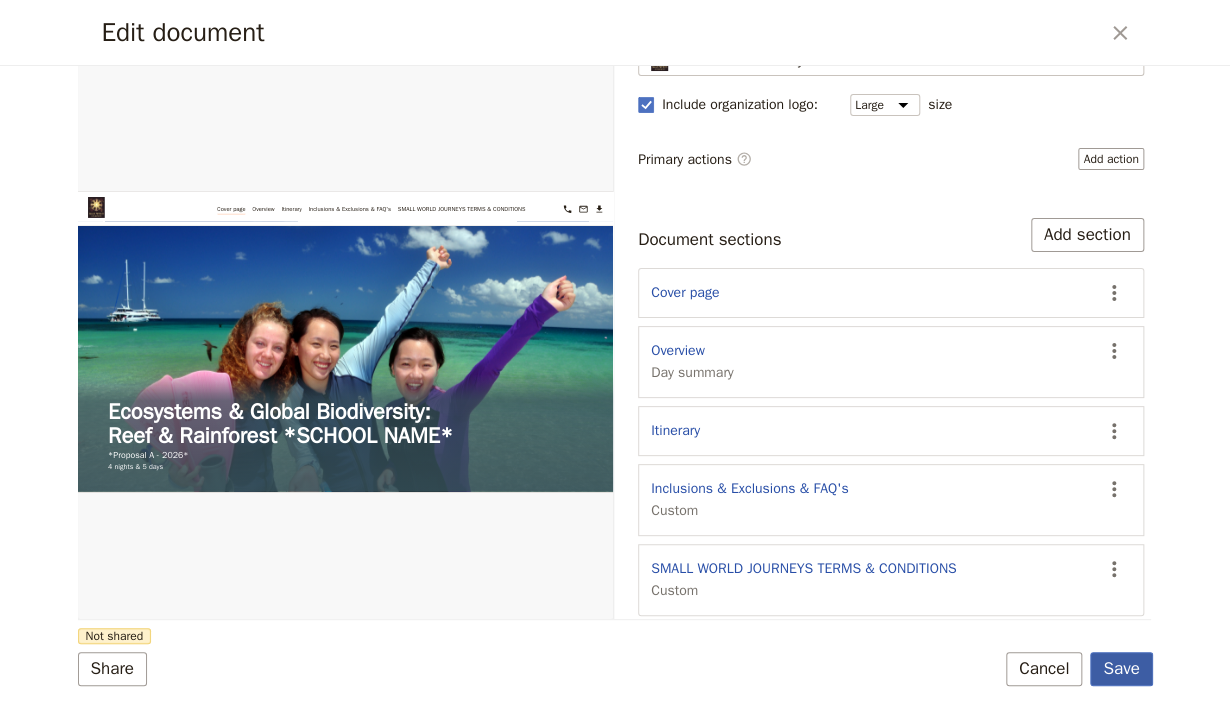 click on "Save" at bounding box center (1121, 669) 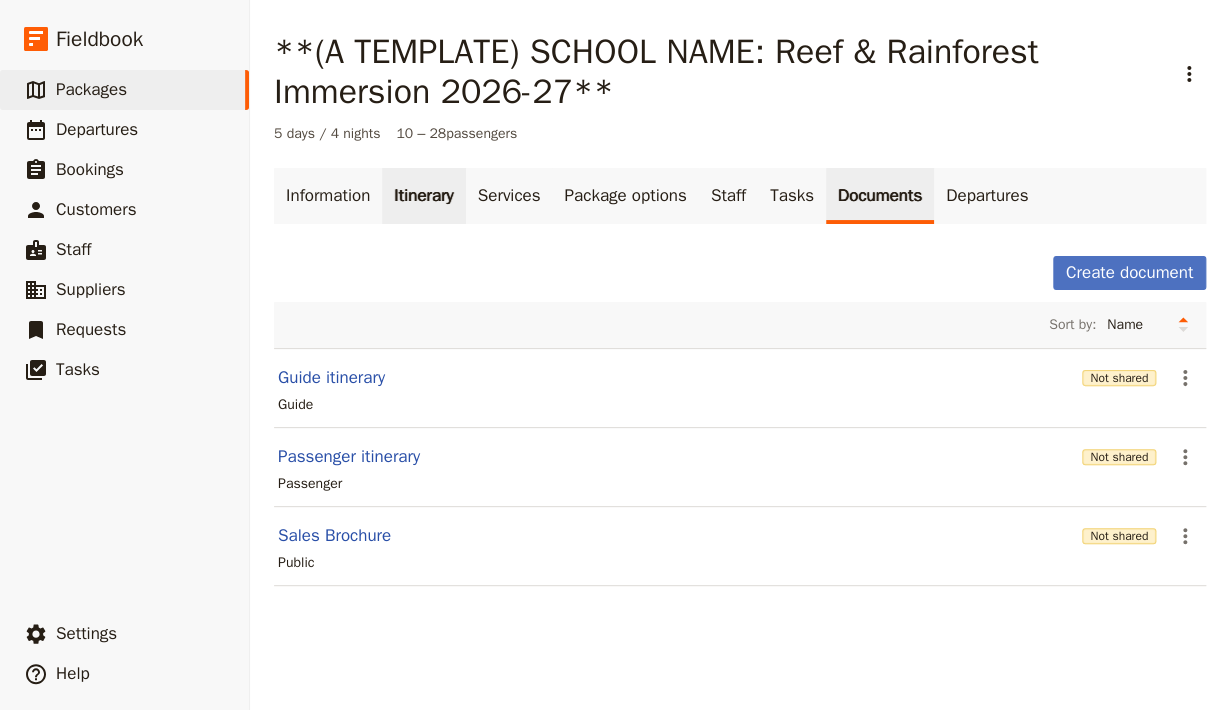 click on "Itinerary" at bounding box center (423, 196) 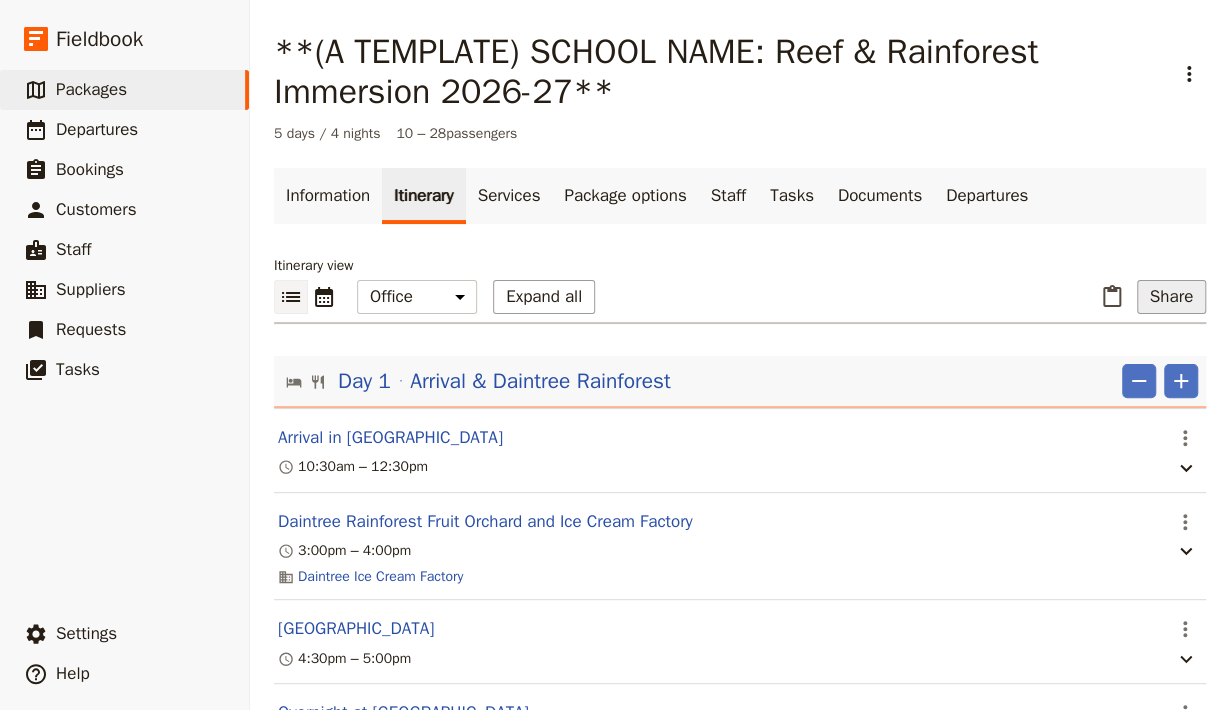 click on "Share" at bounding box center (1171, 297) 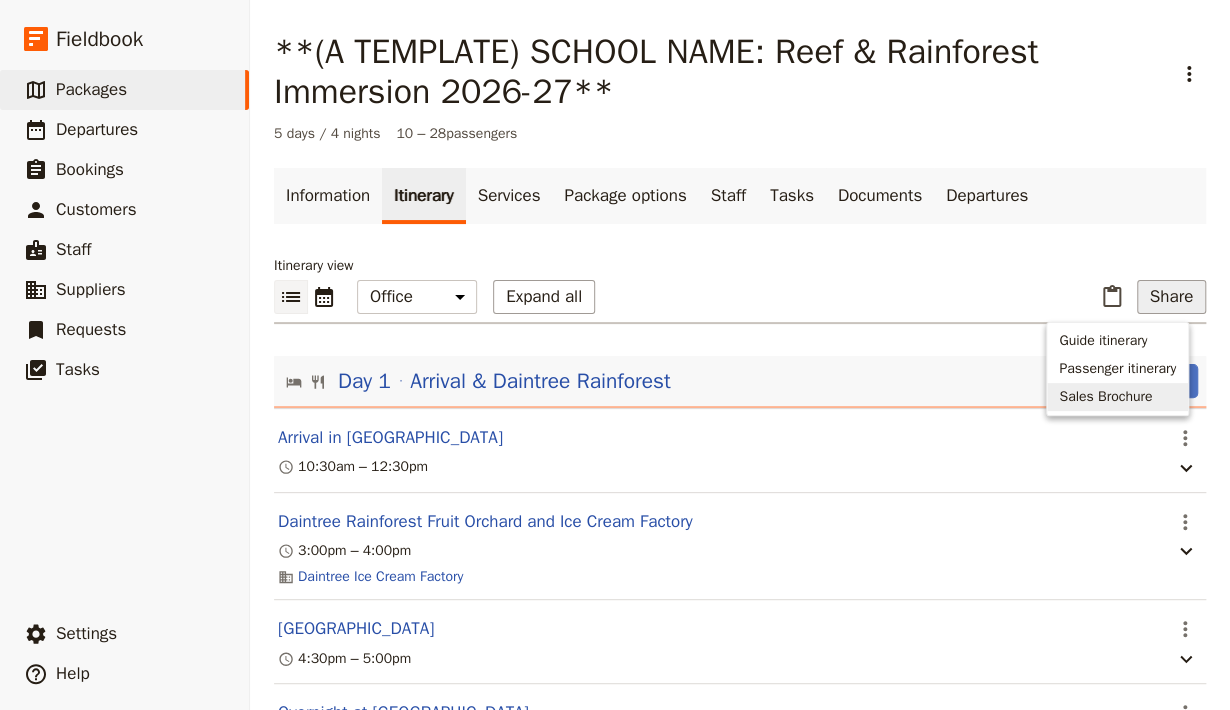 click on "Sales Brochure" at bounding box center (1105, 397) 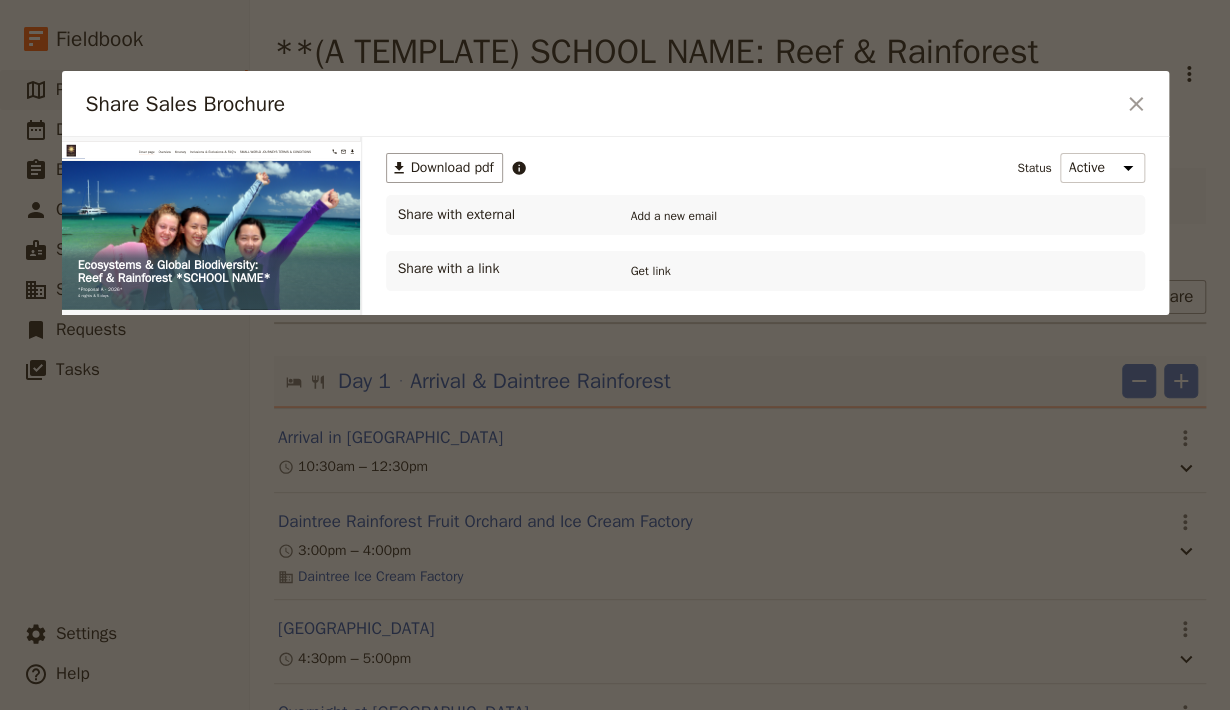 scroll, scrollTop: 0, scrollLeft: 0, axis: both 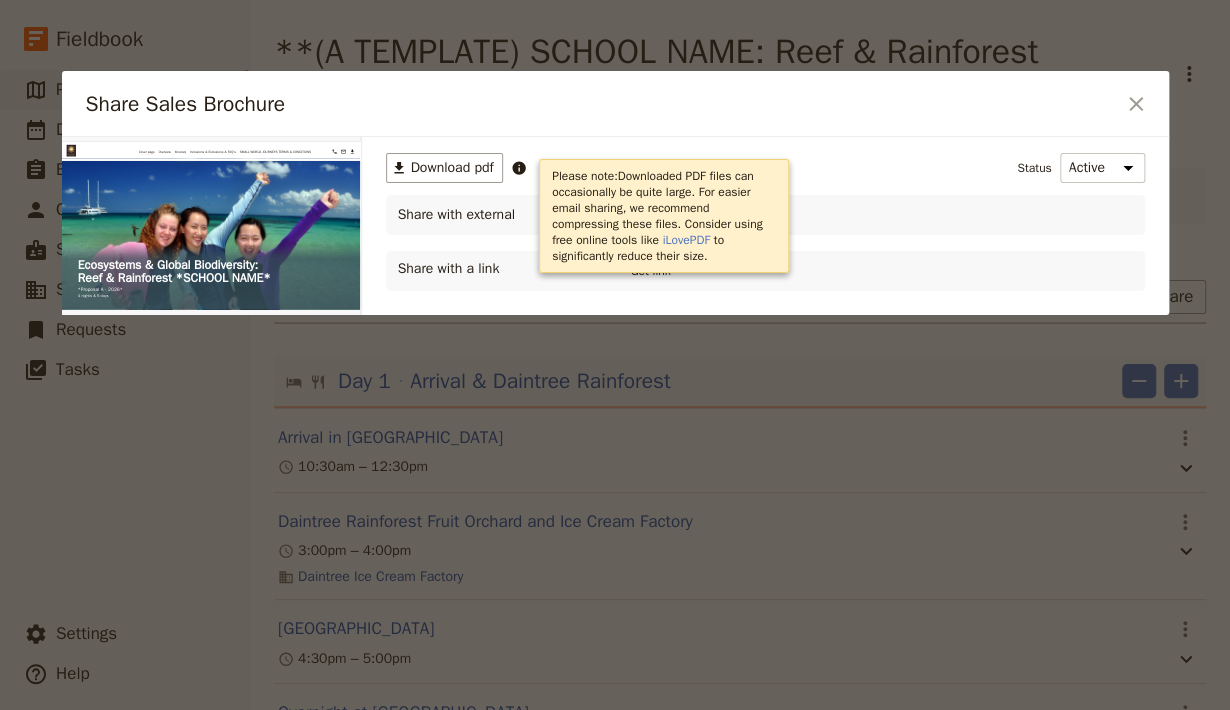 click 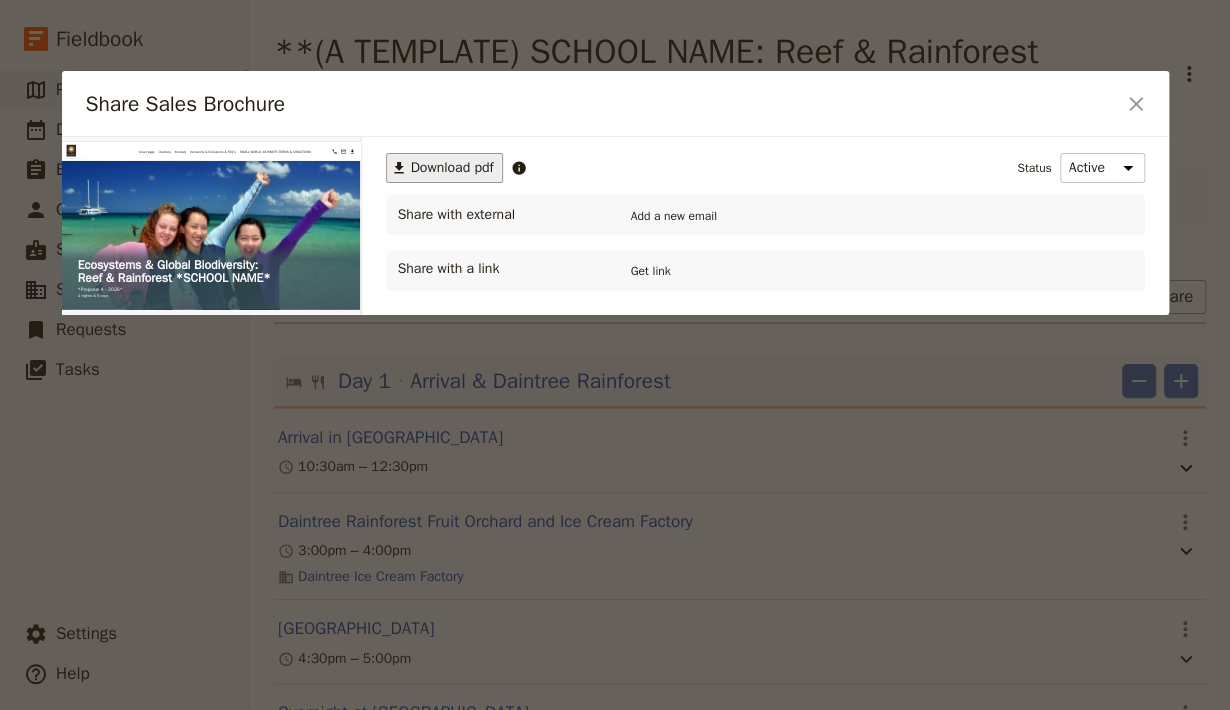 click on "Download pdf" at bounding box center (452, 168) 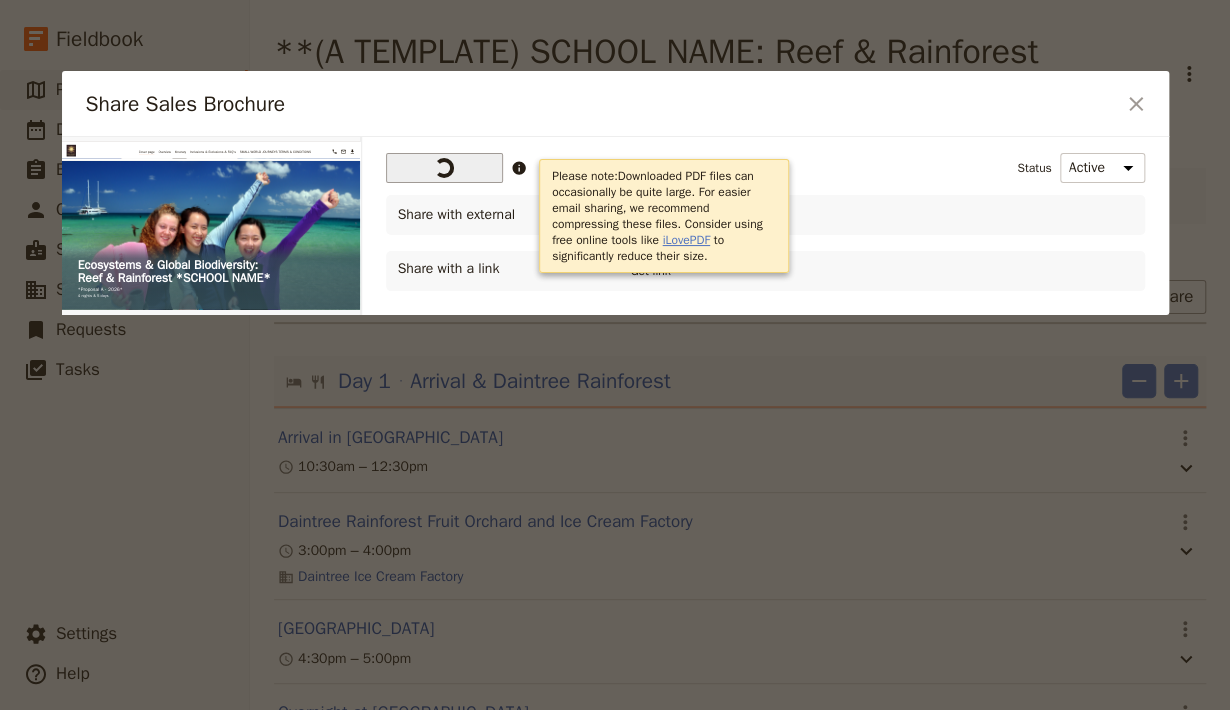 click on "iLovePDF" at bounding box center (685, 240) 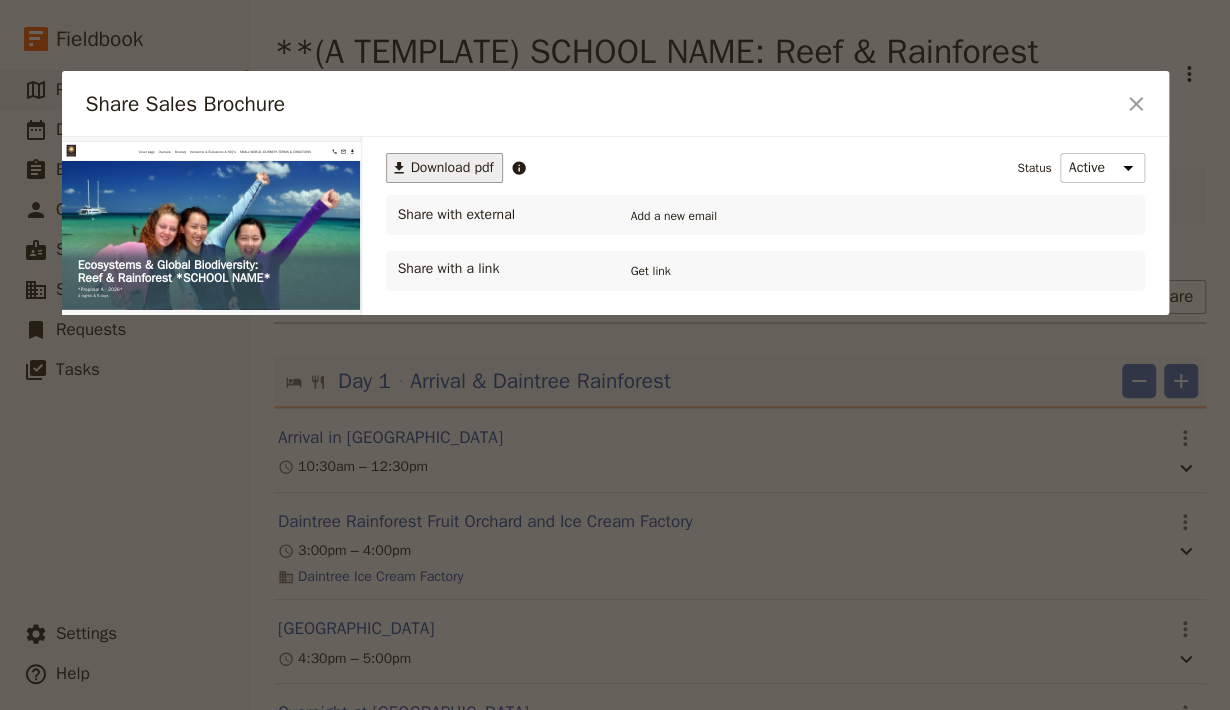 click on "Download pdf" at bounding box center [452, 168] 